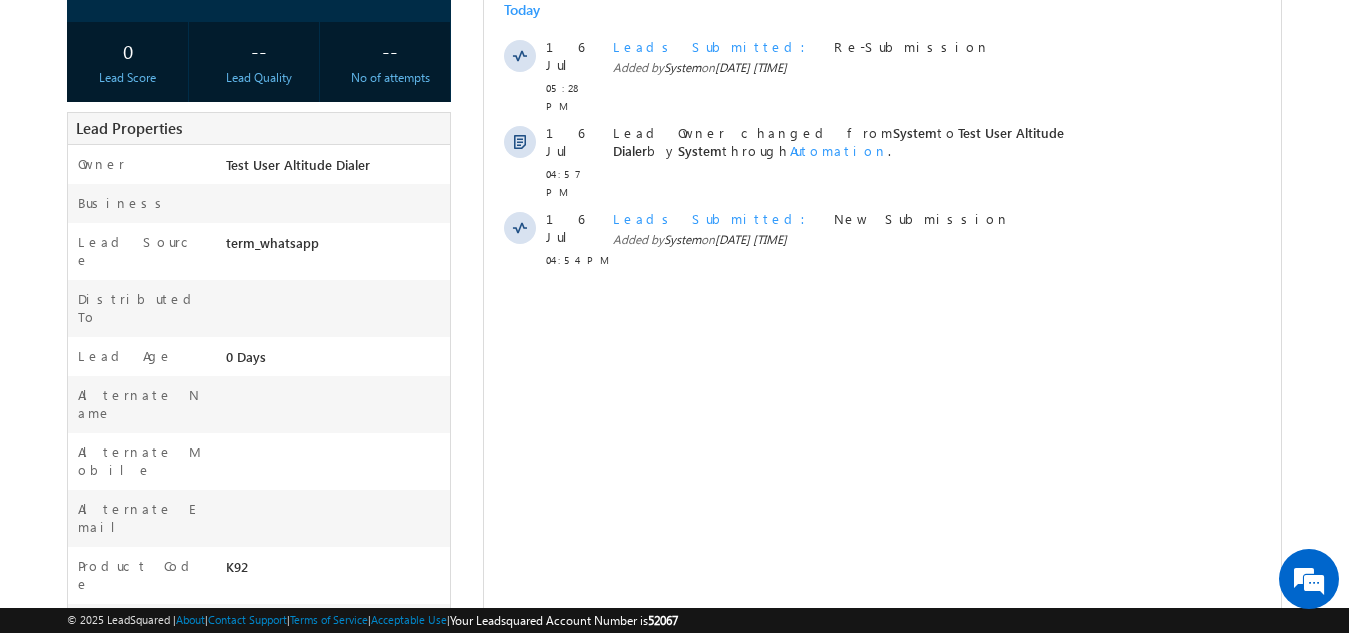 scroll, scrollTop: 0, scrollLeft: 0, axis: both 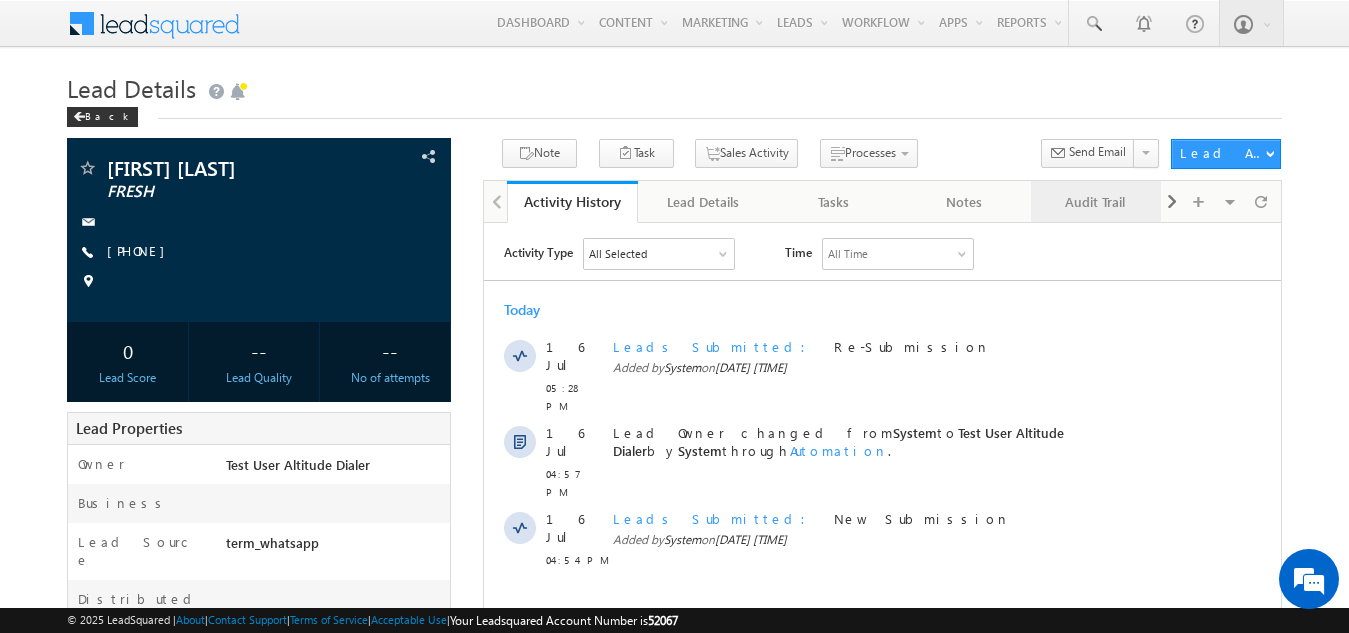 click on "Audit Trail" at bounding box center [1095, 202] 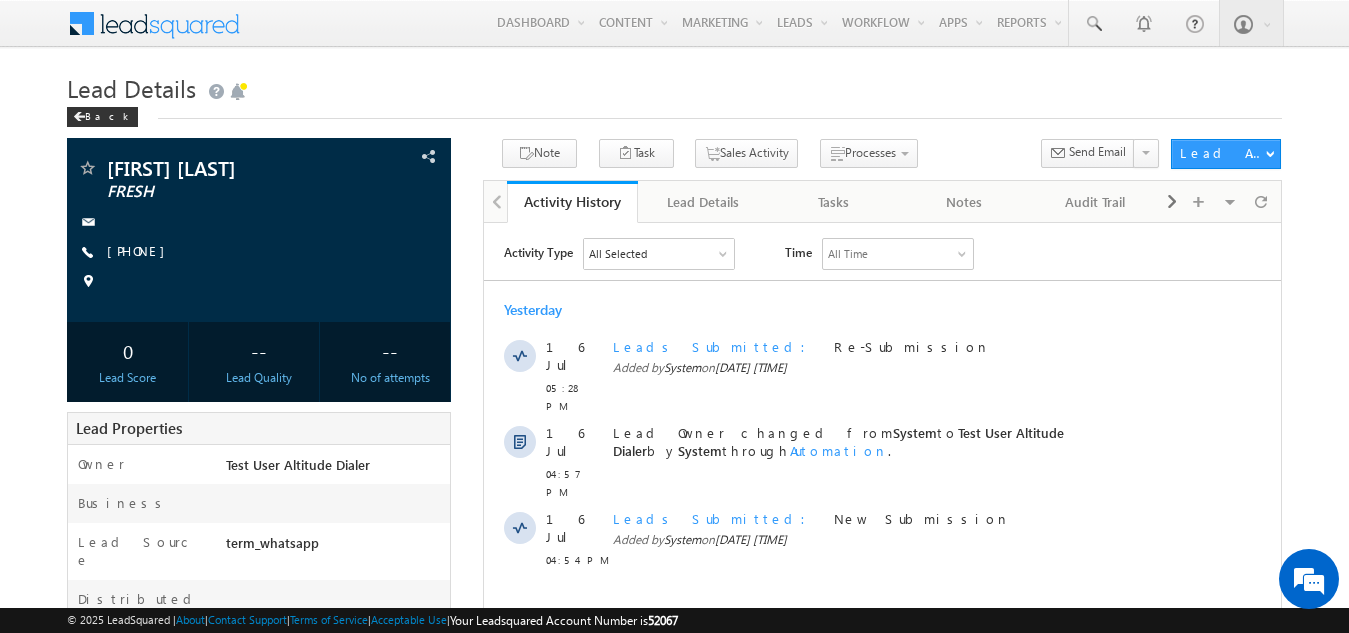 scroll, scrollTop: 0, scrollLeft: 0, axis: both 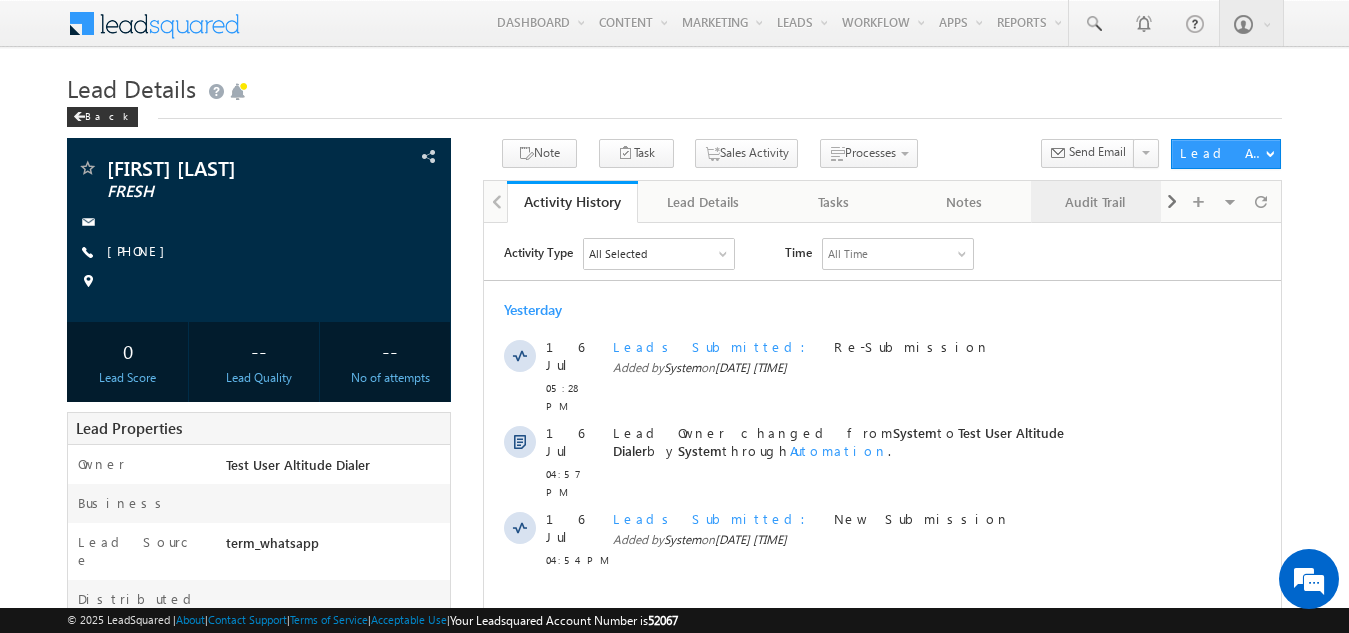 click on "Audit Trail" at bounding box center [1095, 202] 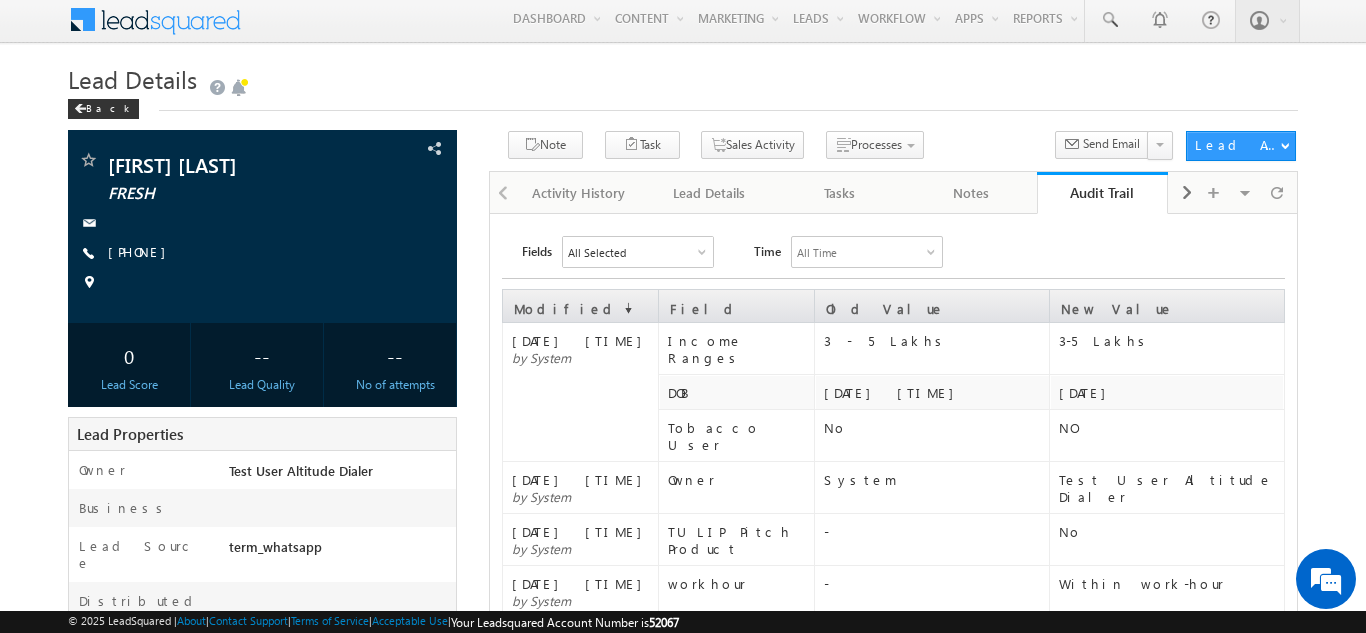 scroll, scrollTop: 0, scrollLeft: 0, axis: both 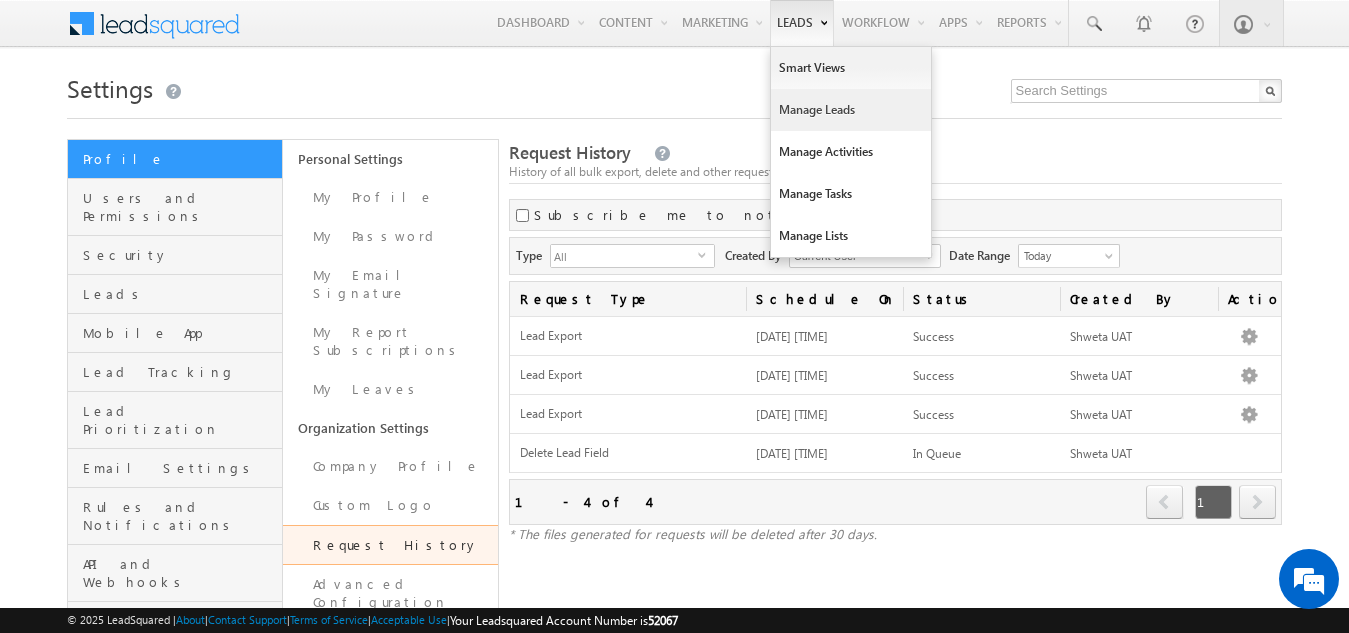 click on "Manage Leads" at bounding box center [851, 110] 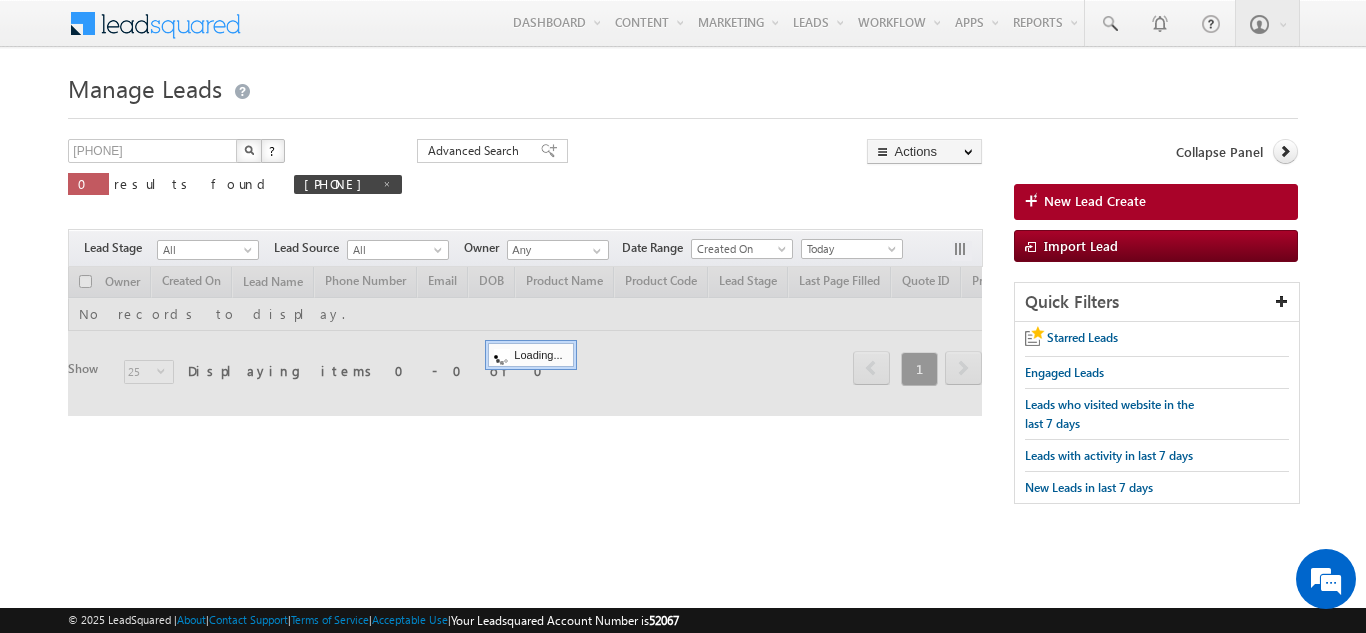 scroll, scrollTop: 0, scrollLeft: 0, axis: both 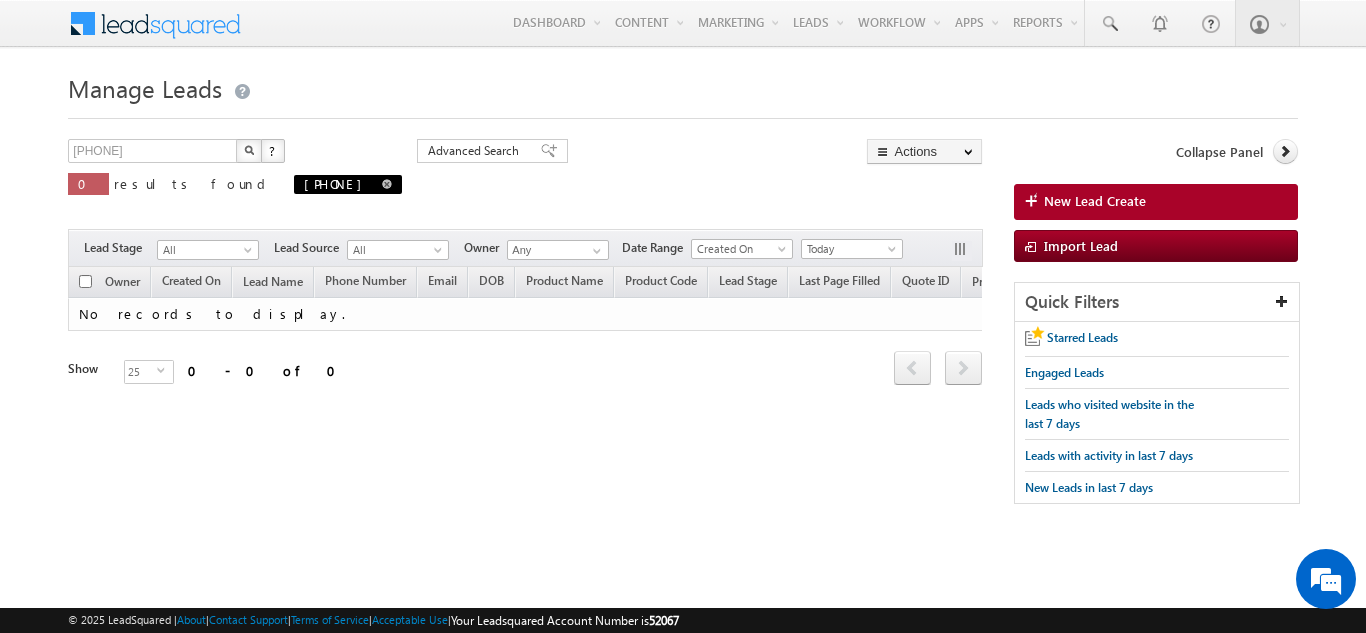 click at bounding box center (387, 184) 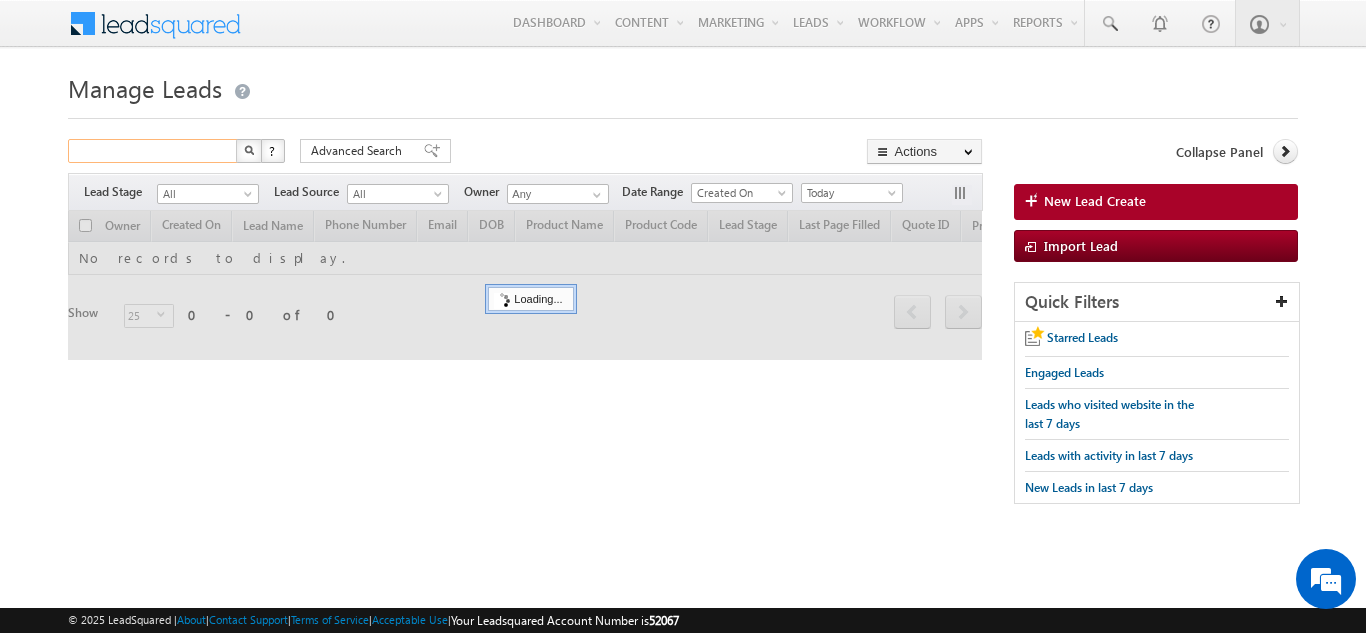 click at bounding box center (153, 151) 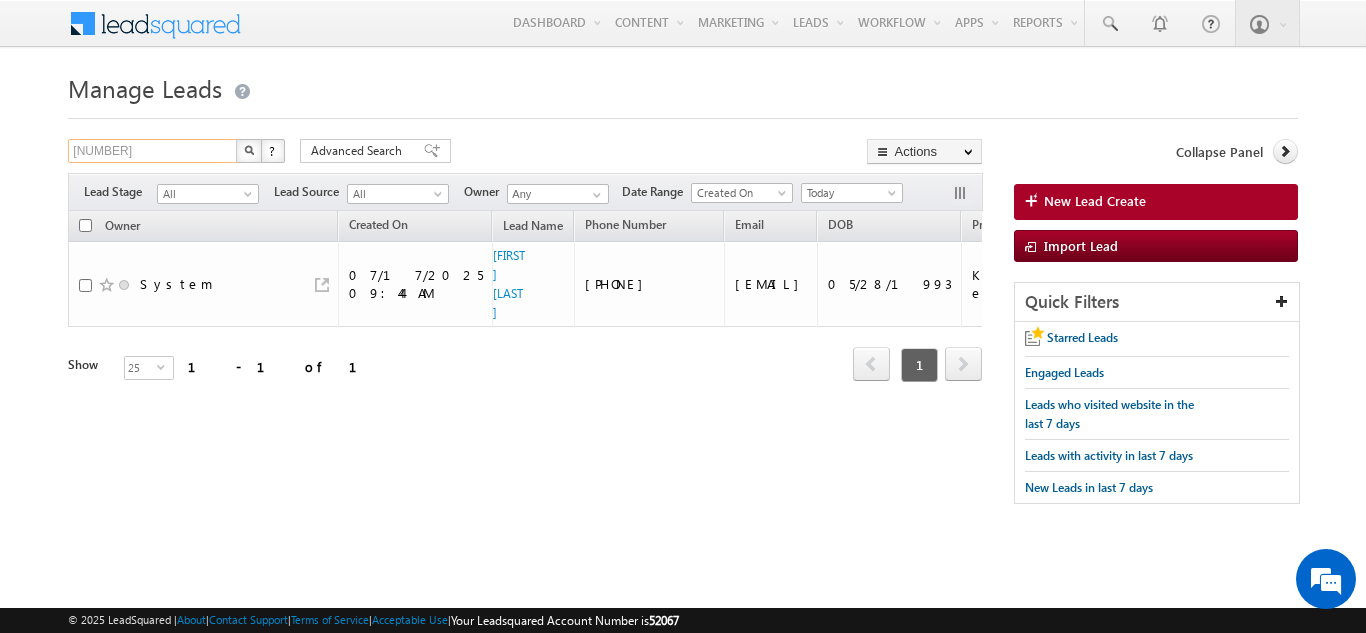 type on "7208491276" 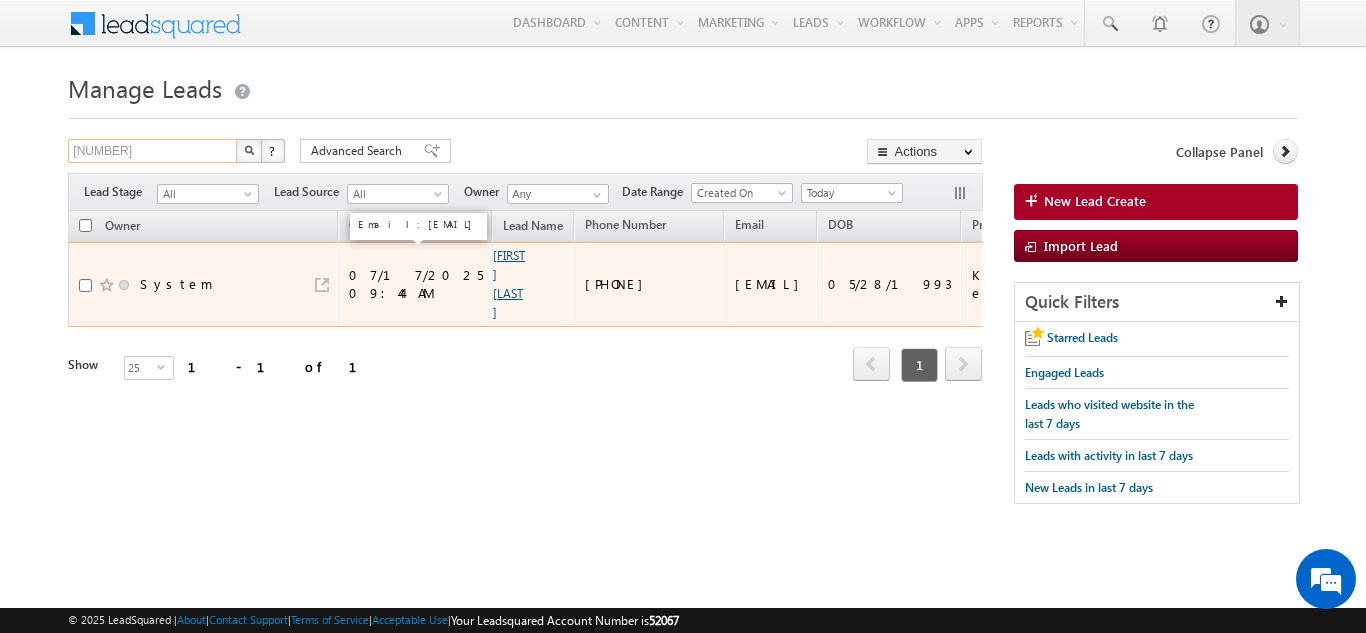scroll, scrollTop: 0, scrollLeft: 0, axis: both 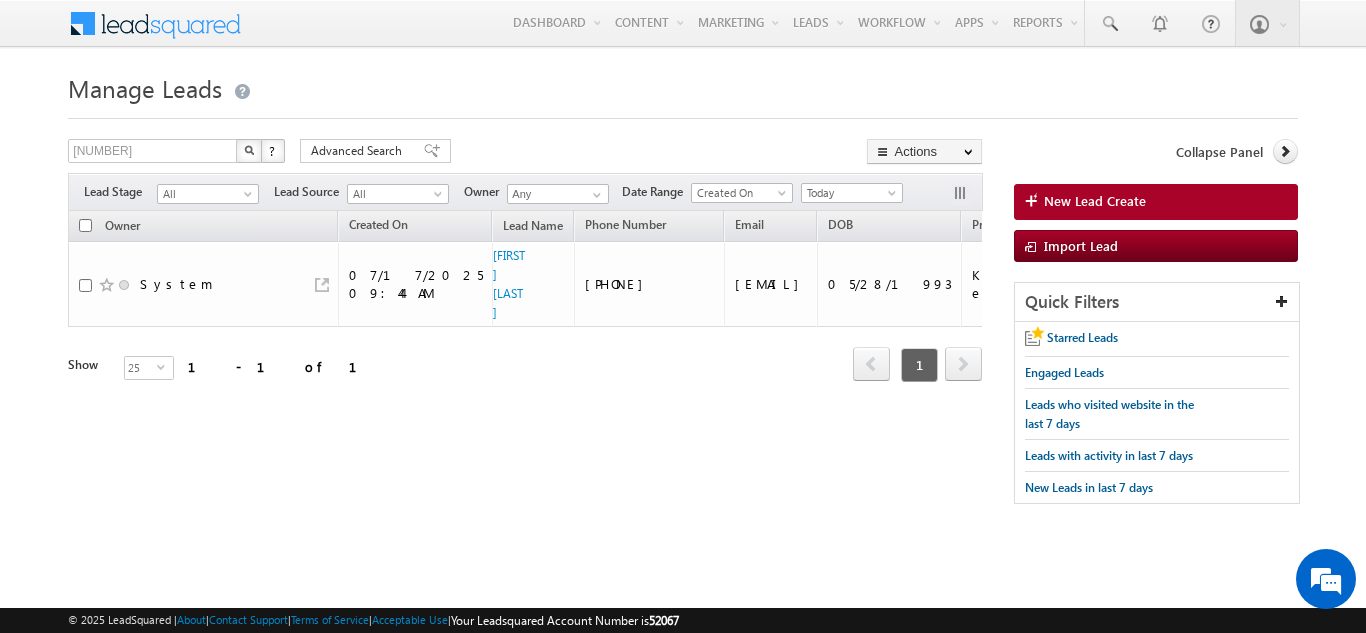 click at bounding box center [249, 151] 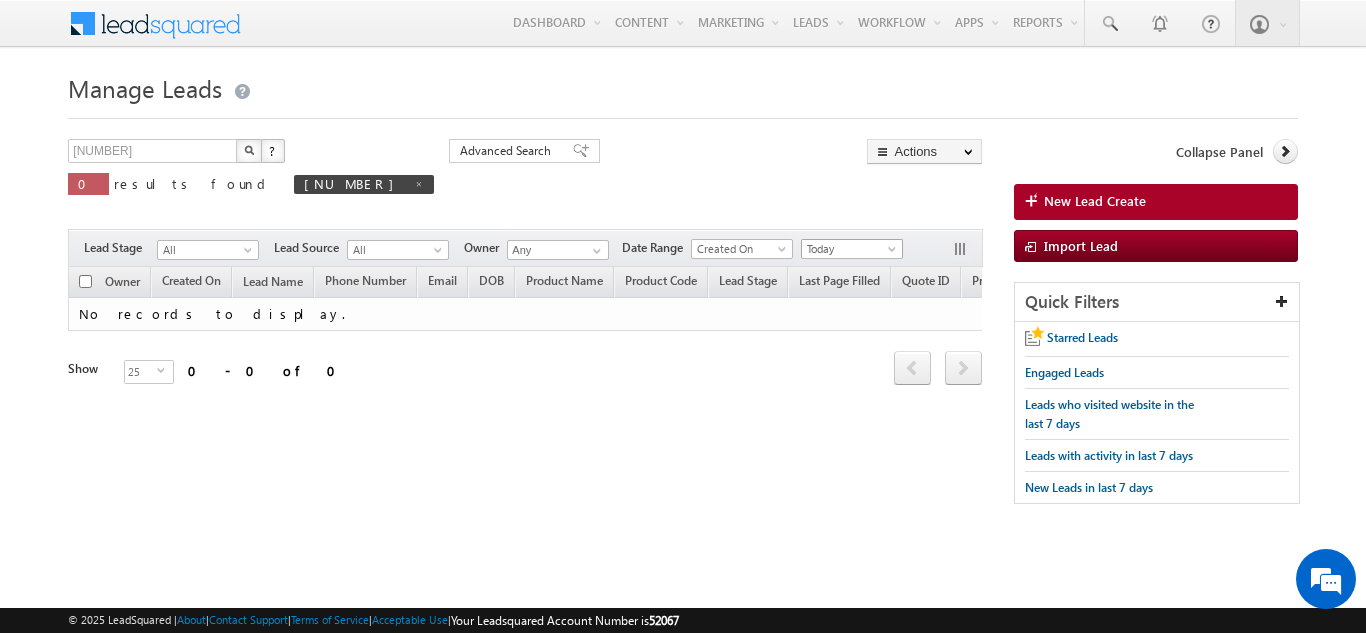 click on "Today" at bounding box center [849, 249] 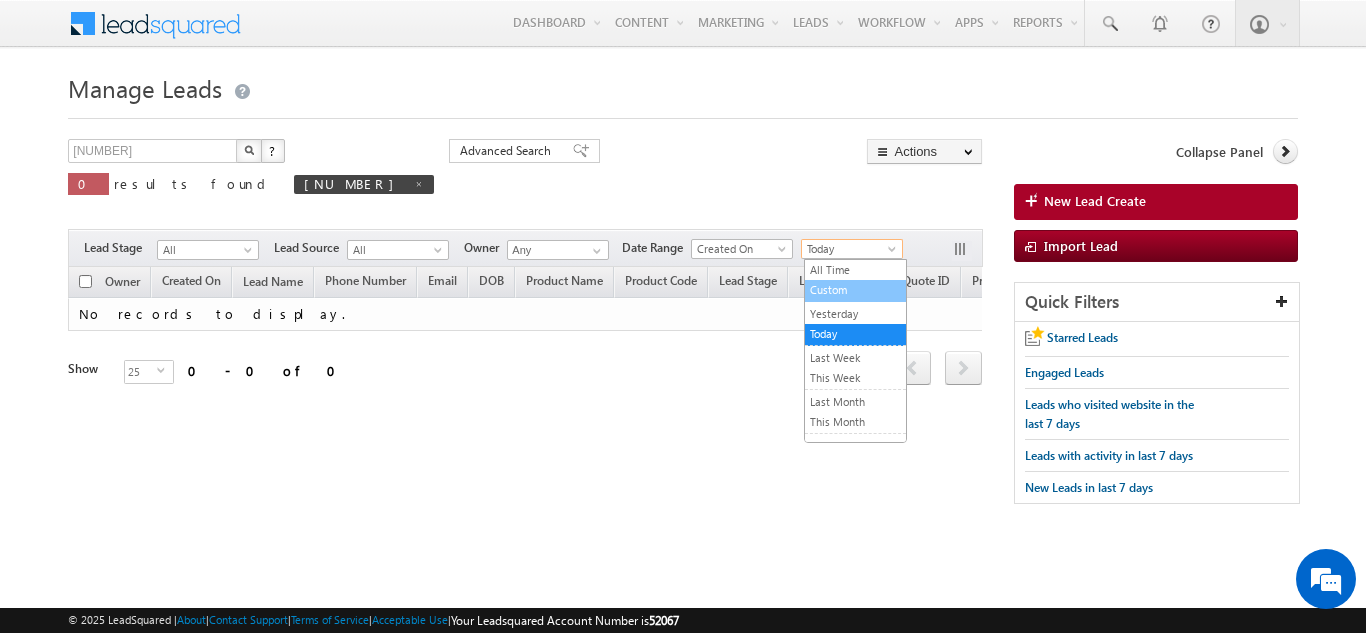 click on "Custom" at bounding box center (855, 290) 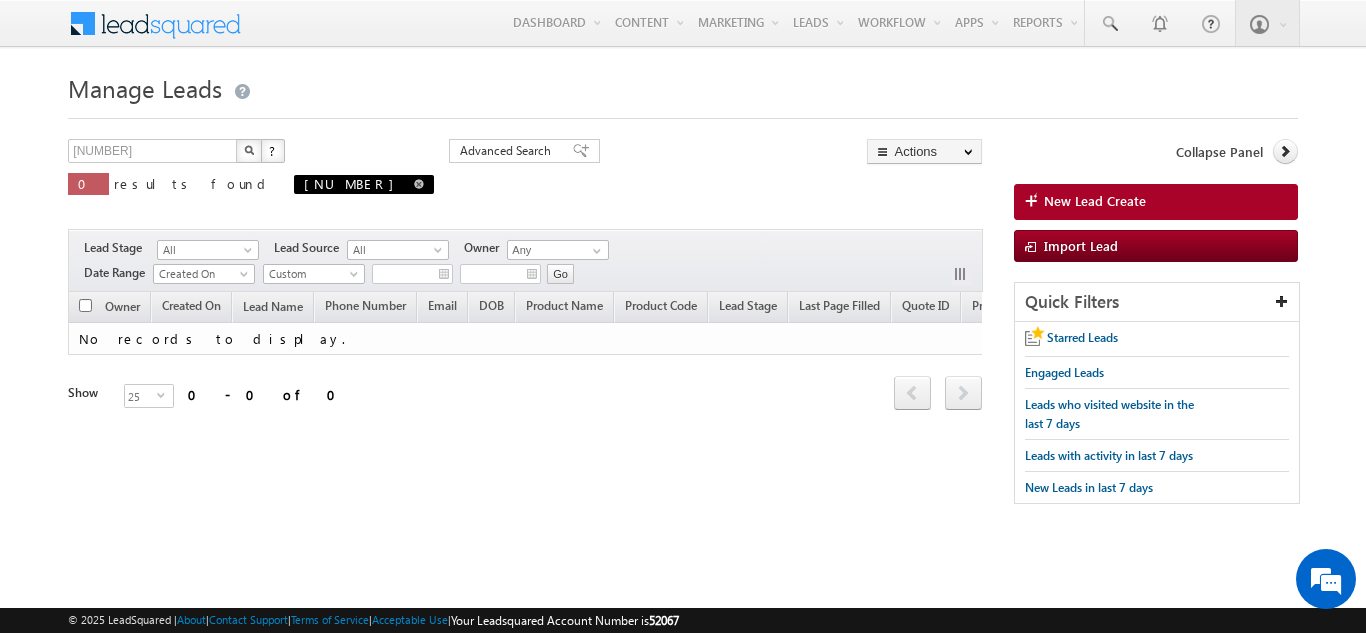 click at bounding box center (419, 184) 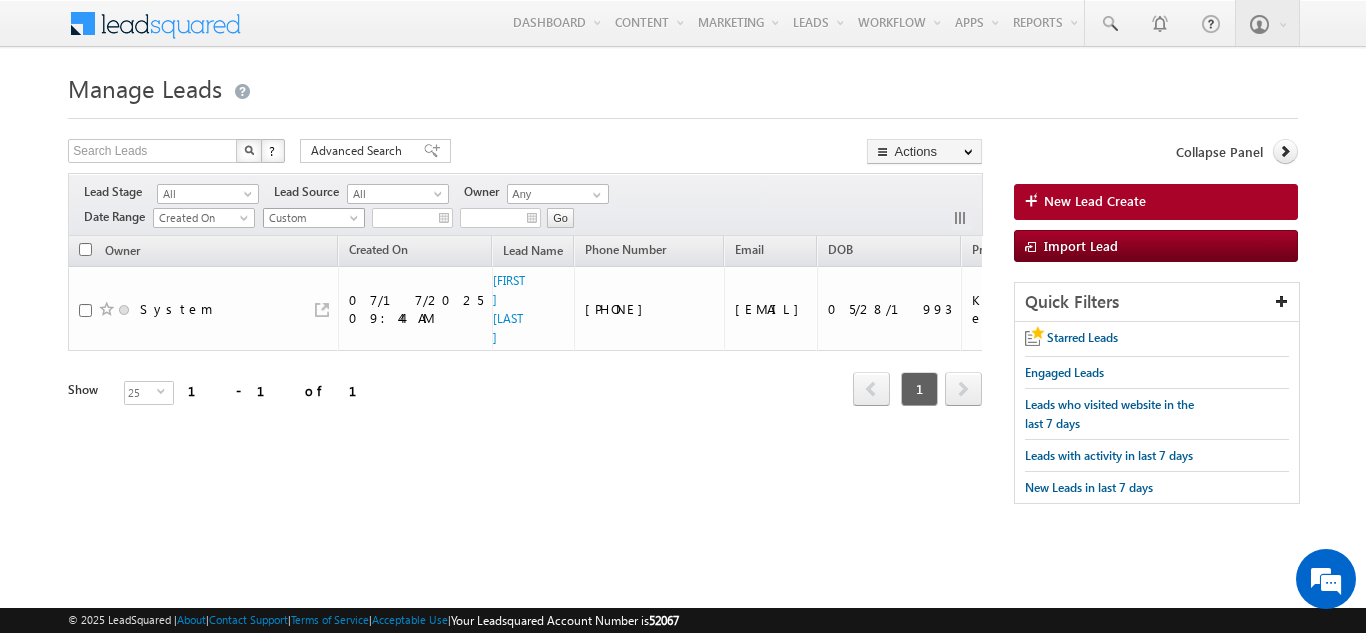 click on "Custom" at bounding box center [311, 218] 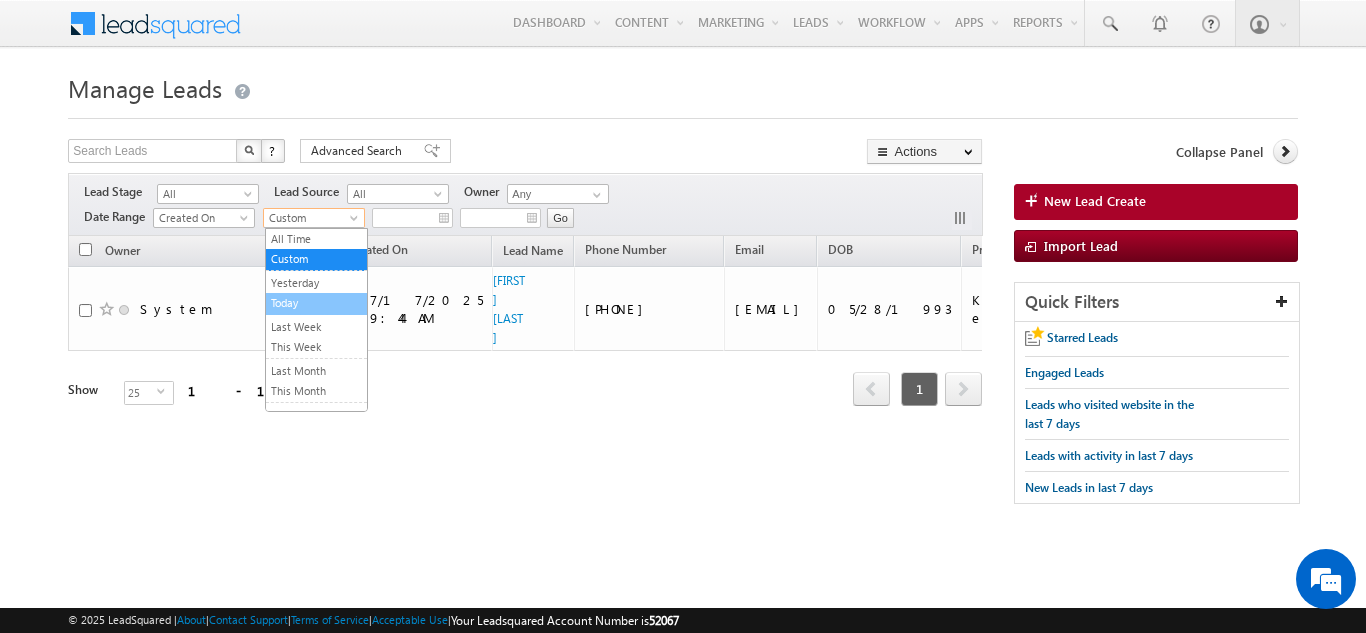 click on "Today" at bounding box center (316, 303) 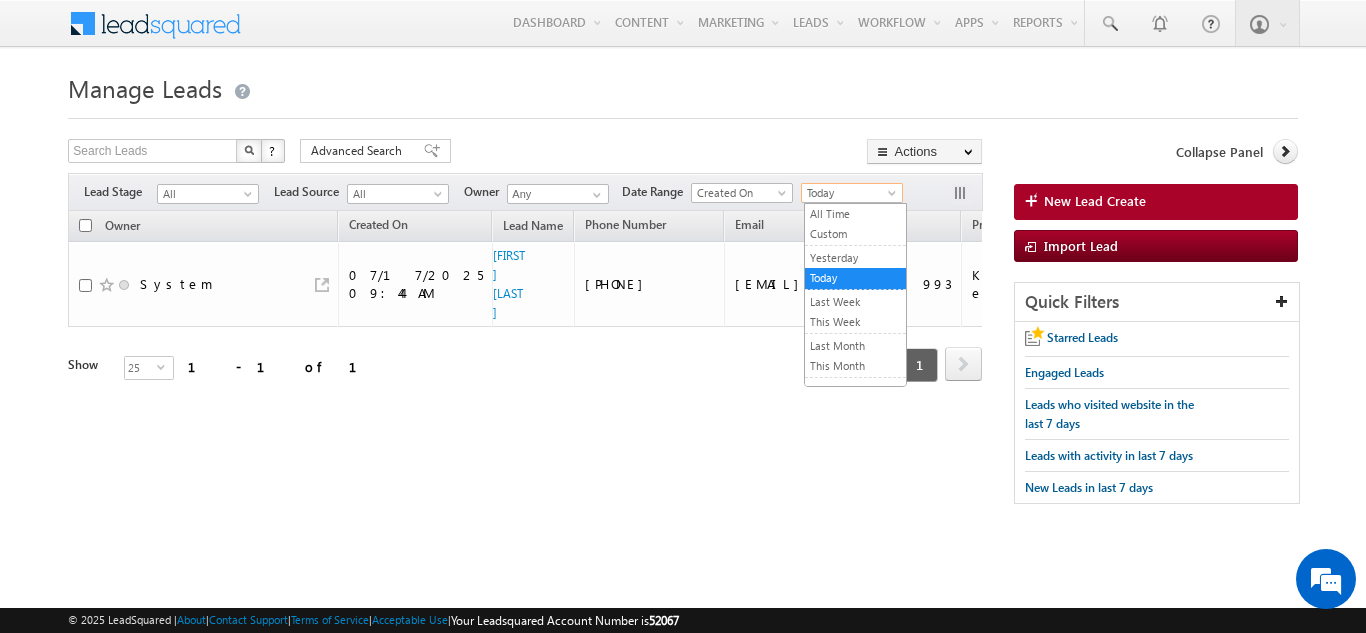 click on "Today" at bounding box center (849, 193) 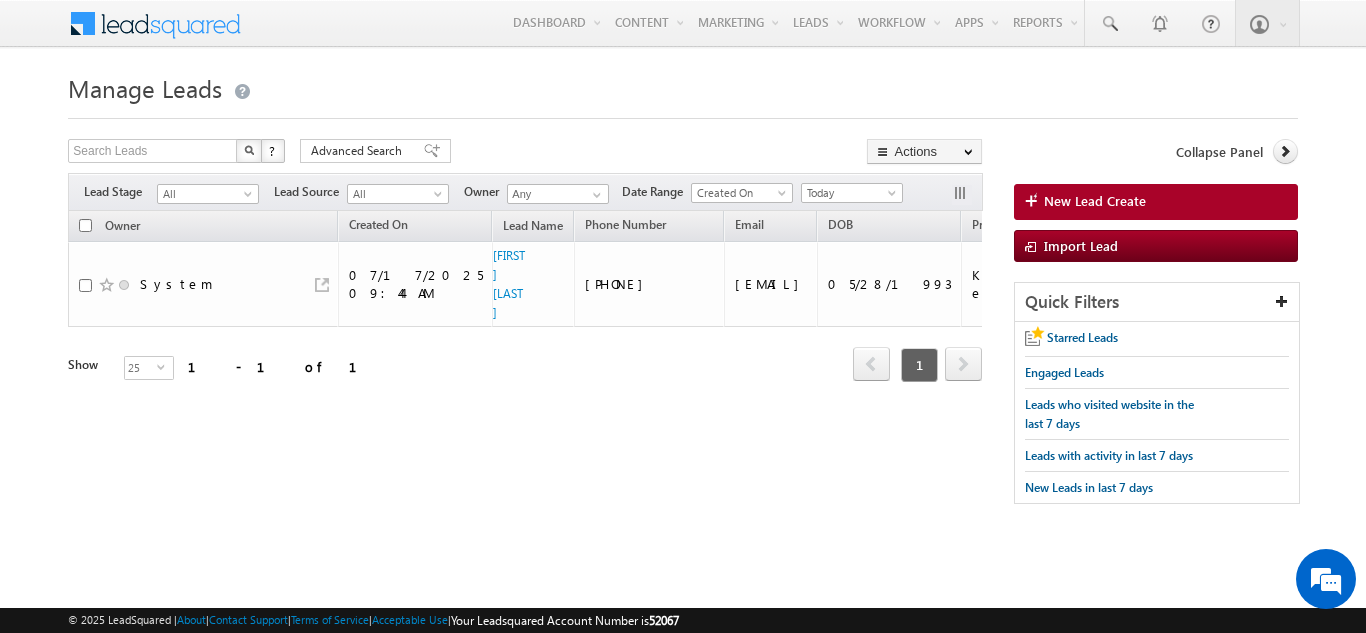 click on "Today" at bounding box center (849, 193) 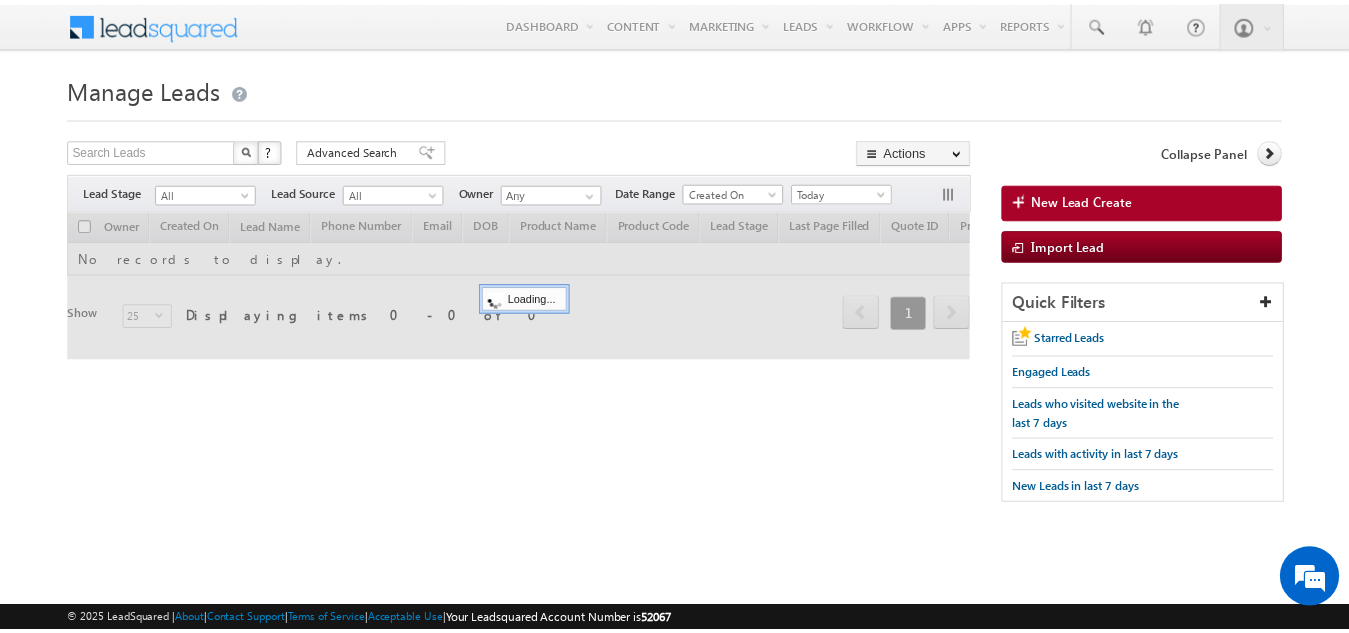 scroll, scrollTop: 0, scrollLeft: 0, axis: both 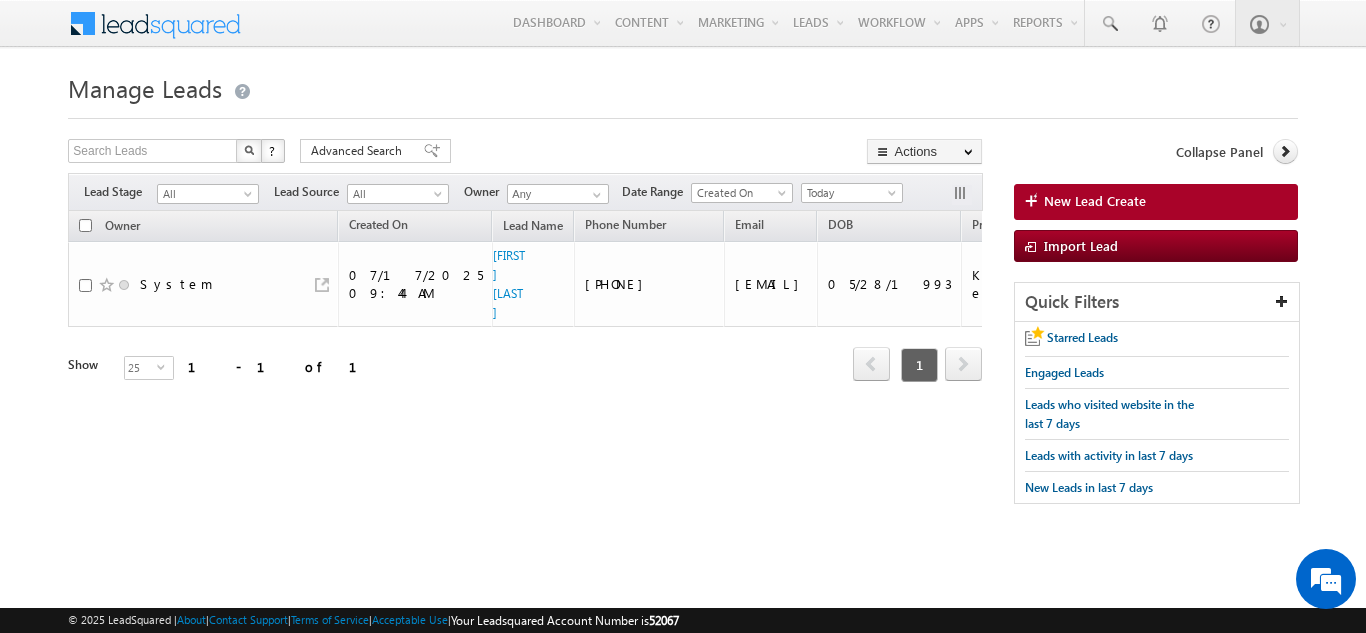 click on "Today" at bounding box center [852, 193] 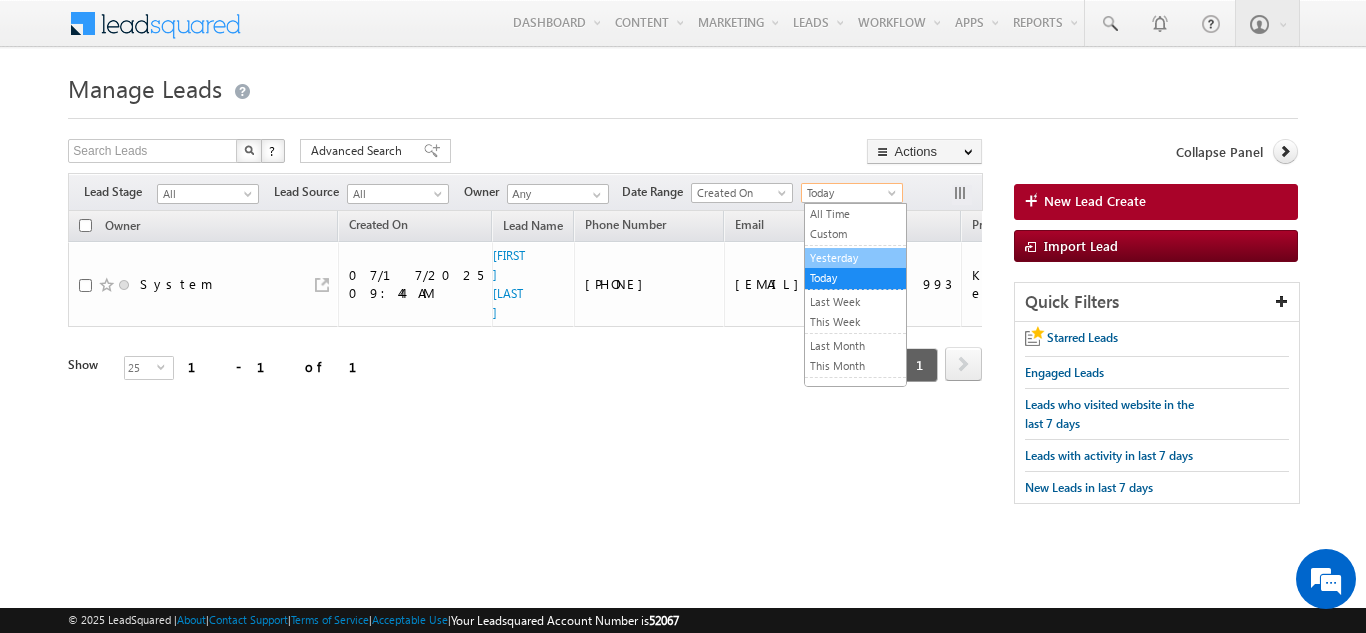 click on "Yesterday" at bounding box center (855, 258) 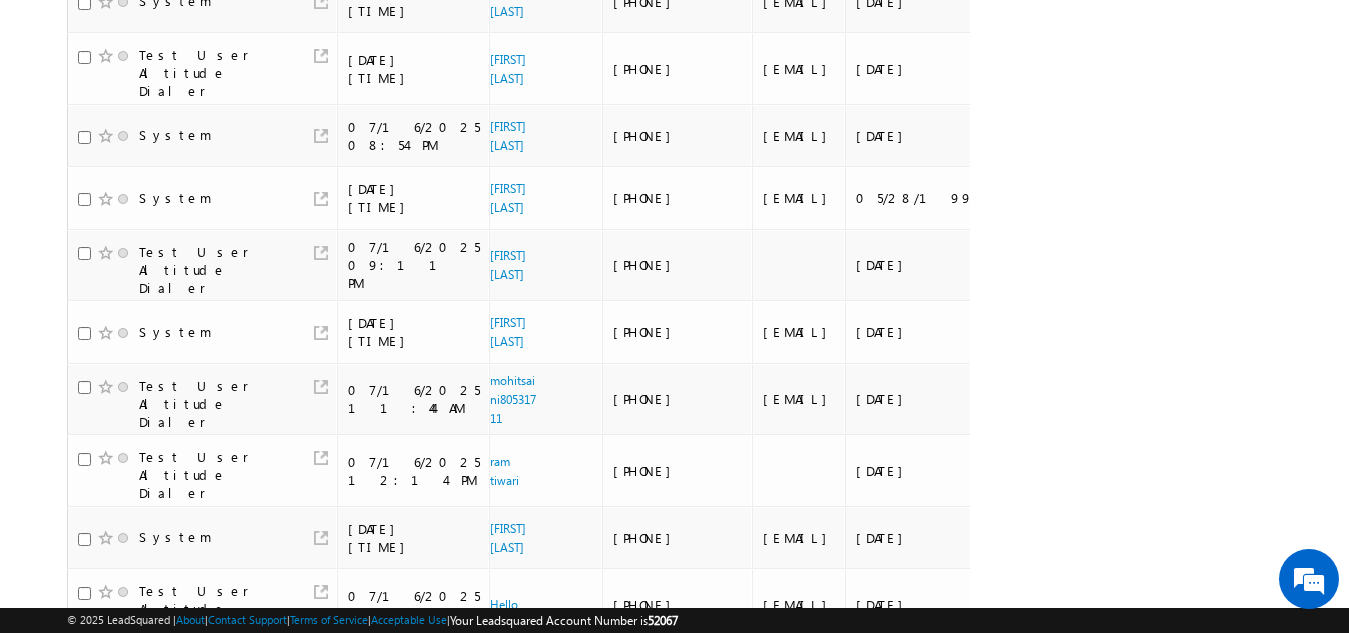 scroll, scrollTop: 1147, scrollLeft: 0, axis: vertical 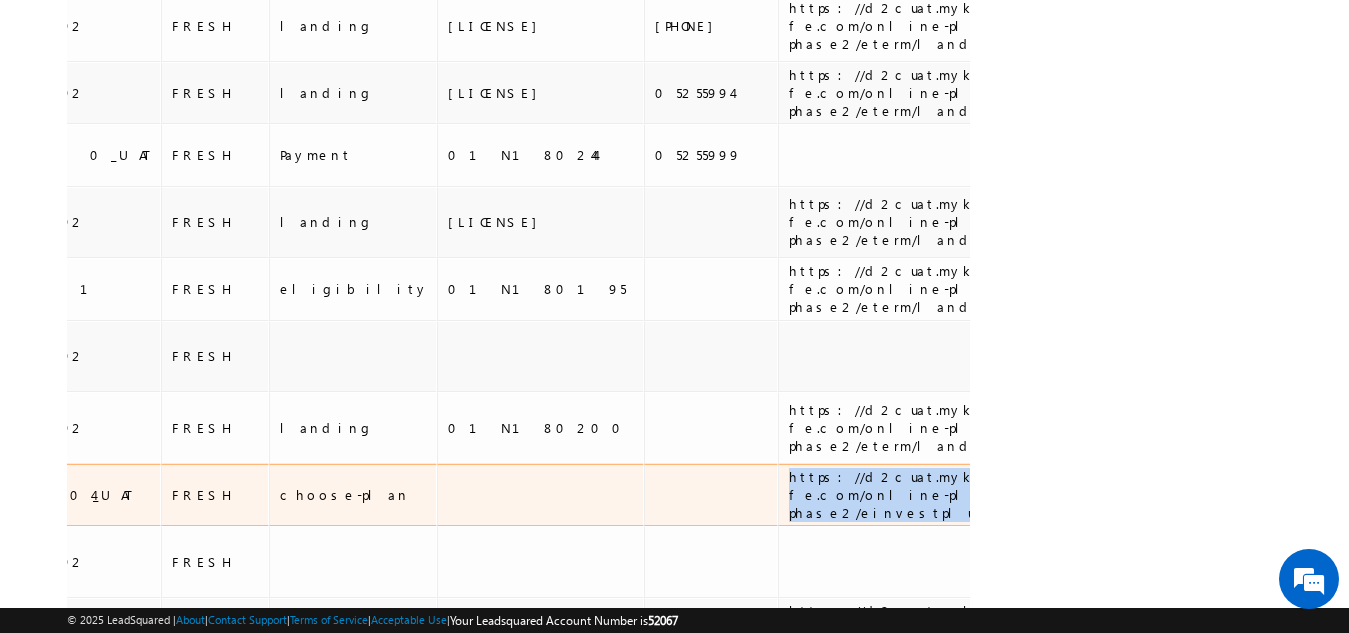 drag, startPoint x: 670, startPoint y: 312, endPoint x: 499, endPoint y: 285, distance: 173.11845 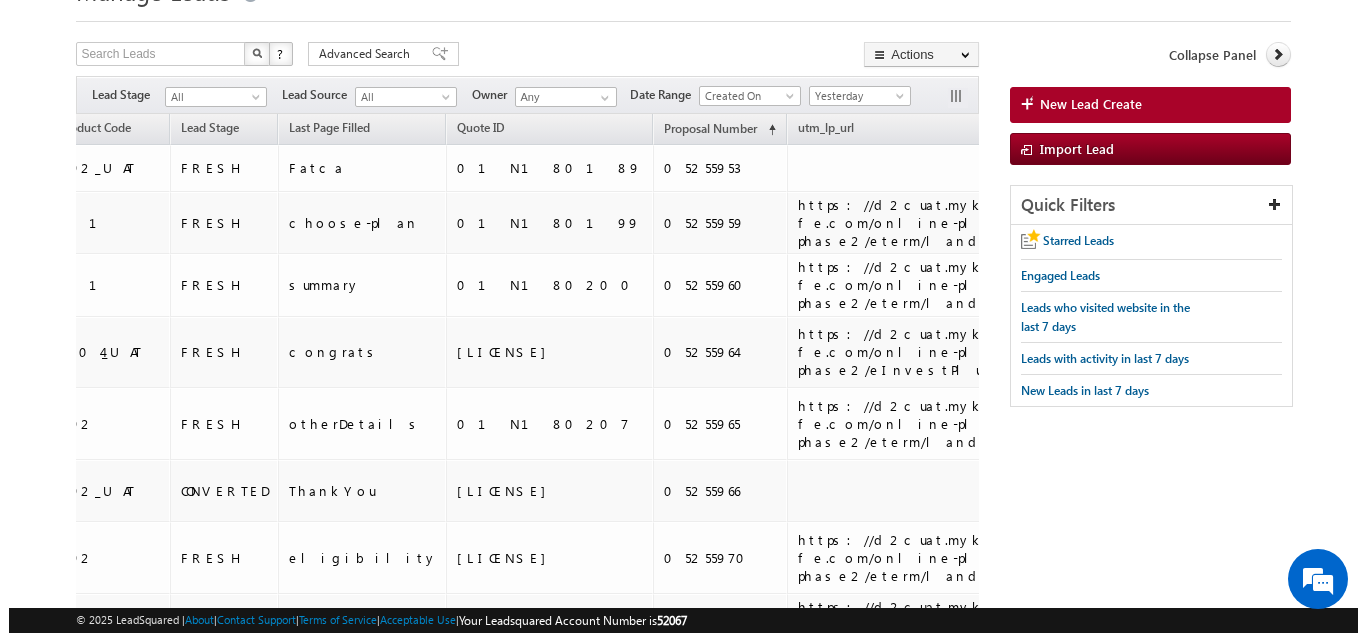scroll, scrollTop: 0, scrollLeft: 0, axis: both 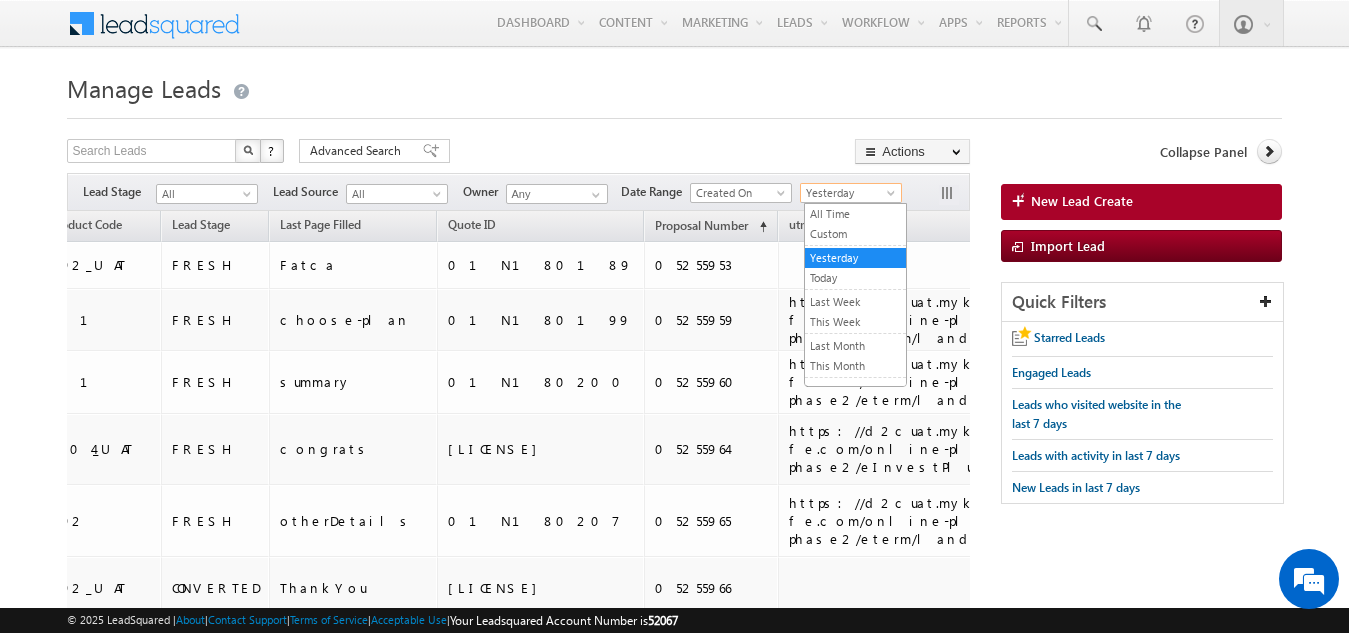 click on "Yesterday" at bounding box center (848, 193) 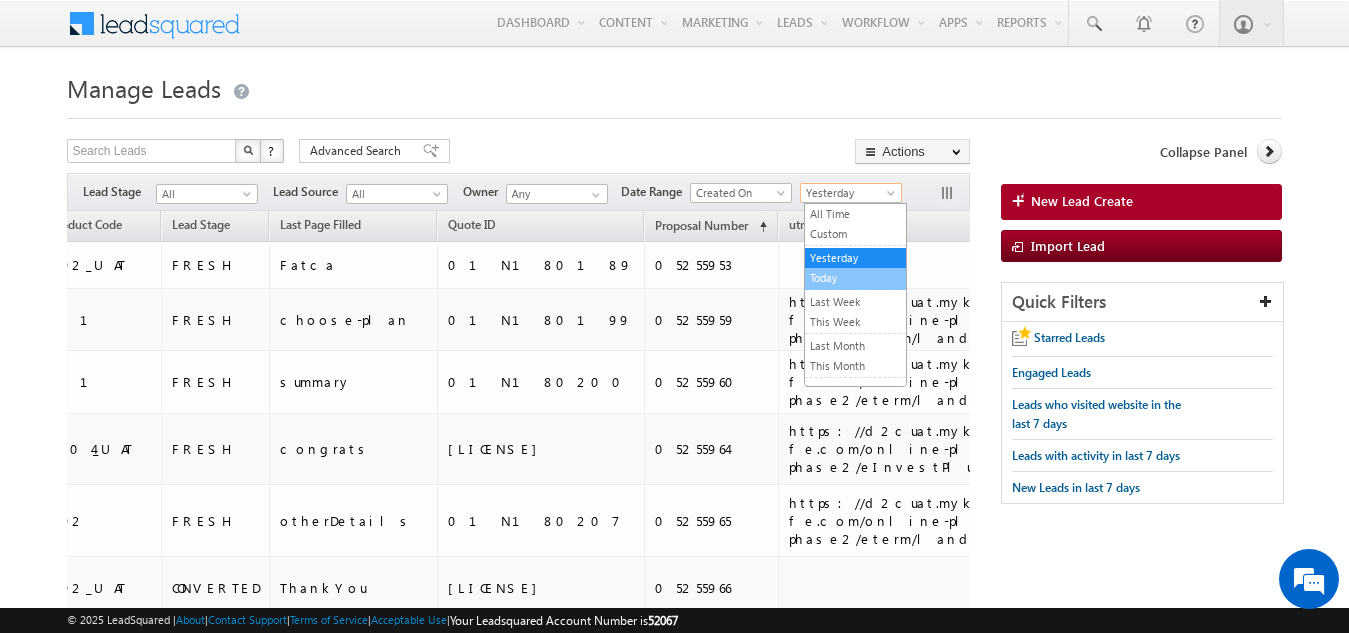 click on "Today" at bounding box center (855, 278) 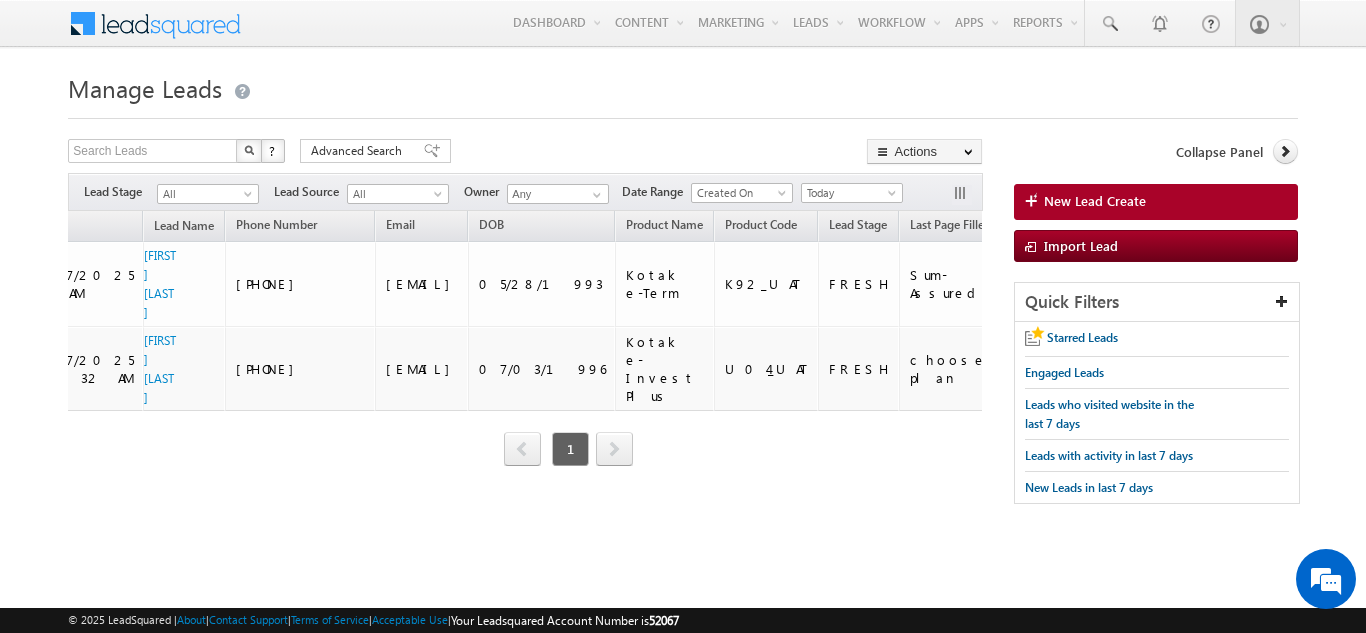 scroll, scrollTop: 0, scrollLeft: 777, axis: horizontal 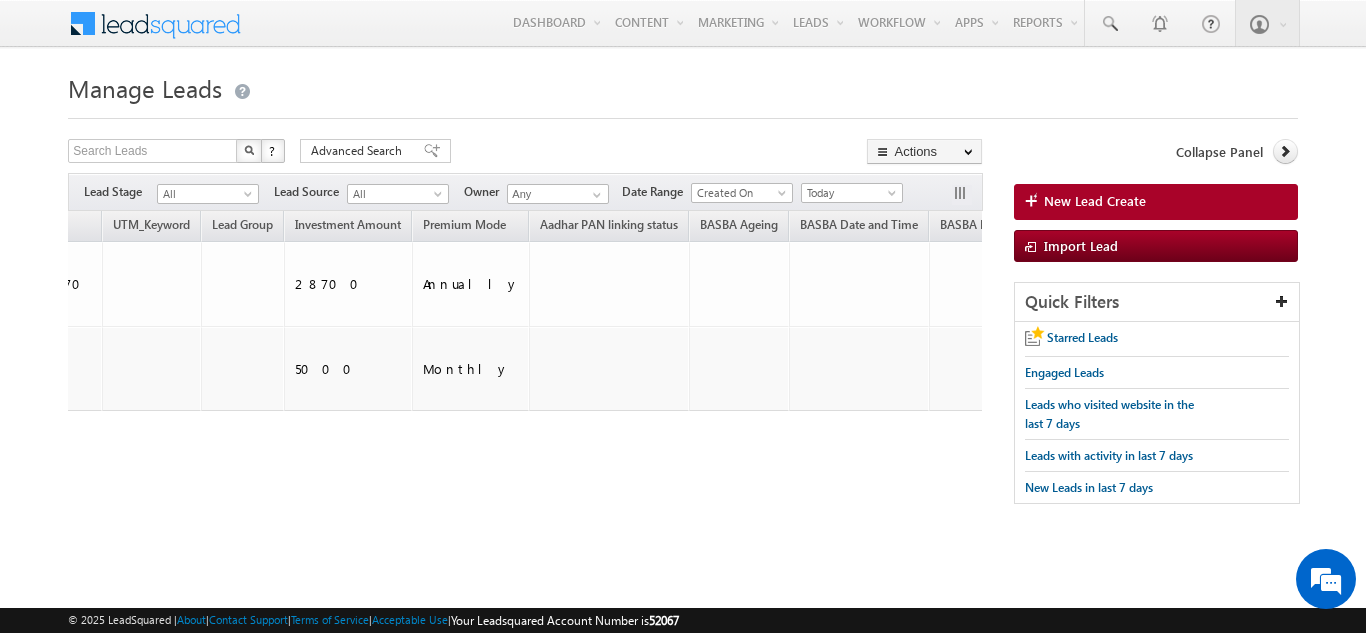 click at bounding box center (962, 195) 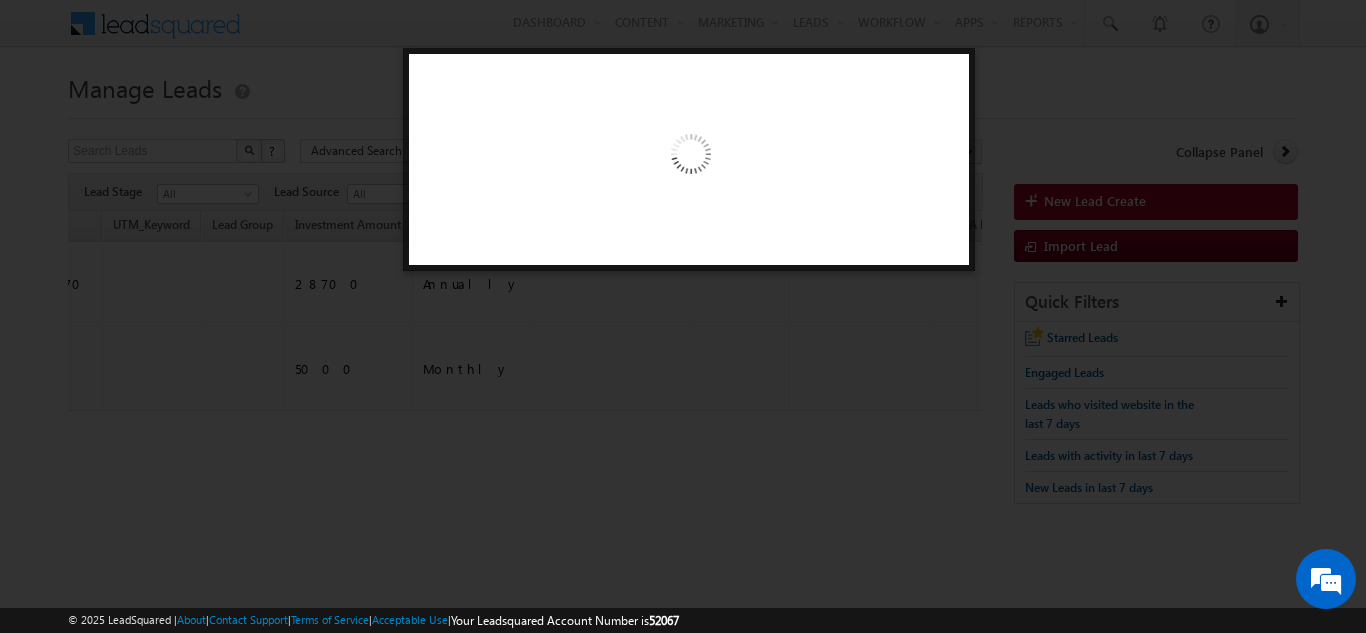 scroll, scrollTop: 0, scrollLeft: 0, axis: both 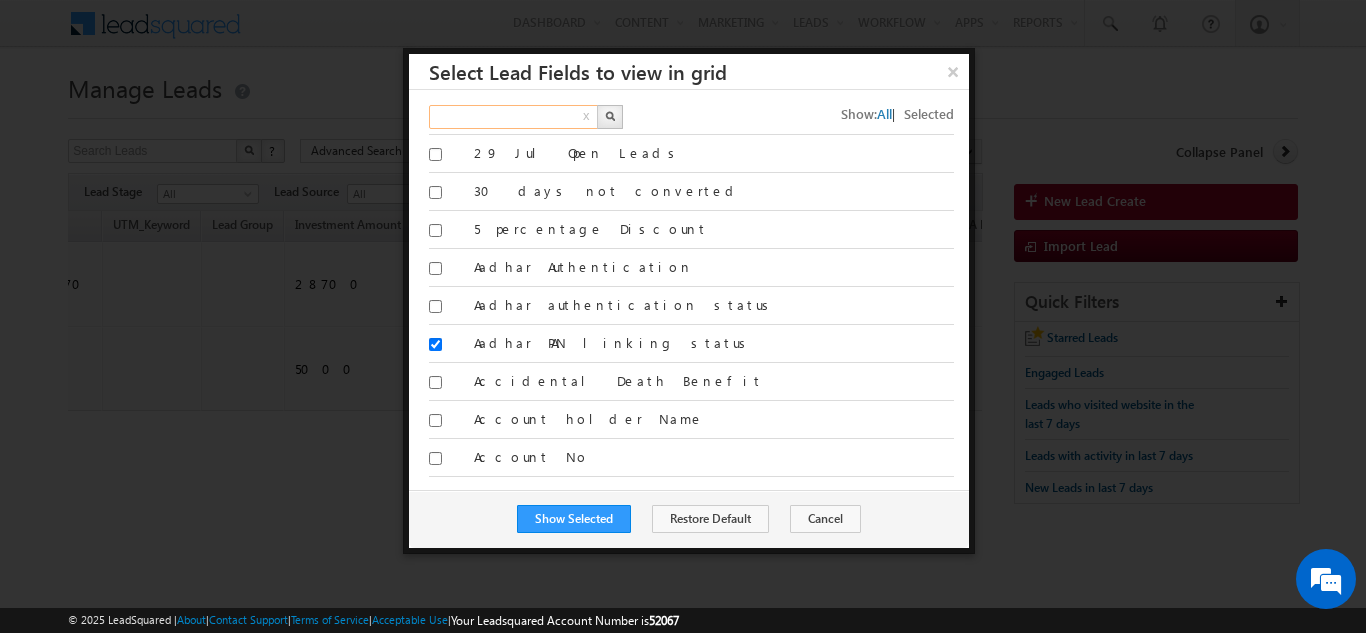 click at bounding box center (514, 117) 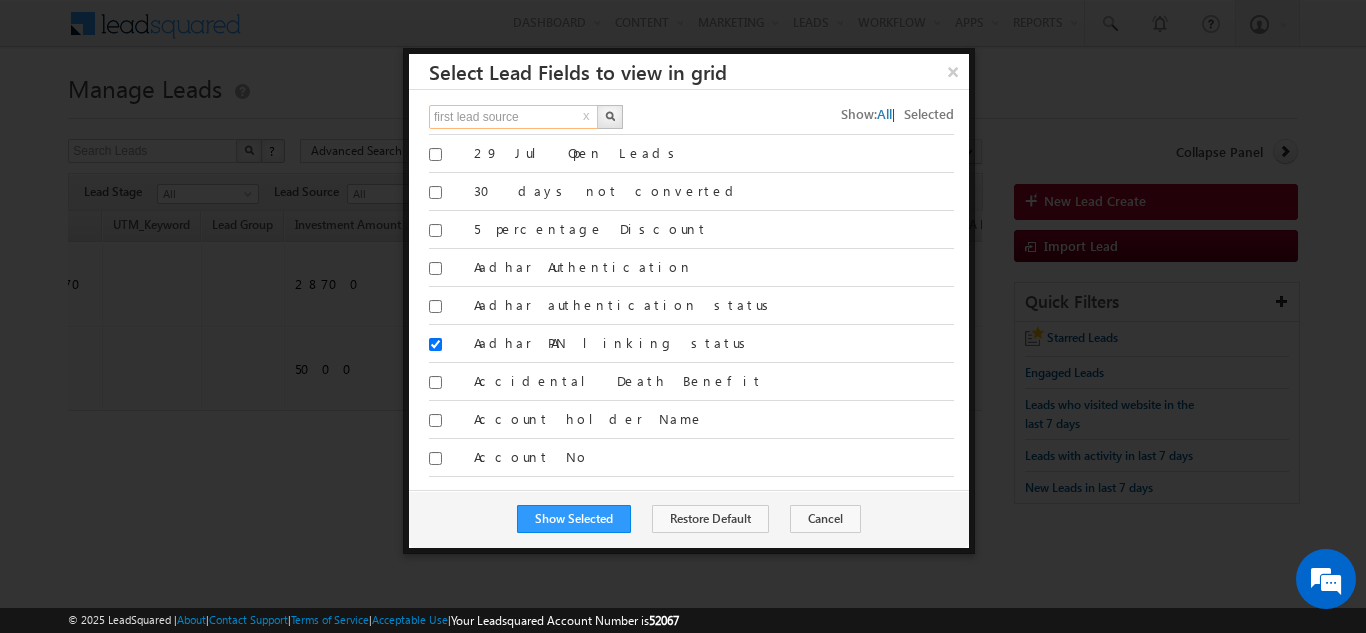 type on "first lead source" 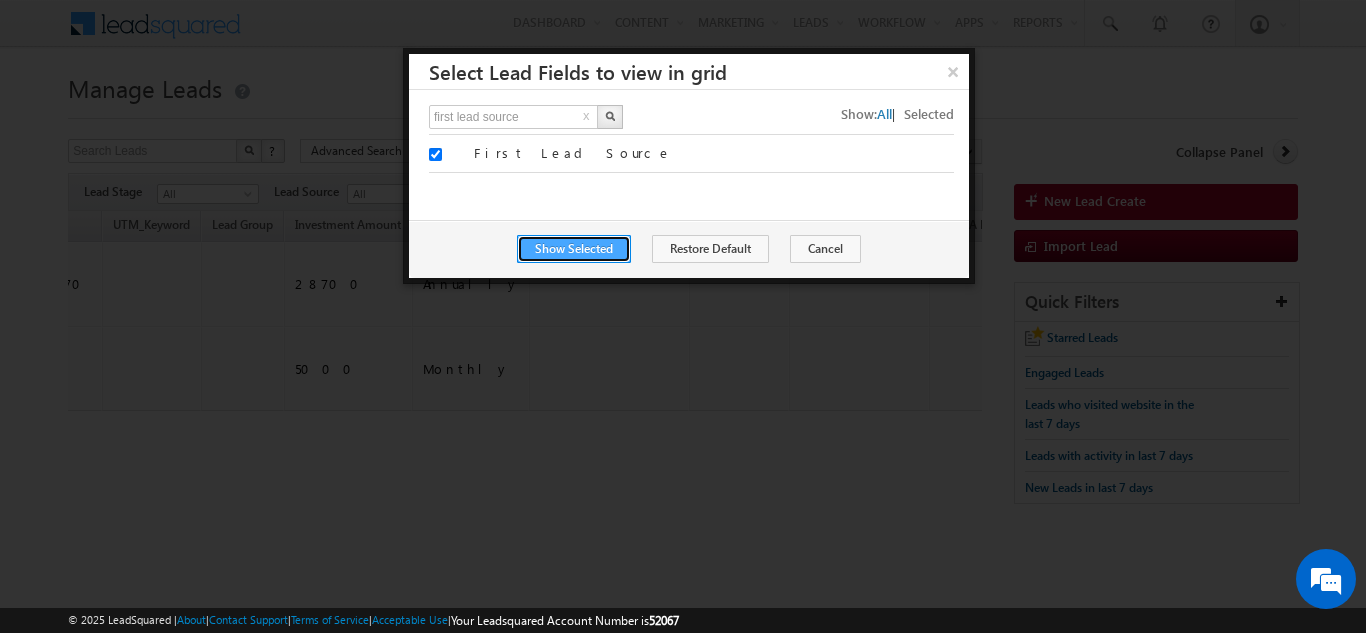 click on "Show Selected" at bounding box center [574, 249] 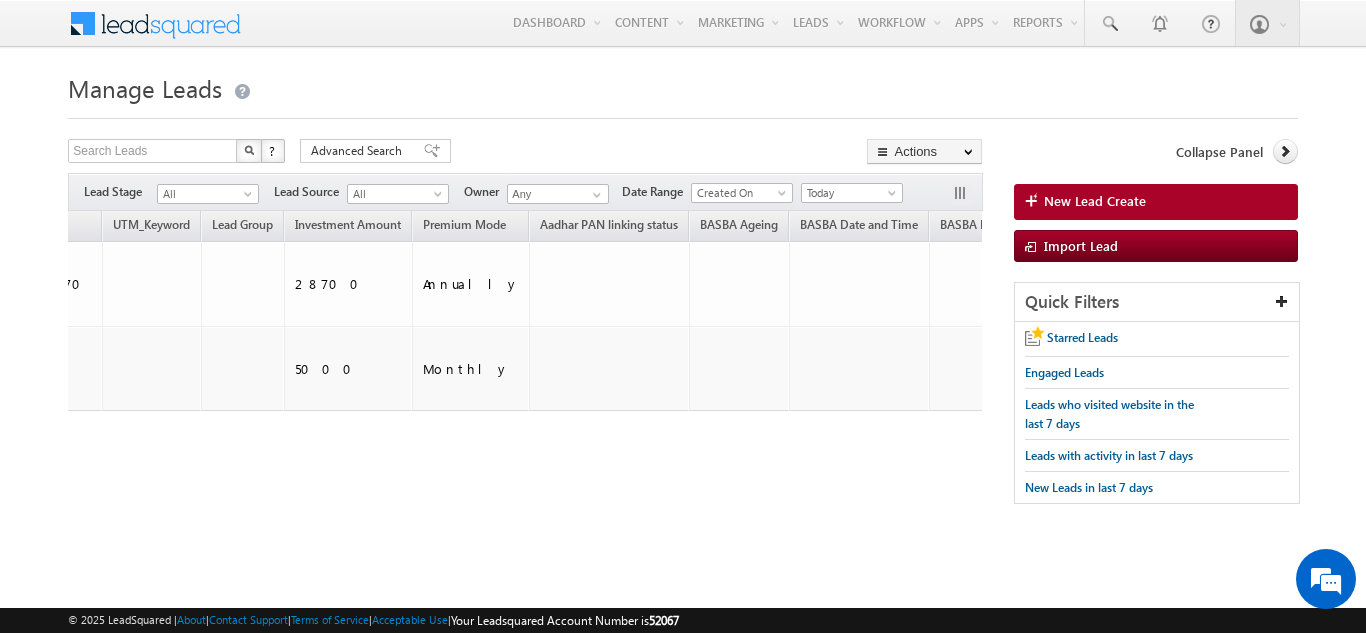 click on "Tags
×
Select at-least one lead to tag...
×
Close
Owner
Created On
DOB" at bounding box center (525, 366) 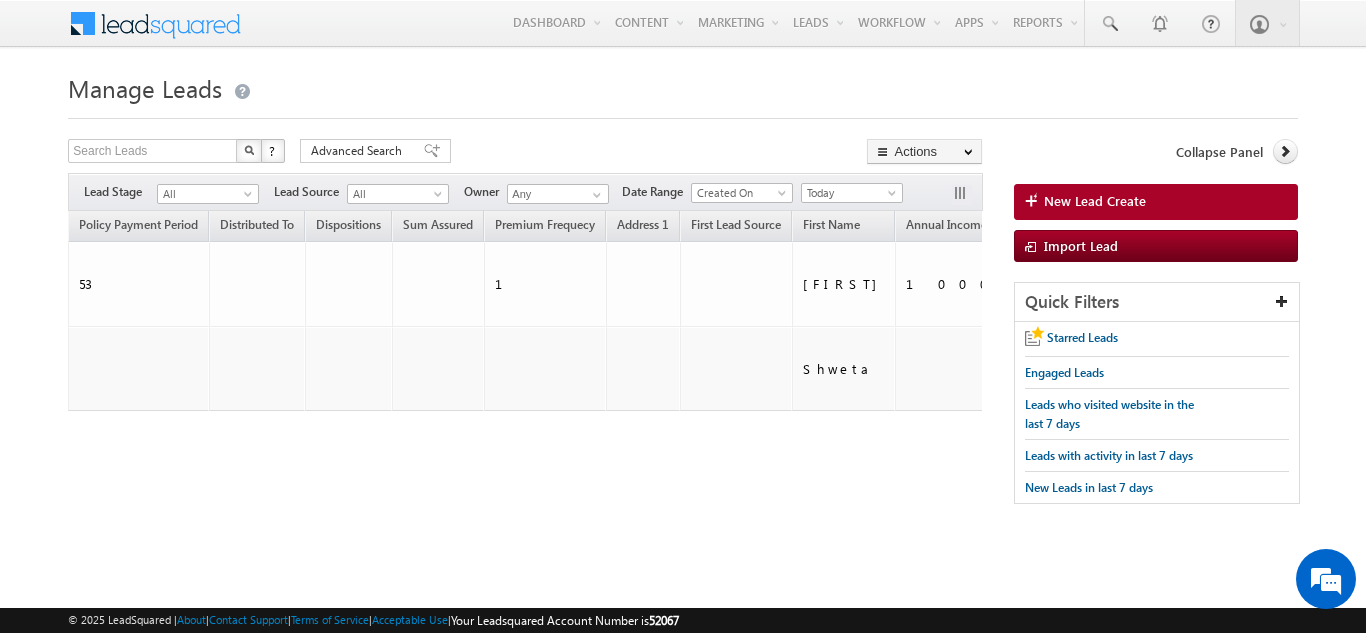 scroll, scrollTop: 0, scrollLeft: 2658, axis: horizontal 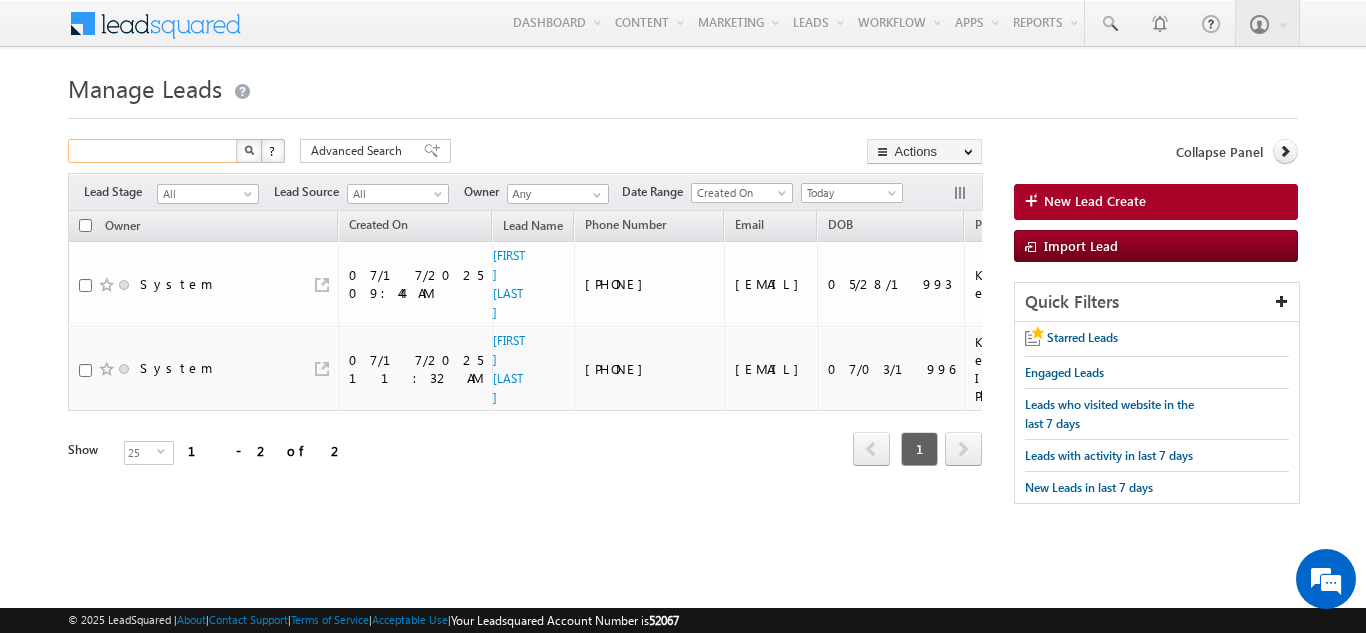 click at bounding box center [153, 151] 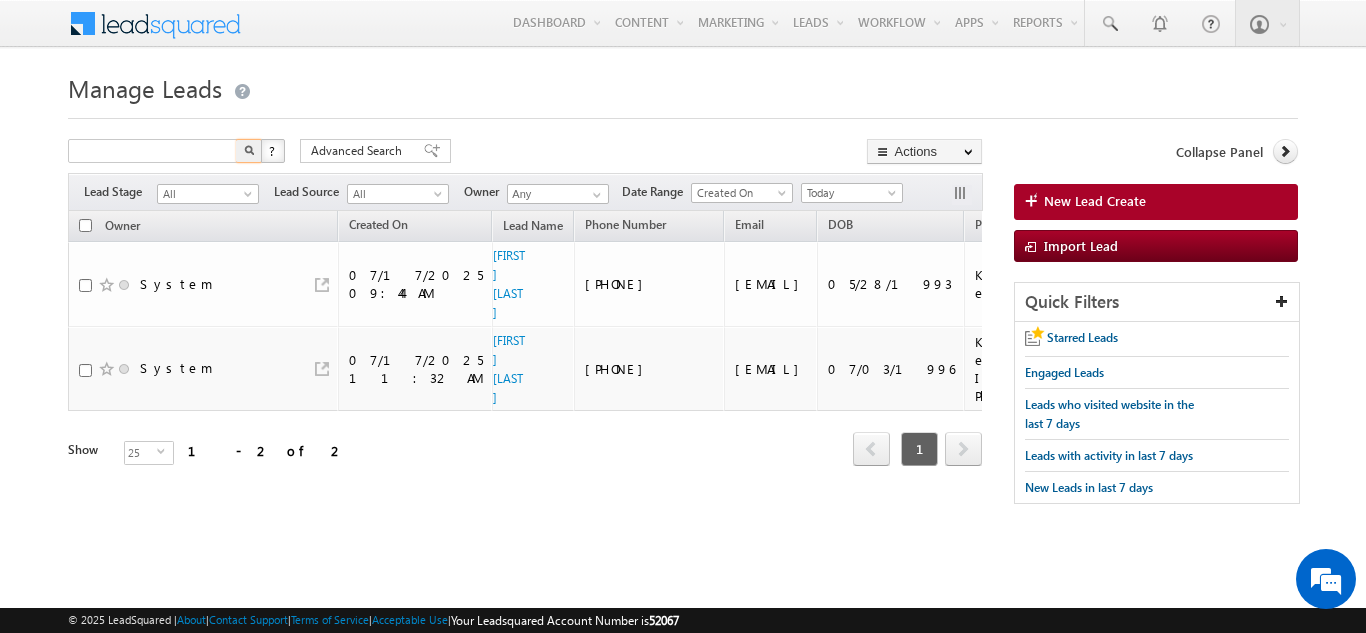 type on "Search Leads" 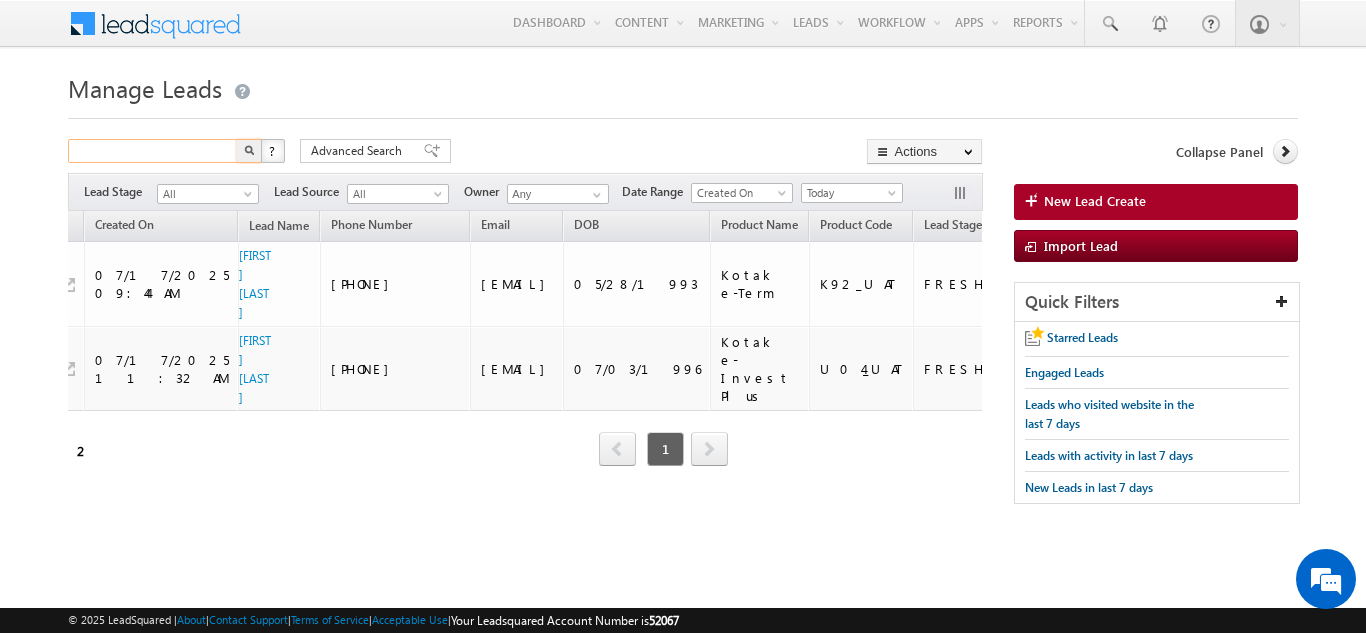 scroll, scrollTop: 0, scrollLeft: 4043, axis: horizontal 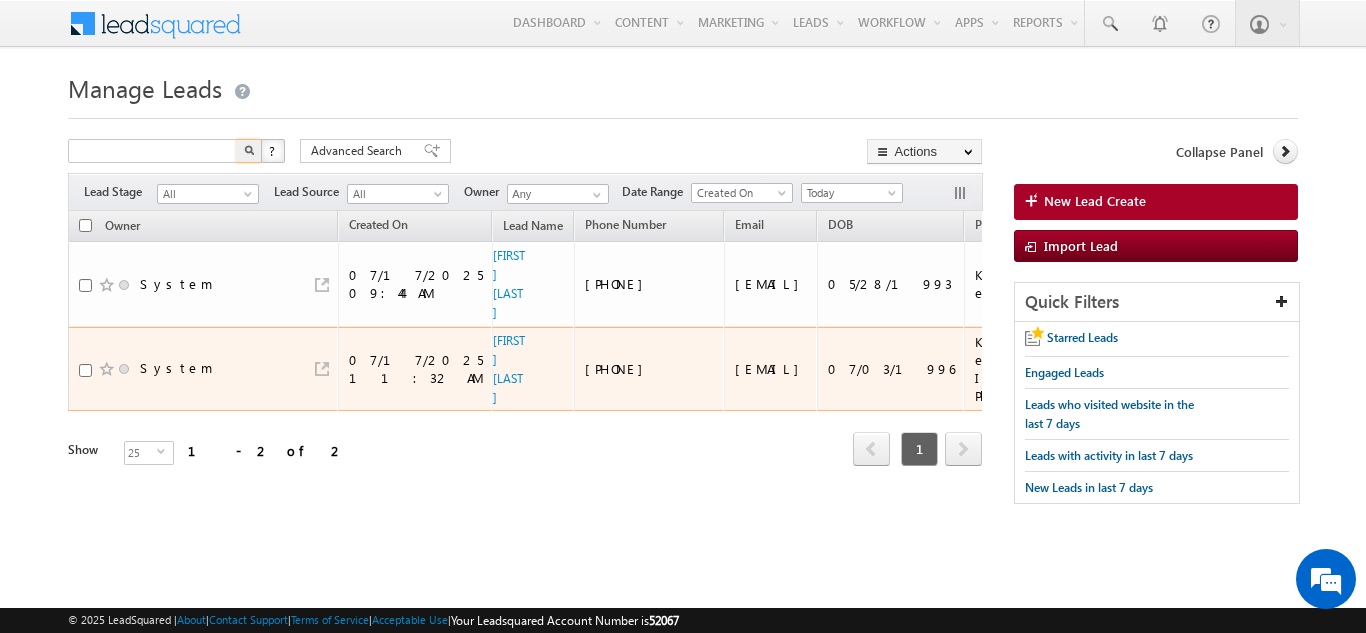 type on "Search Leads" 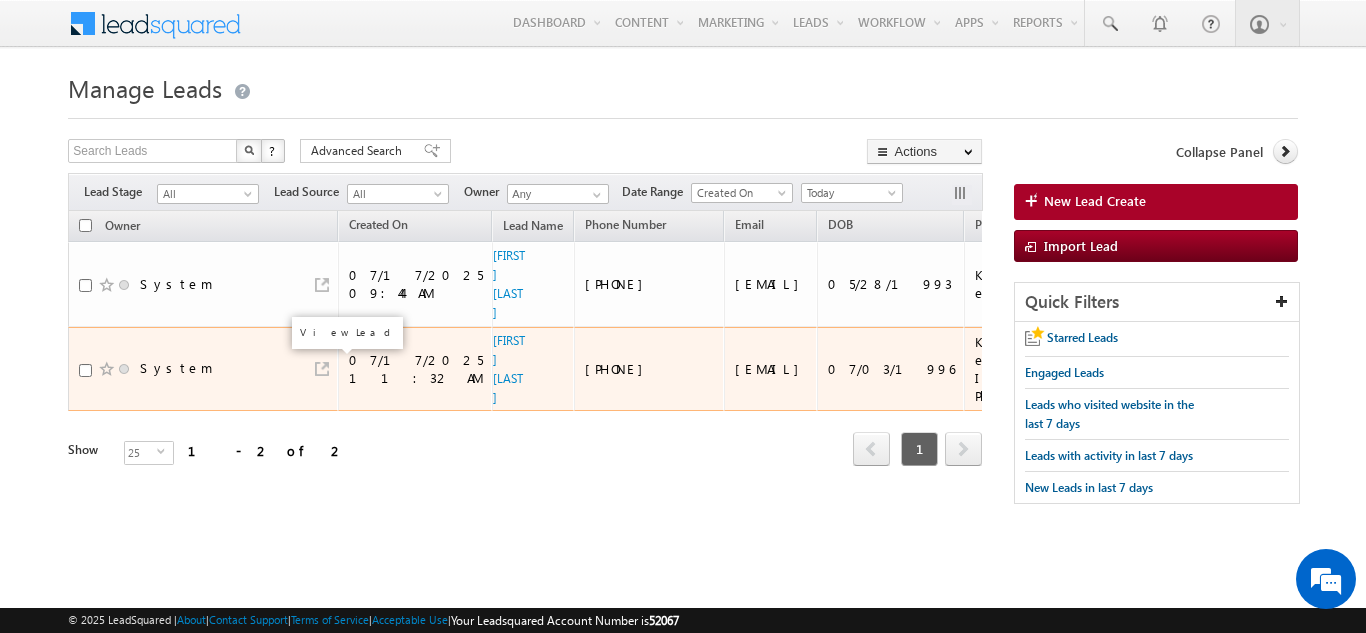 click at bounding box center [322, 369] 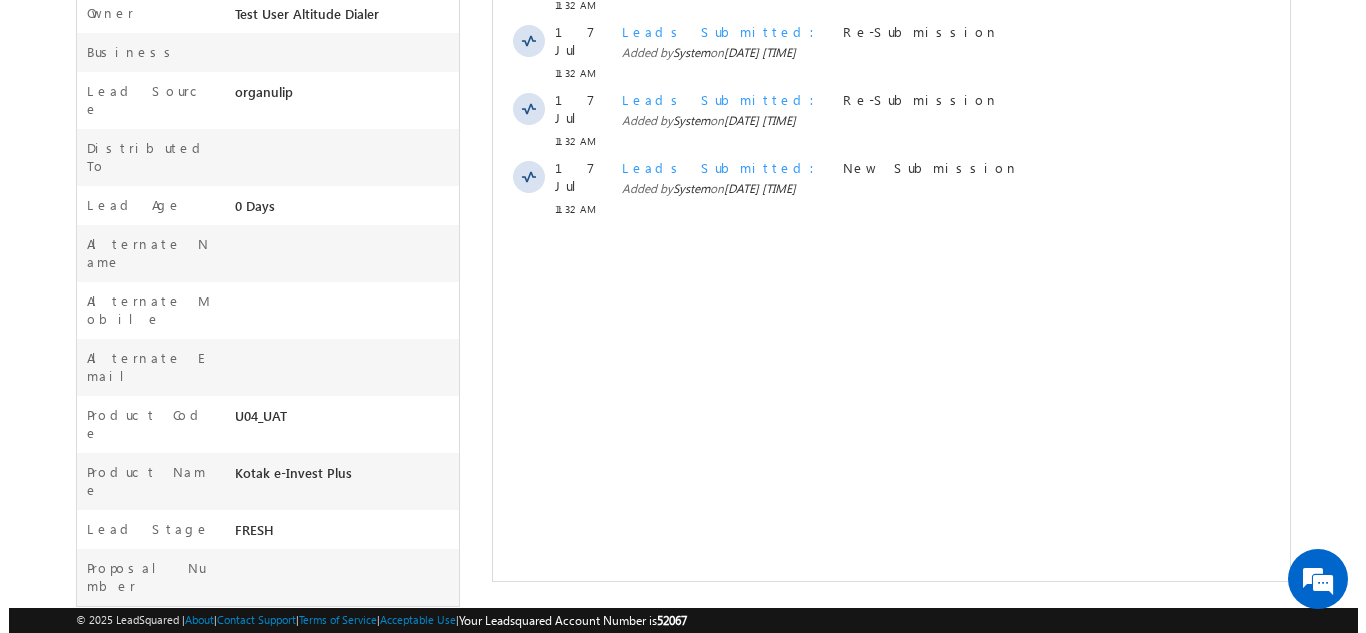 scroll, scrollTop: 51, scrollLeft: 0, axis: vertical 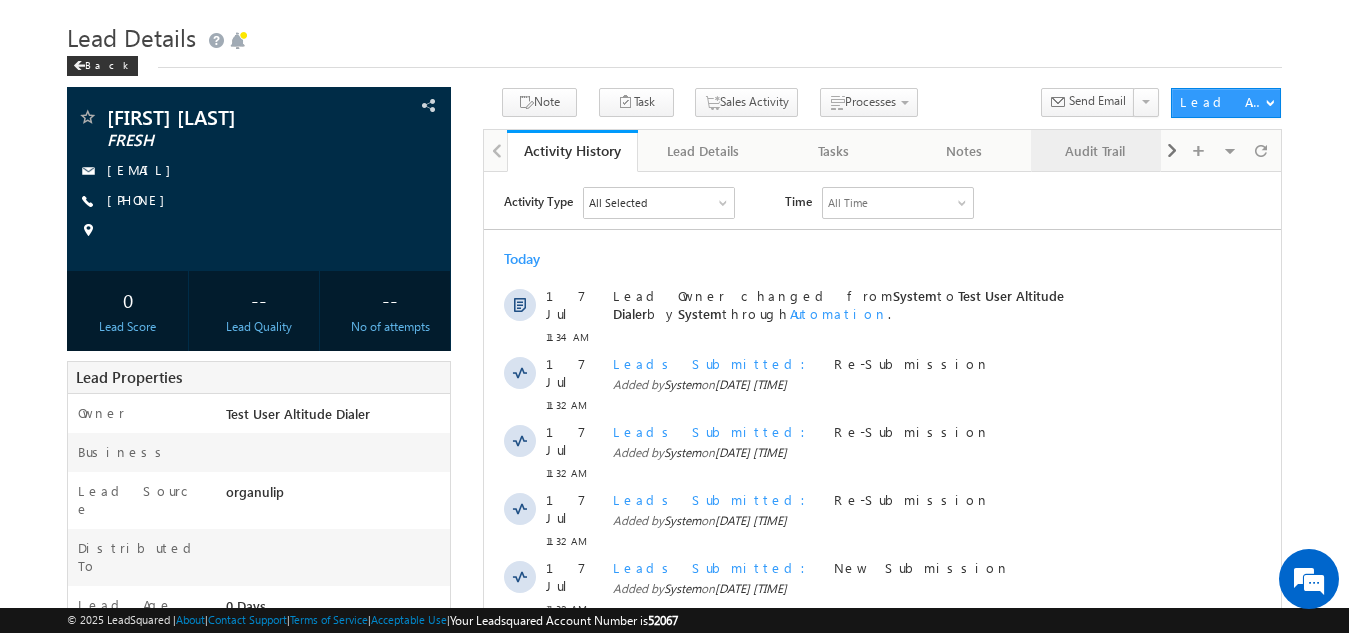 click on "Audit Trail" at bounding box center [1096, 151] 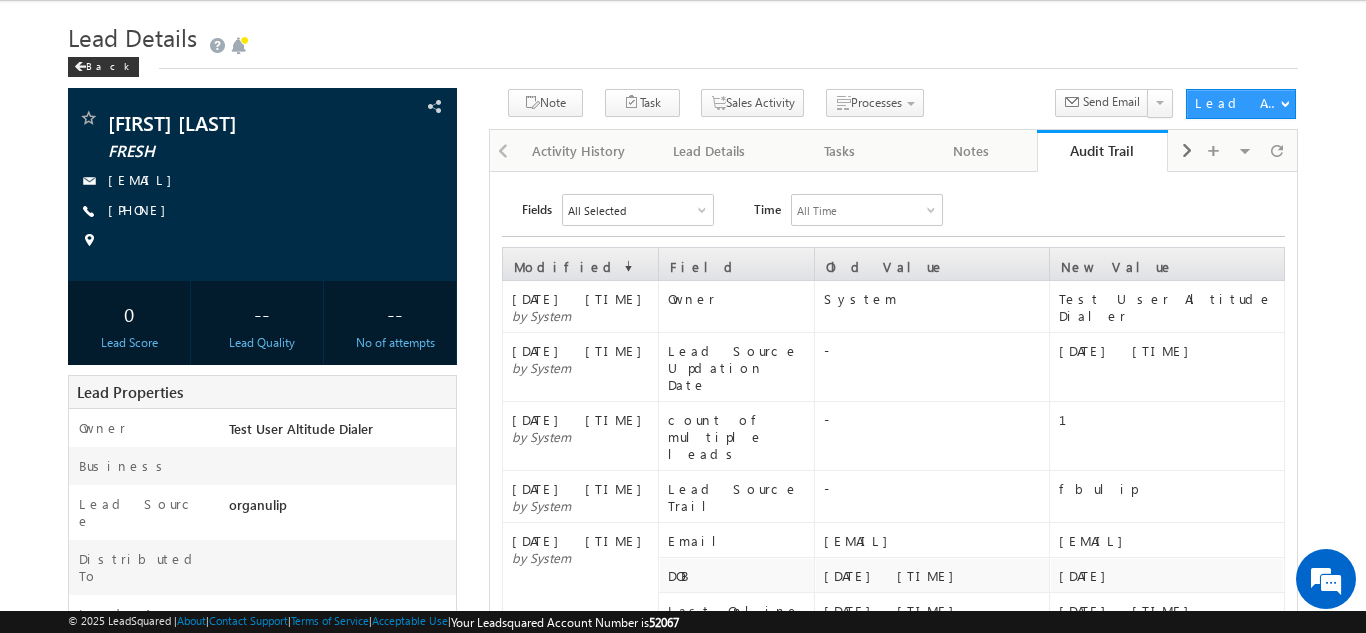 scroll, scrollTop: 0, scrollLeft: 0, axis: both 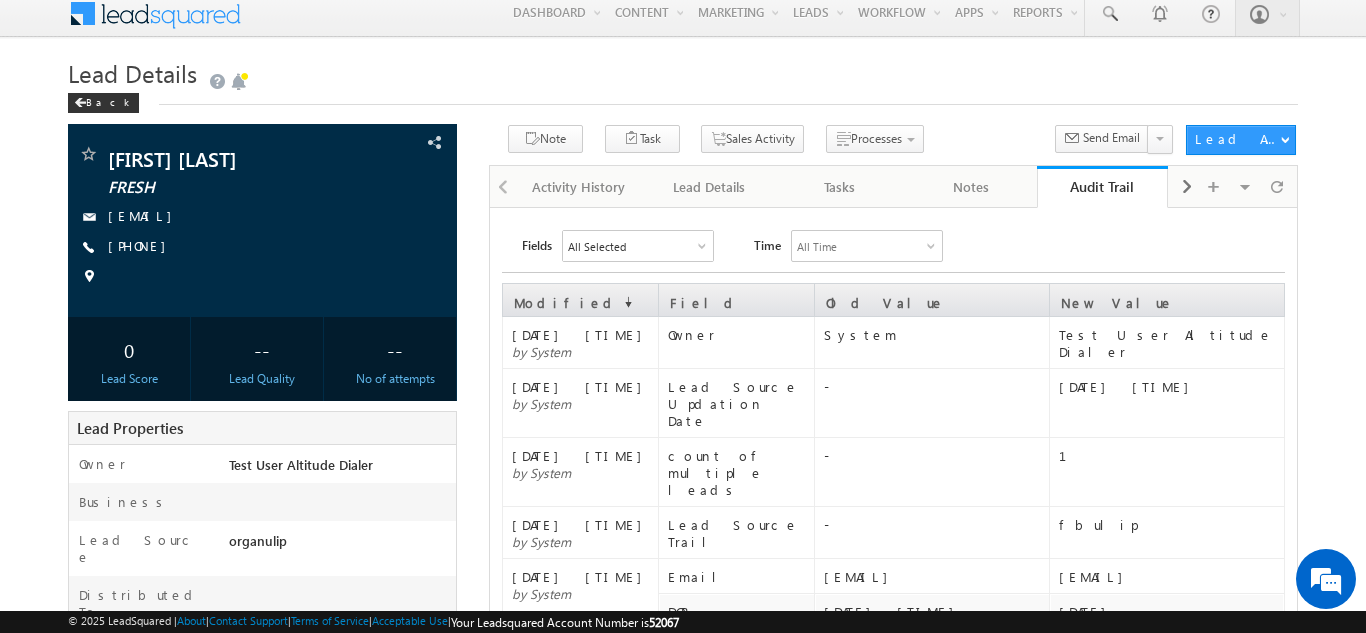 click on "[EMAIL]" at bounding box center [932, 576] 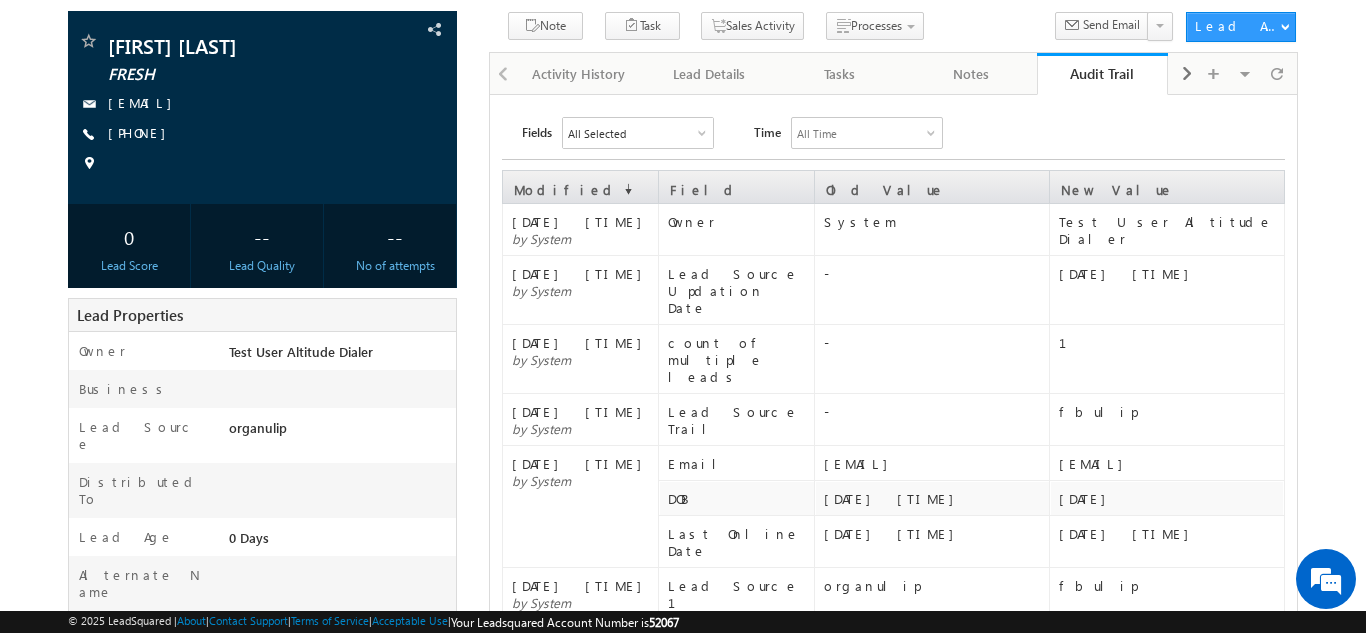 scroll, scrollTop: 0, scrollLeft: 0, axis: both 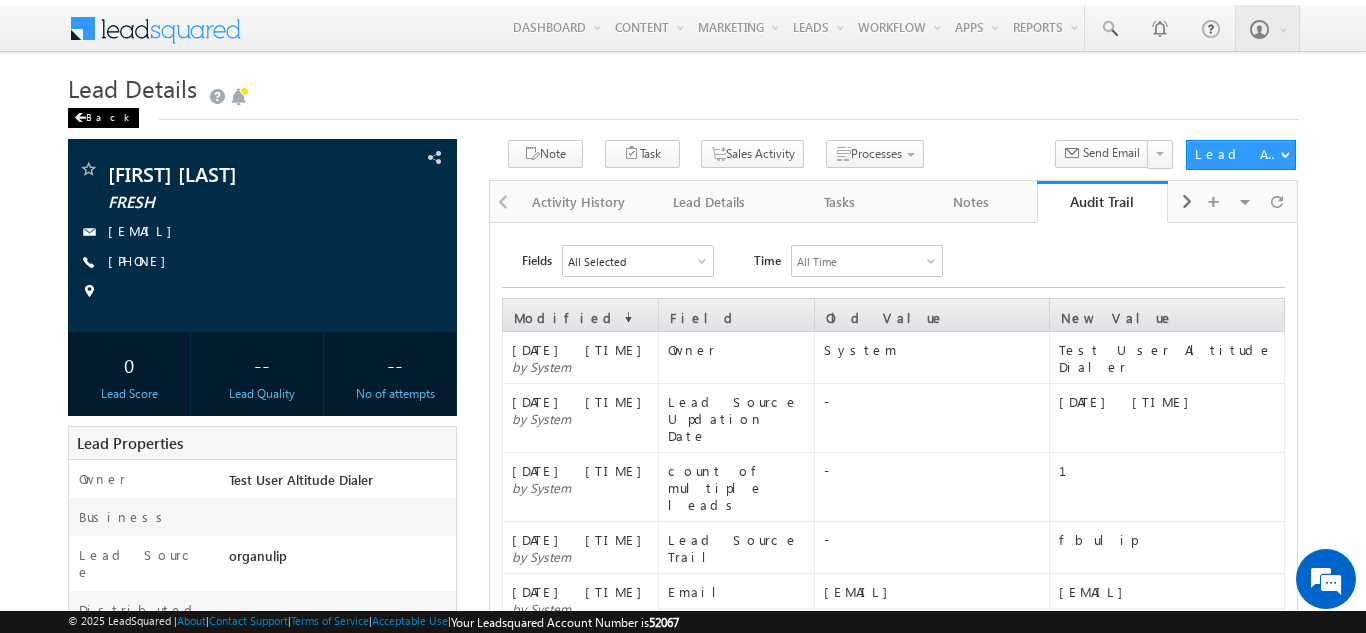 click on "Back" at bounding box center (103, 118) 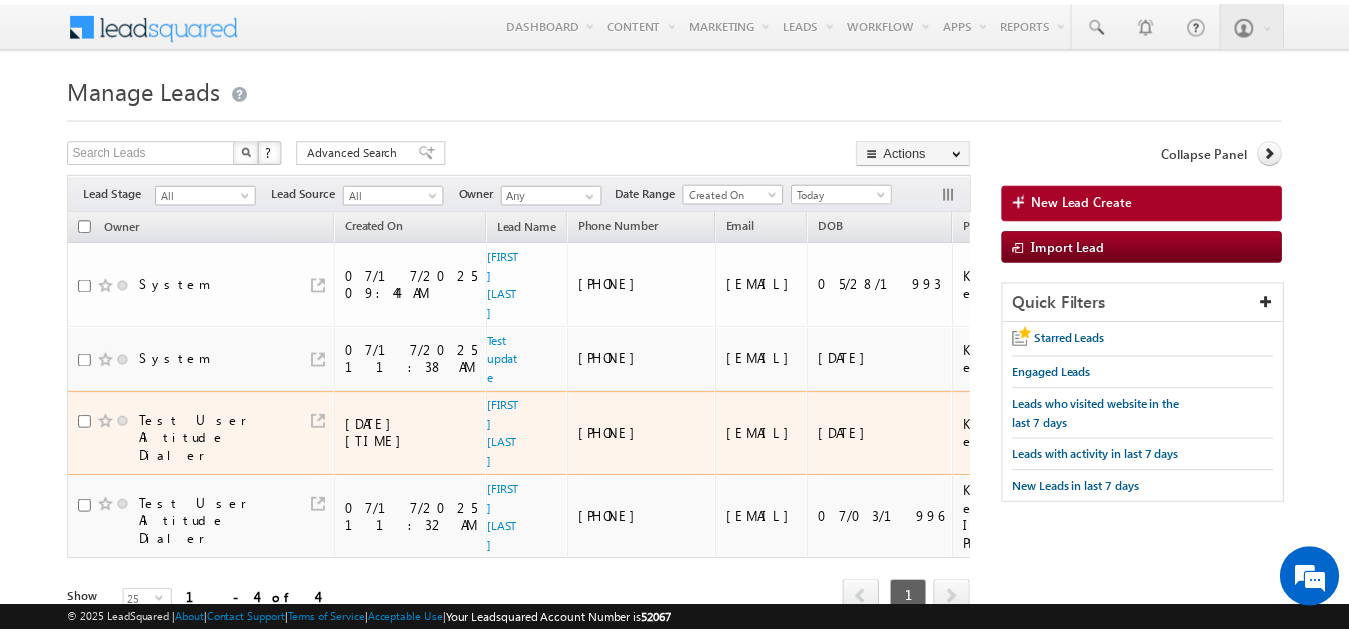 scroll, scrollTop: 0, scrollLeft: 0, axis: both 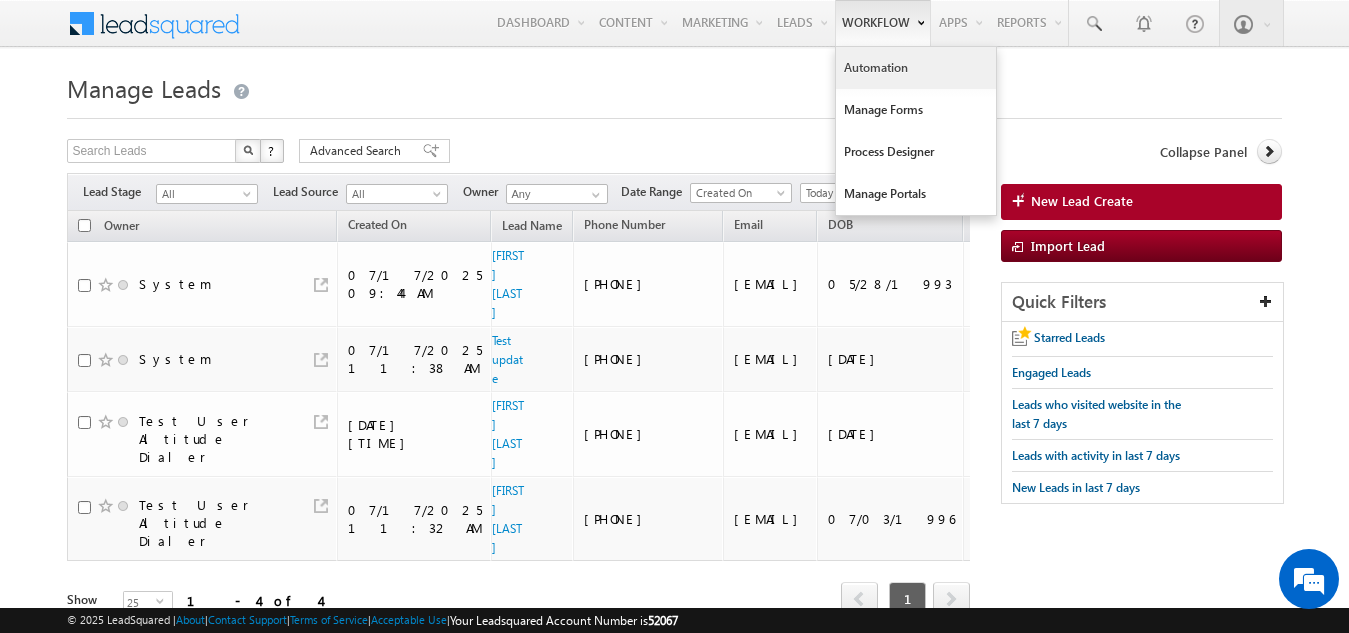 click on "Automation" at bounding box center (916, 68) 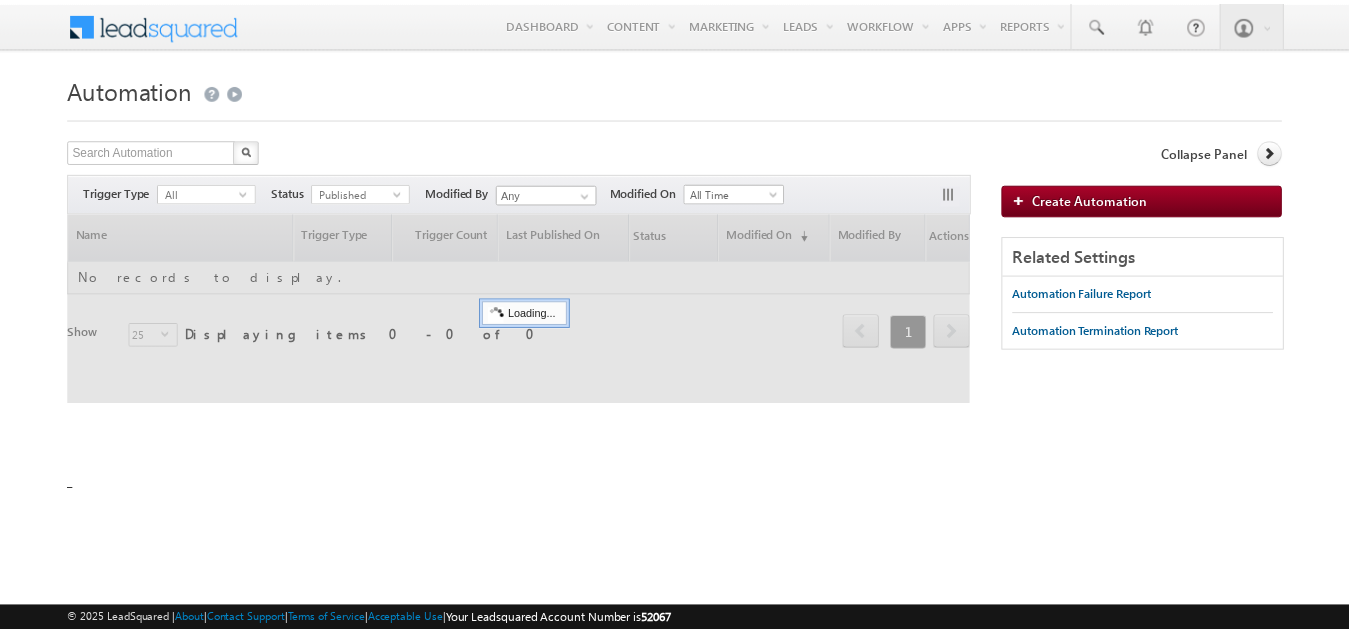 scroll, scrollTop: 0, scrollLeft: 0, axis: both 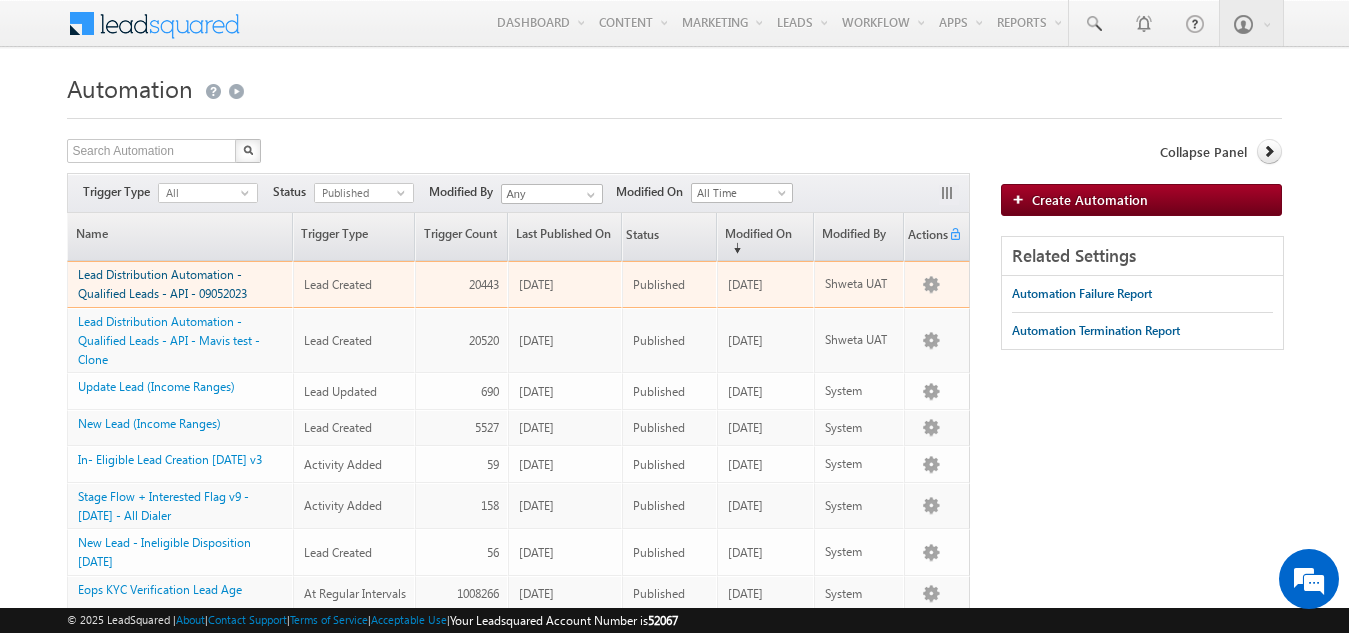 click on "Lead Distribution Automation - Qualified Leads - API - 09052023" at bounding box center [162, 284] 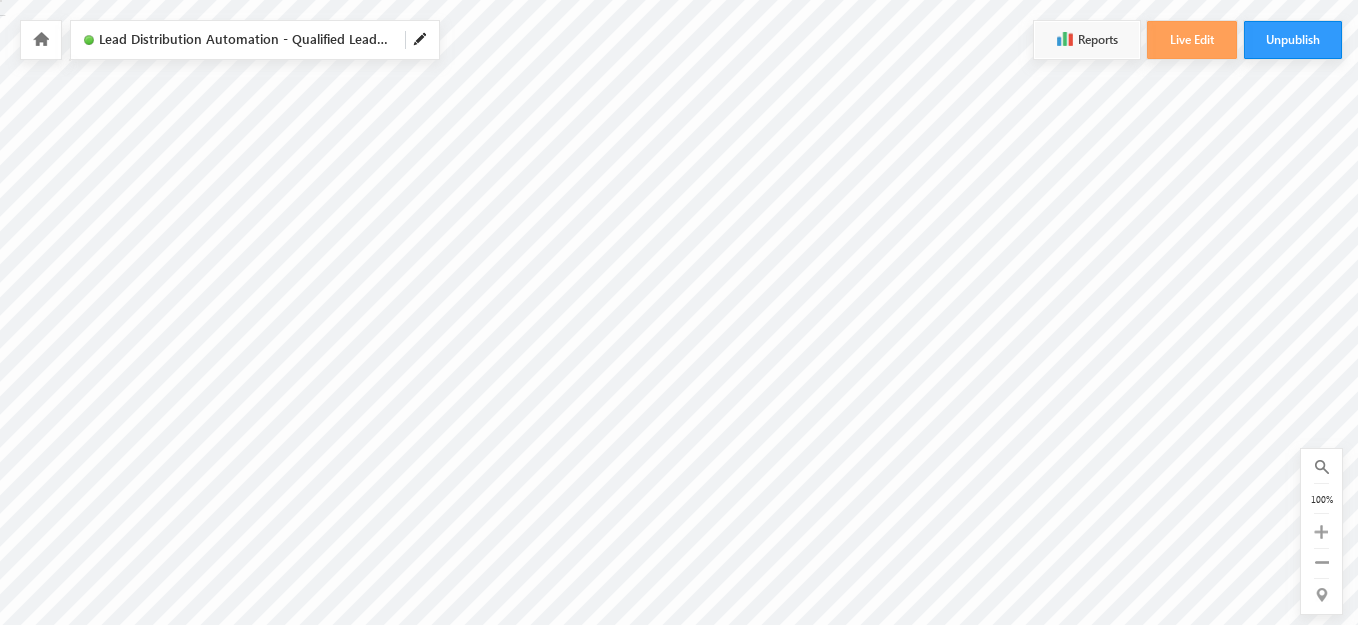 scroll, scrollTop: 300, scrollLeft: 0, axis: vertical 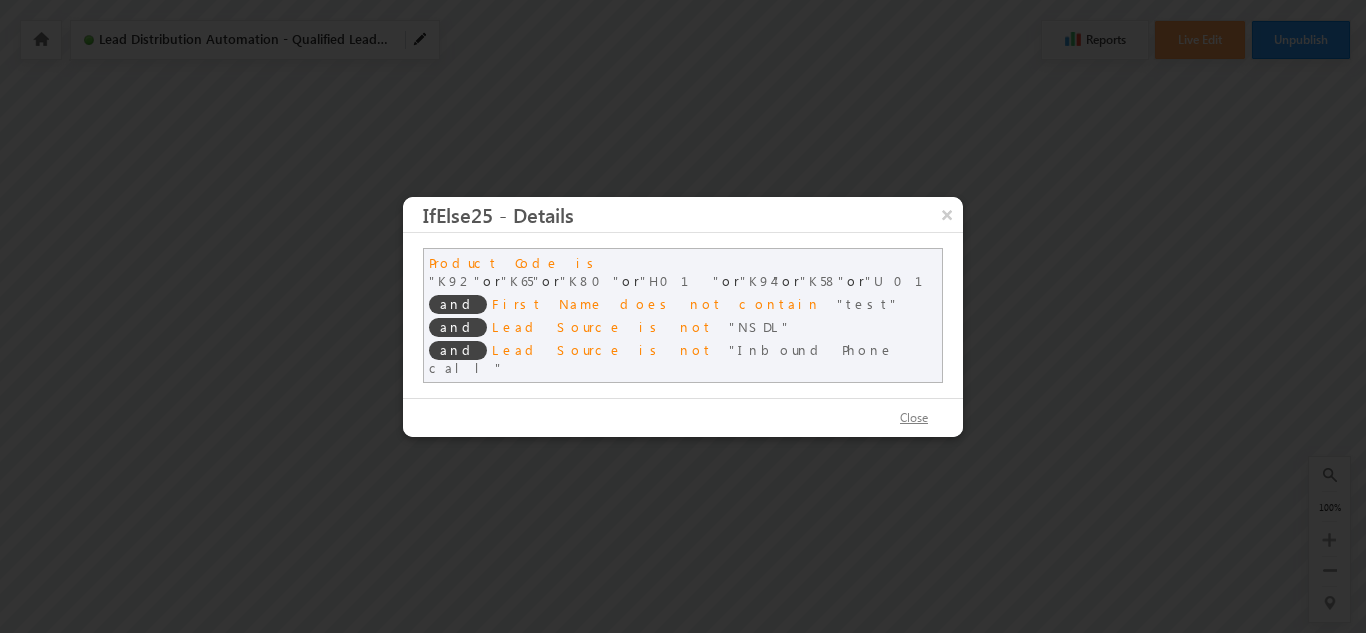 click on "Close" at bounding box center (914, 418) 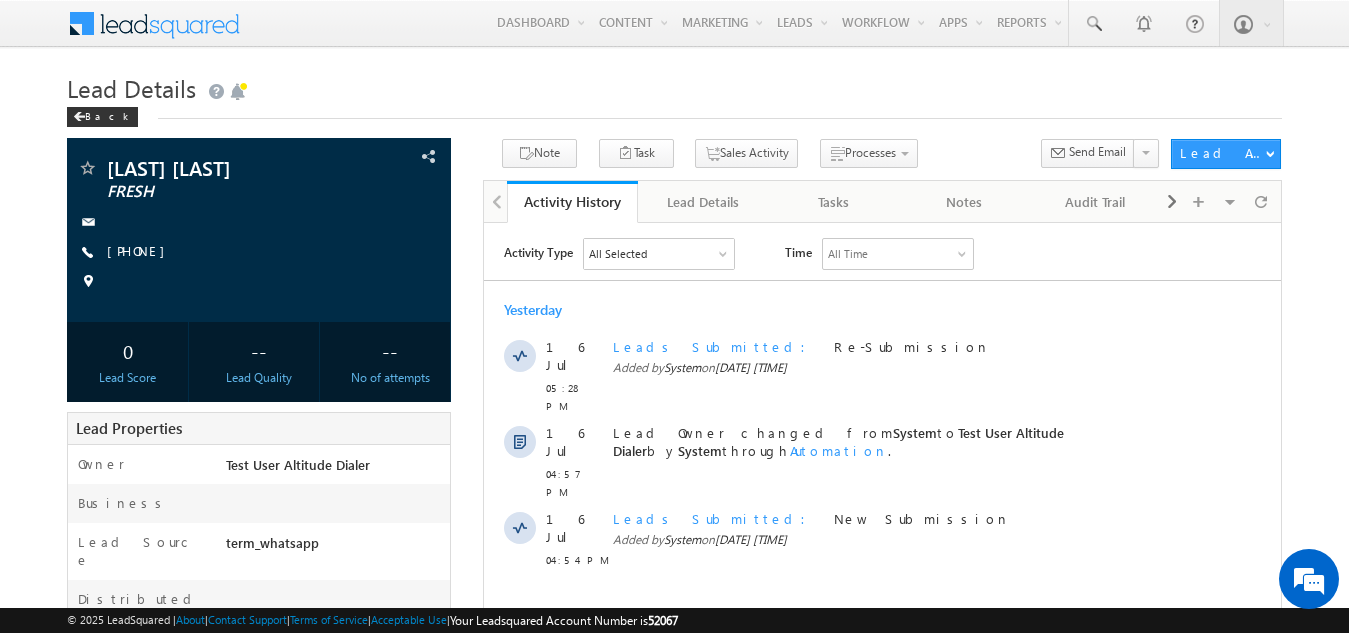 scroll, scrollTop: 0, scrollLeft: 0, axis: both 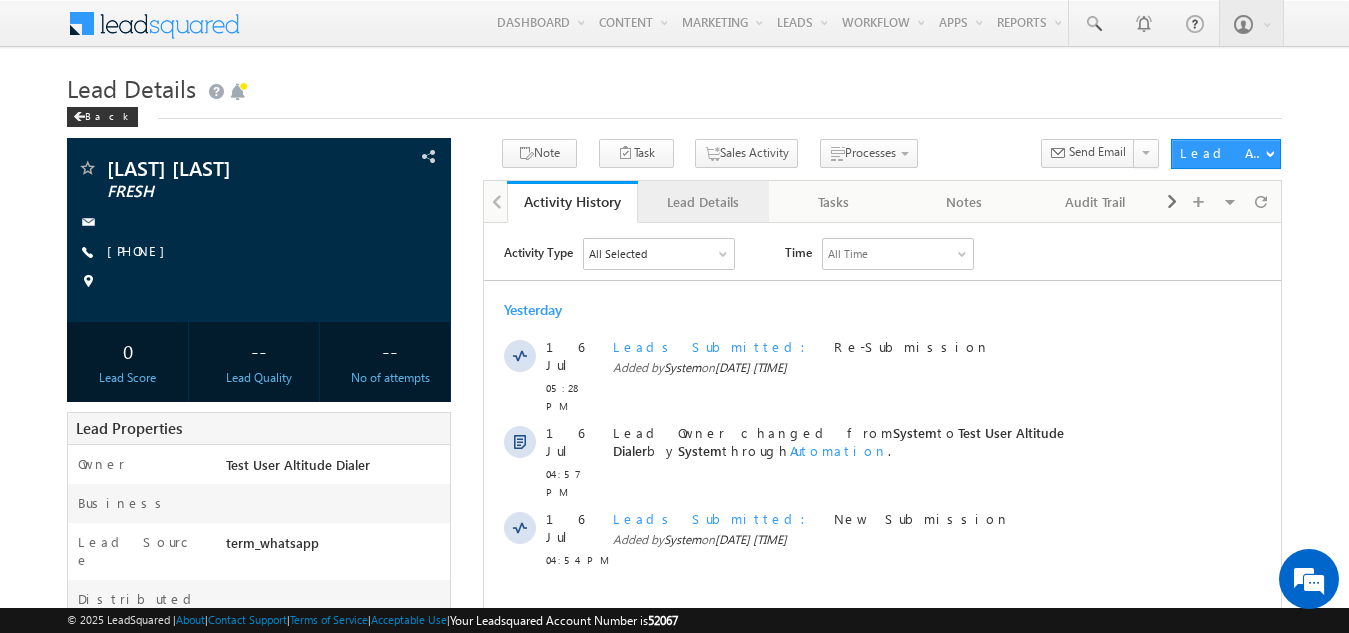 click on "Lead Details" at bounding box center [702, 202] 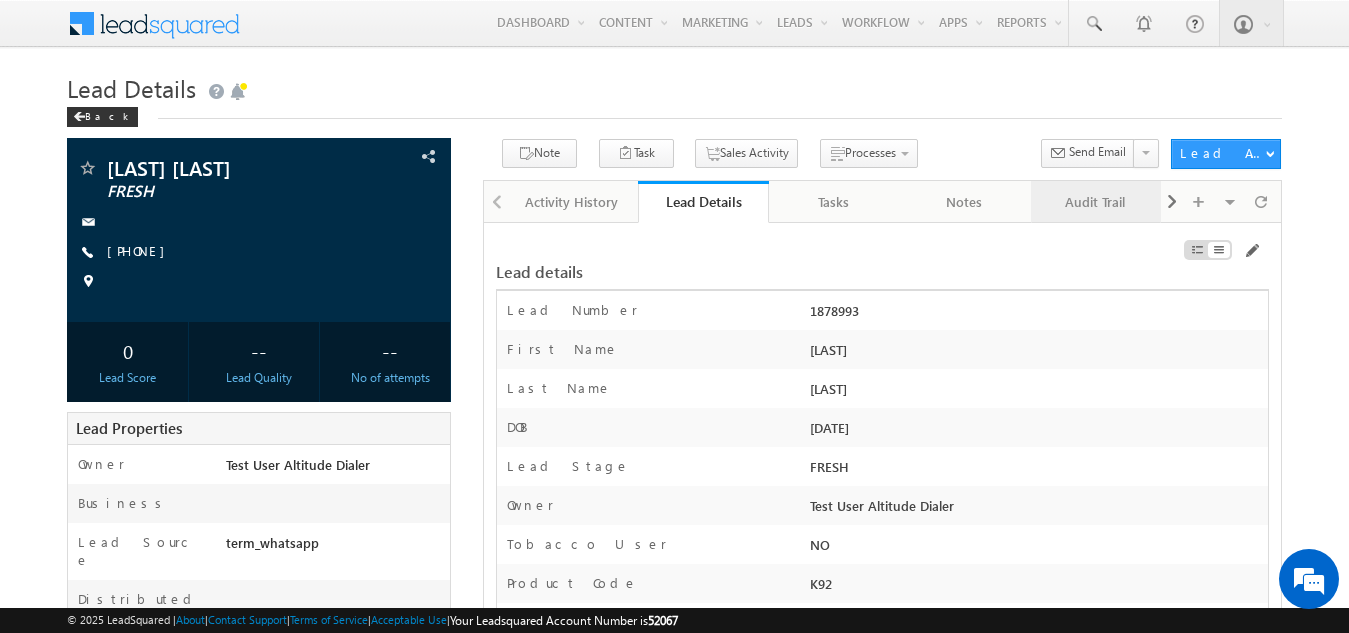 click on "Audit Trail" at bounding box center (1095, 202) 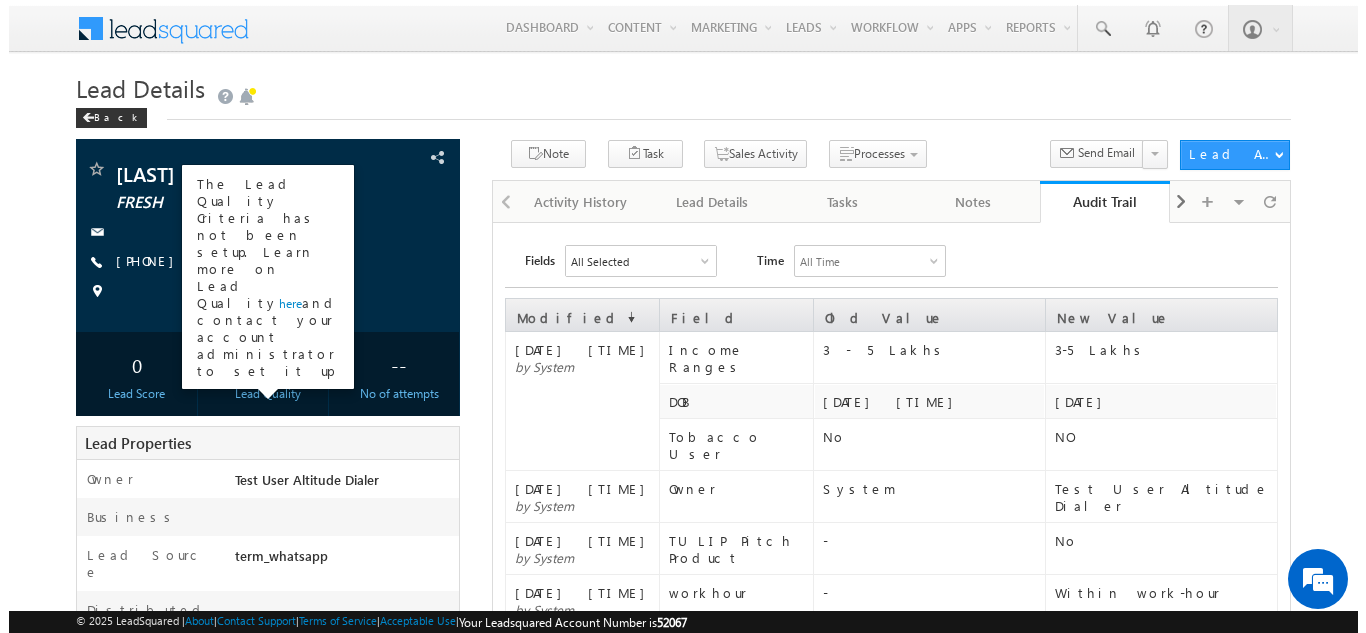scroll, scrollTop: 300, scrollLeft: 0, axis: vertical 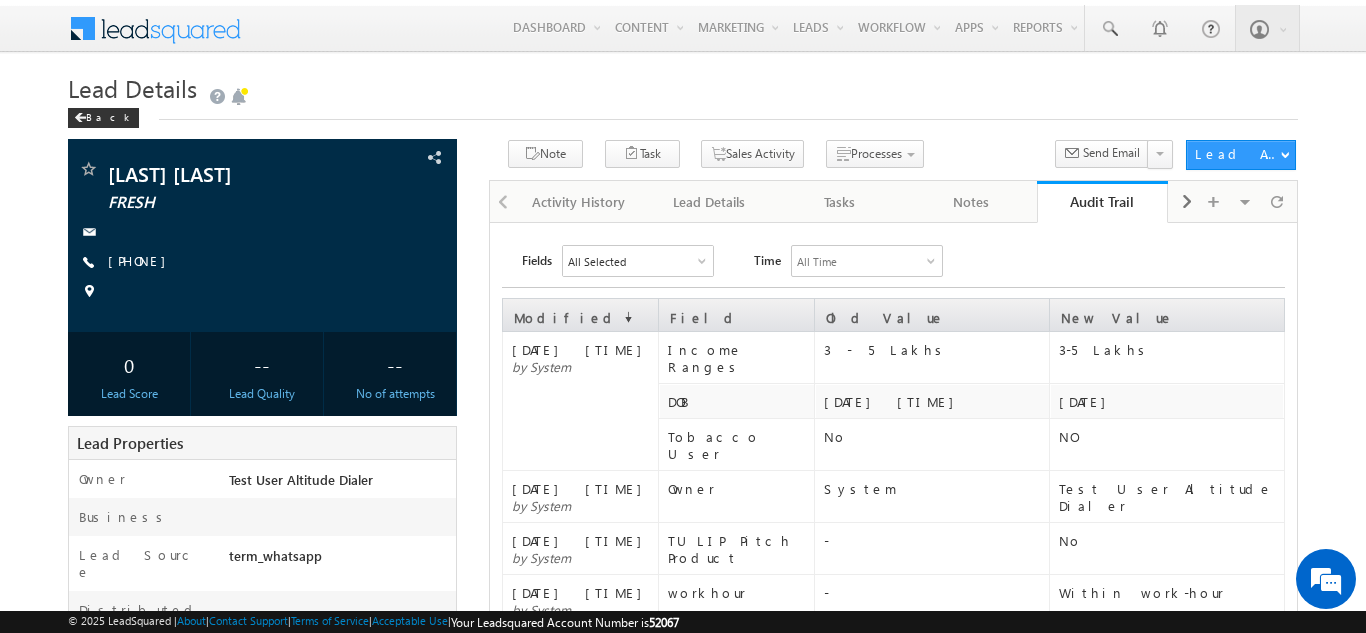 click on "Menu
Shweta UAT
shwet a.uat @kota k.com" at bounding box center [683, 545] 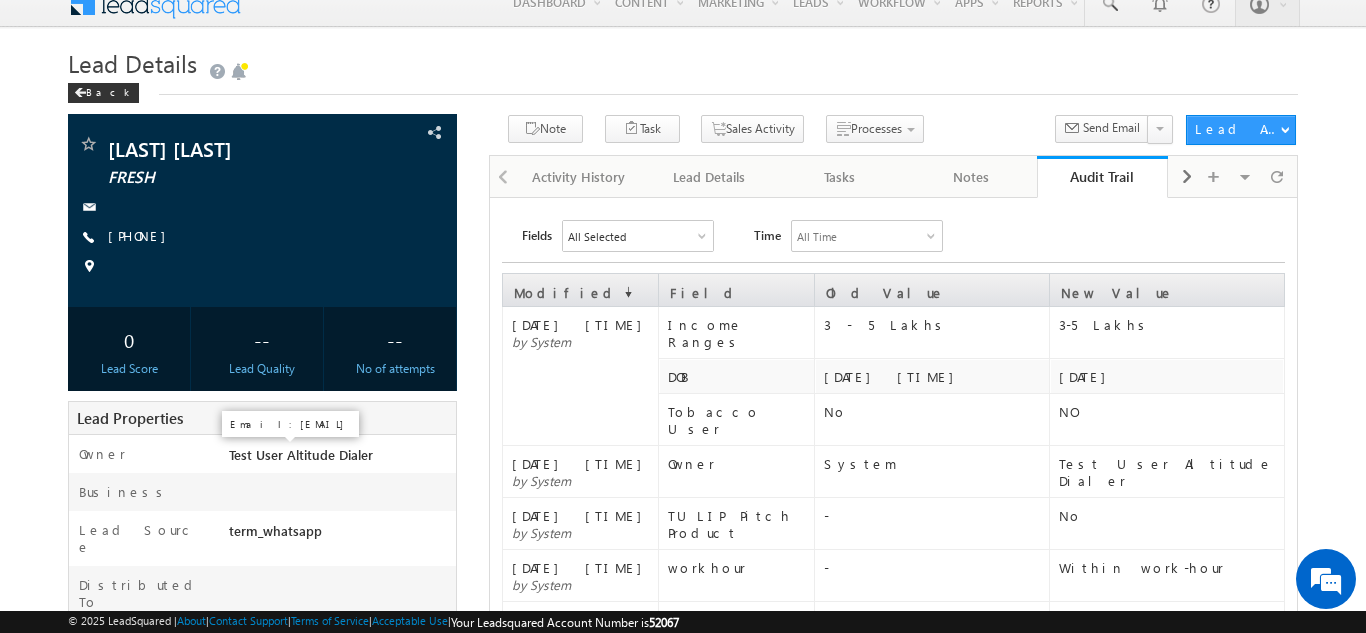 scroll, scrollTop: 0, scrollLeft: 0, axis: both 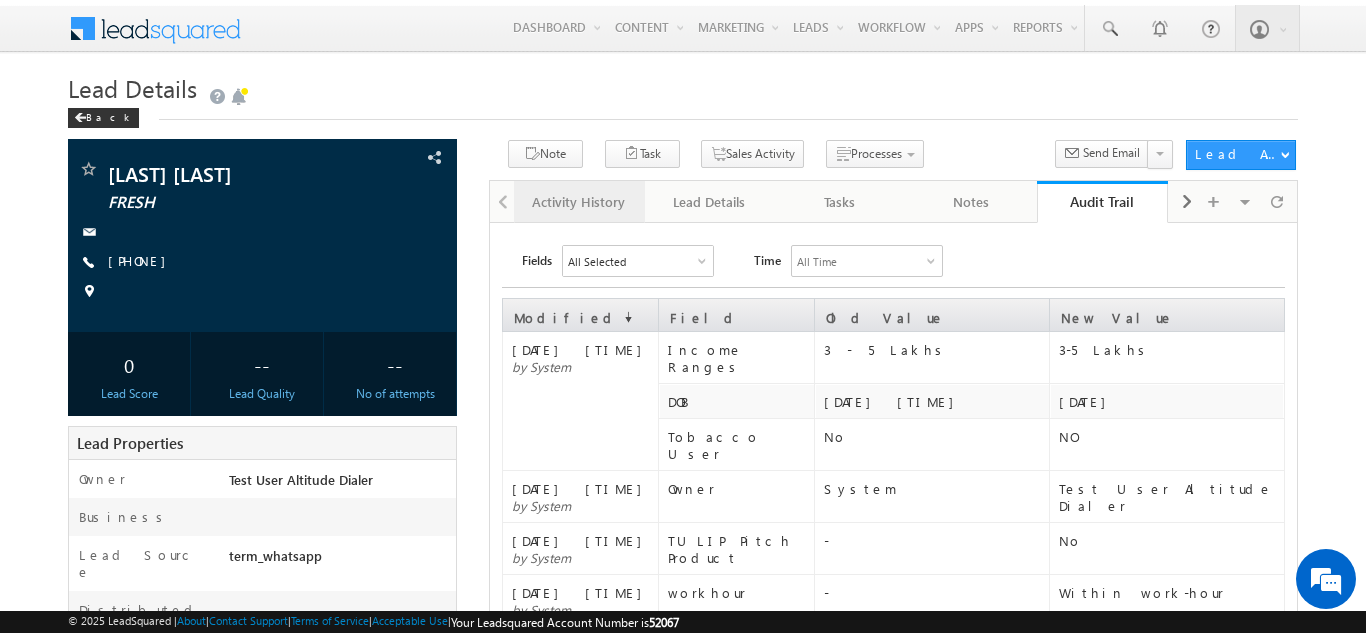 click on "Activity History" at bounding box center [578, 202] 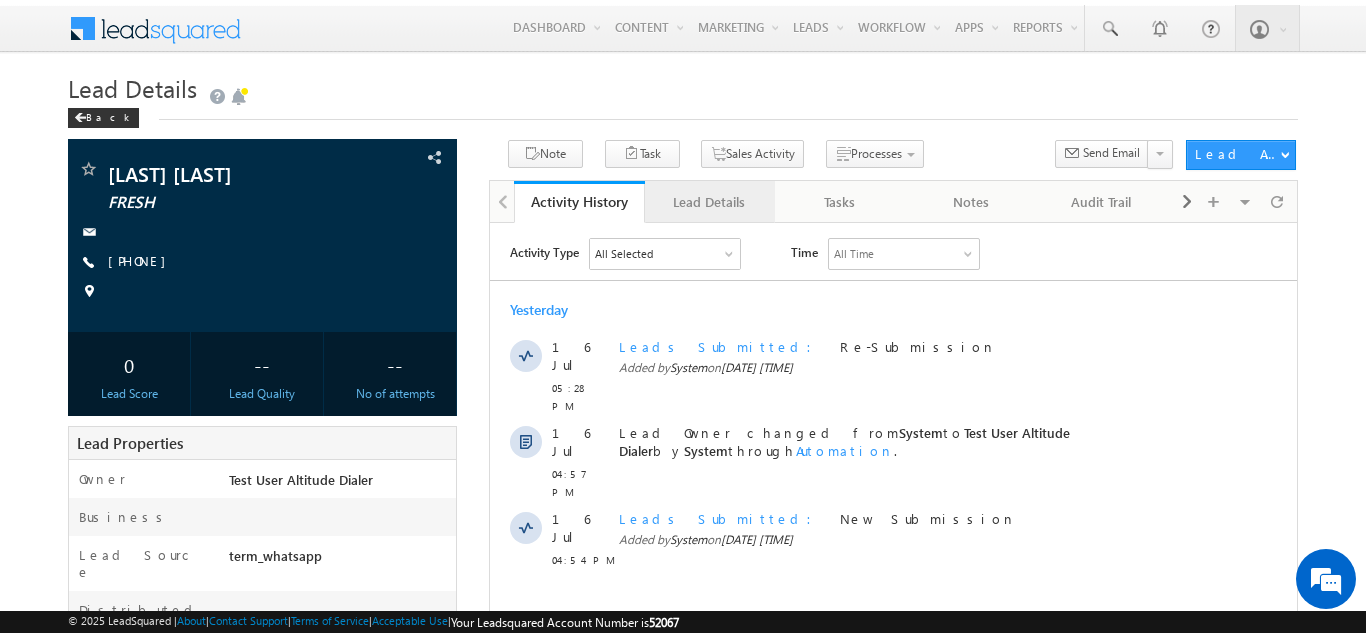 click on "Lead Details" at bounding box center (710, 202) 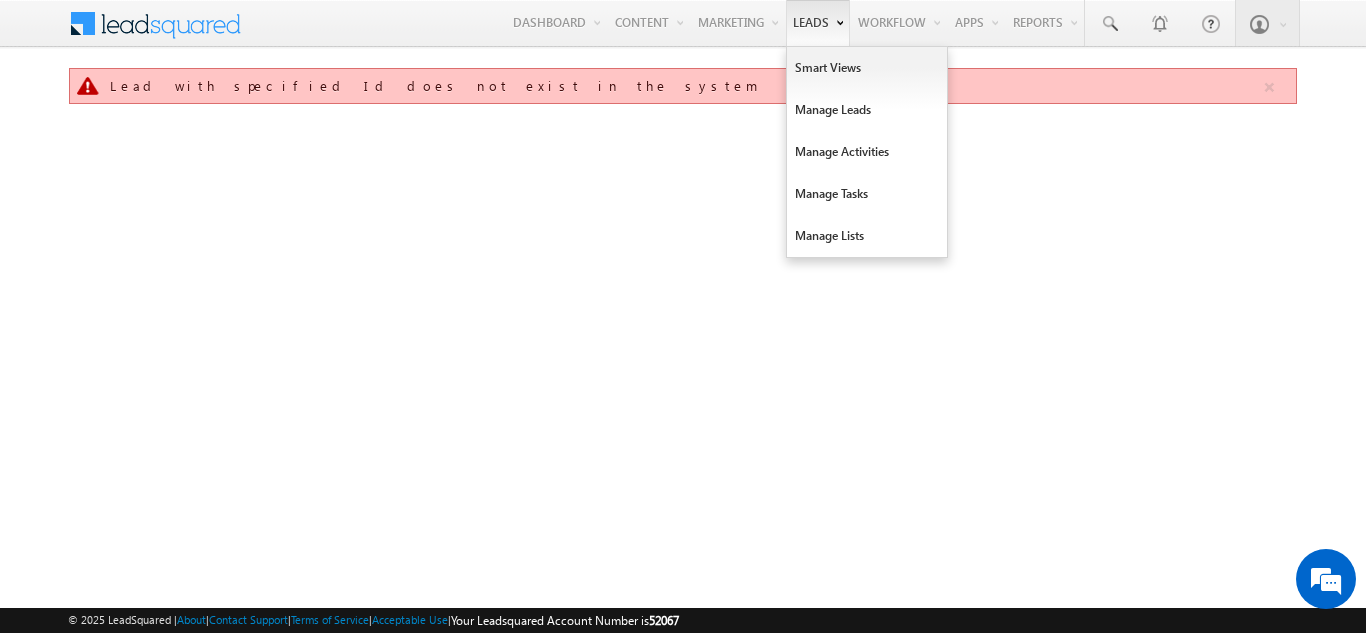 scroll, scrollTop: 0, scrollLeft: 0, axis: both 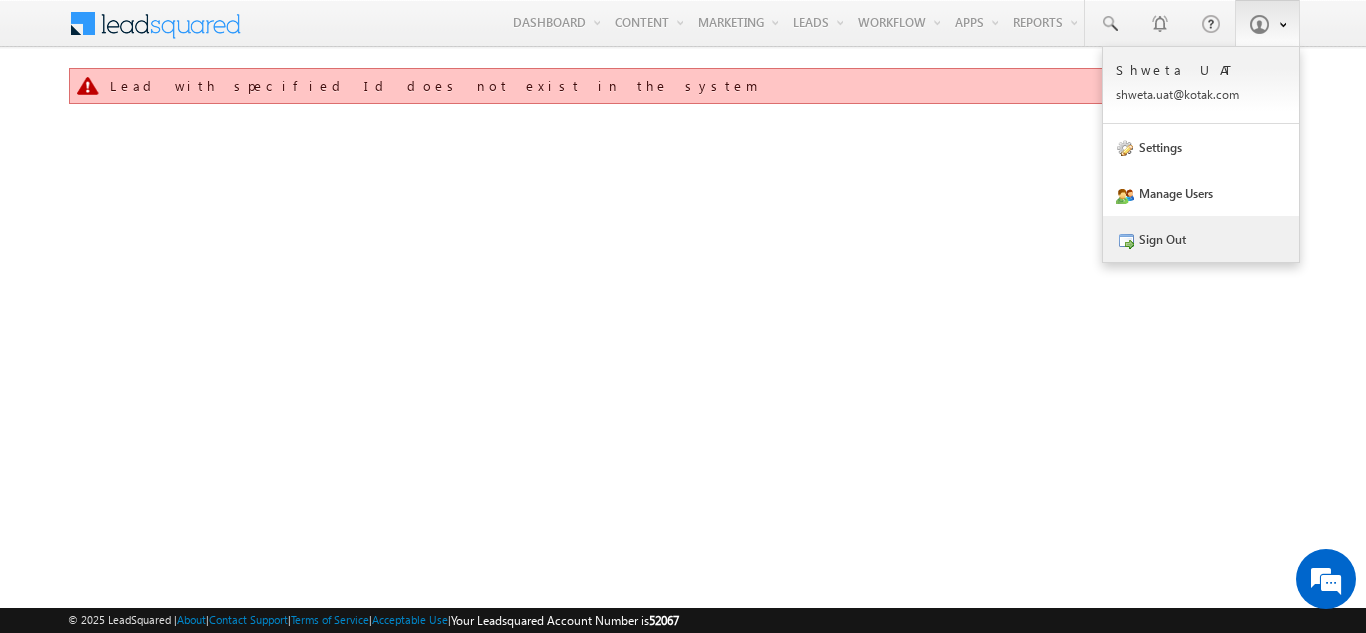 click on "Sign Out" at bounding box center (1201, 239) 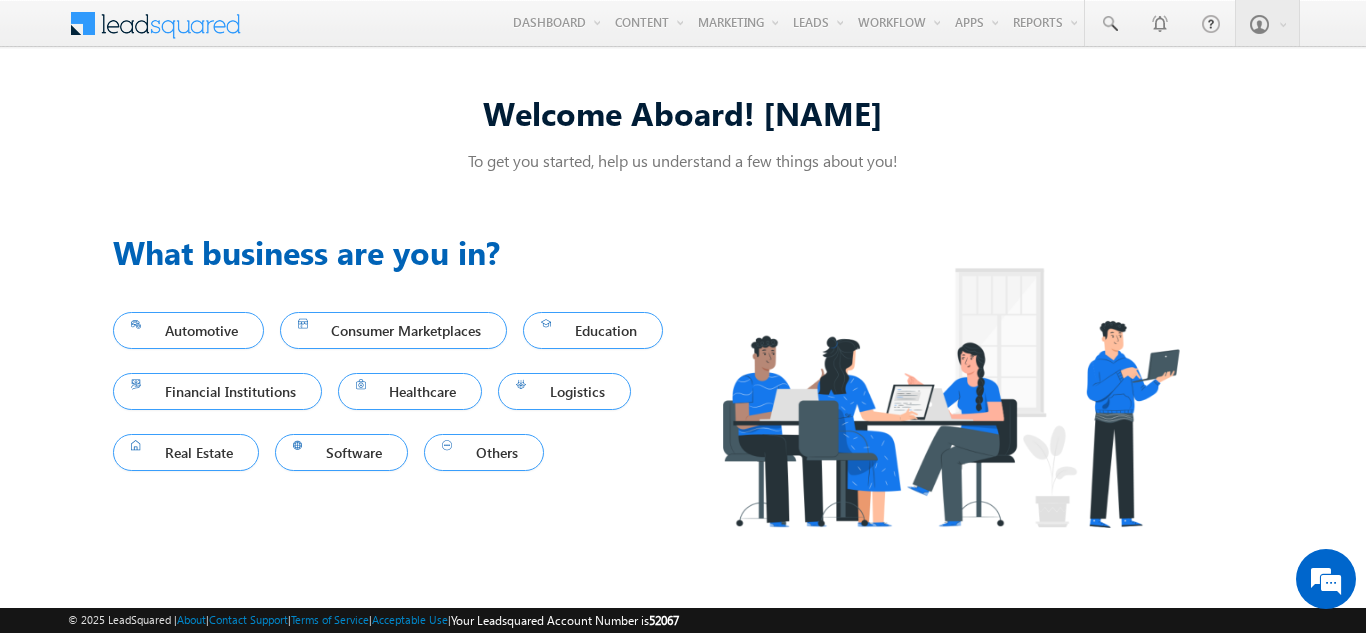 scroll, scrollTop: 0, scrollLeft: 0, axis: both 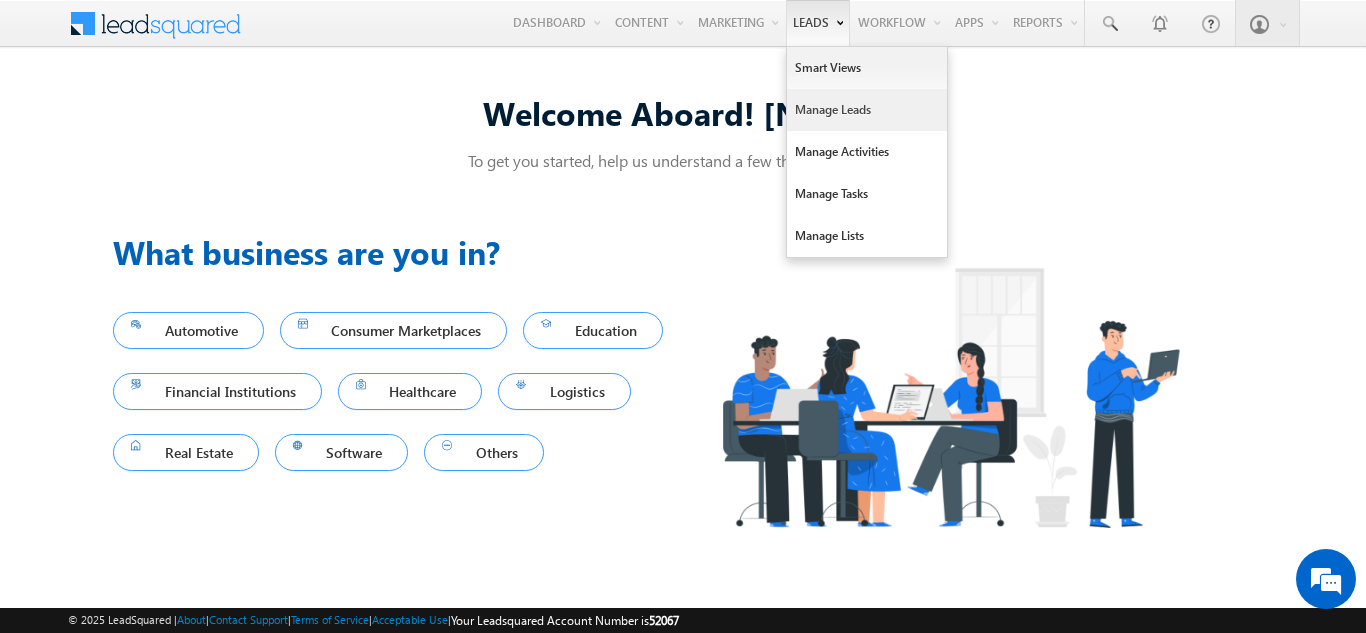 click on "Manage Leads" at bounding box center (867, 110) 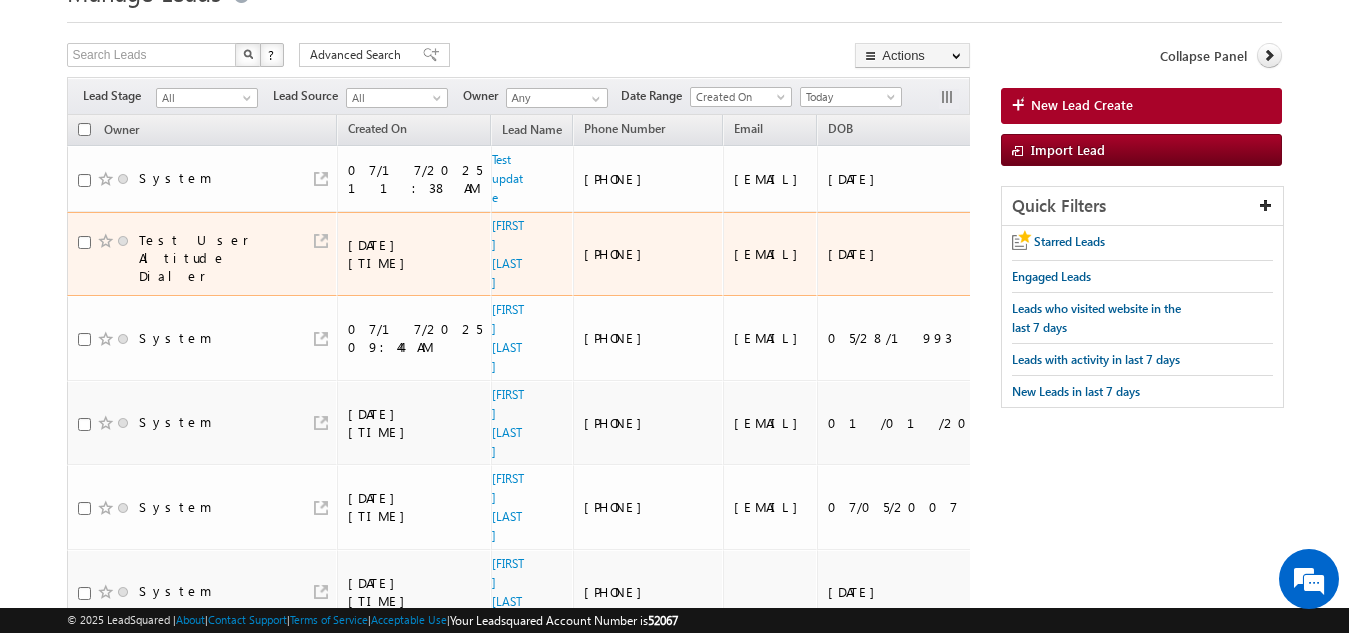 scroll, scrollTop: 200, scrollLeft: 0, axis: vertical 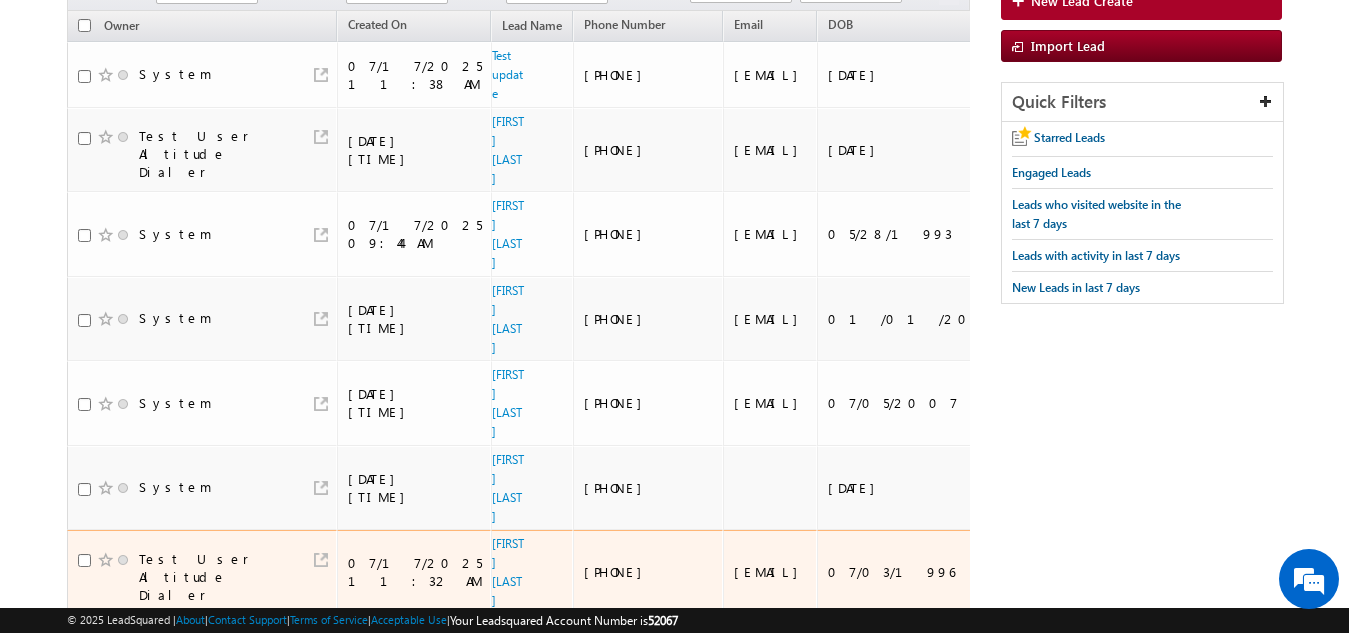 click on "[FIRST] [LAST]" at bounding box center [509, 572] 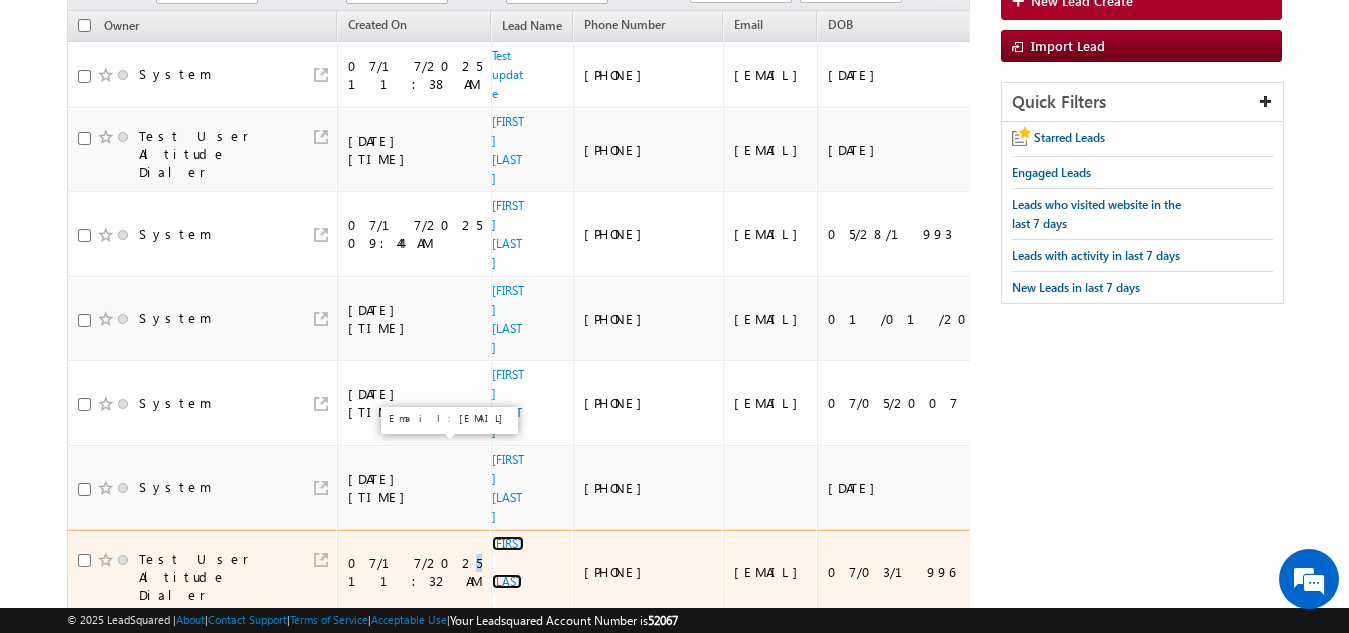 click on "[FIRST] [LAST]" at bounding box center (509, 572) 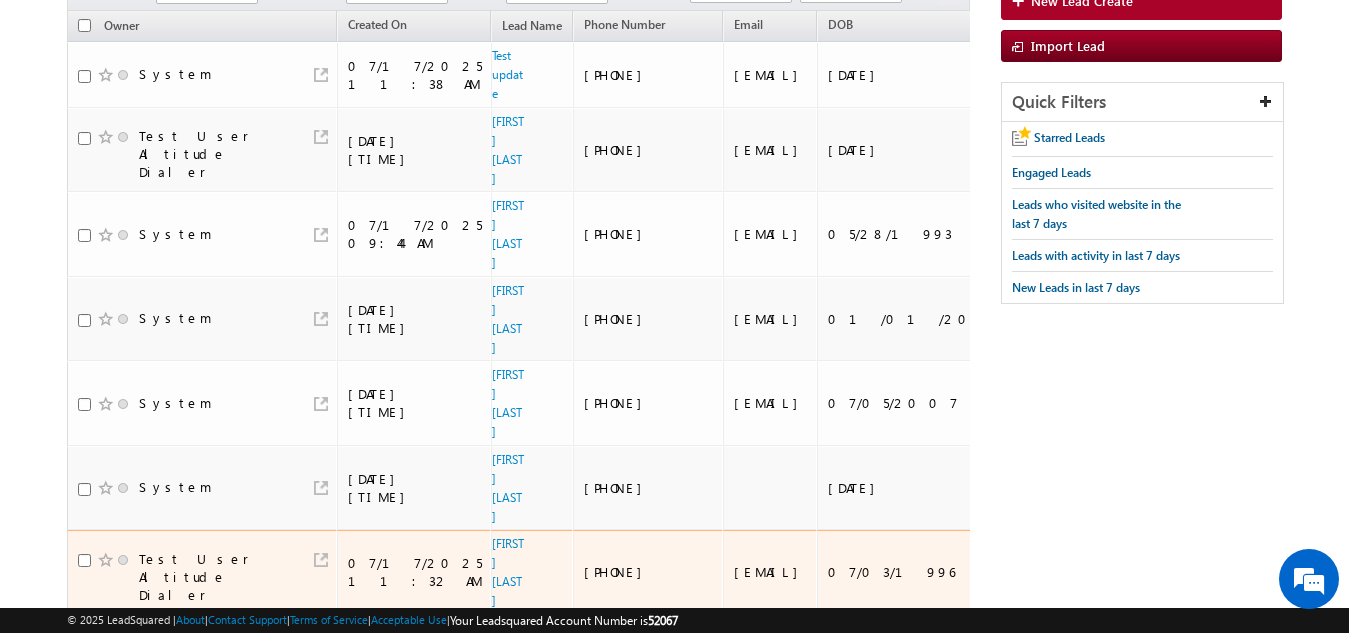 click on "[FIRST] [LAST]" at bounding box center [509, 572] 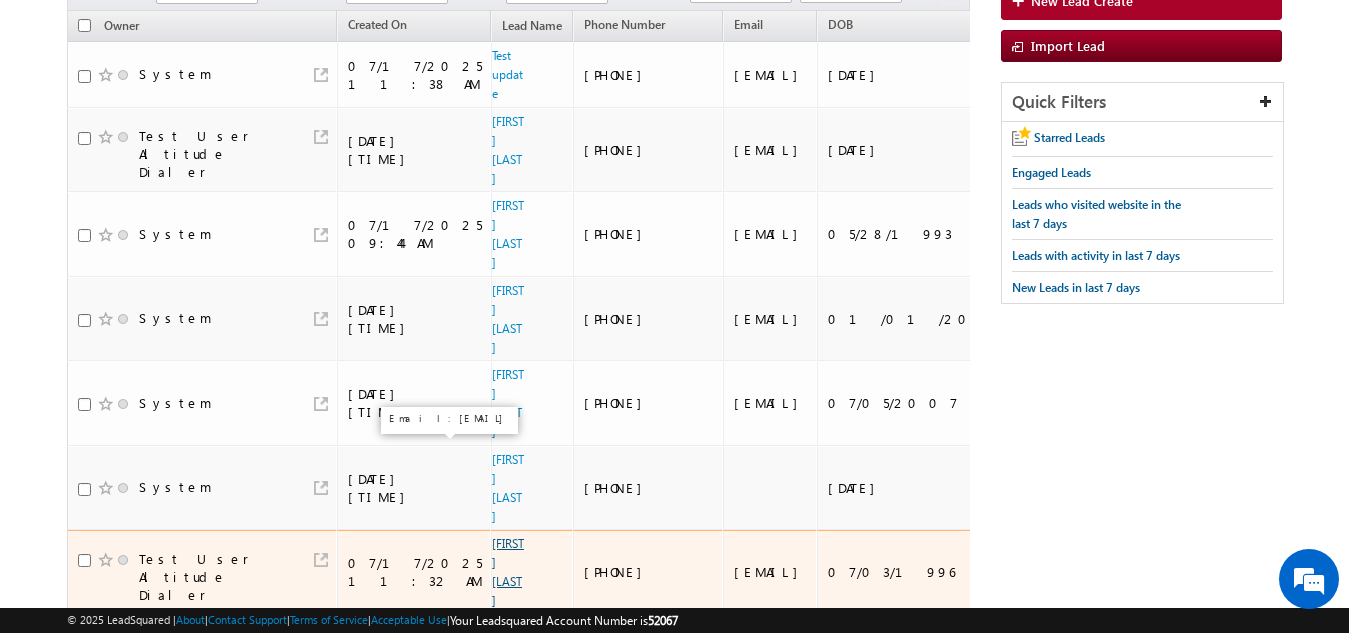 click on "[FIRST] [LAST]" at bounding box center (508, 572) 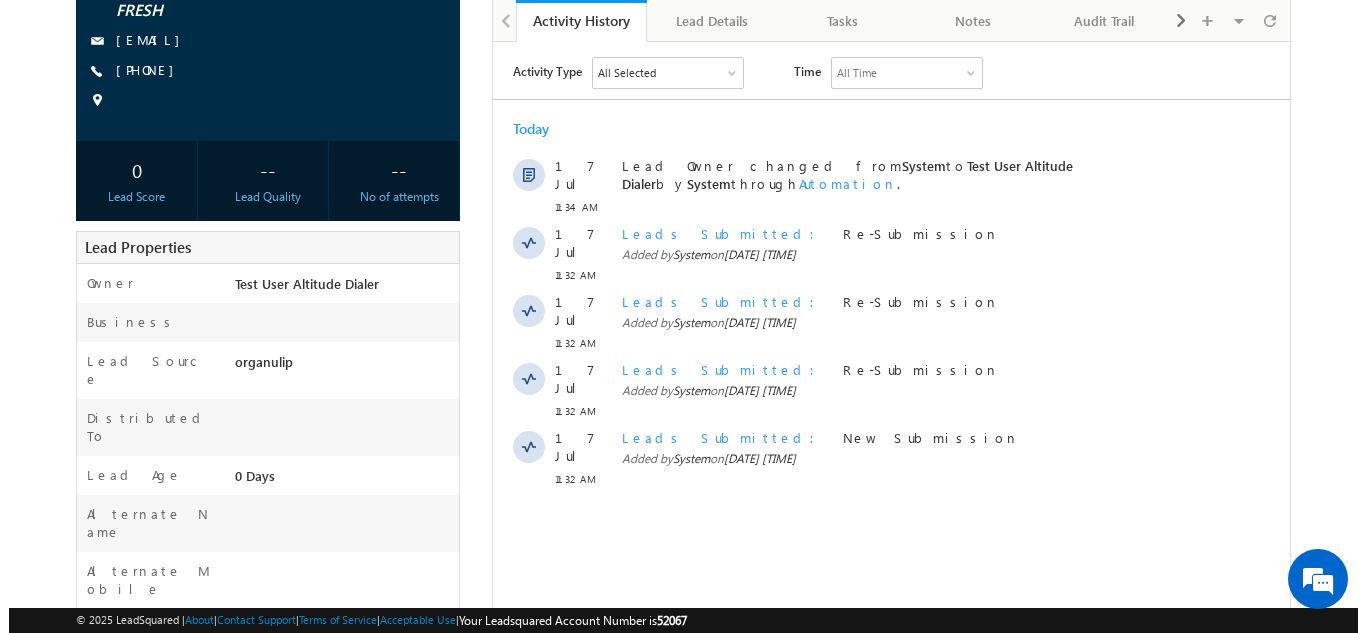 scroll, scrollTop: 100, scrollLeft: 0, axis: vertical 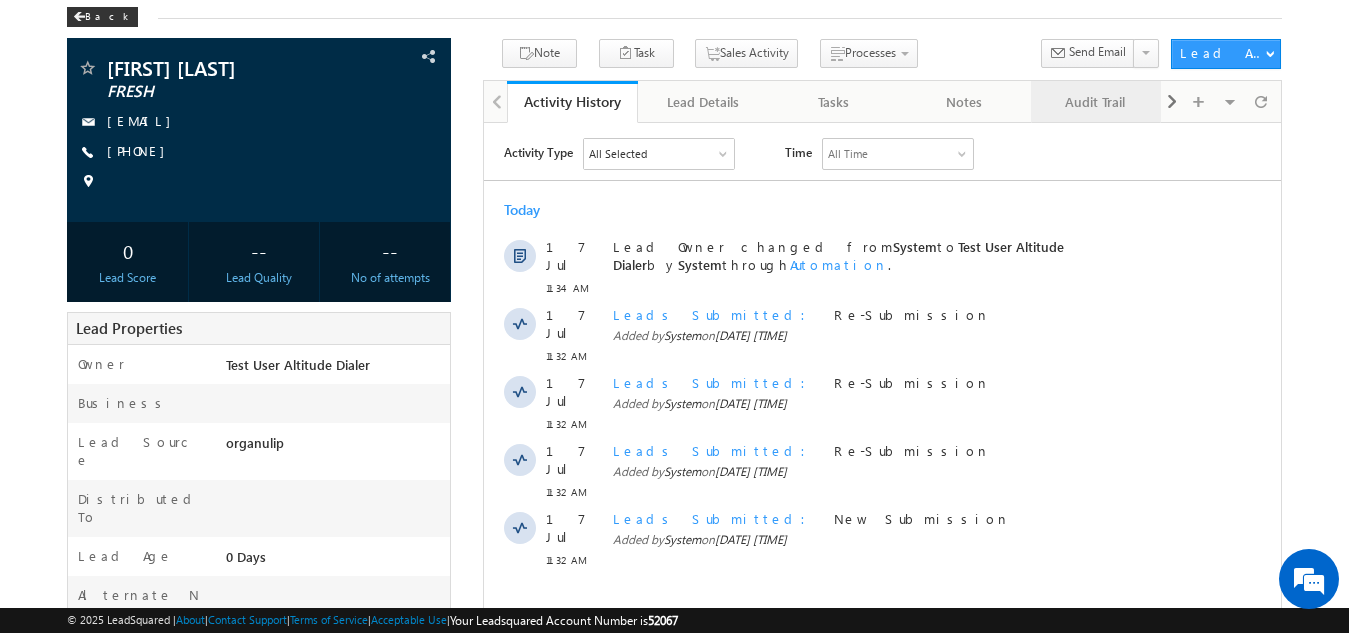 click on "Audit Trail" at bounding box center (1095, 102) 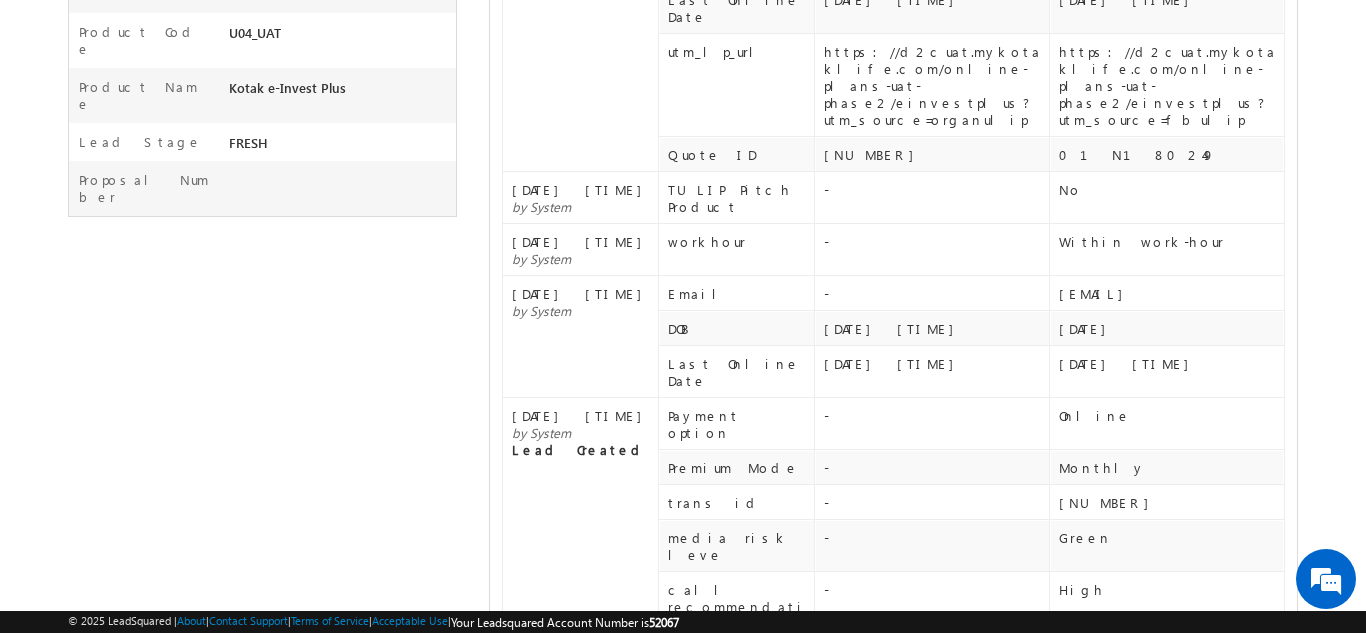 scroll, scrollTop: 600, scrollLeft: 0, axis: vertical 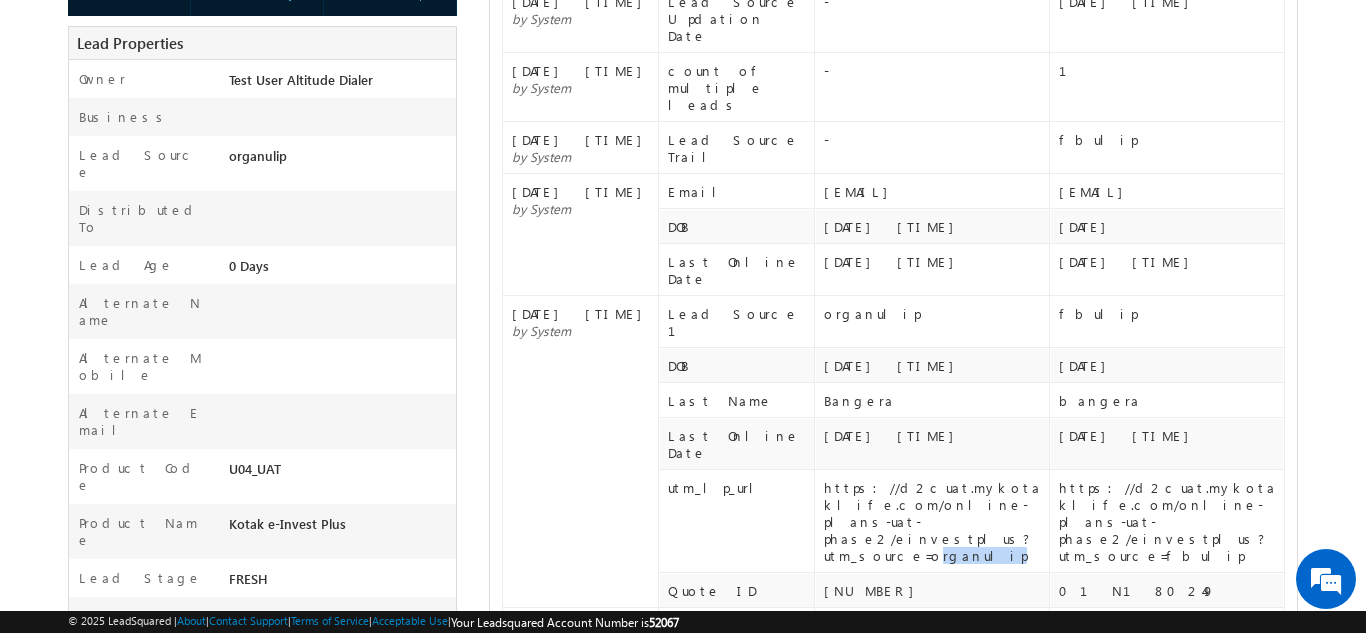 drag, startPoint x: 959, startPoint y: 438, endPoint x: 904, endPoint y: 444, distance: 55.326305 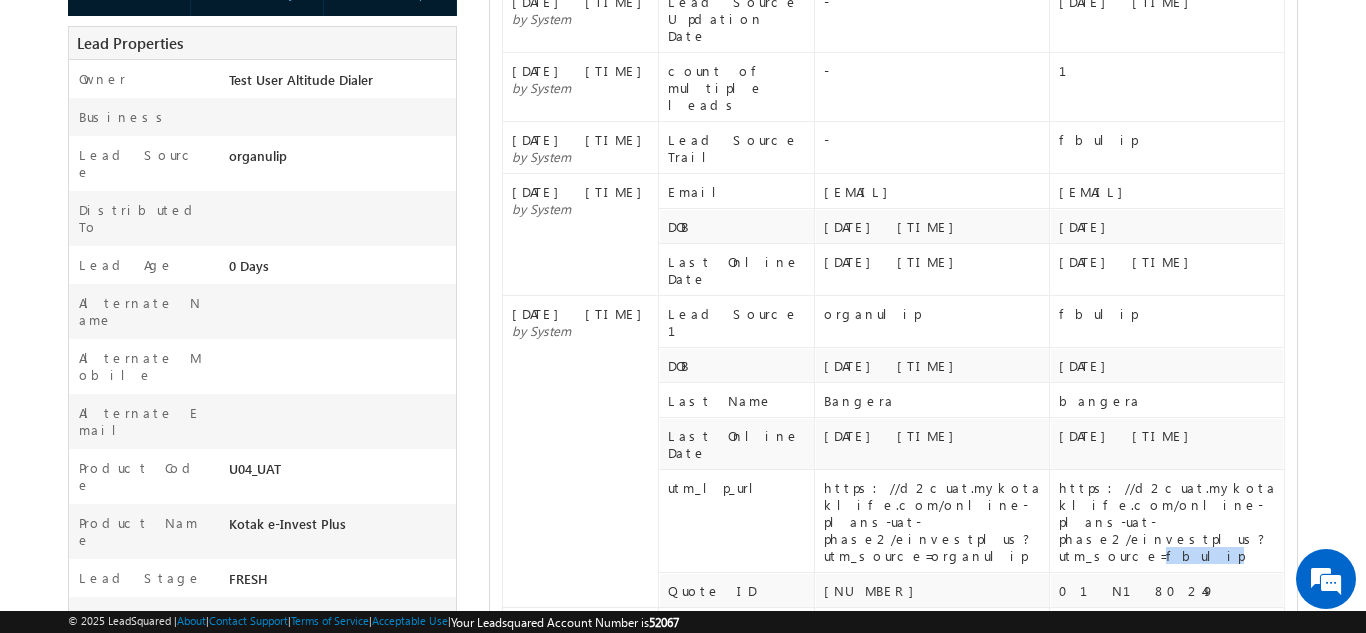 drag, startPoint x: 1167, startPoint y: 439, endPoint x: 1134, endPoint y: 433, distance: 33.54102 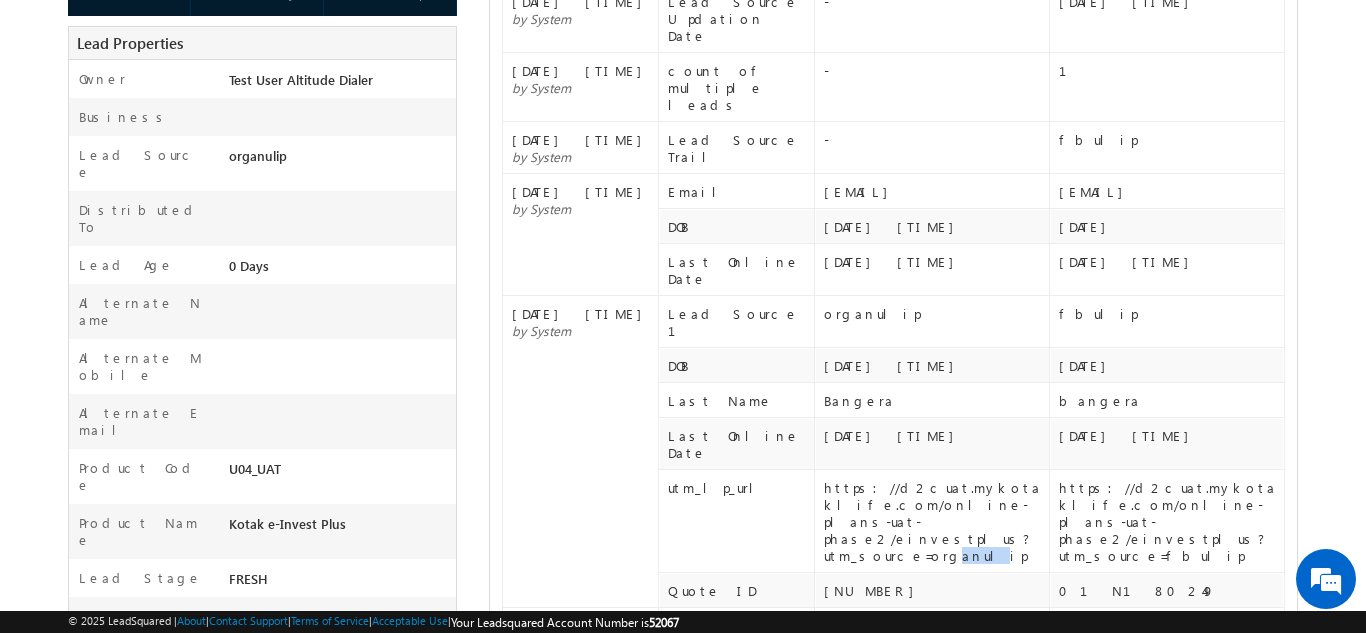 drag, startPoint x: 943, startPoint y: 442, endPoint x: 920, endPoint y: 443, distance: 23.021729 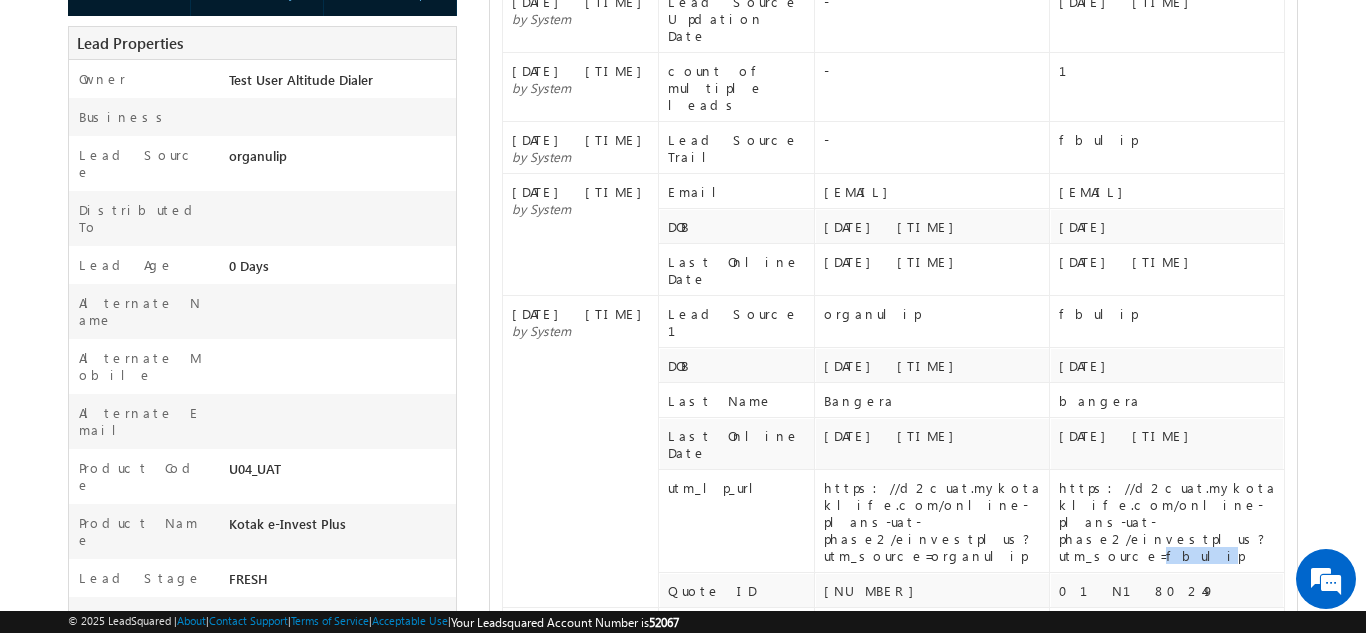 drag, startPoint x: 1163, startPoint y: 446, endPoint x: 1132, endPoint y: 437, distance: 32.280025 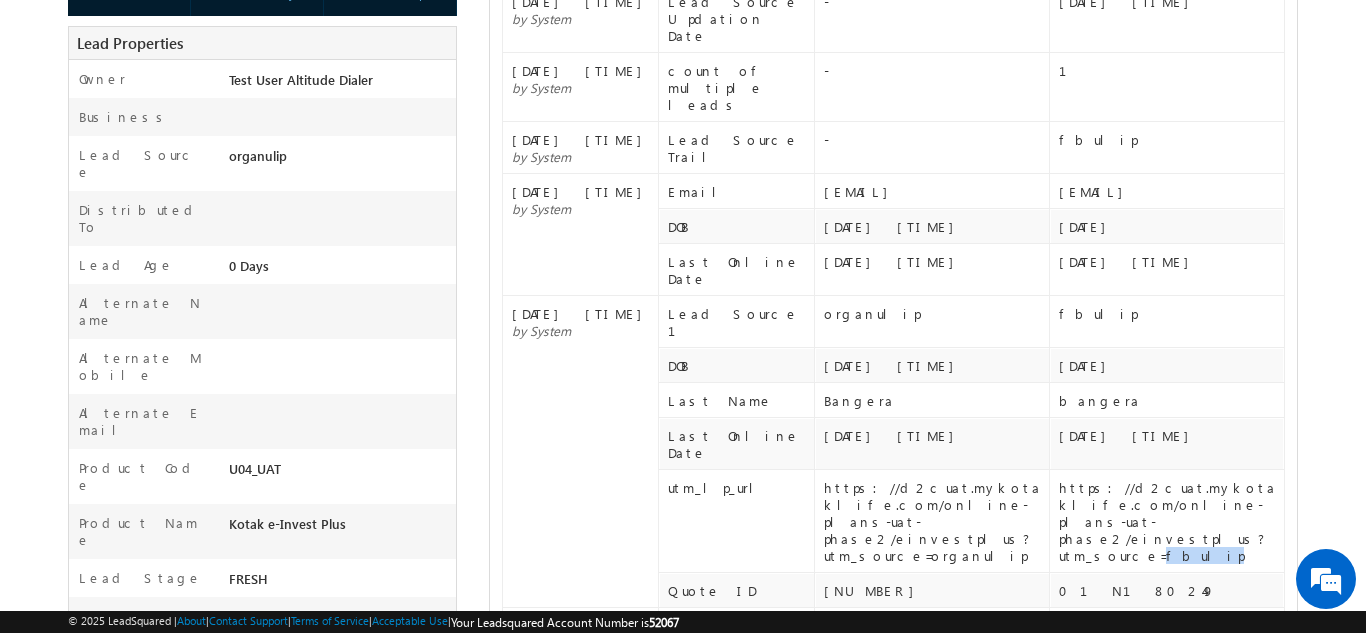 click on "https://d2cuat.mykotaklife.com/online-plans-uat-phase2/einvestplus?utm_source=fbulip" at bounding box center (1171, 521) 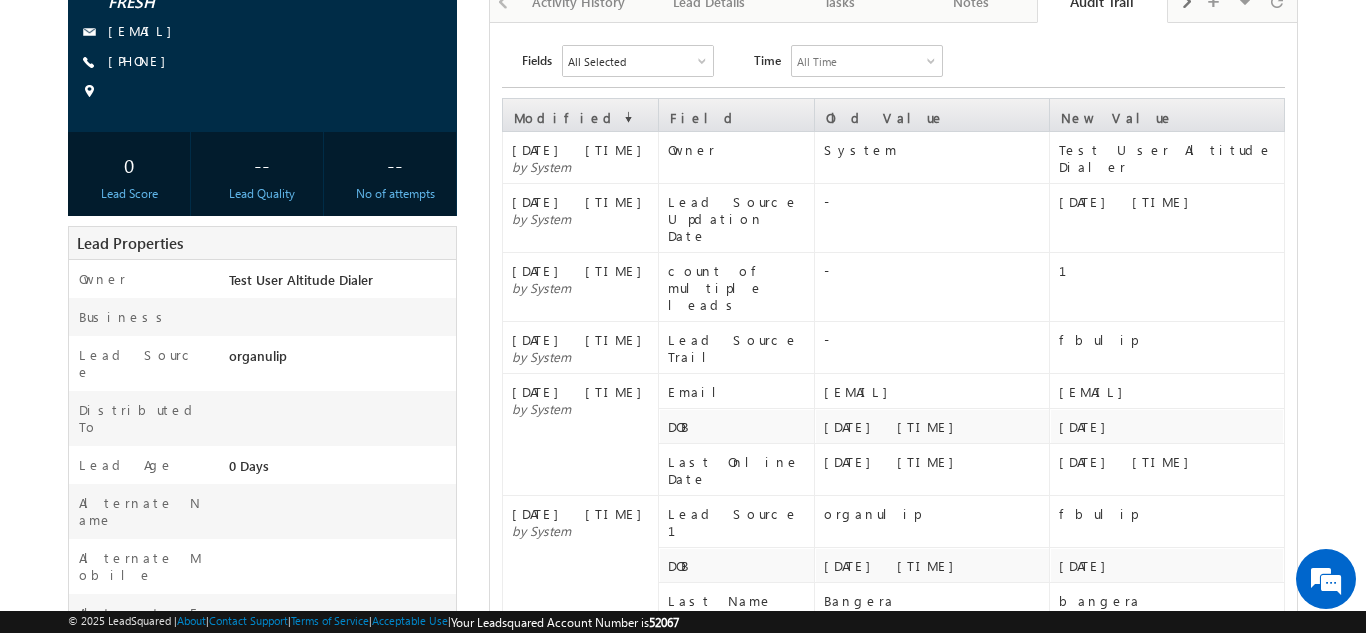 scroll, scrollTop: 300, scrollLeft: 0, axis: vertical 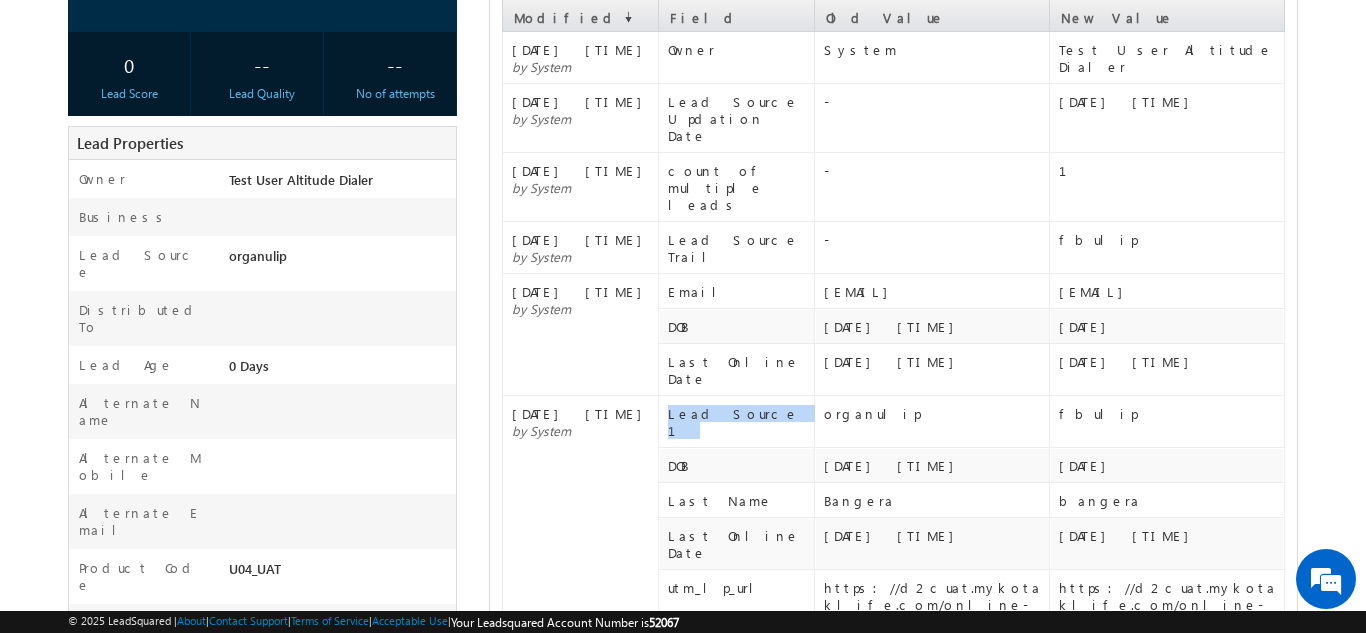 drag, startPoint x: 757, startPoint y: 366, endPoint x: 663, endPoint y: 368, distance: 94.02127 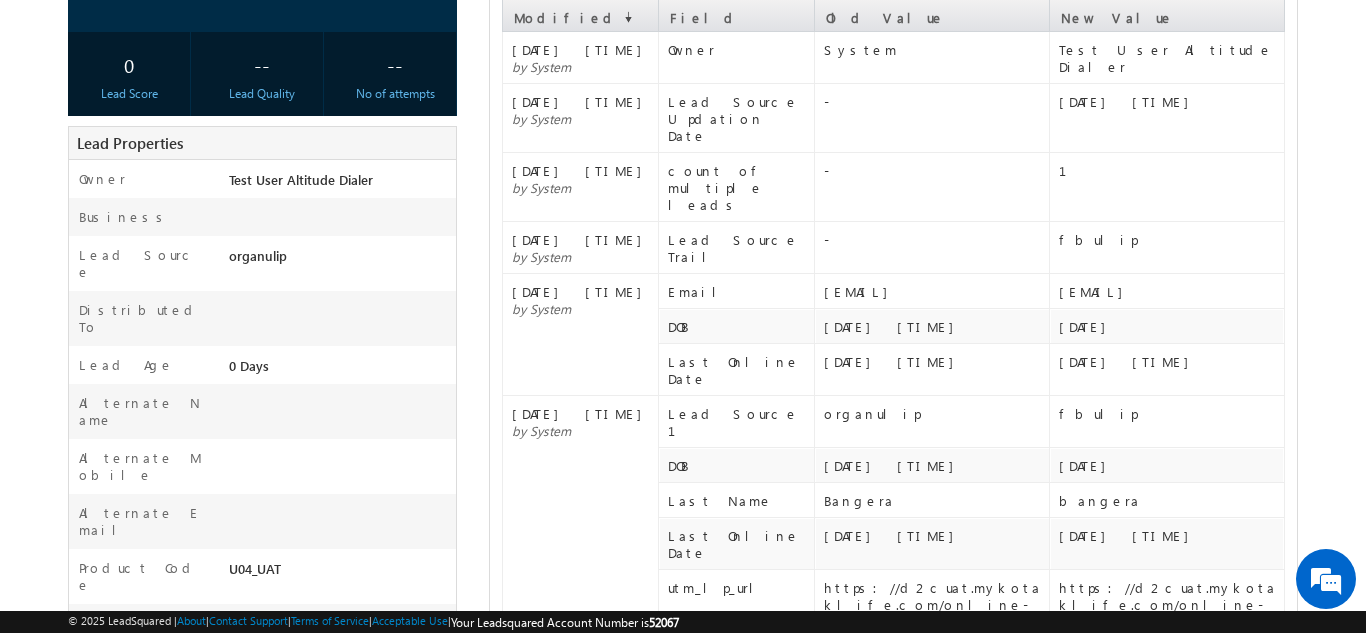 click on "fbulip" at bounding box center [1171, 413] 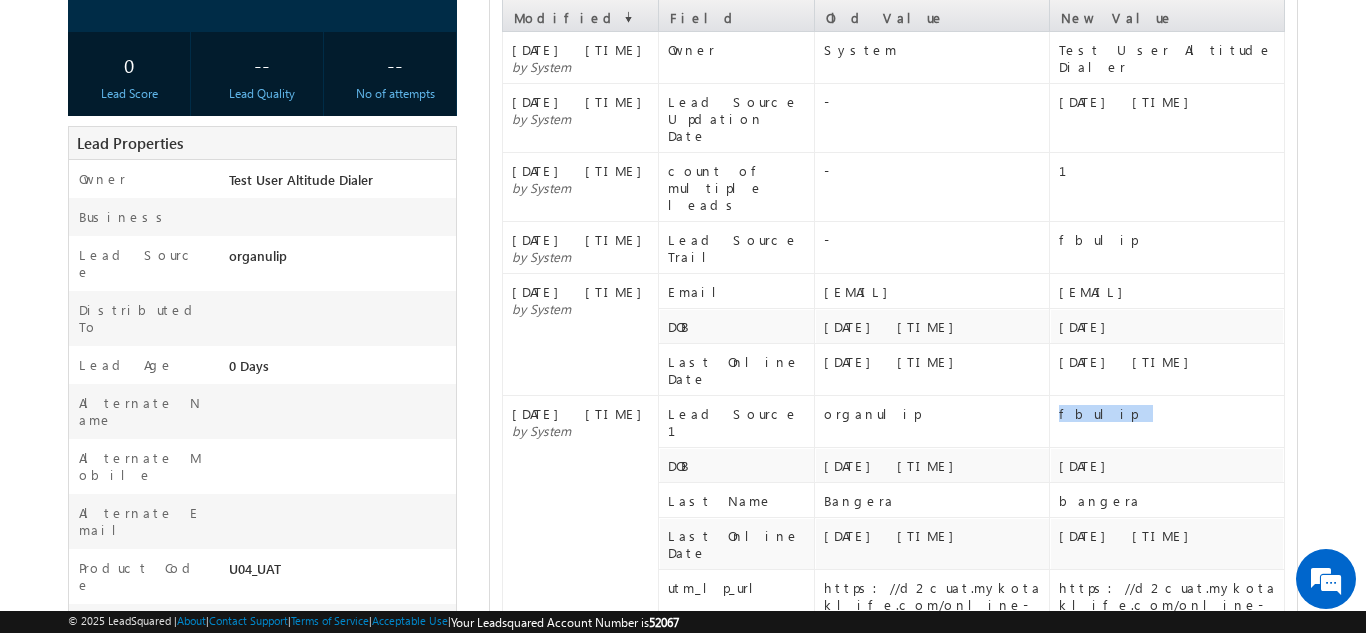 click on "fbulip" at bounding box center [1171, 413] 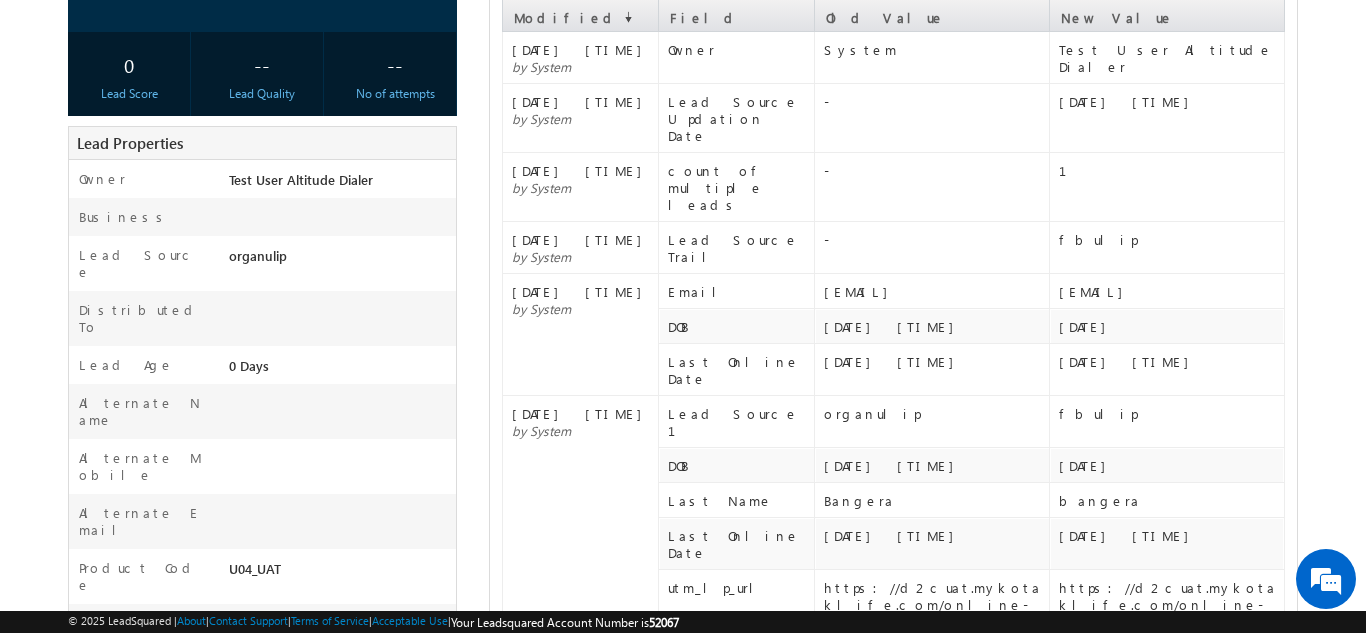 click on "organulip" at bounding box center [936, 413] 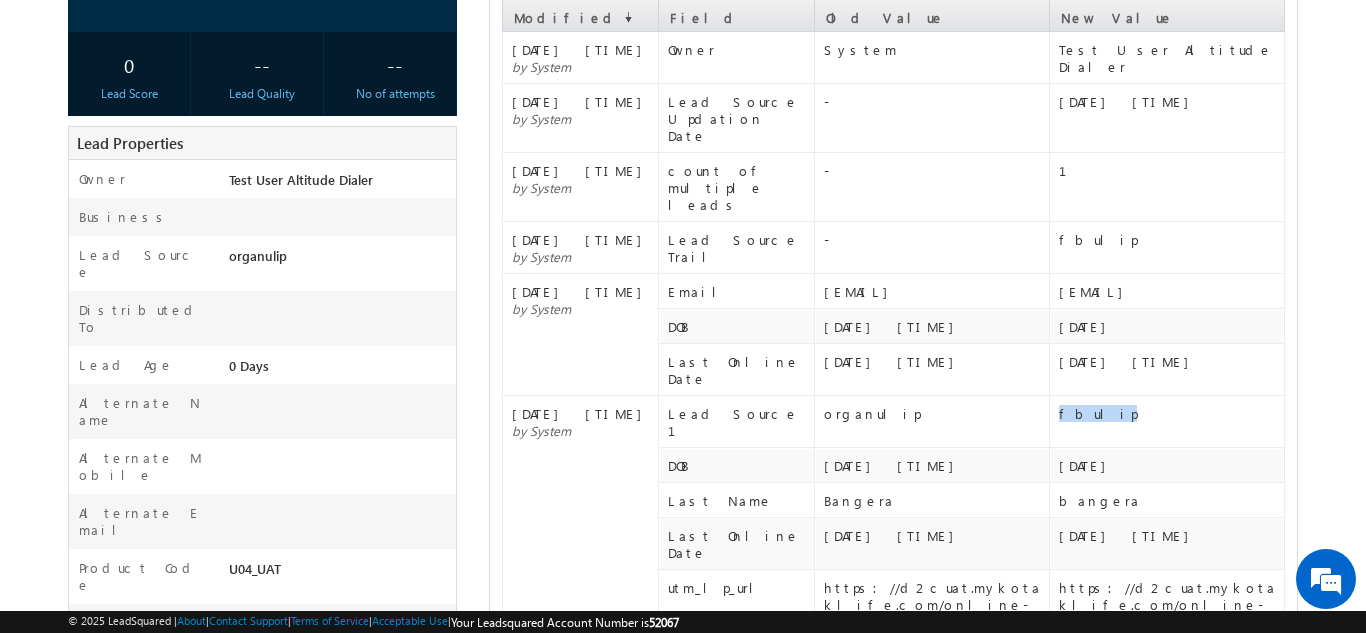 click on "fbulip" at bounding box center (1171, 413) 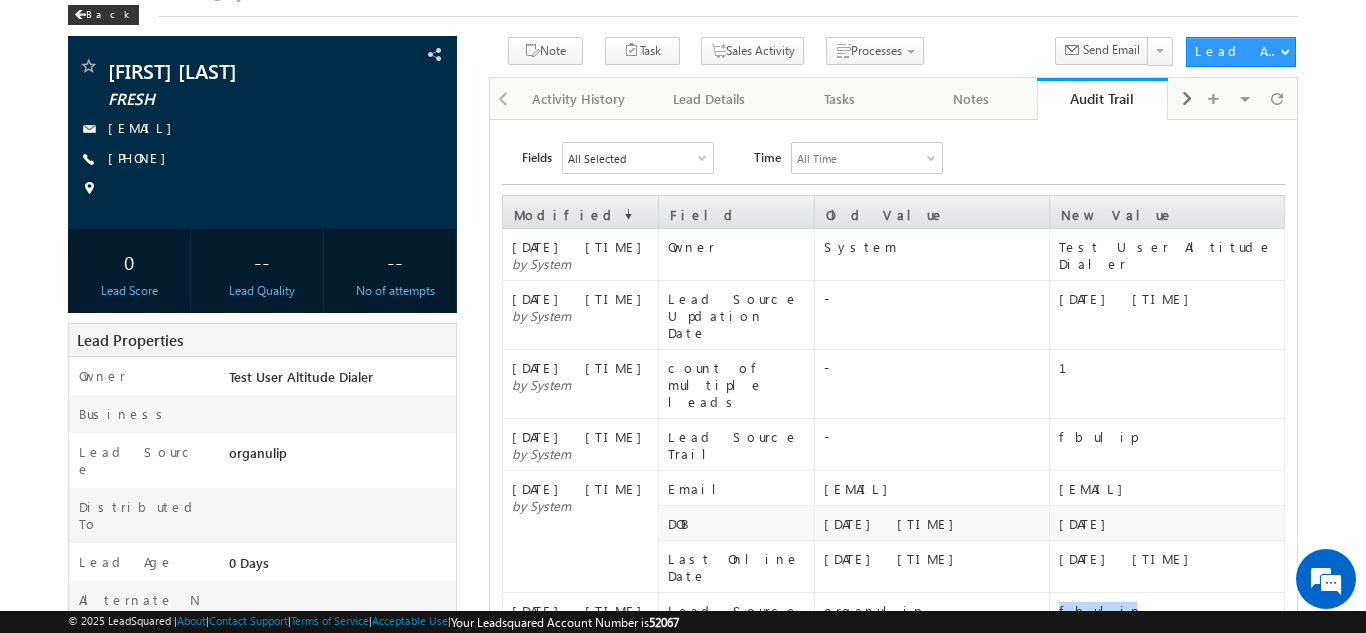 scroll, scrollTop: 0, scrollLeft: 0, axis: both 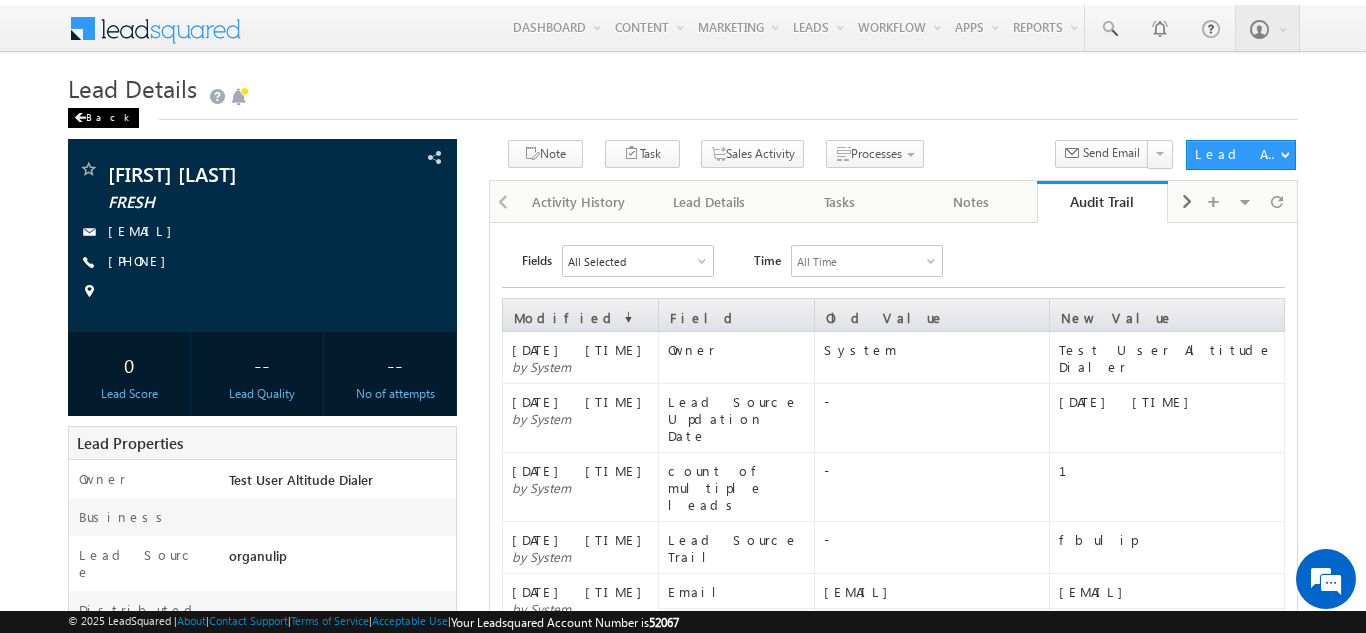 click on "Back" at bounding box center (103, 118) 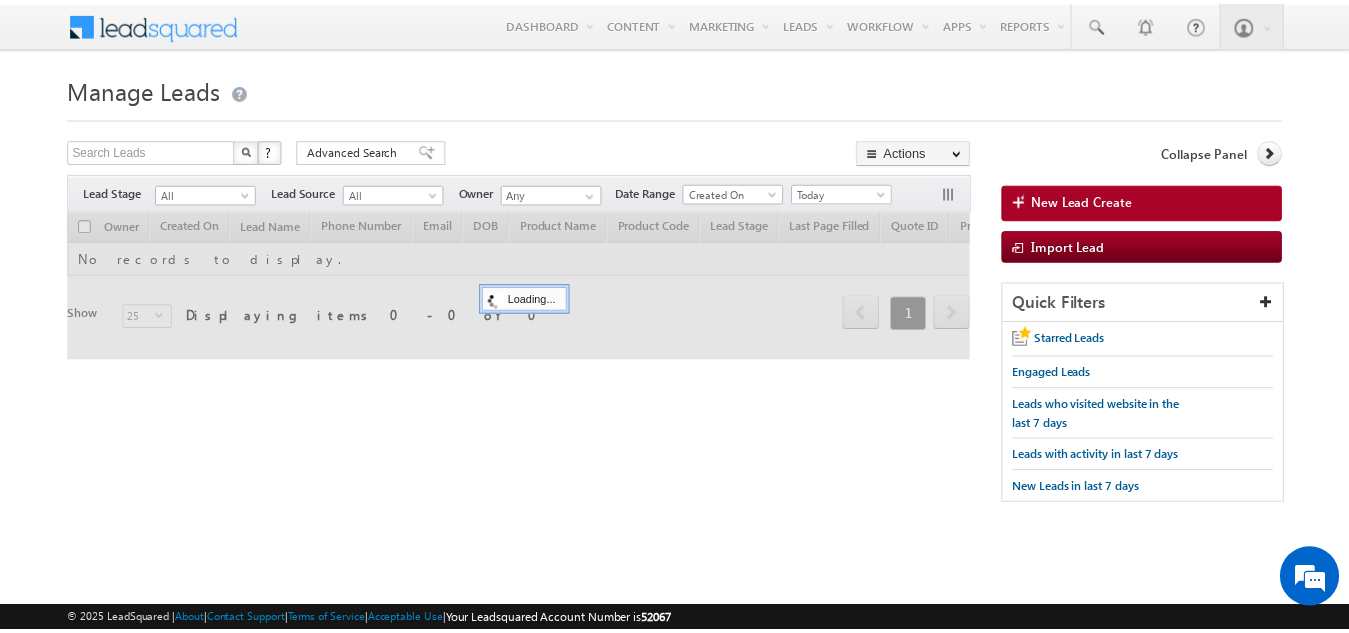 scroll, scrollTop: 0, scrollLeft: 0, axis: both 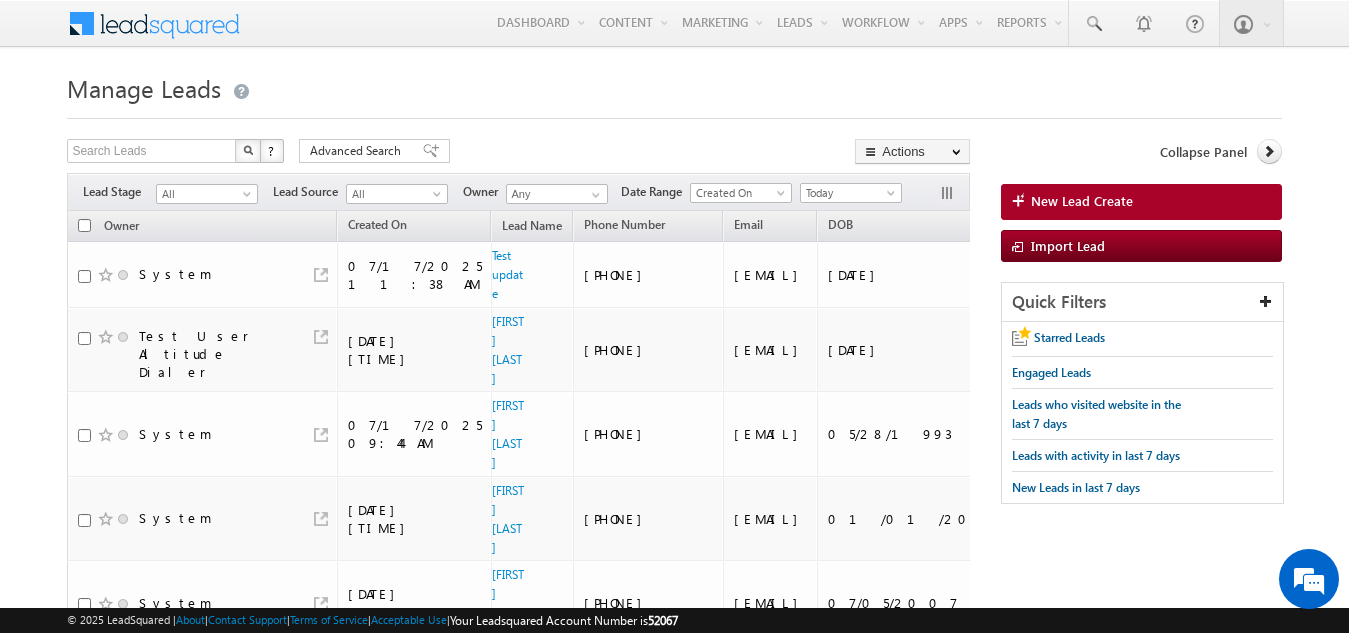 click at bounding box center [248, 151] 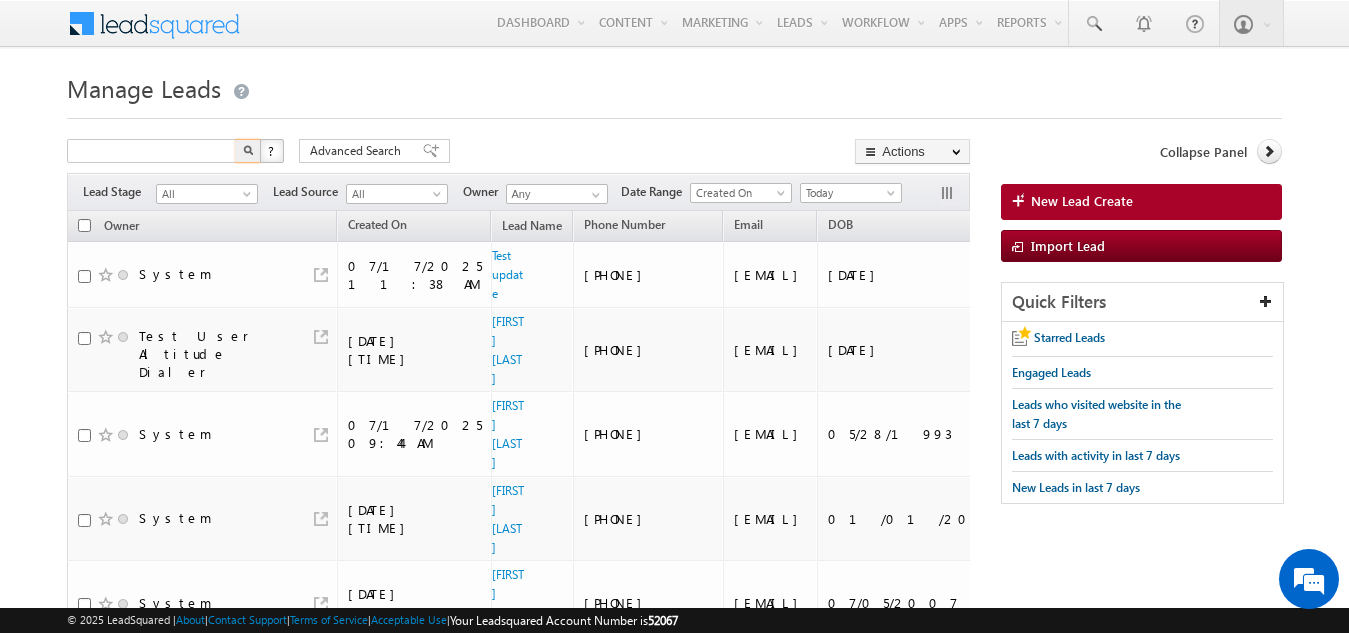 type on "Search Leads" 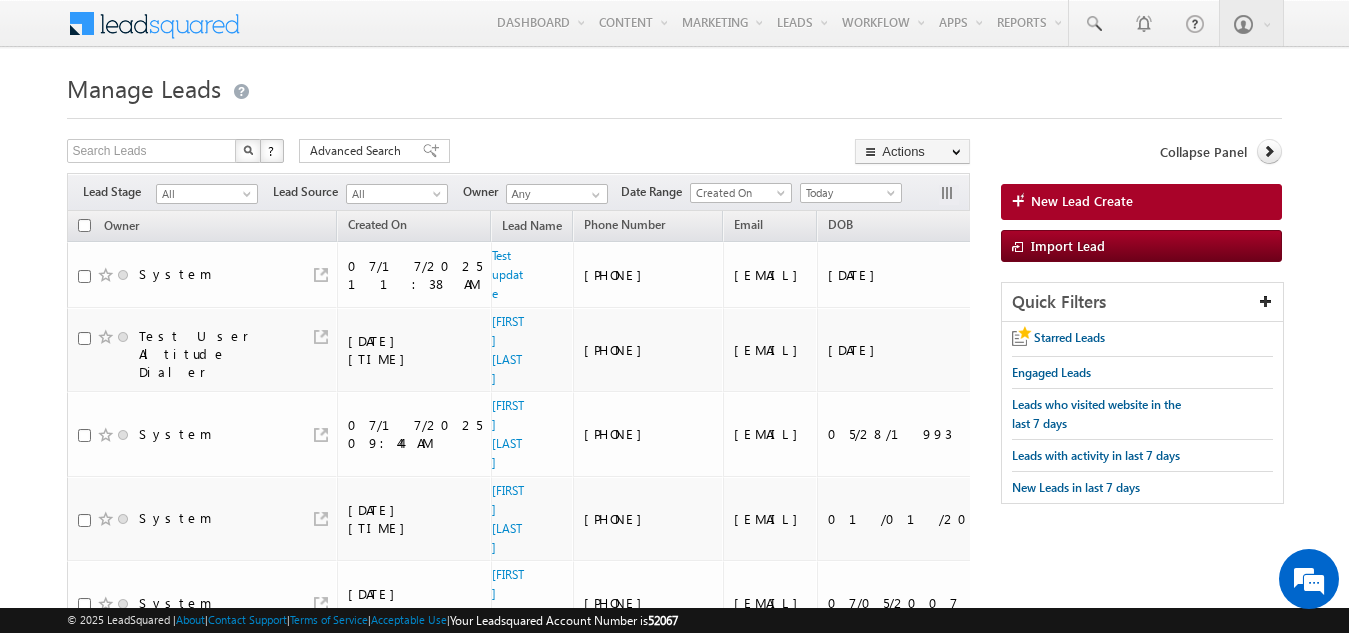 click on "Search Leads X ?   9 results found" at bounding box center [175, 152] 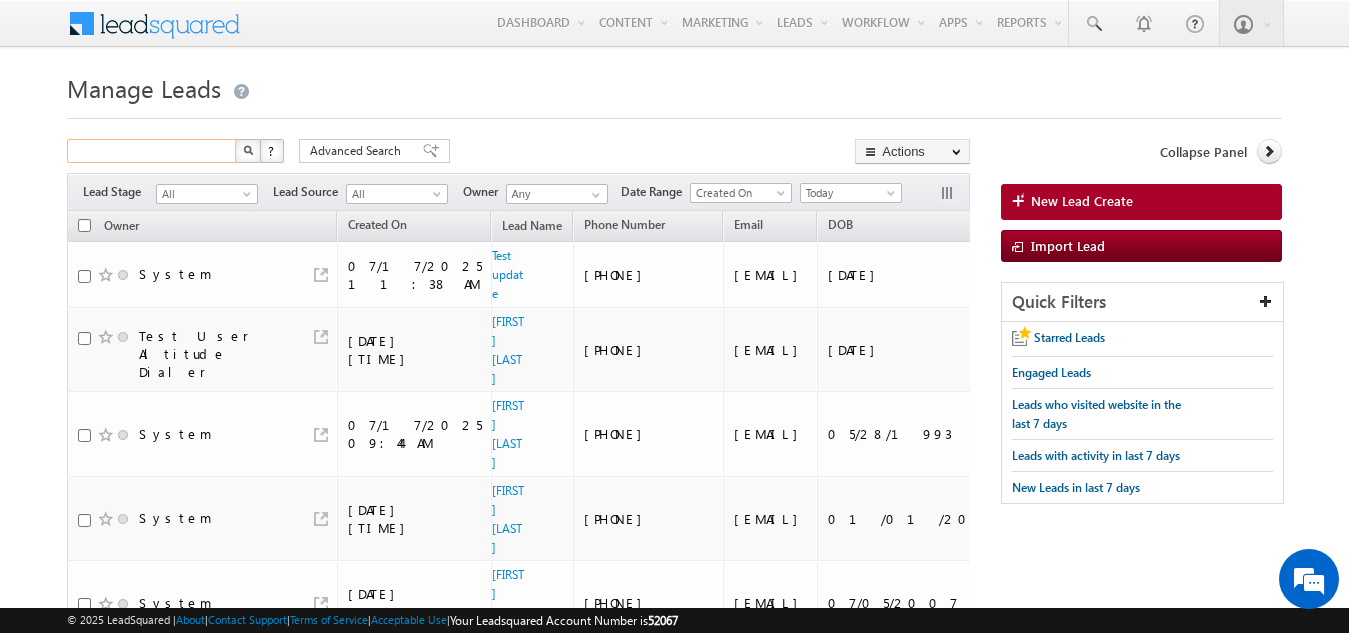 click at bounding box center [152, 151] 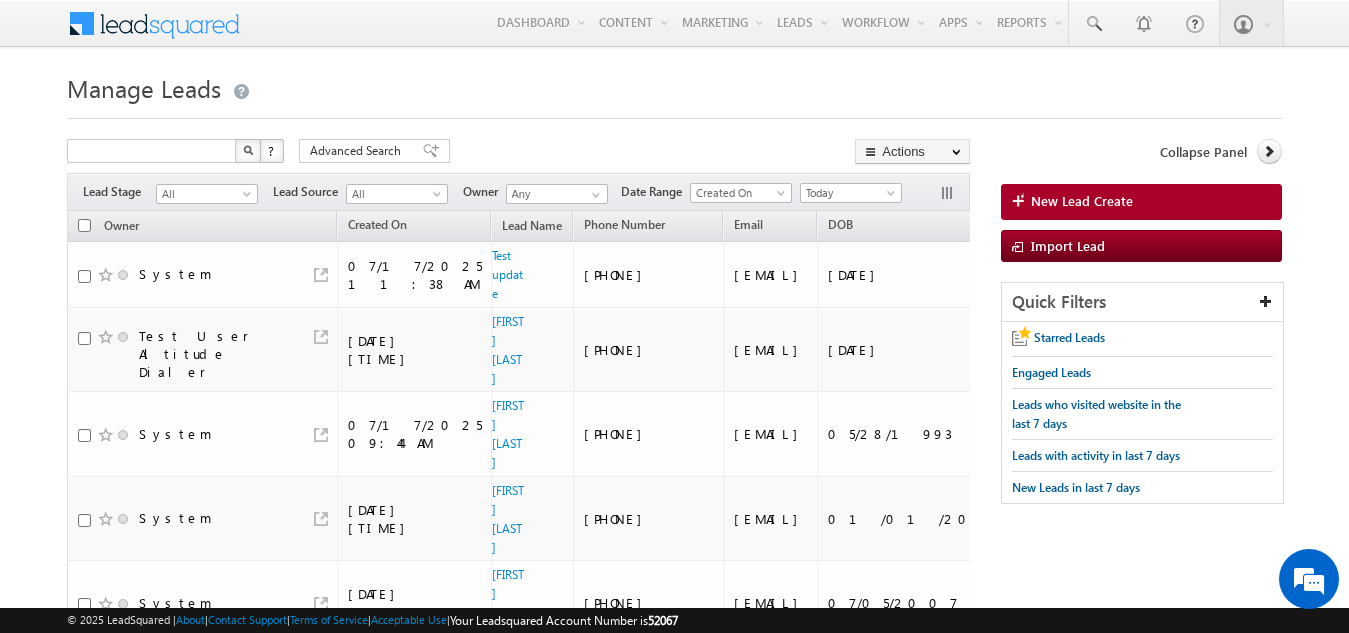type on "Search Leads" 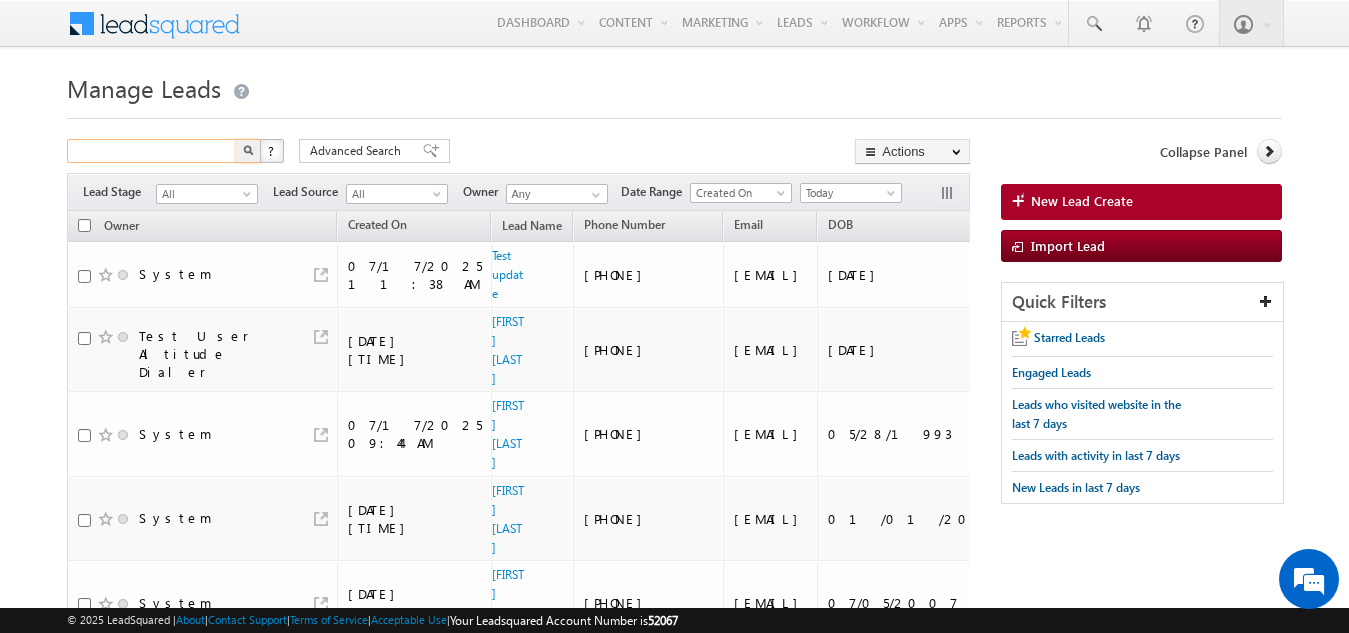 scroll, scrollTop: 0, scrollLeft: 0, axis: both 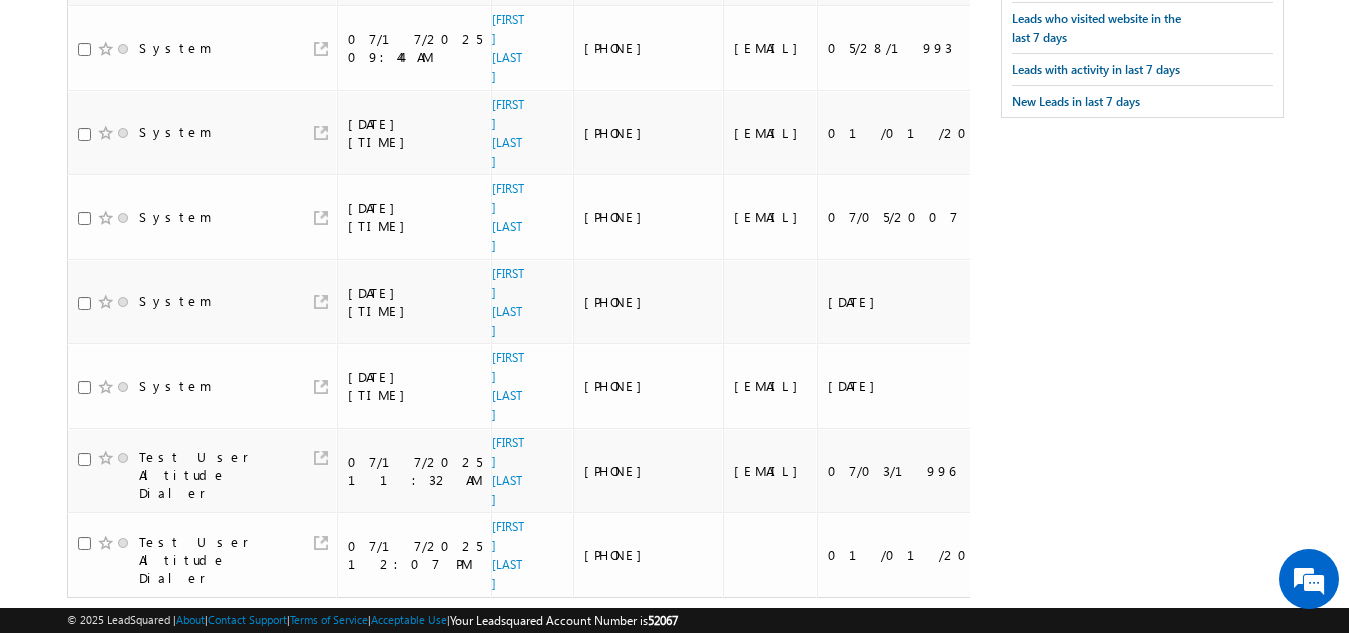 type on "Search Leads" 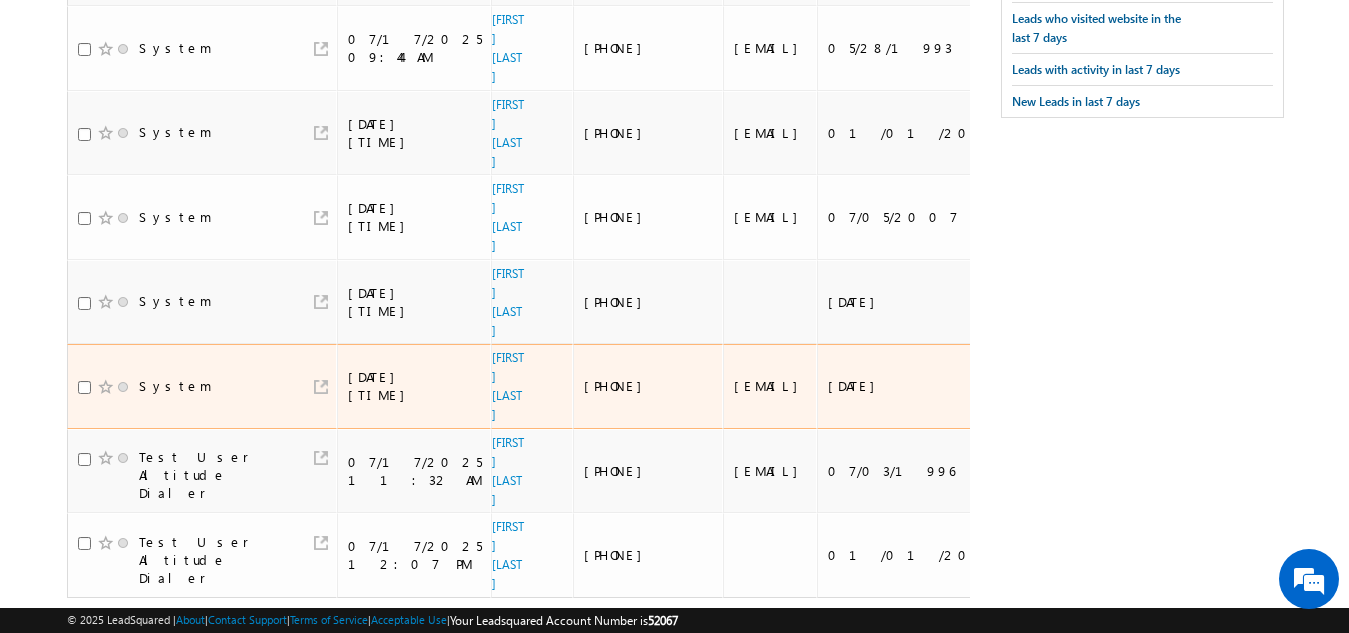 type on "Search Leads" 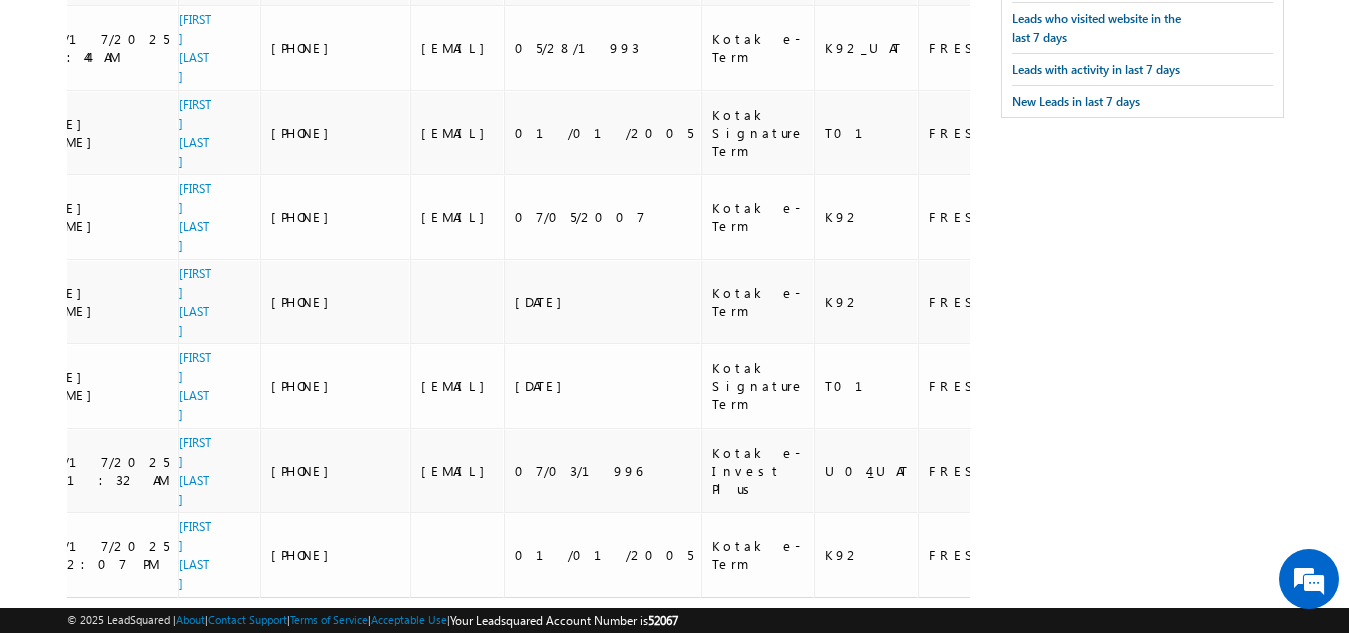 scroll, scrollTop: 0, scrollLeft: 359, axis: horizontal 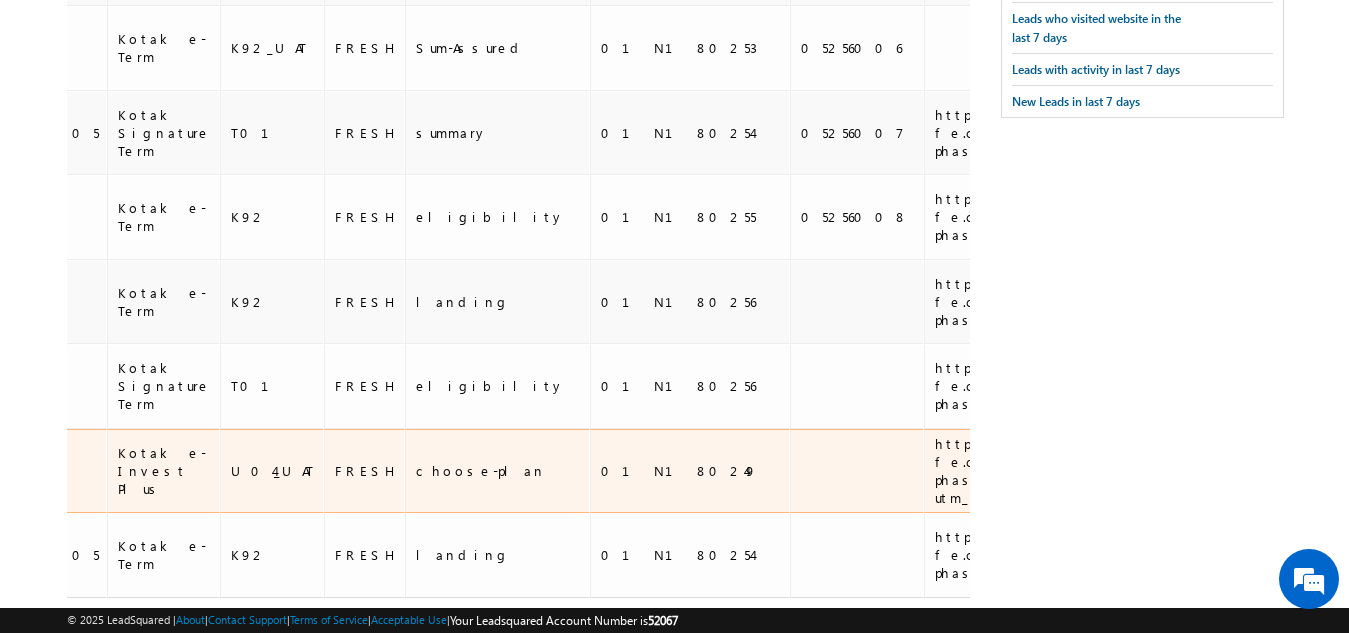 type on "Search Leads" 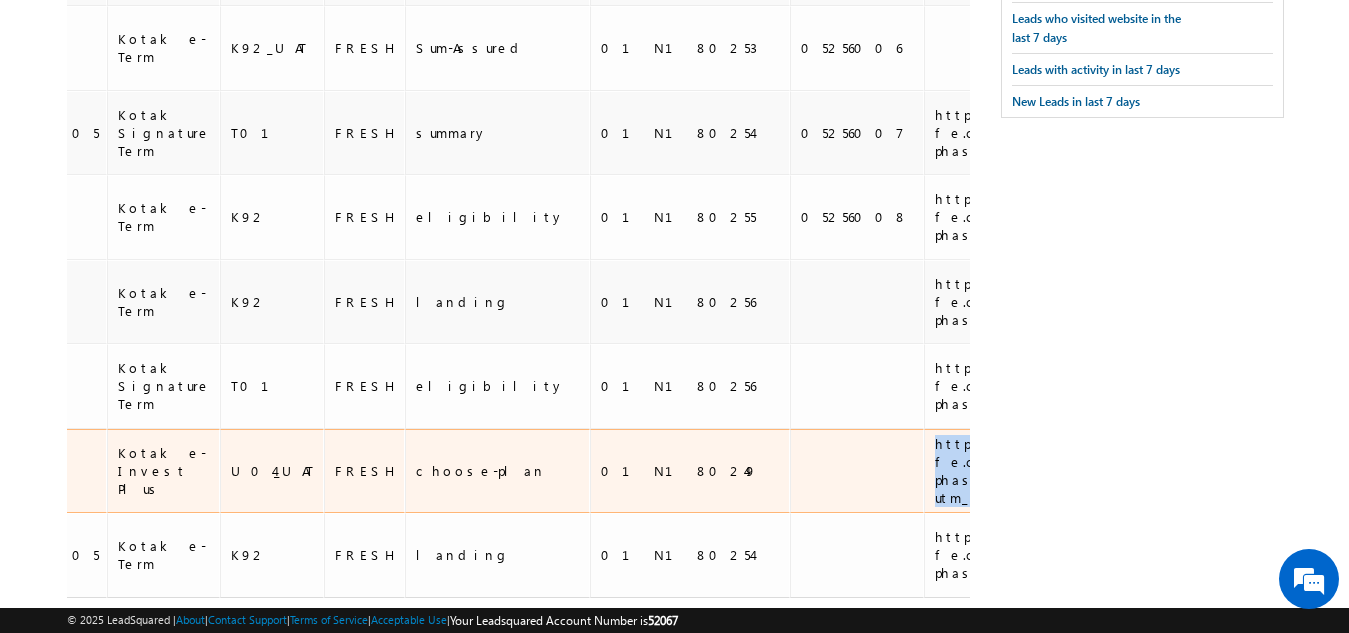 drag, startPoint x: 774, startPoint y: 366, endPoint x: 651, endPoint y: 336, distance: 126.60569 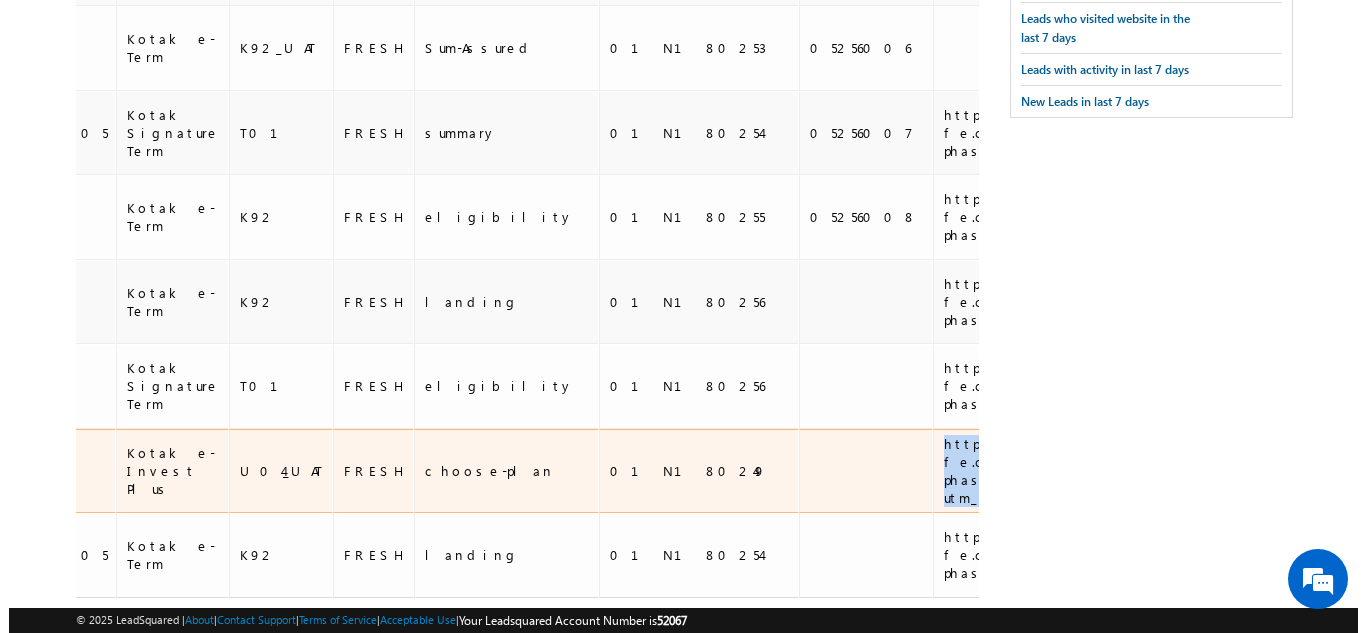 scroll, scrollTop: 0, scrollLeft: 0, axis: both 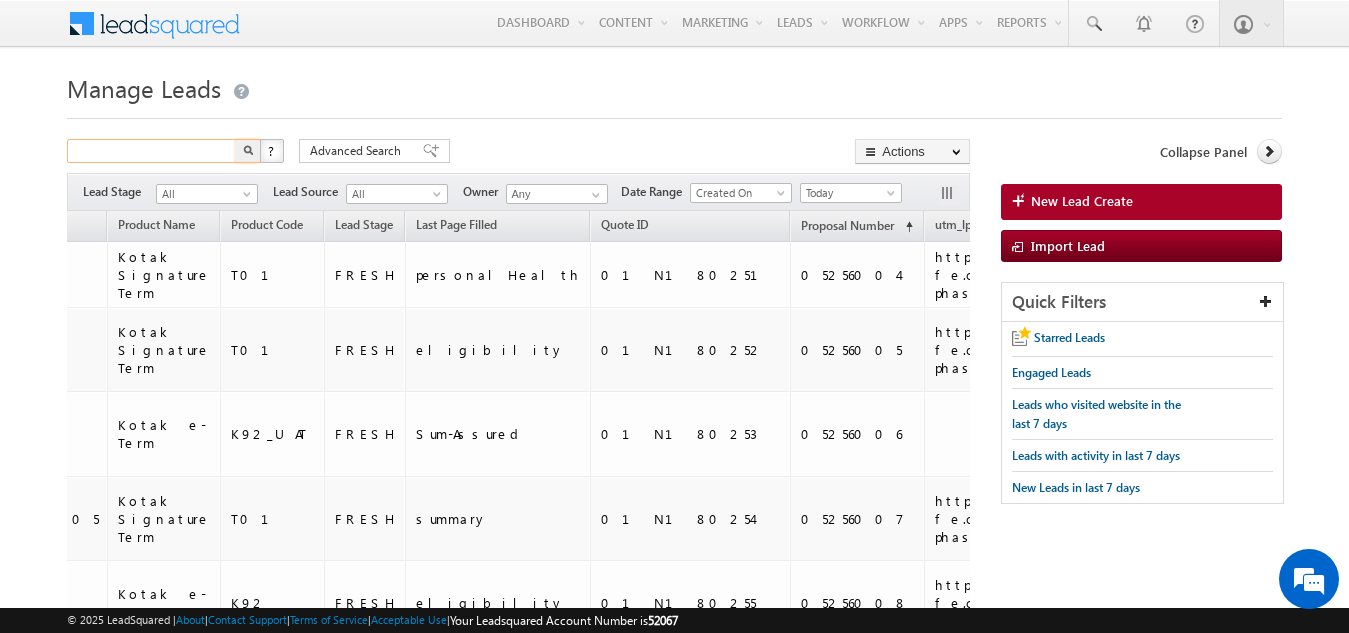 click at bounding box center (152, 151) 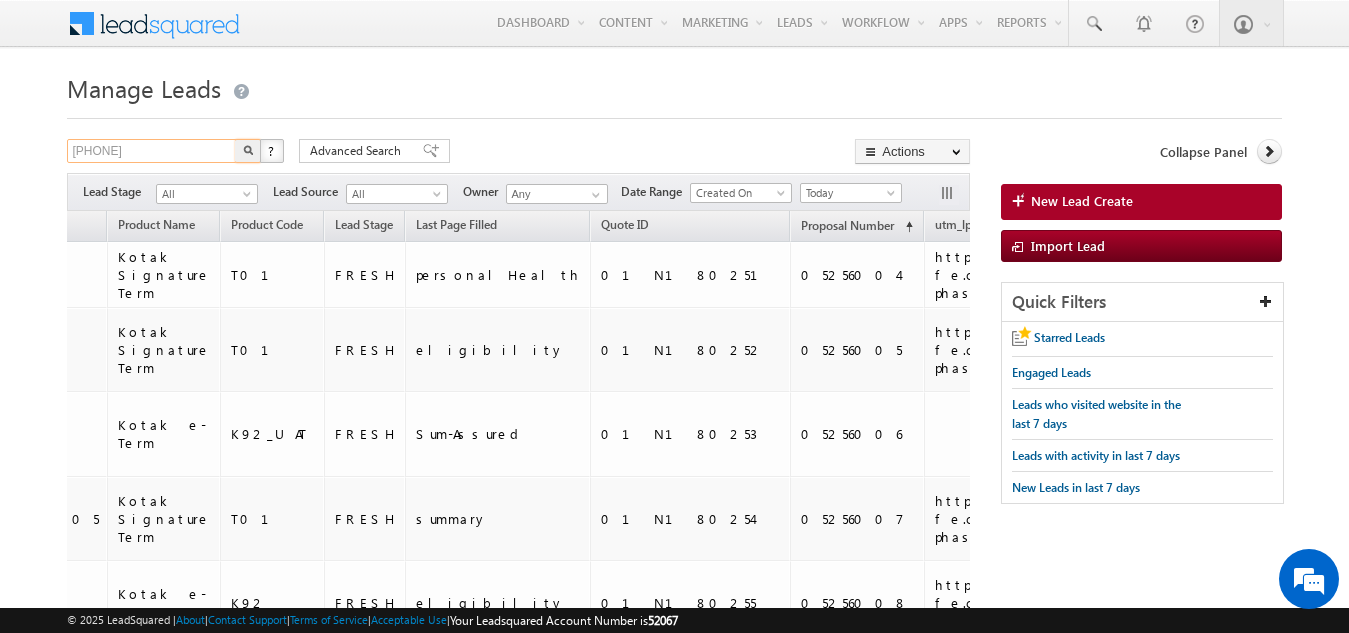 type on "9145128778" 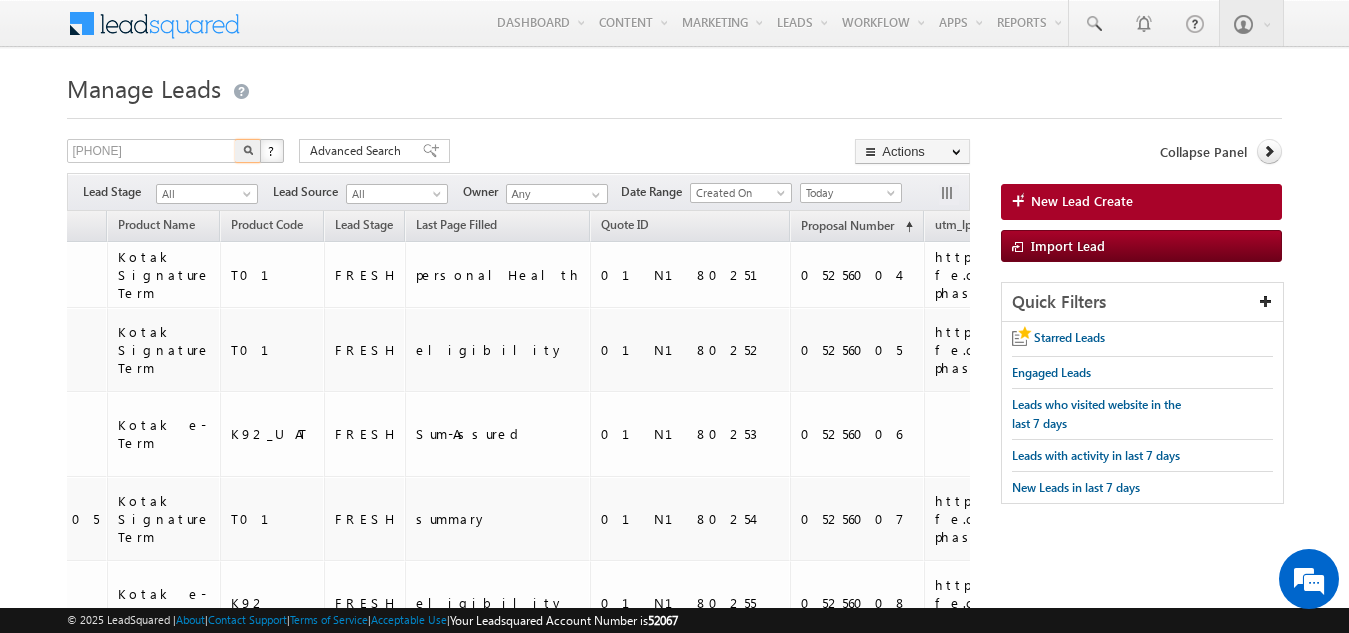 click at bounding box center (248, 151) 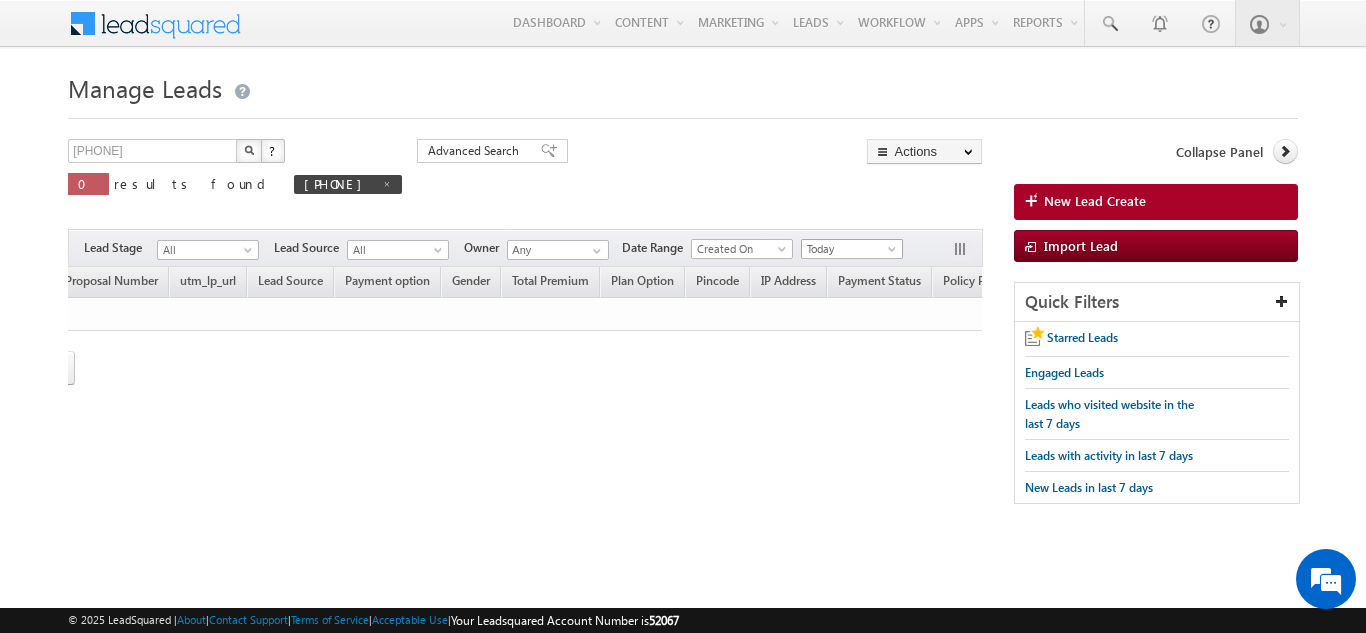 click on "Today" at bounding box center [852, 249] 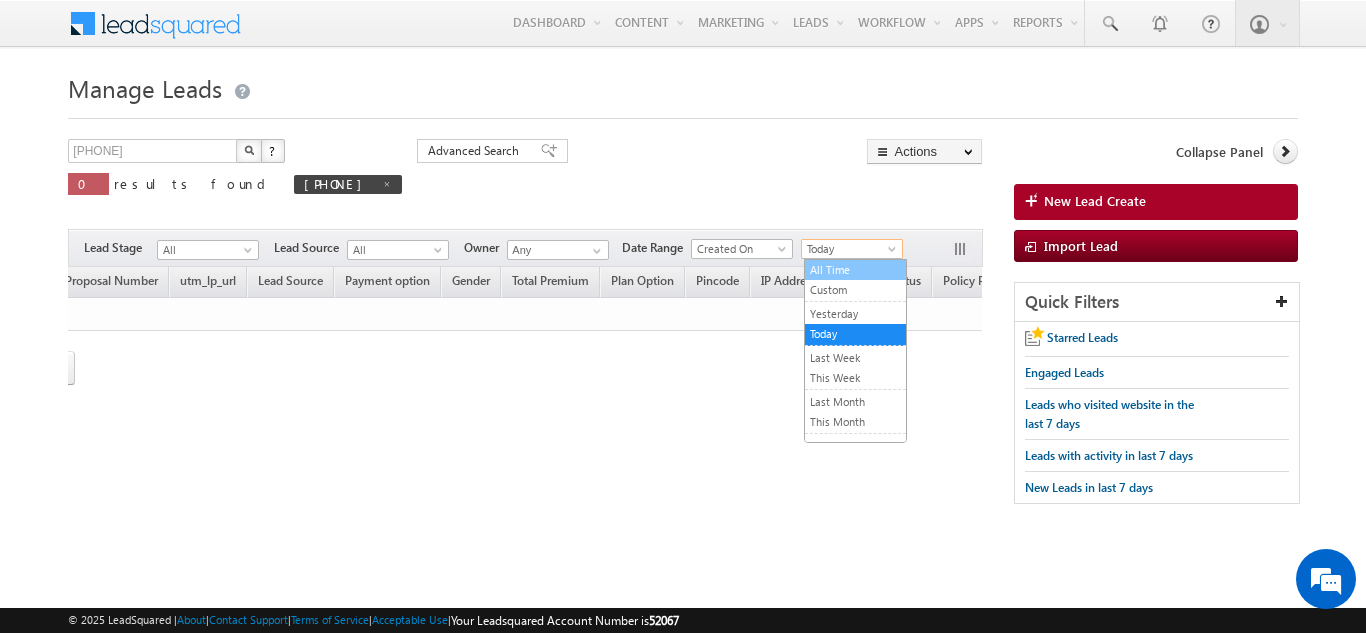 click on "All Time" at bounding box center [855, 270] 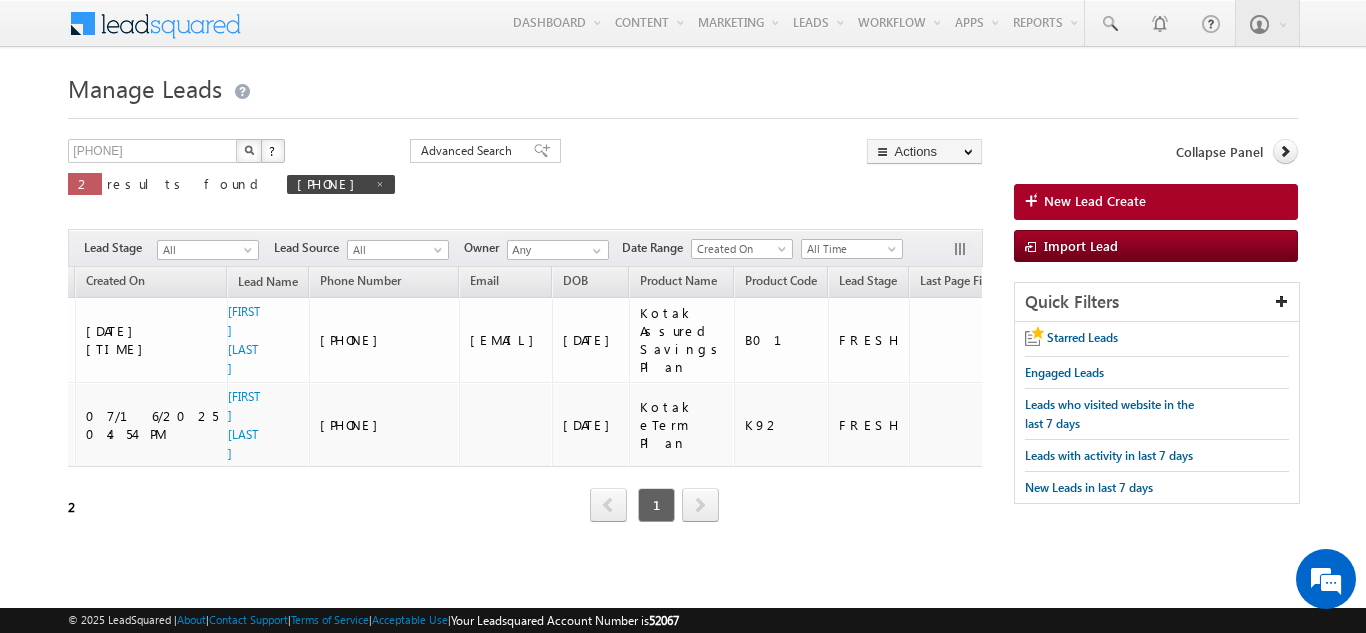 scroll, scrollTop: 0, scrollLeft: 0, axis: both 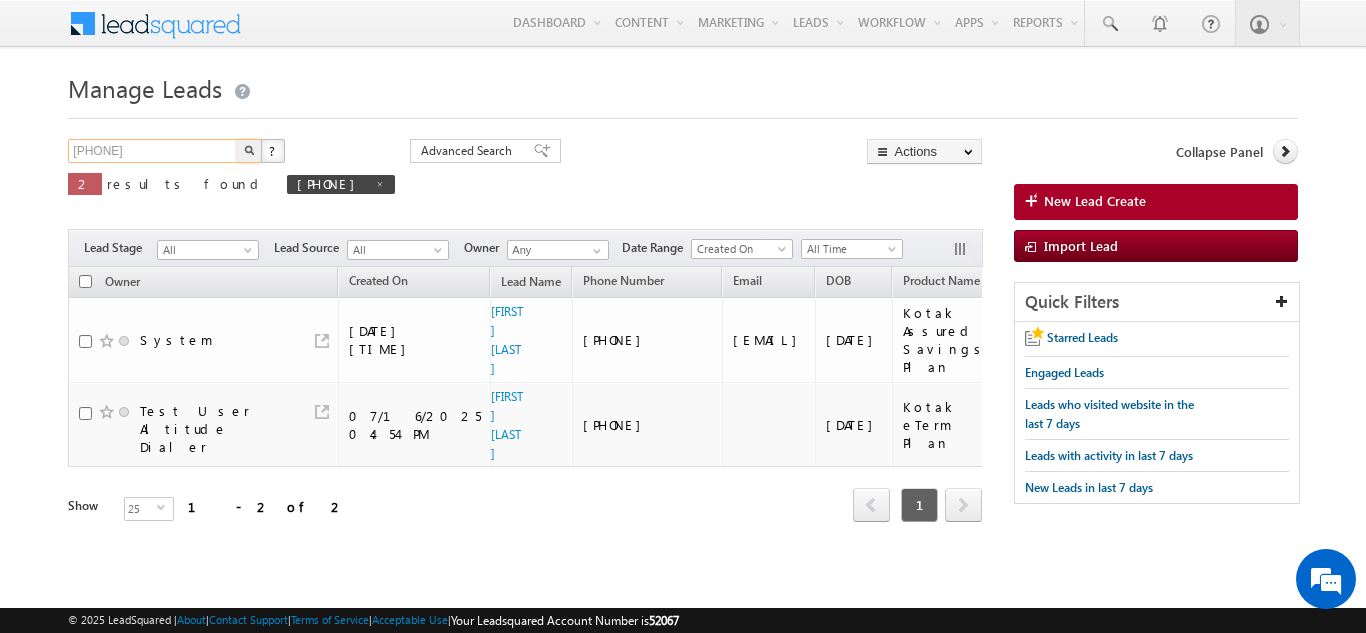 click on "[PHONE]" at bounding box center [153, 151] 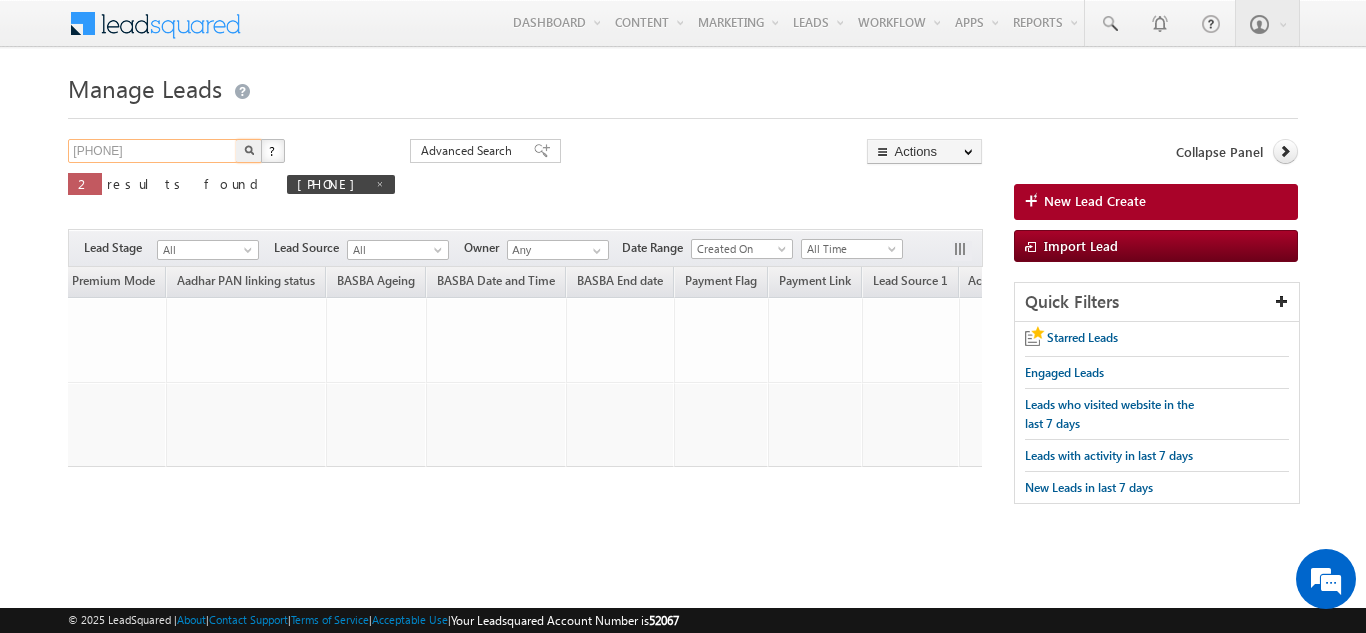 scroll, scrollTop: 0, scrollLeft: 0, axis: both 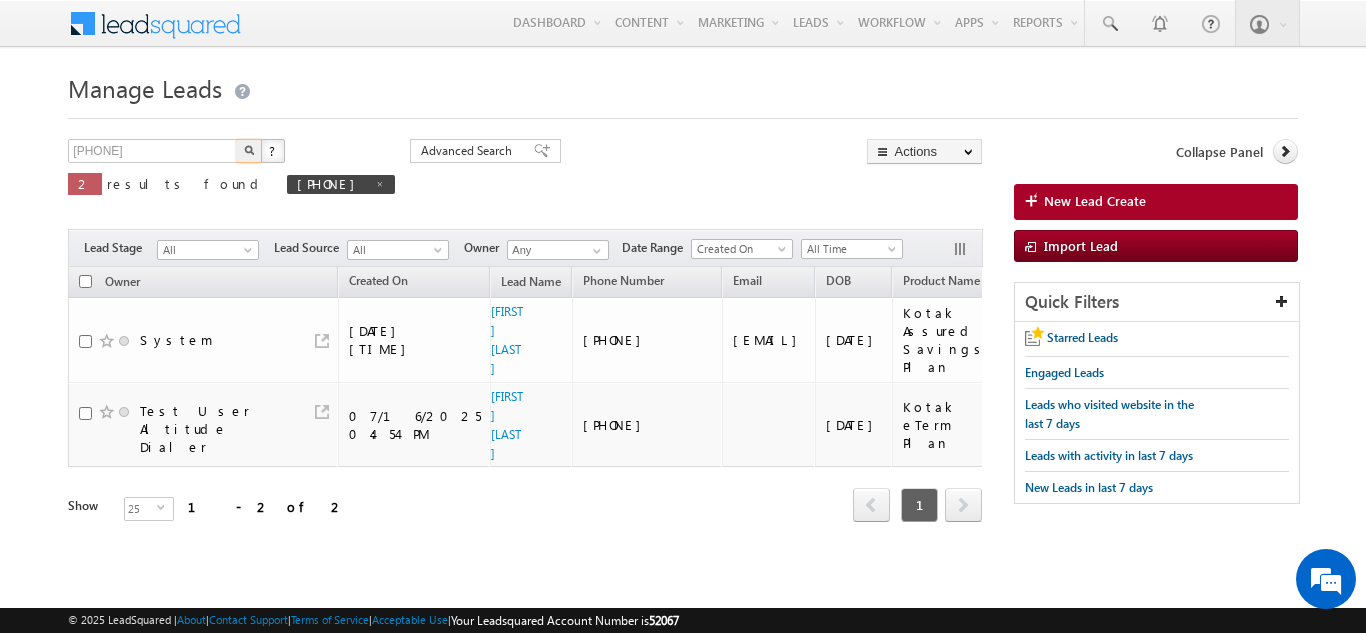 click at bounding box center [249, 151] 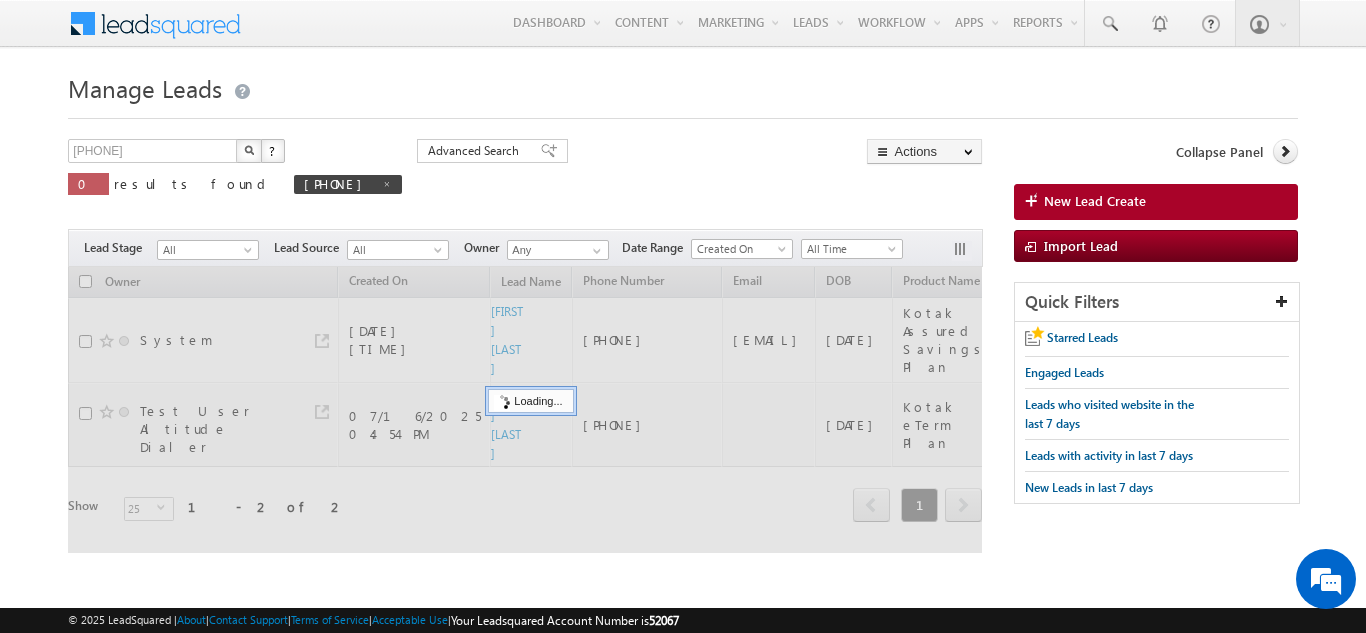click at bounding box center (682, 112) 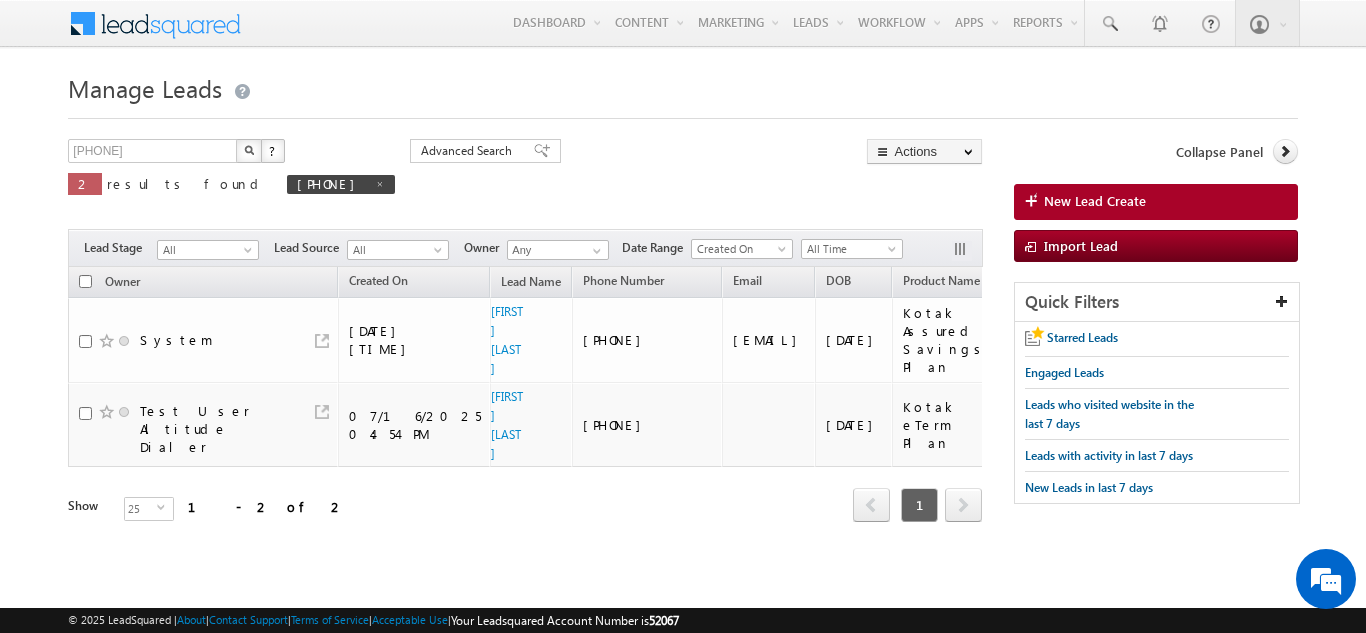 click at bounding box center (249, 151) 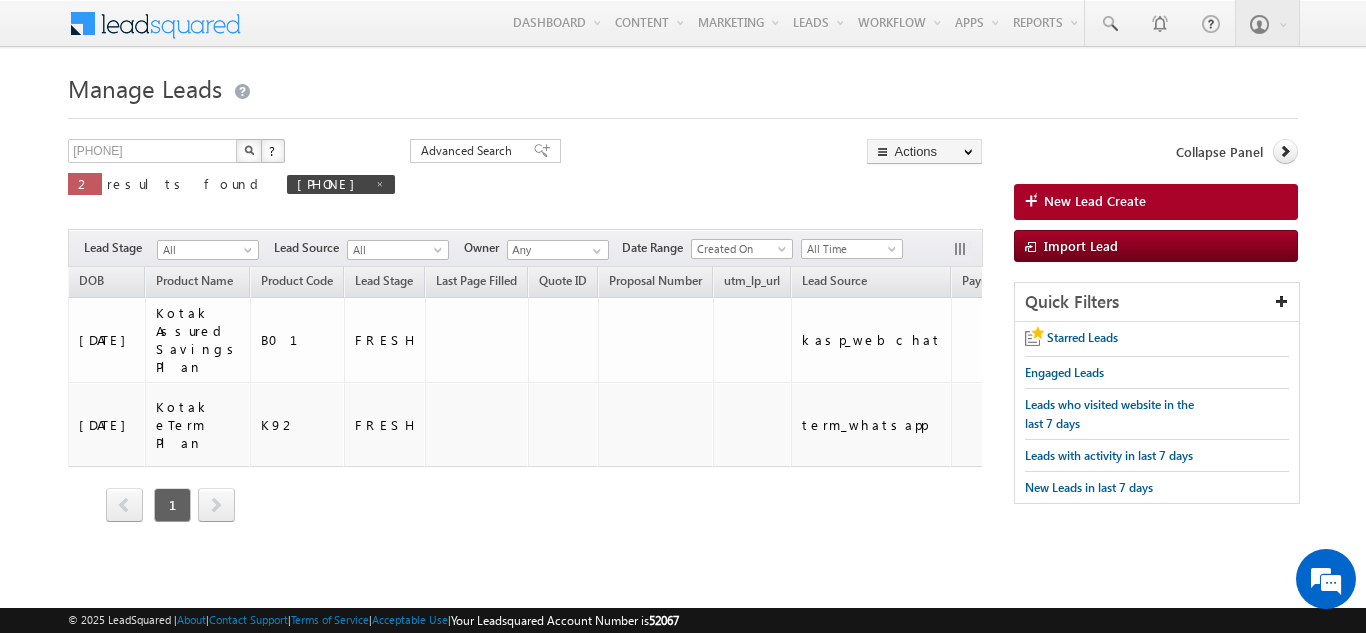 scroll, scrollTop: 0, scrollLeft: 0, axis: both 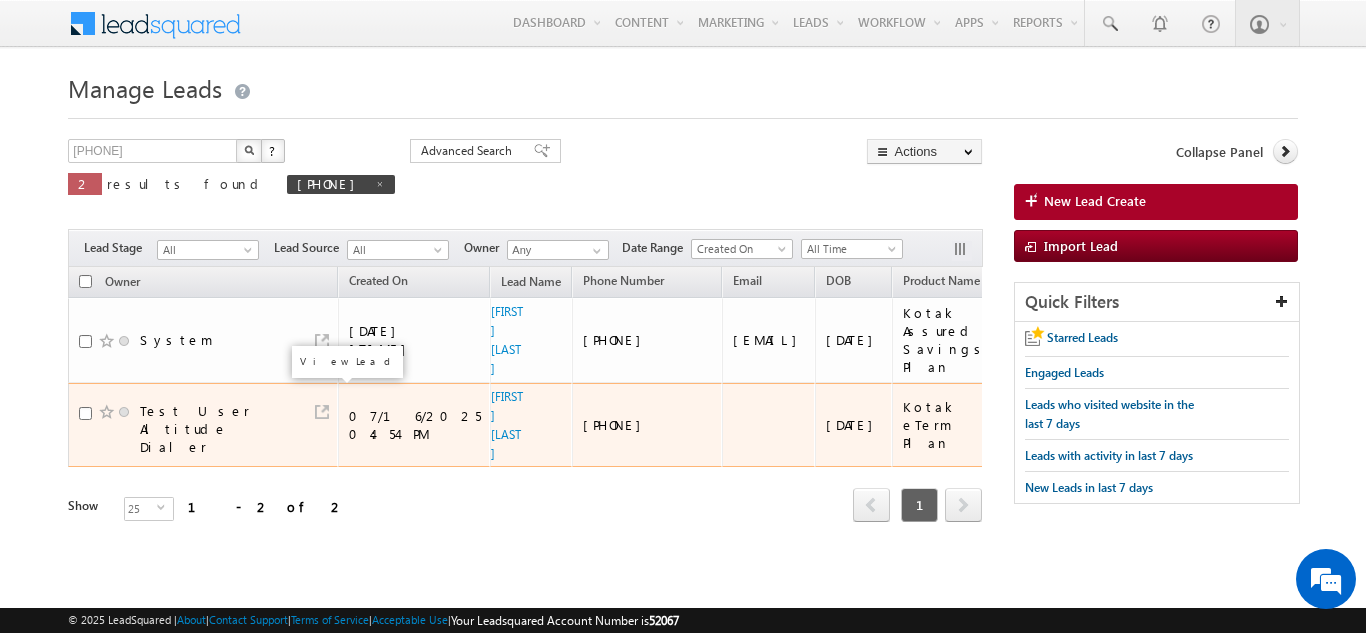click at bounding box center (322, 412) 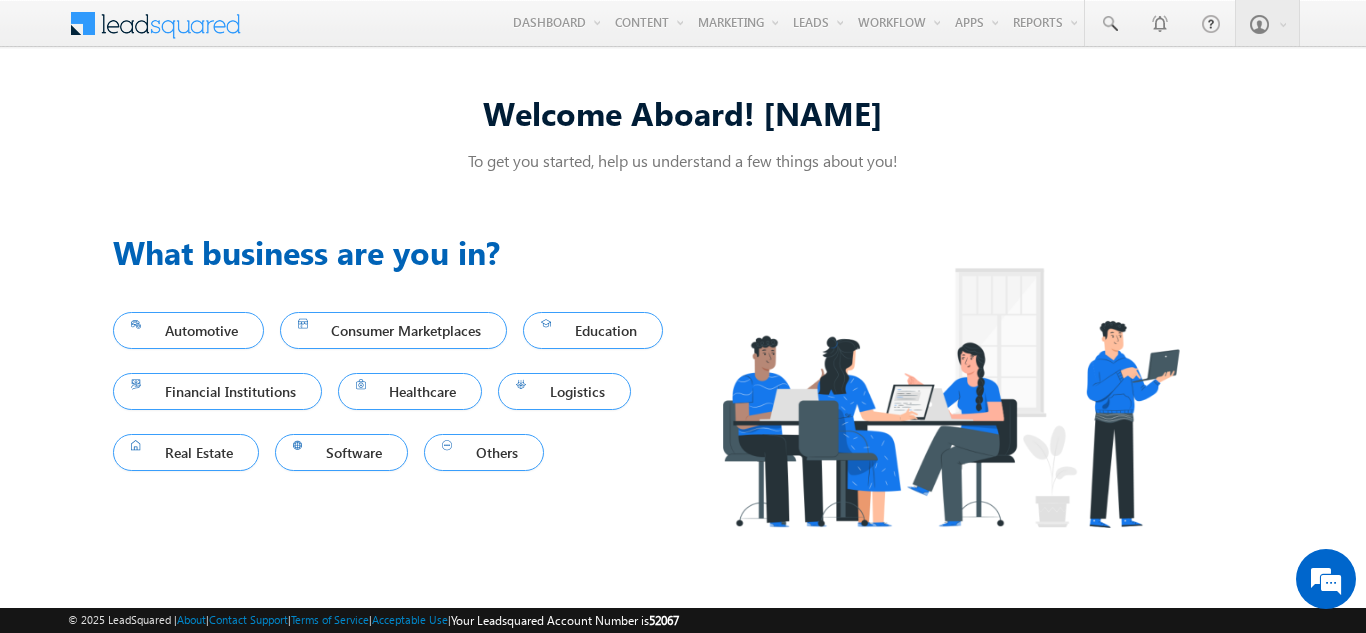 scroll, scrollTop: 0, scrollLeft: 0, axis: both 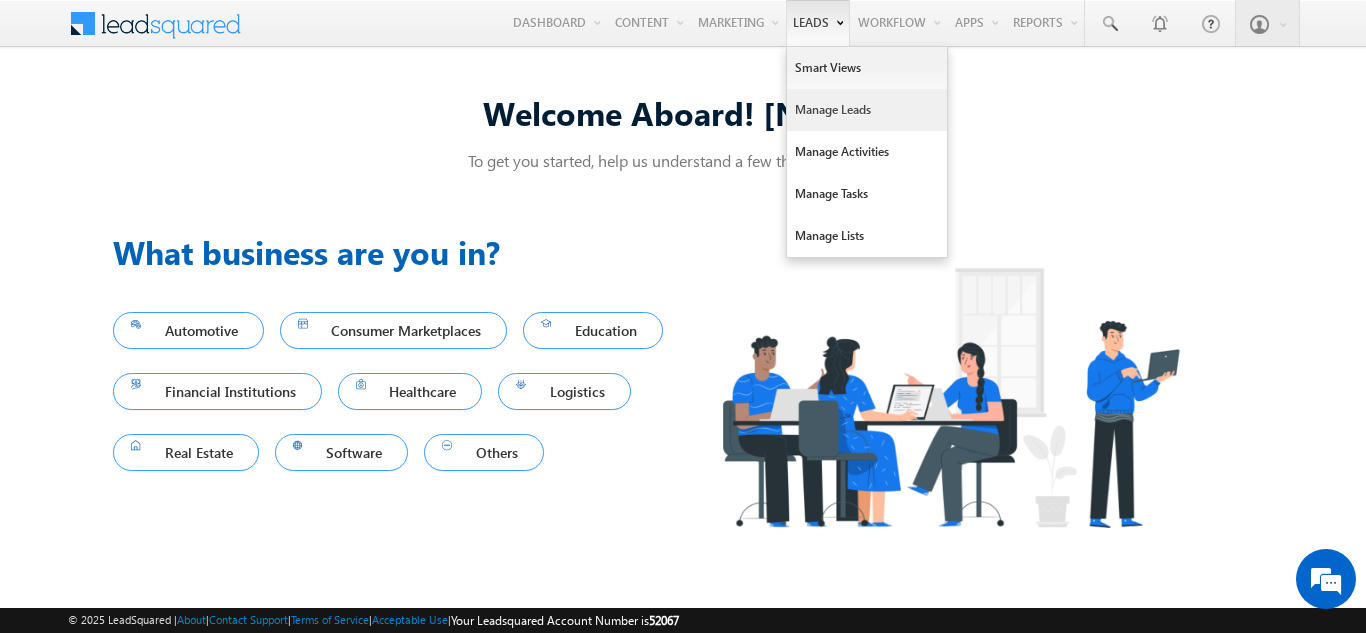click on "Manage Leads" at bounding box center (867, 110) 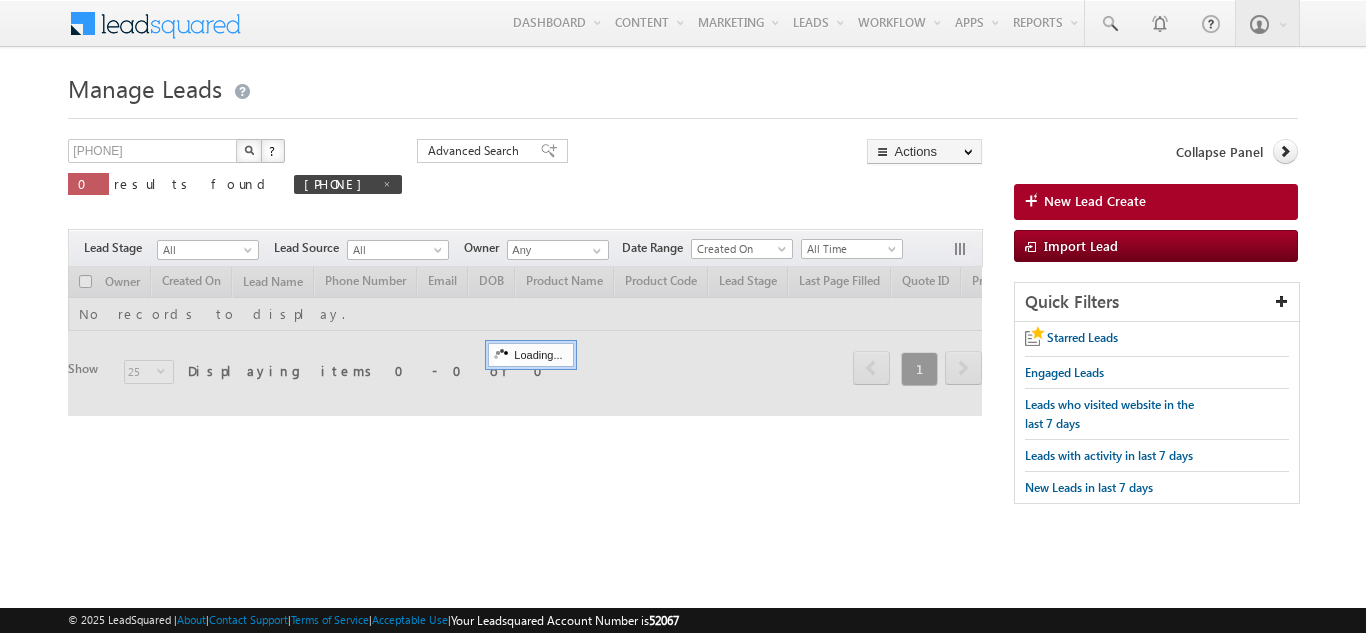scroll, scrollTop: 0, scrollLeft: 0, axis: both 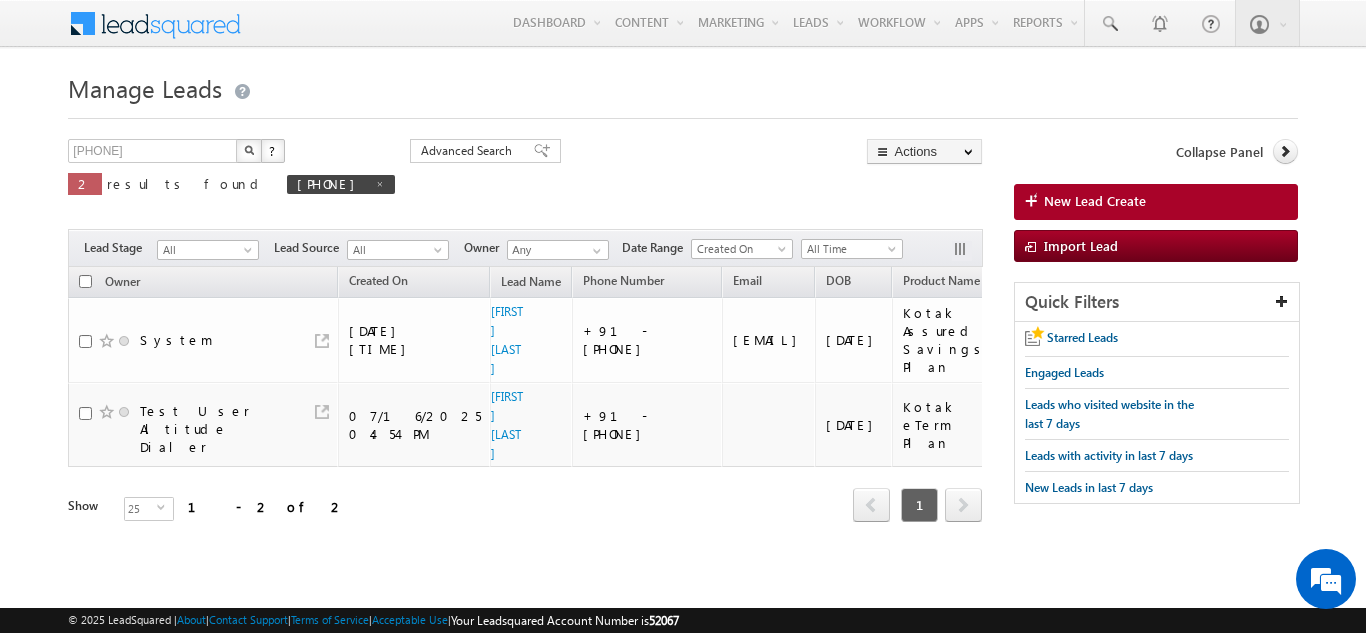 drag, startPoint x: 212, startPoint y: 501, endPoint x: 341, endPoint y: 508, distance: 129.18979 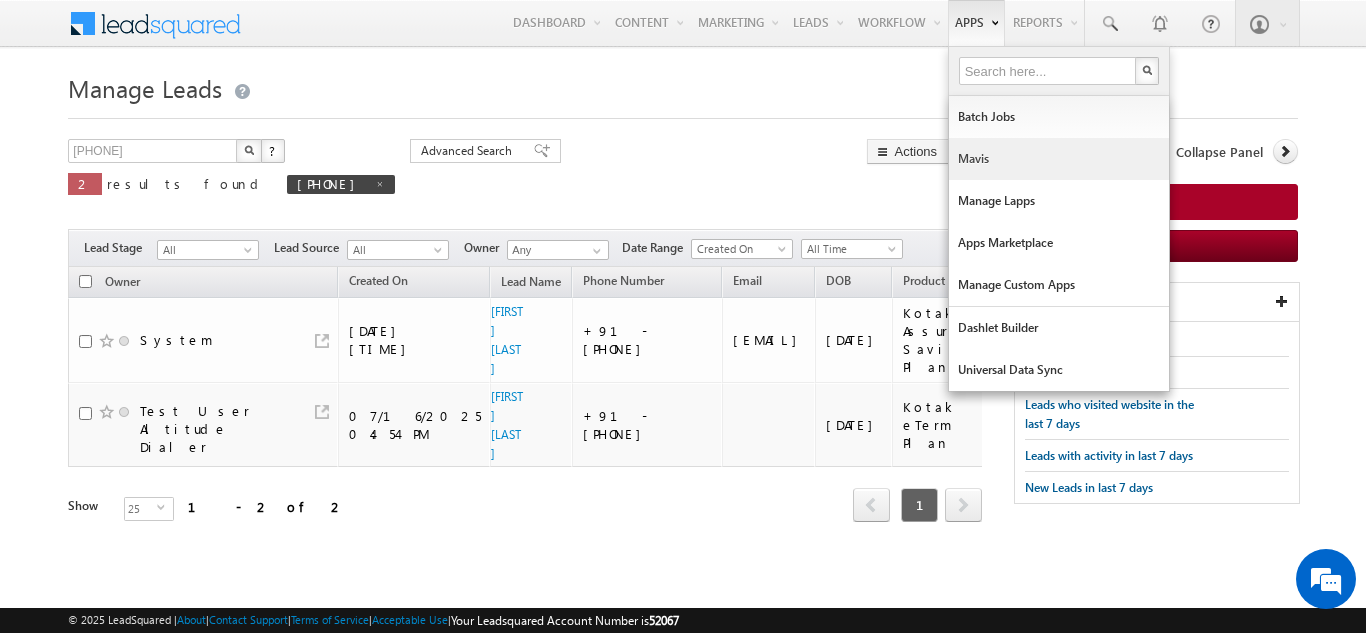 click on "Mavis" at bounding box center [1059, 159] 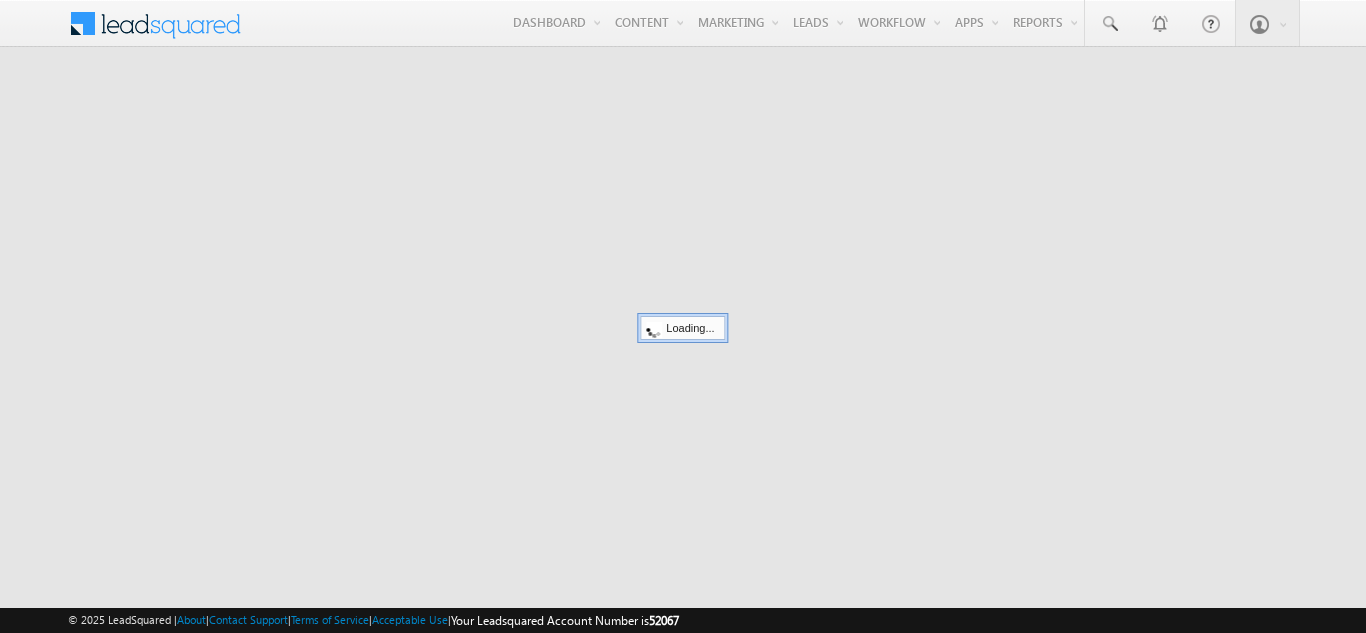 scroll, scrollTop: 0, scrollLeft: 0, axis: both 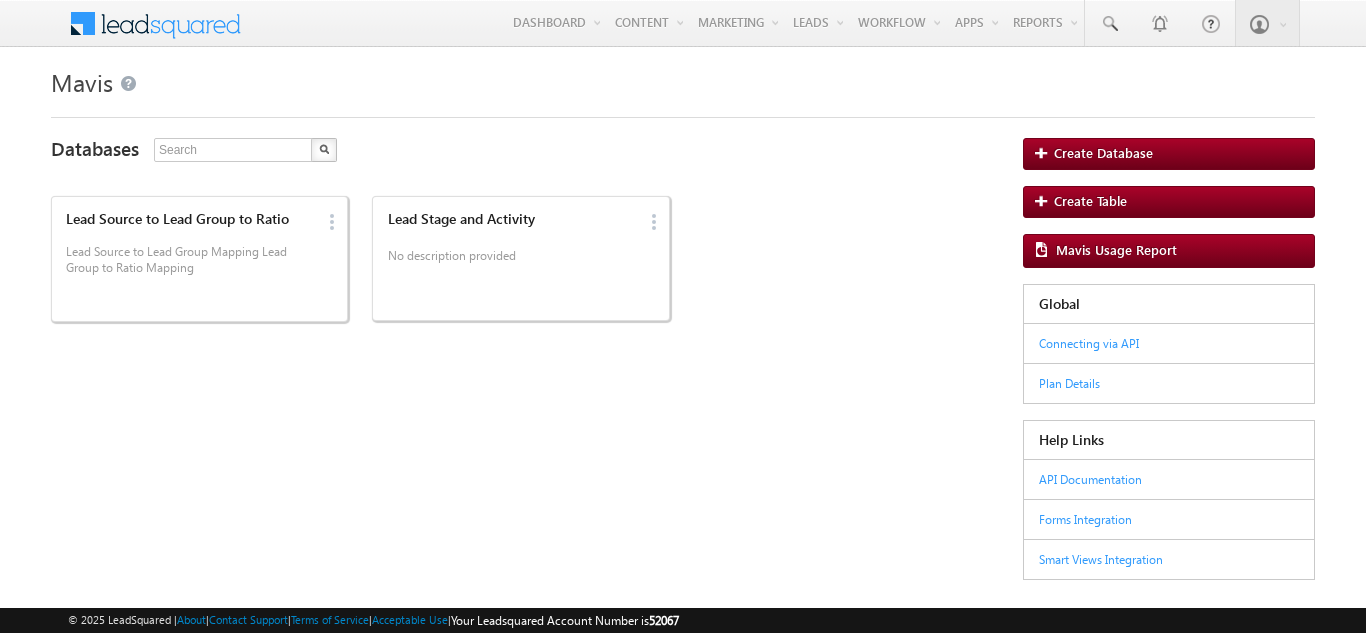 click on "Lead Source to Lead Group Mapping
Lead Group to Ratio Mapping" at bounding box center [190, 259] 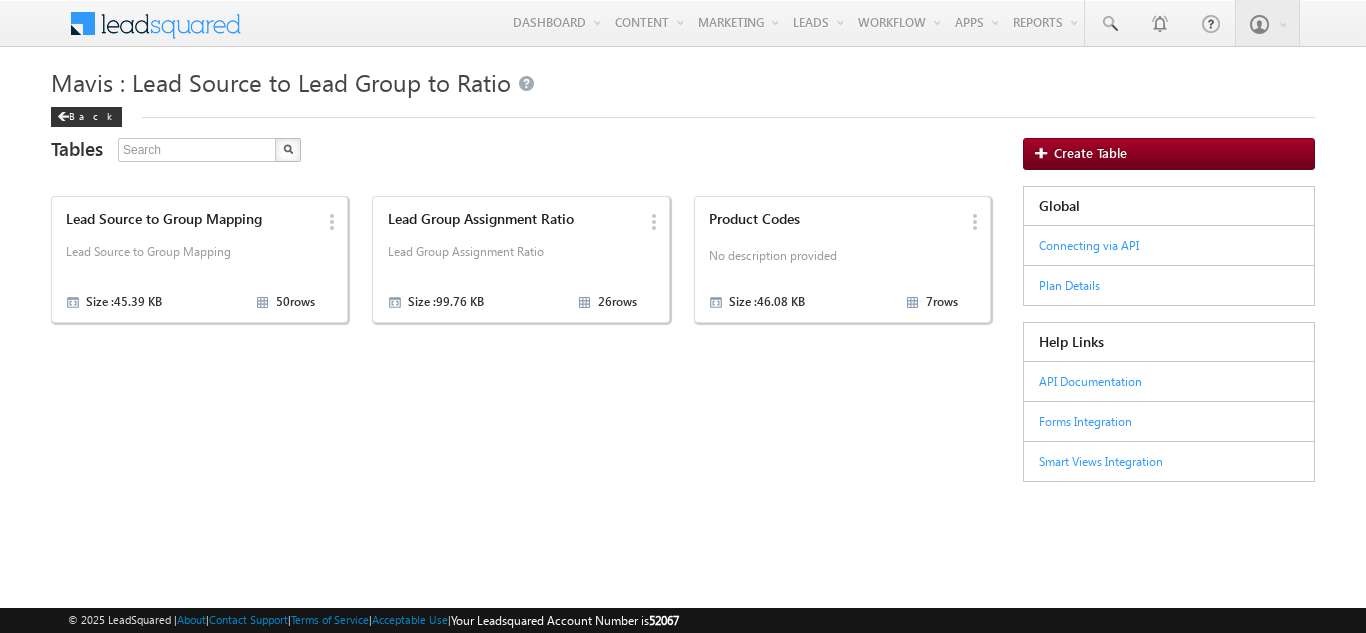 click on "Lead Source to Group Mapping" at bounding box center (190, 259) 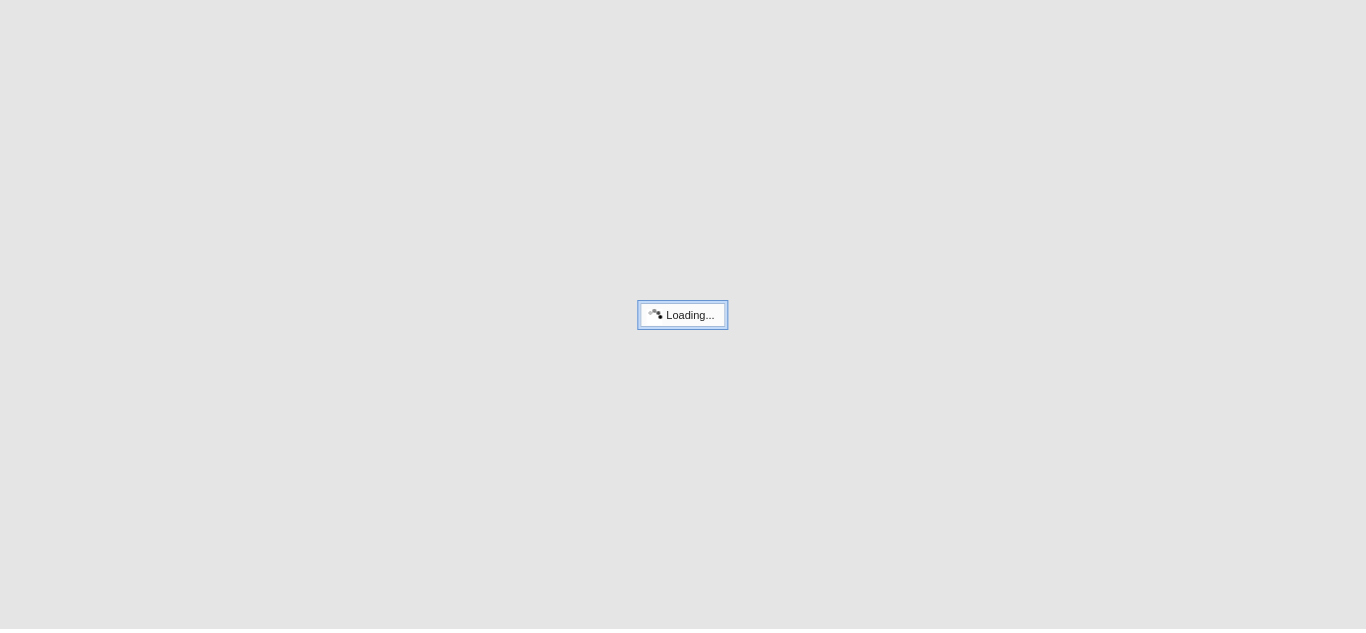 scroll, scrollTop: 0, scrollLeft: 0, axis: both 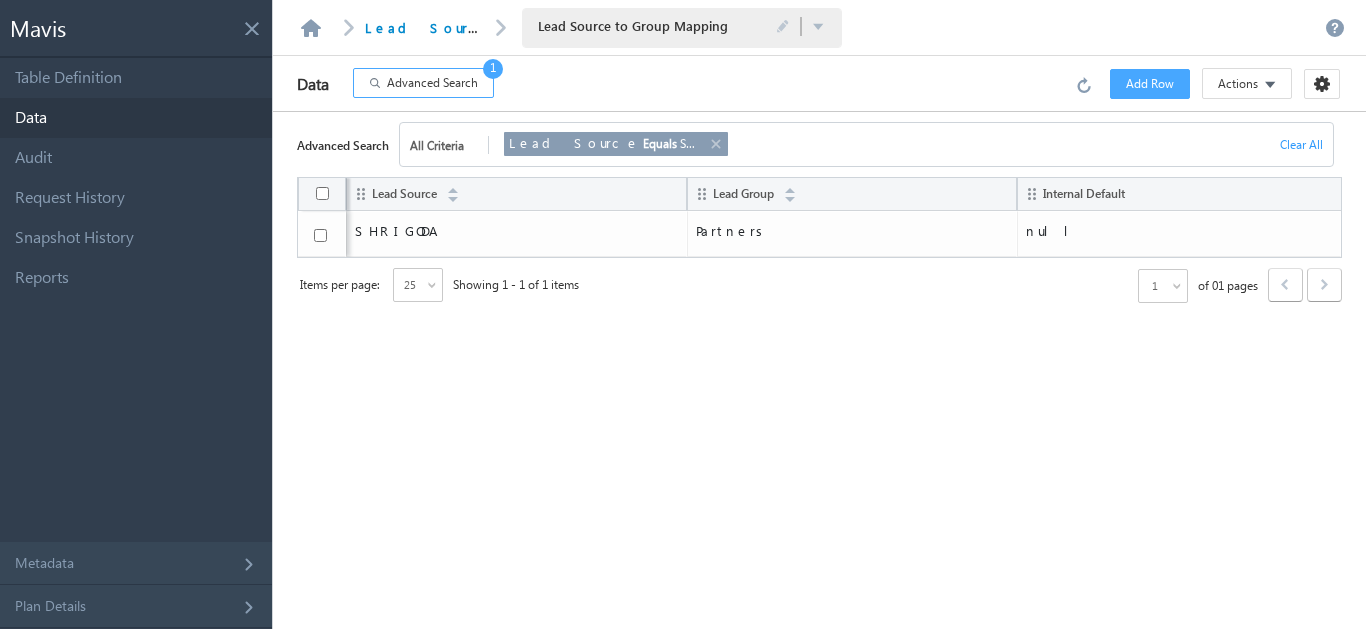 click on "Advanced Search 1" at bounding box center (423, 83) 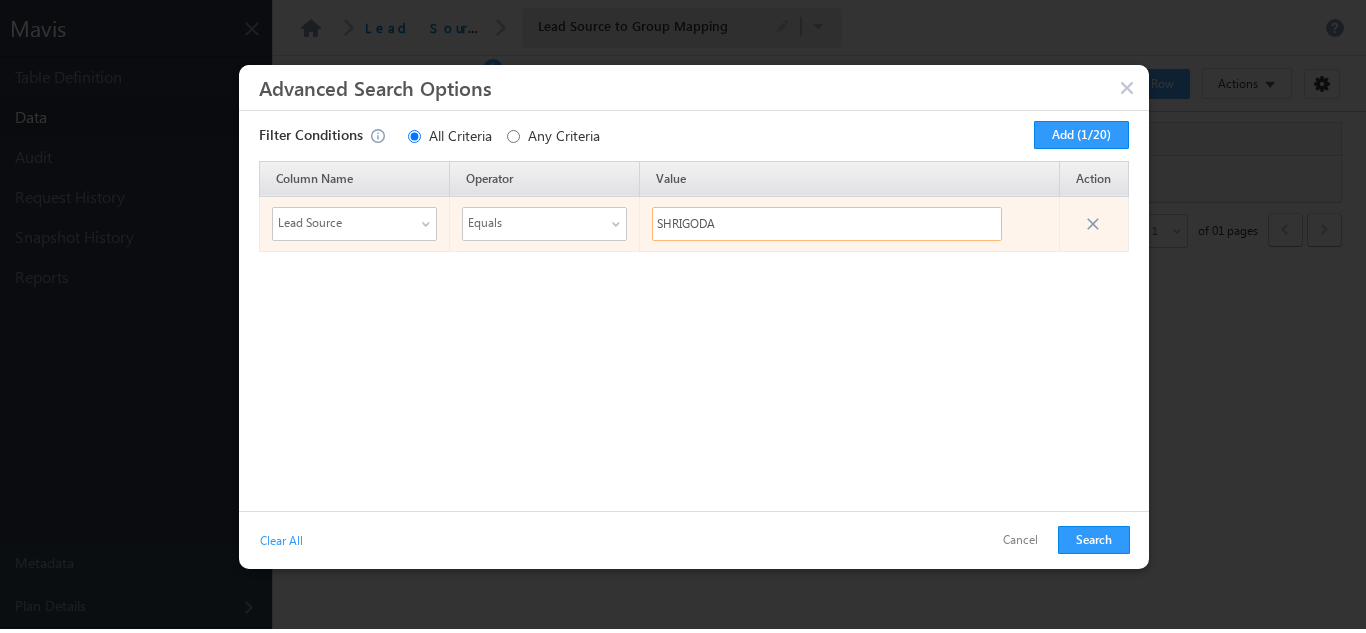 drag, startPoint x: 761, startPoint y: 225, endPoint x: 718, endPoint y: 228, distance: 43.104523 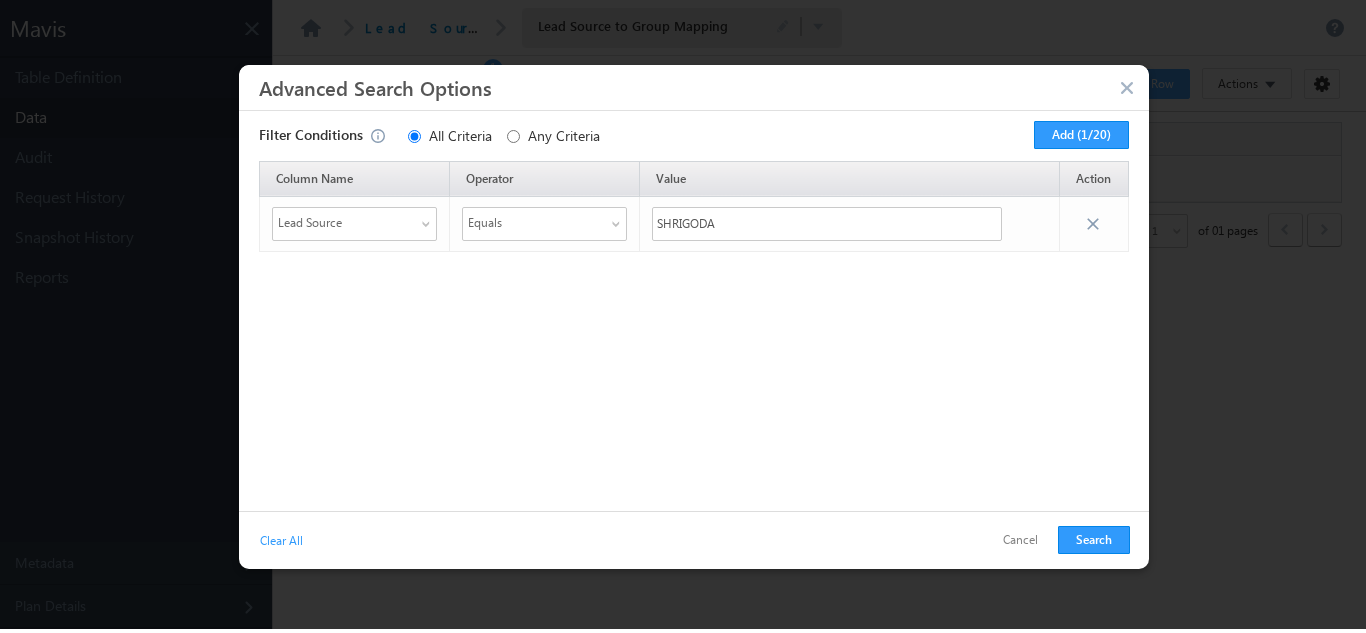 click at bounding box center (1129, 89) 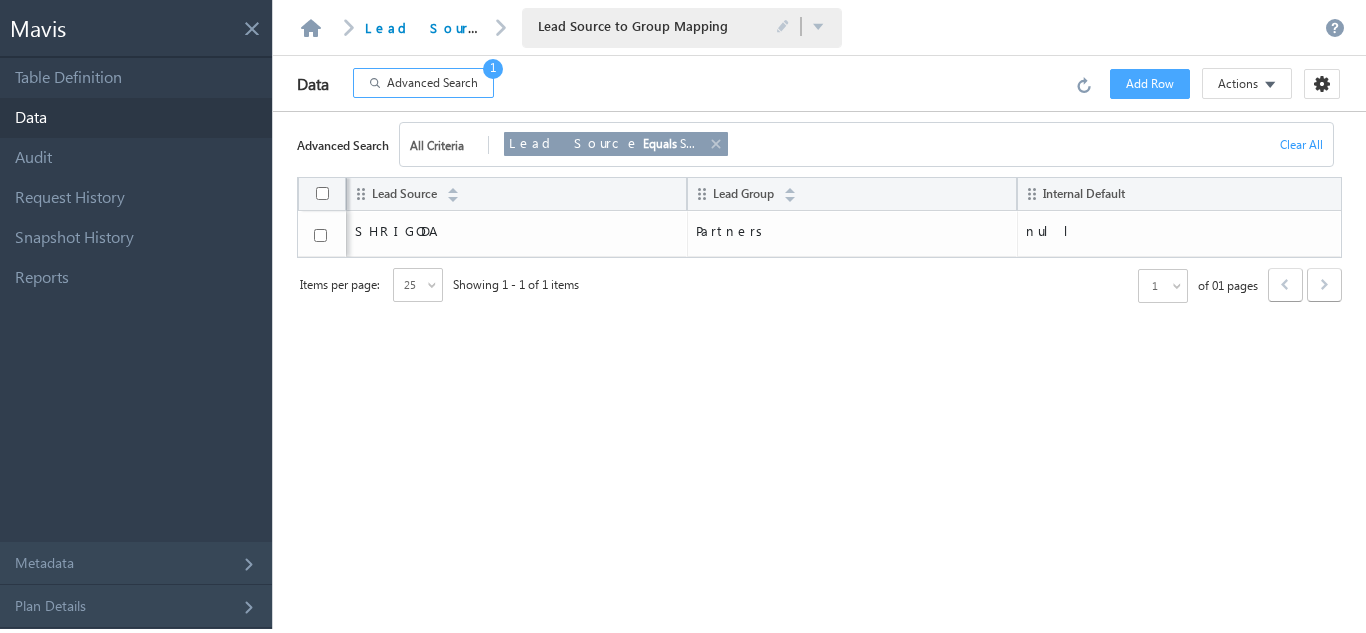 click on "Add Row" at bounding box center [1150, 84] 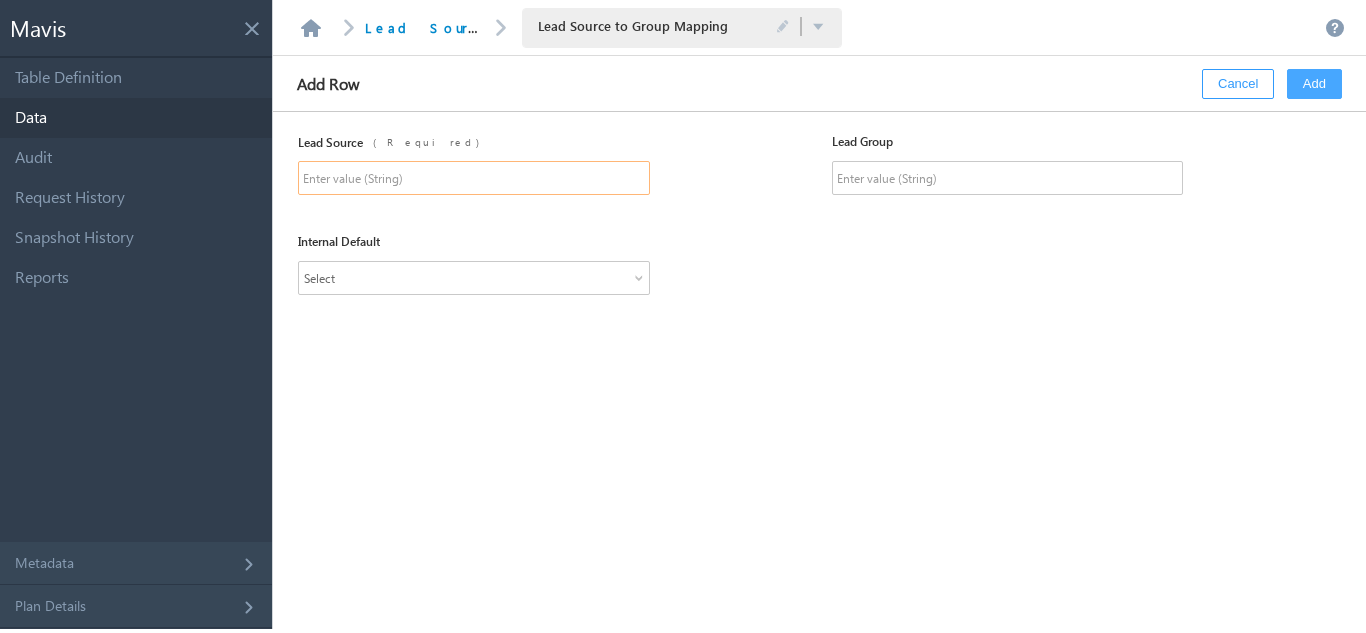 click at bounding box center (473, 178) 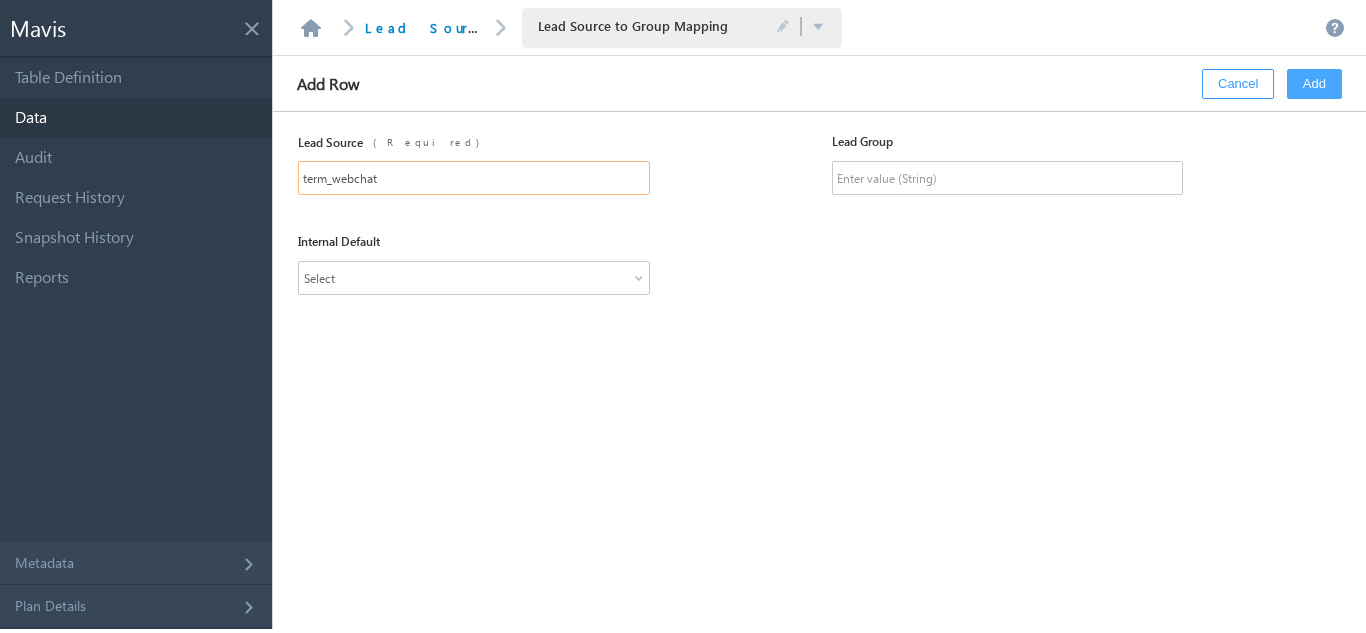 type on "term_webchat" 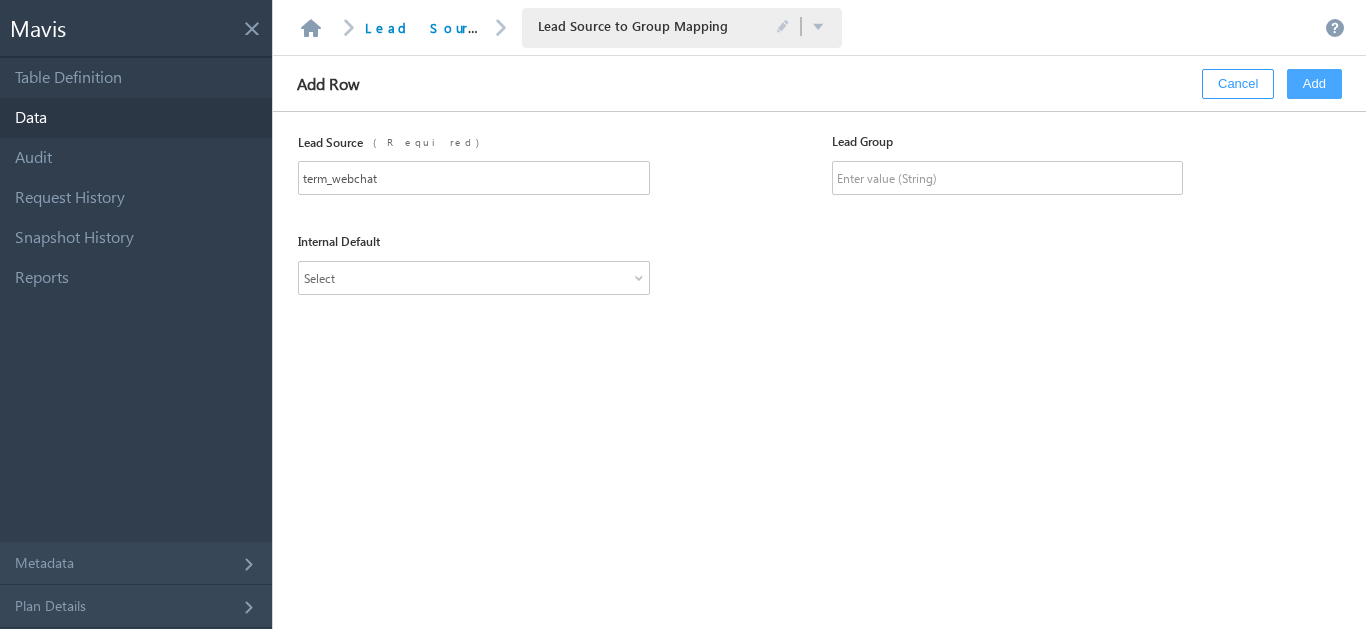click on "Add" at bounding box center [1314, 84] 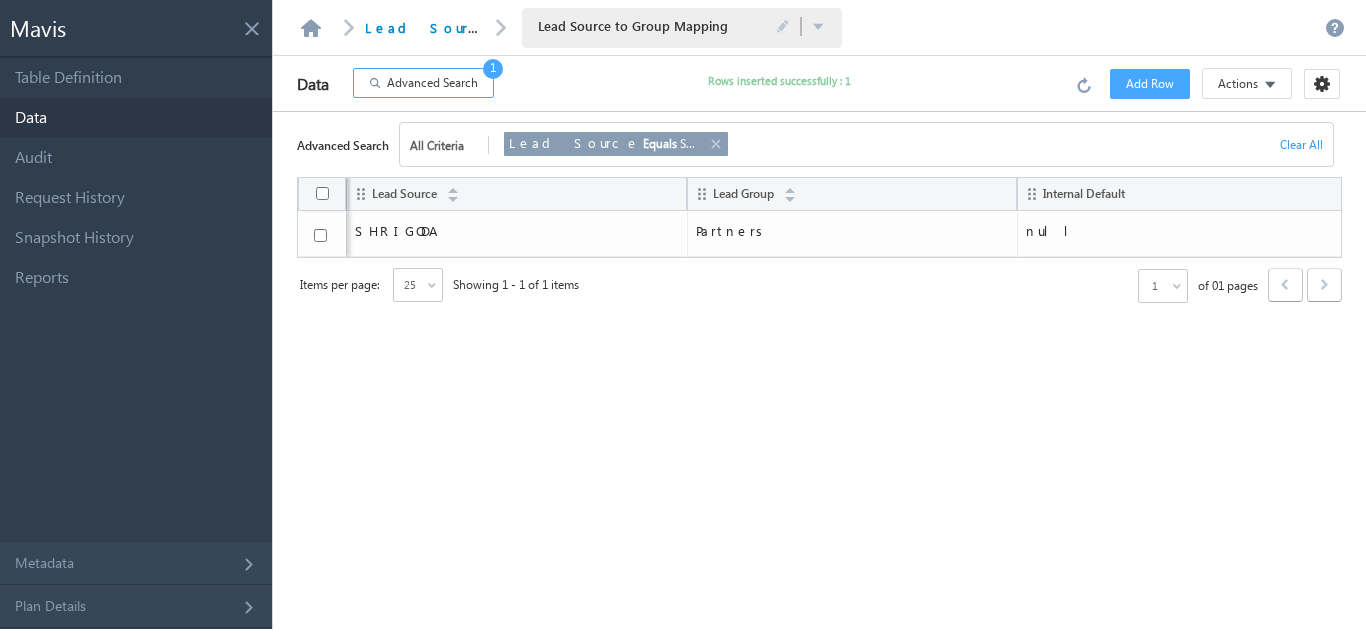click on "Advanced Search" at bounding box center (432, 83) 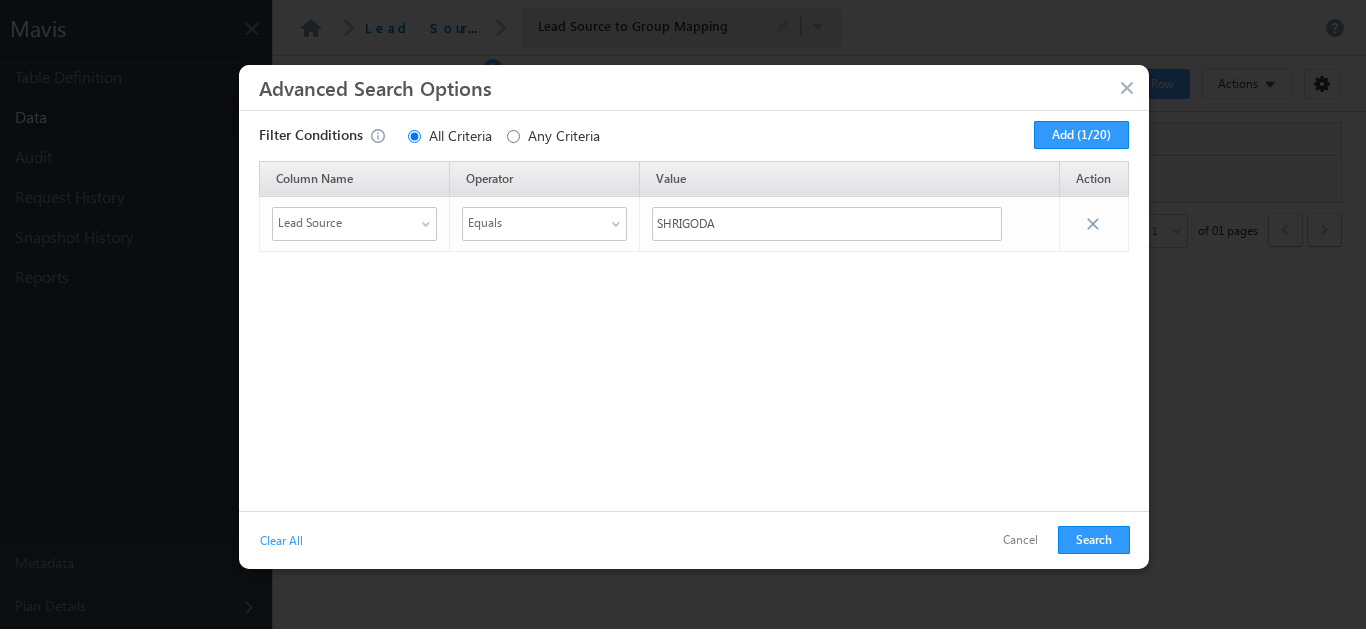 click at bounding box center [1129, 89] 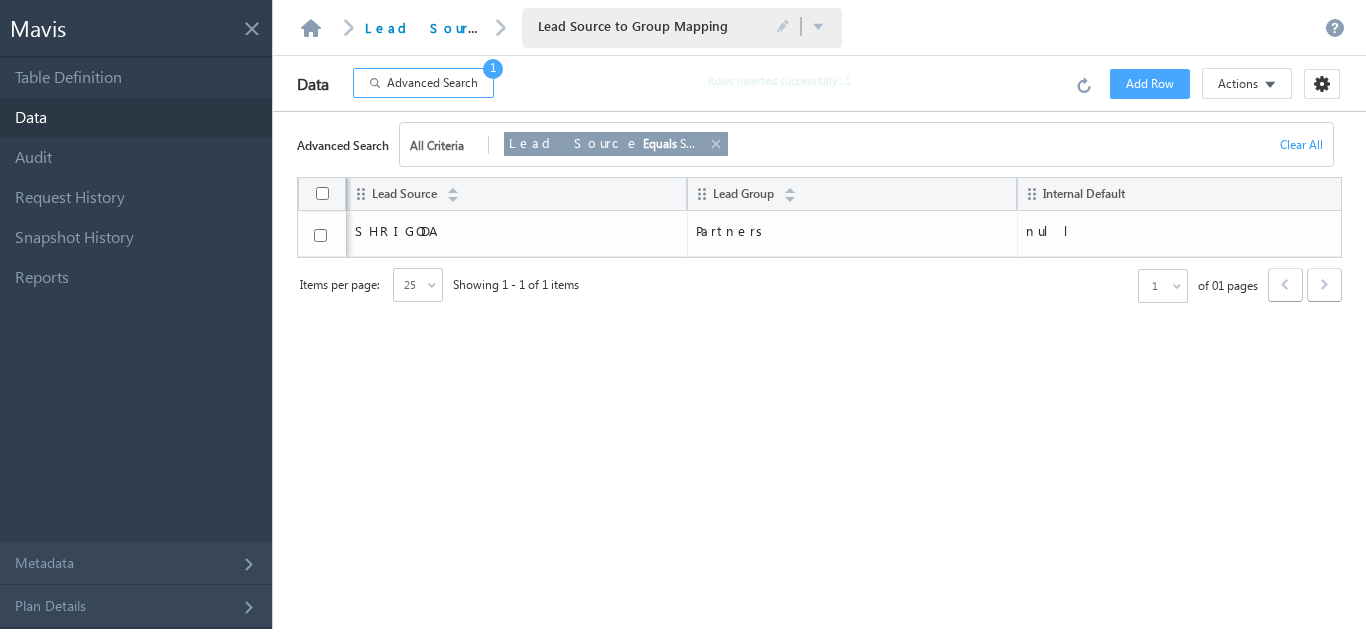 click on "Add Row" at bounding box center (1150, 84) 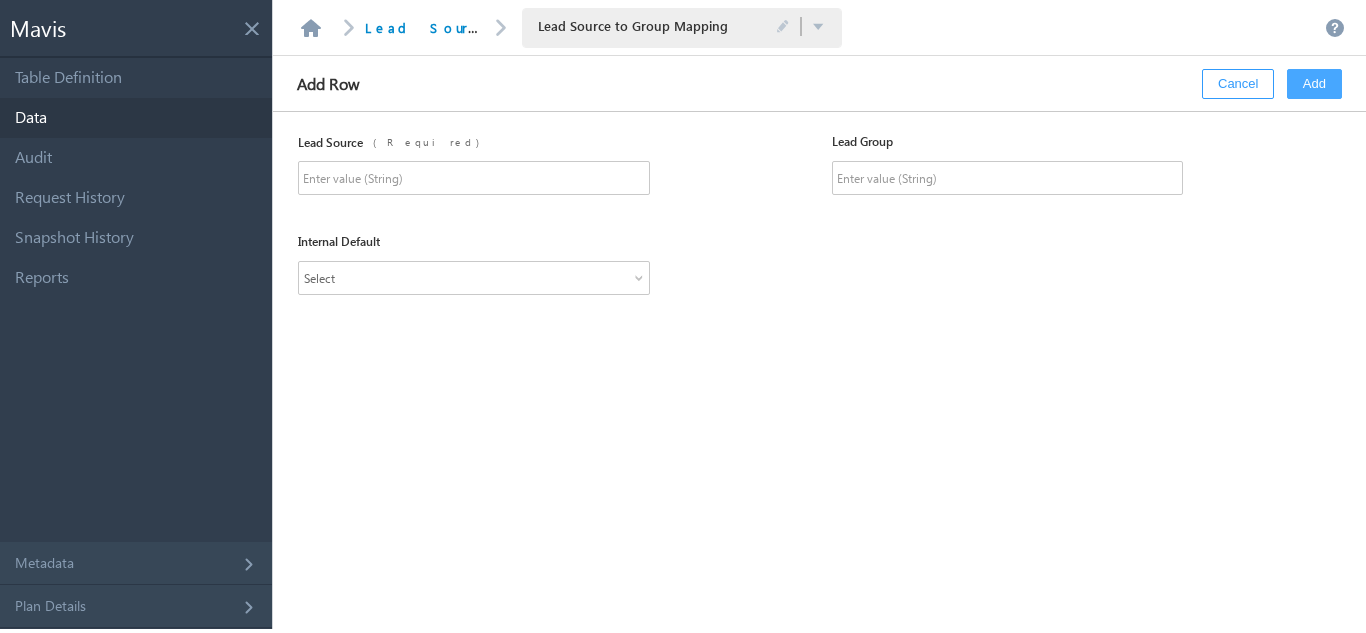click on "Lead Source ( Required ) Lead Group" at bounding box center [832, 178] 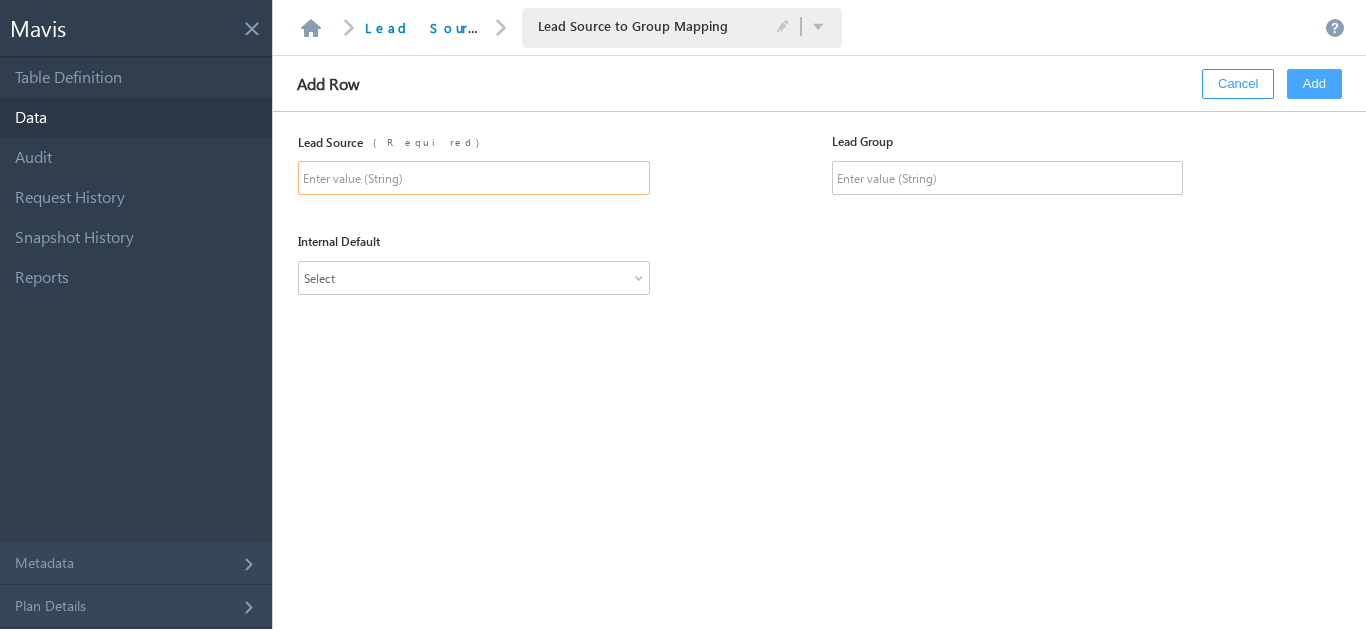 click at bounding box center [473, 178] 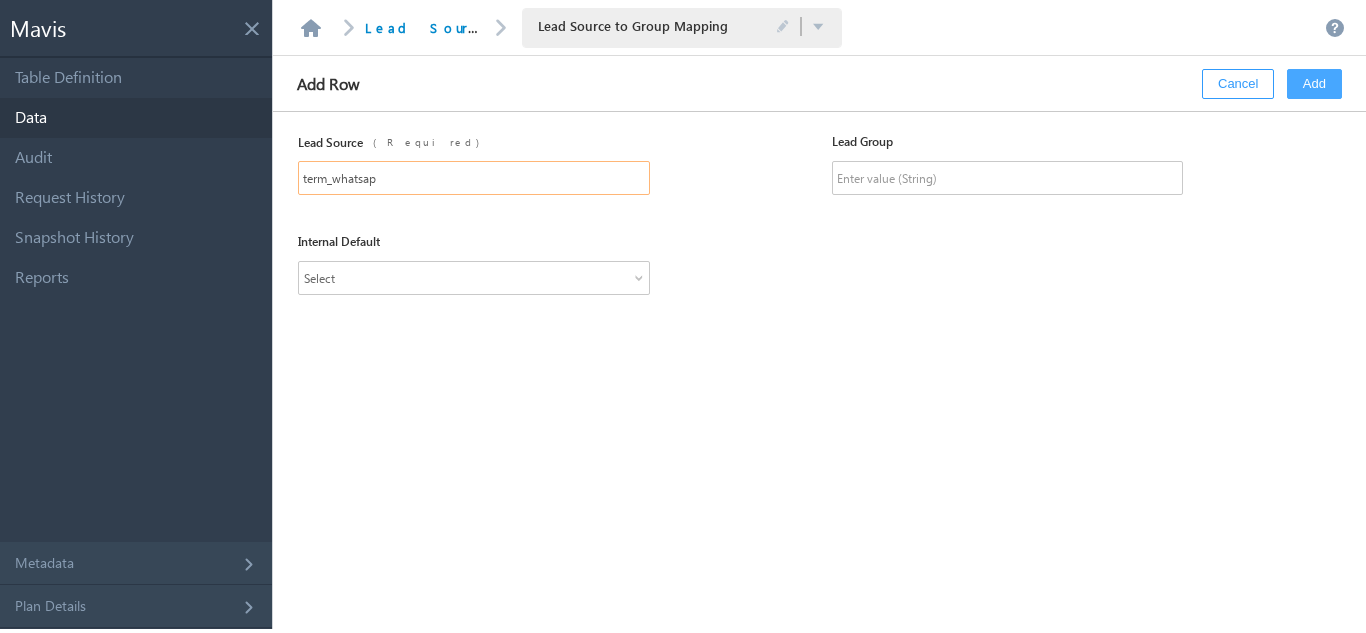 type on "term_whatsapp" 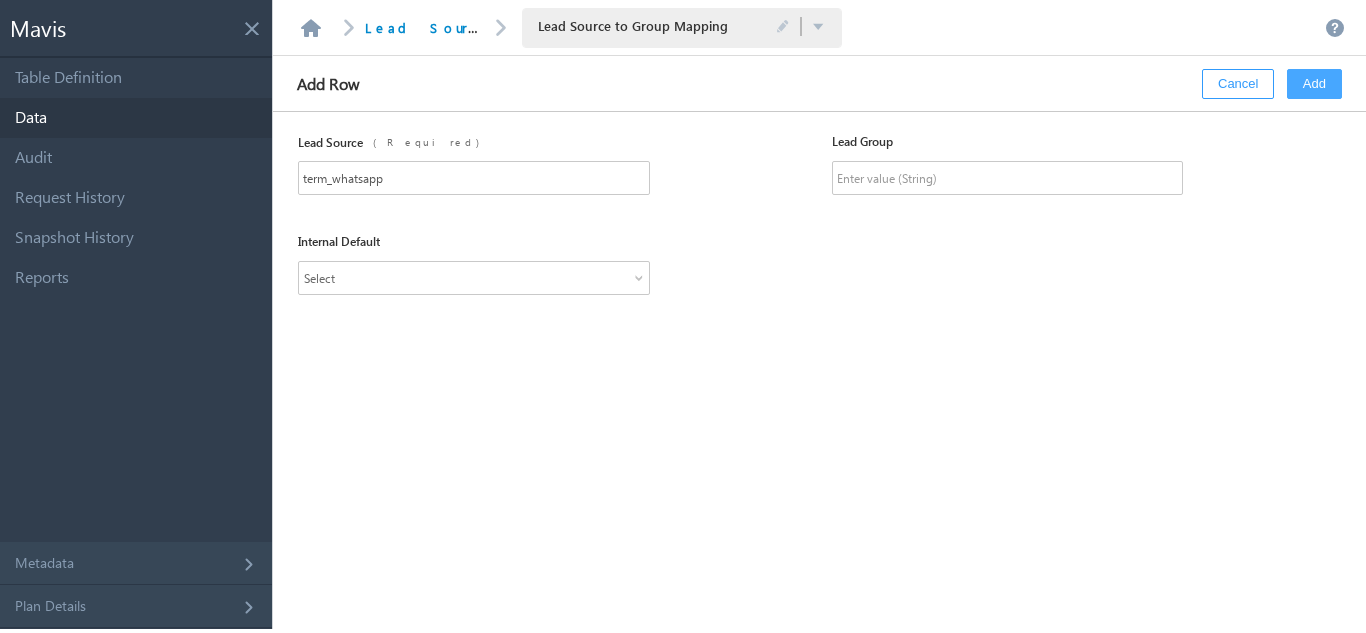 click on "Add" at bounding box center [1314, 84] 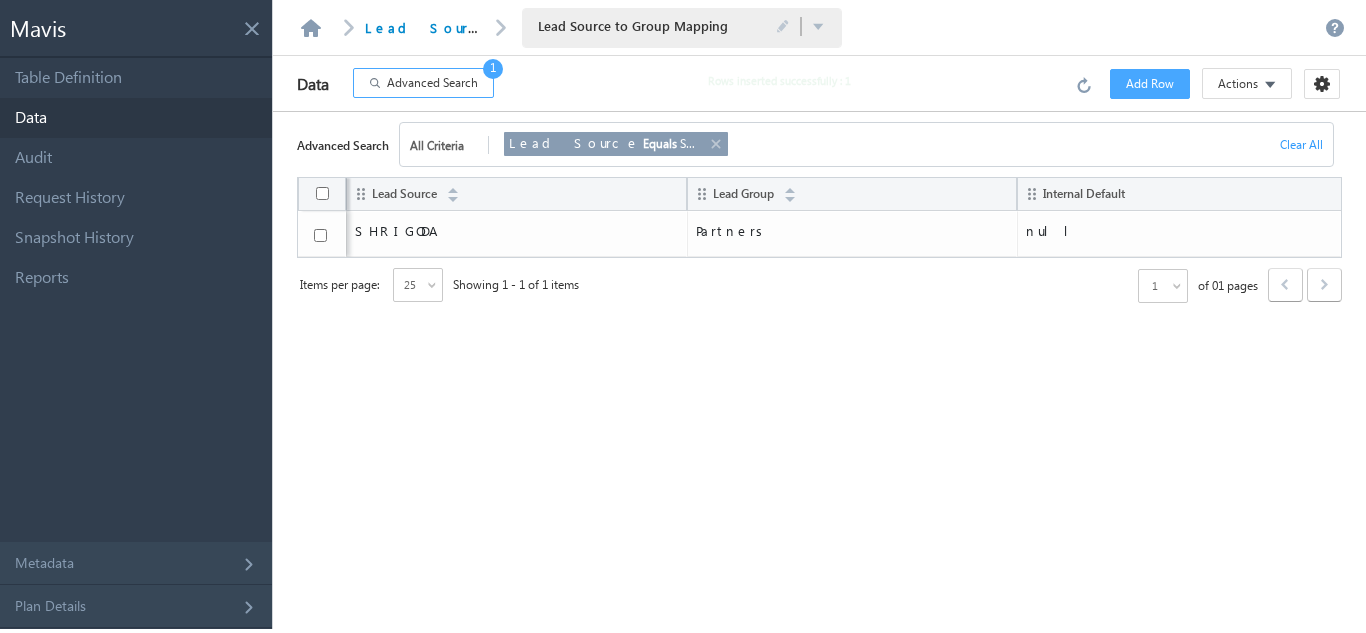 click on "Lead Source to Lead Group to Ratio Lead Source to Group Mapping Lead Source to Group Mapping Saved Successfully Name Lead Source to Group Mapping Description Lead Source to Group Mapping" at bounding box center [568, 27] 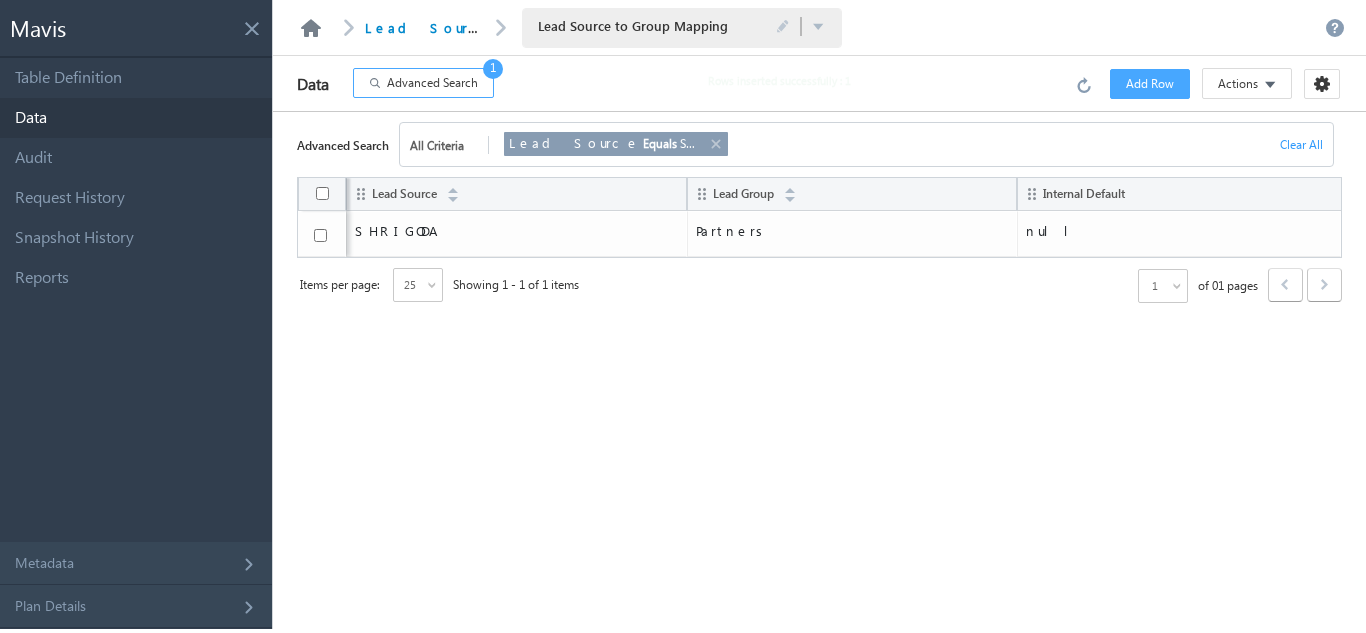 click at bounding box center (311, 28) 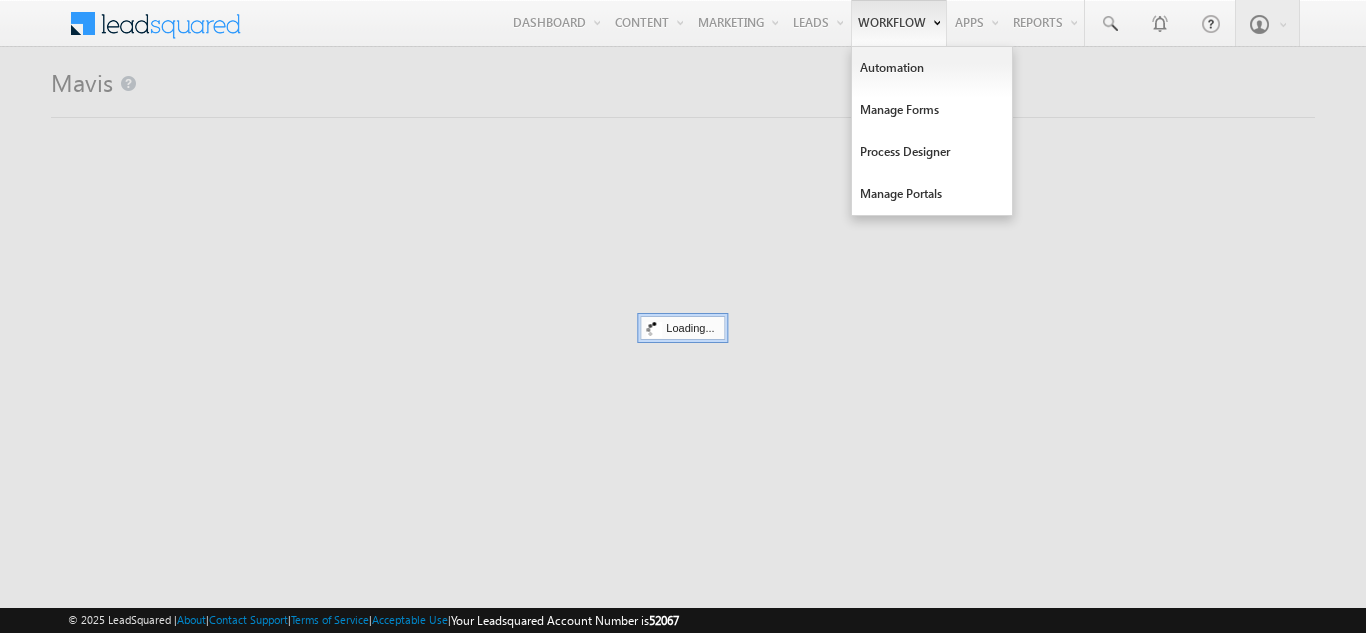 scroll, scrollTop: 0, scrollLeft: 0, axis: both 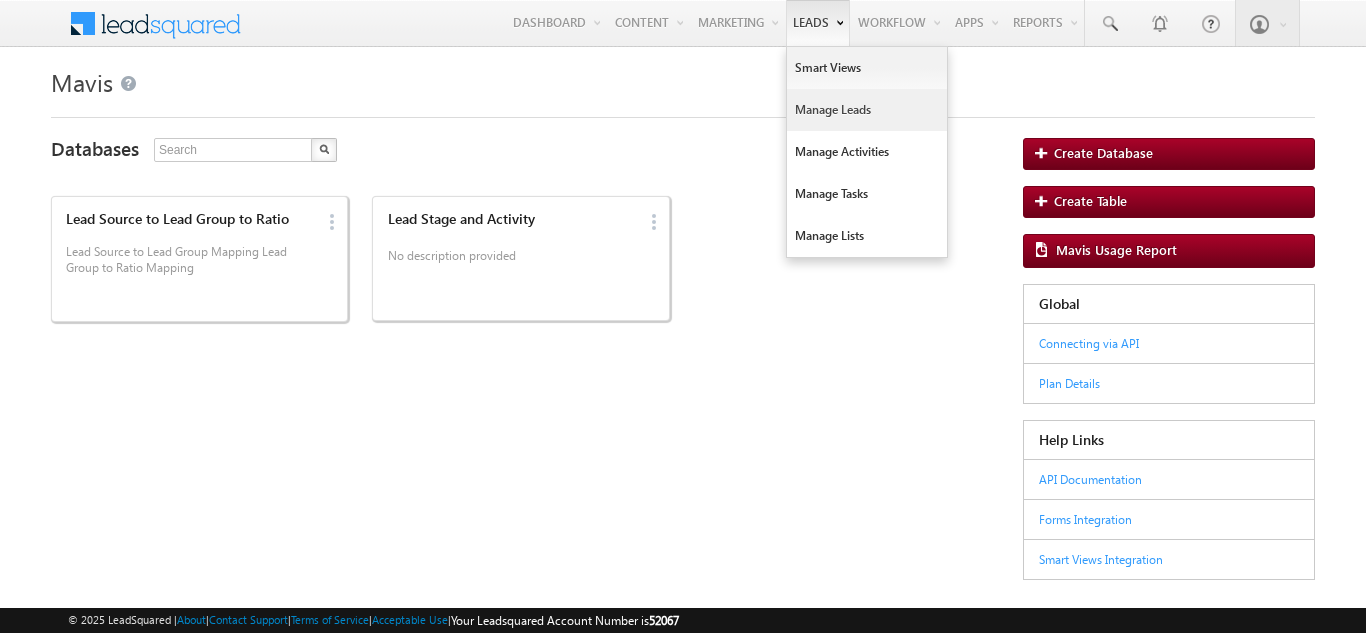 click on "Manage Leads" at bounding box center (867, 110) 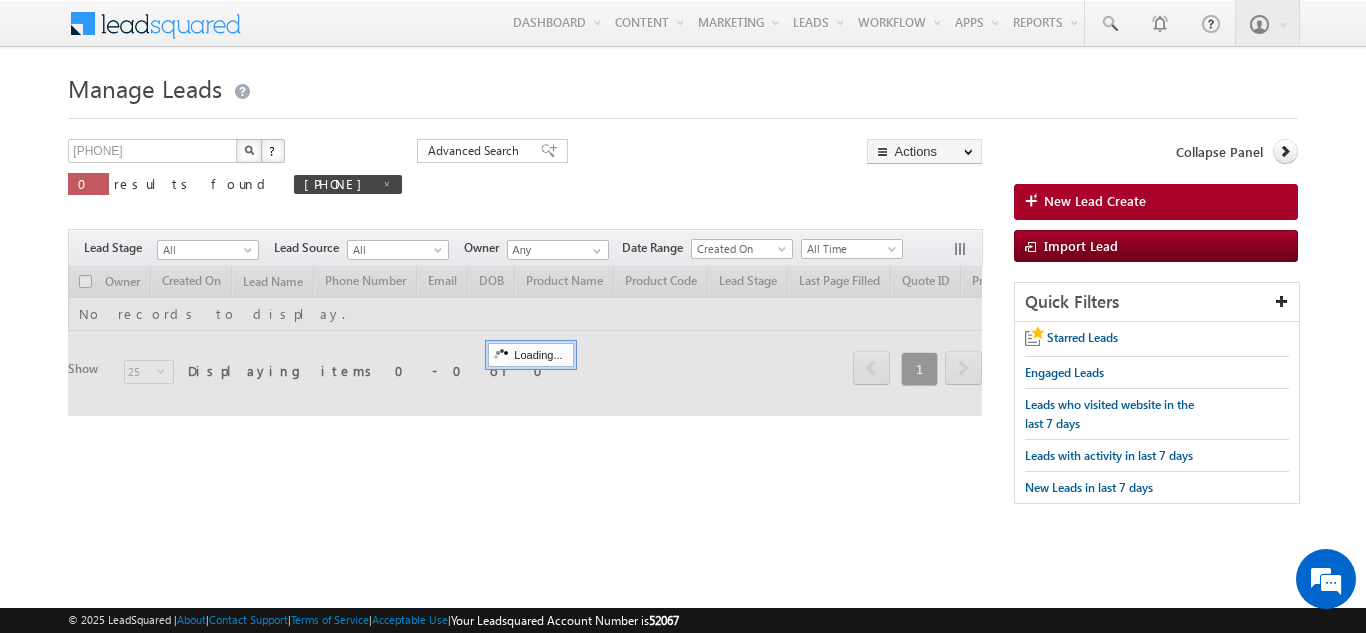 scroll, scrollTop: 0, scrollLeft: 0, axis: both 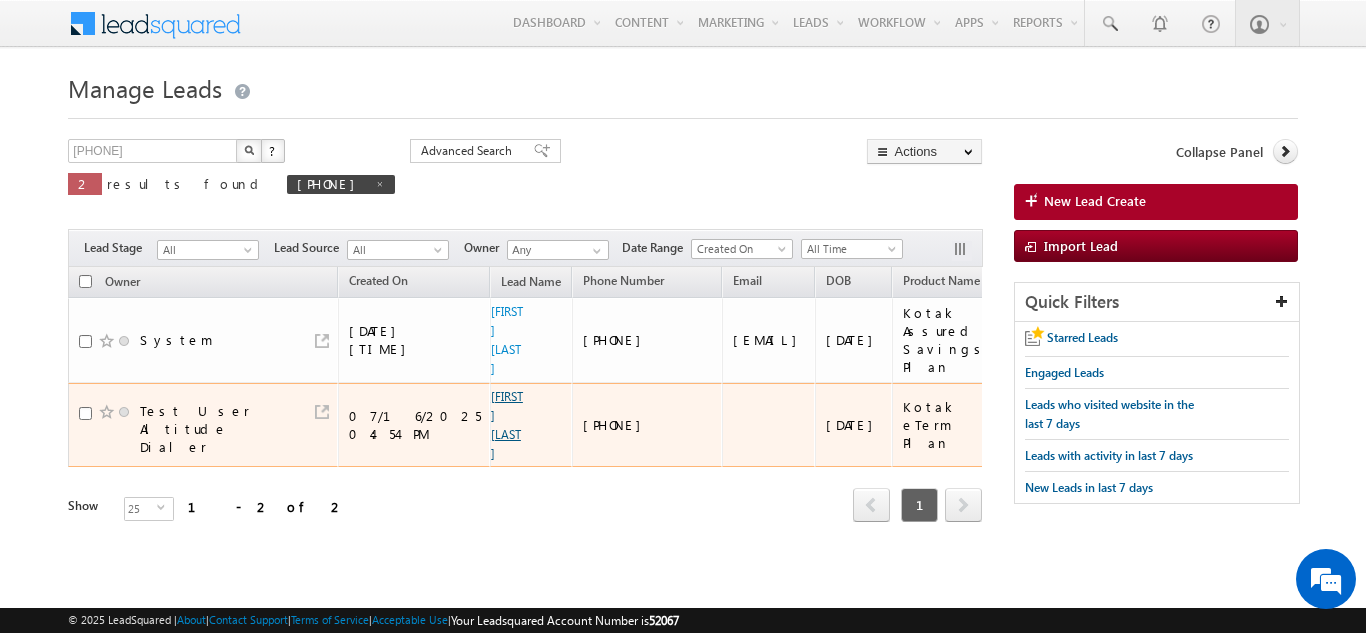 click on "[FIRST] [LAST]" at bounding box center [507, 425] 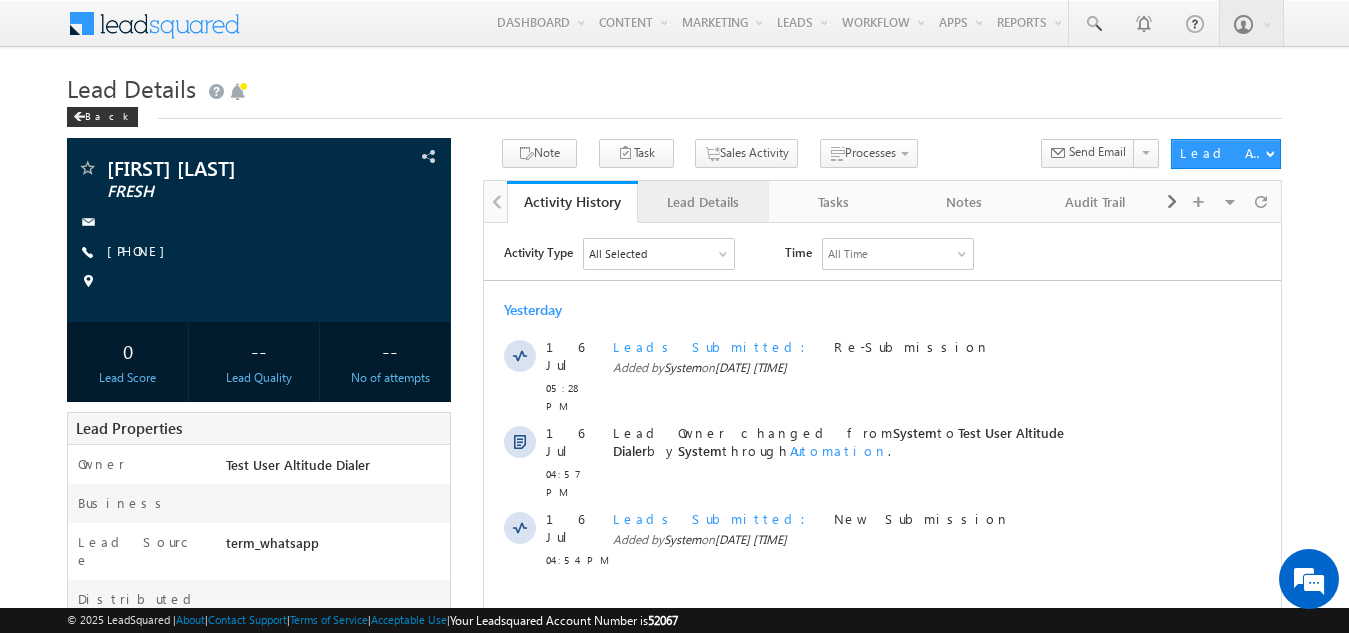 scroll, scrollTop: 0, scrollLeft: 0, axis: both 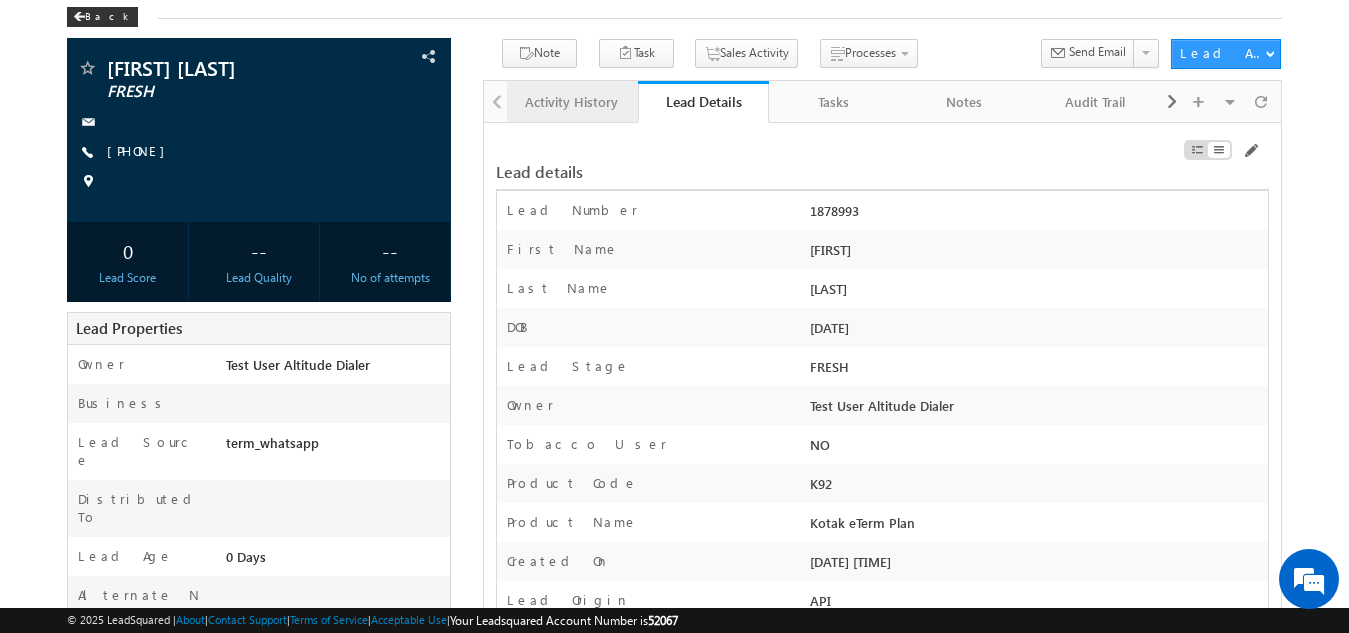 click on "Activity History" at bounding box center [571, 102] 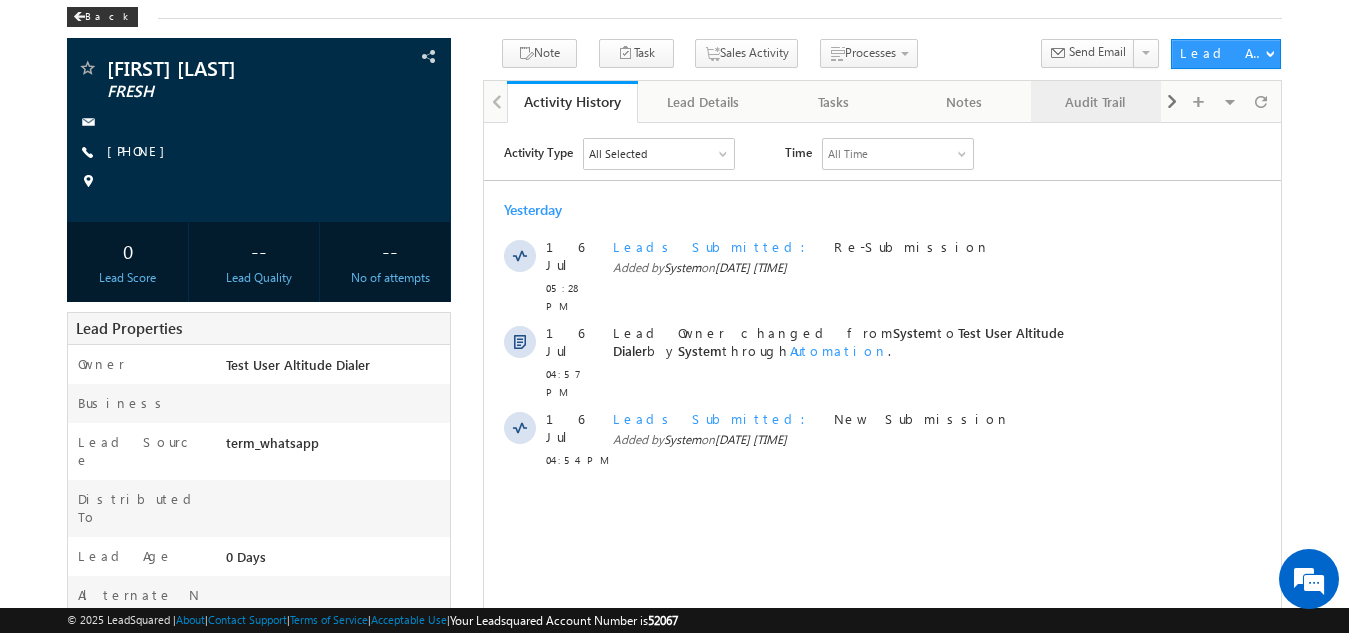 click on "Audit Trail" at bounding box center [1095, 102] 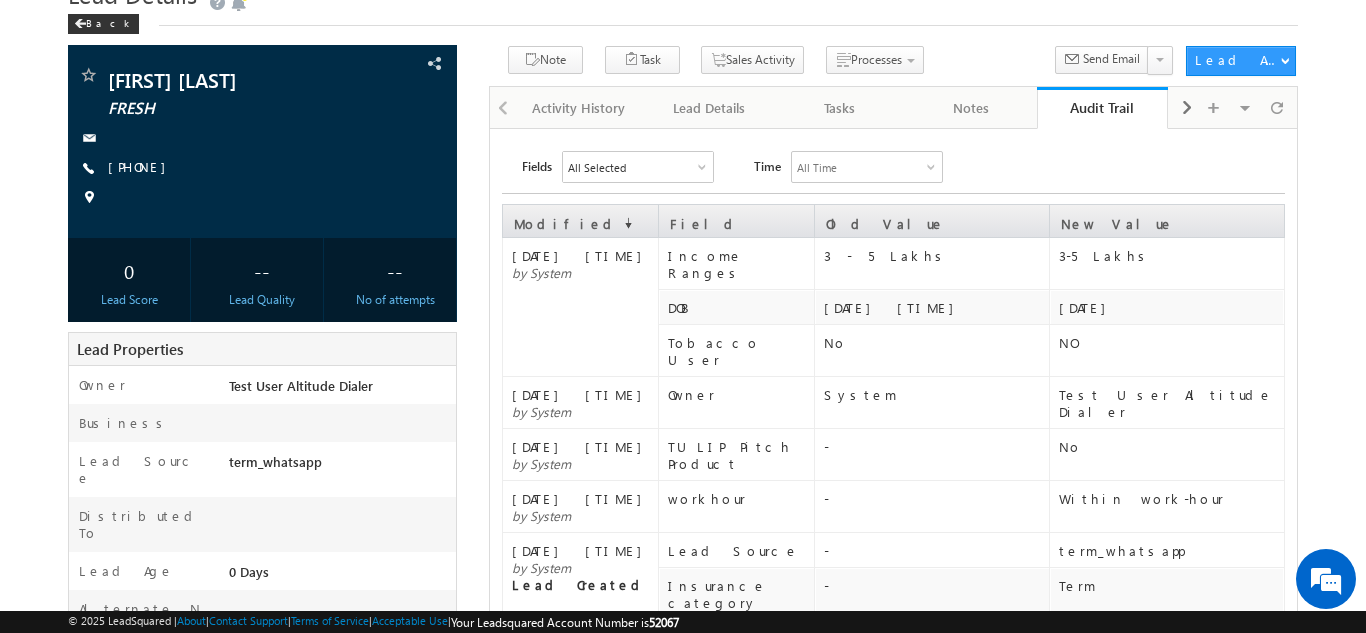 scroll, scrollTop: 0, scrollLeft: 0, axis: both 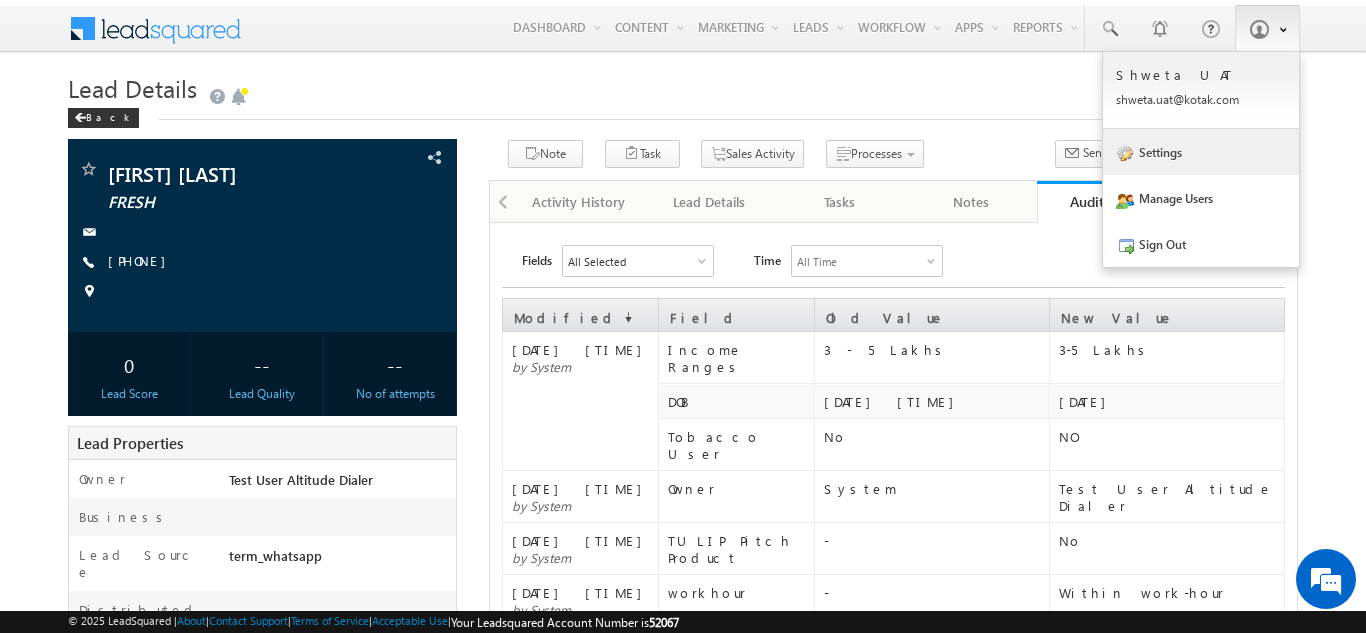 click on "Settings" at bounding box center [1201, 152] 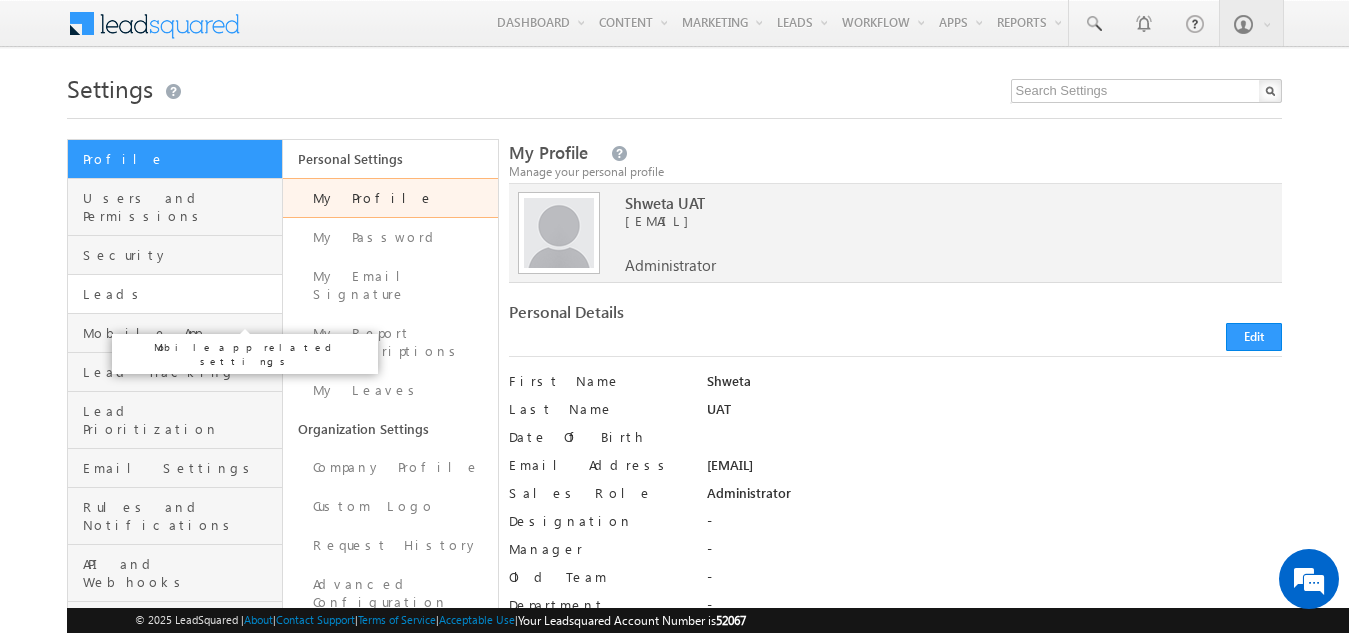 scroll, scrollTop: 0, scrollLeft: 0, axis: both 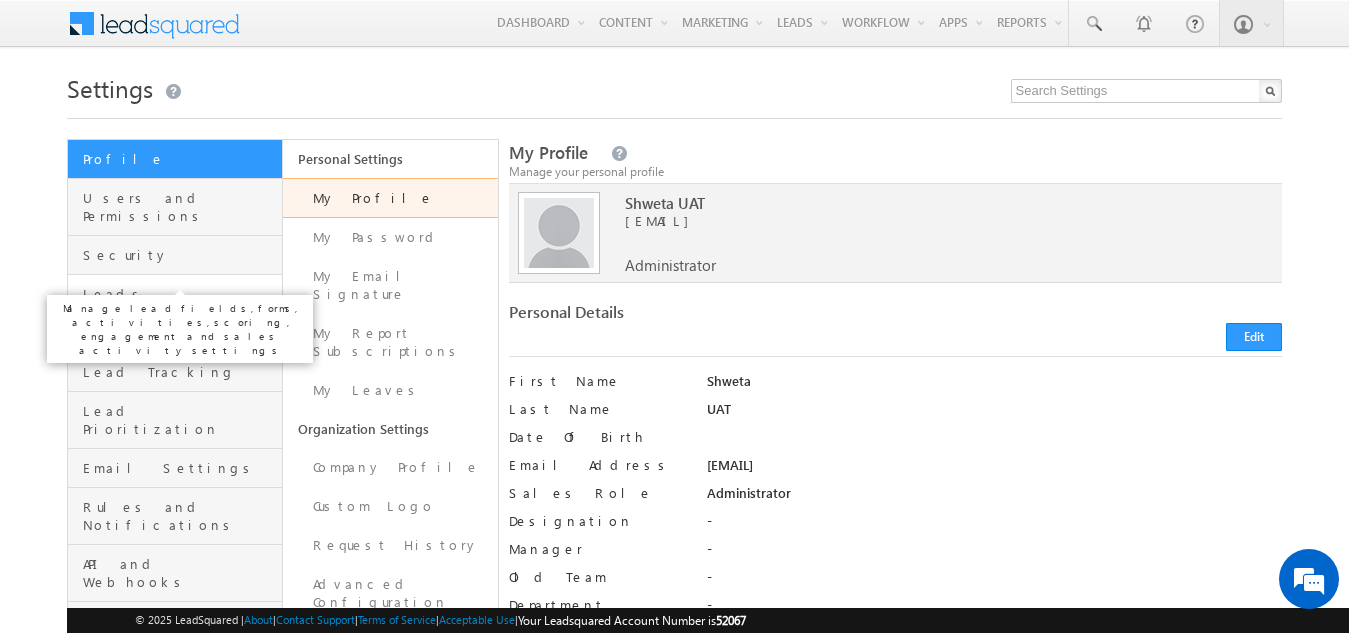 click on "Leads" at bounding box center [180, 294] 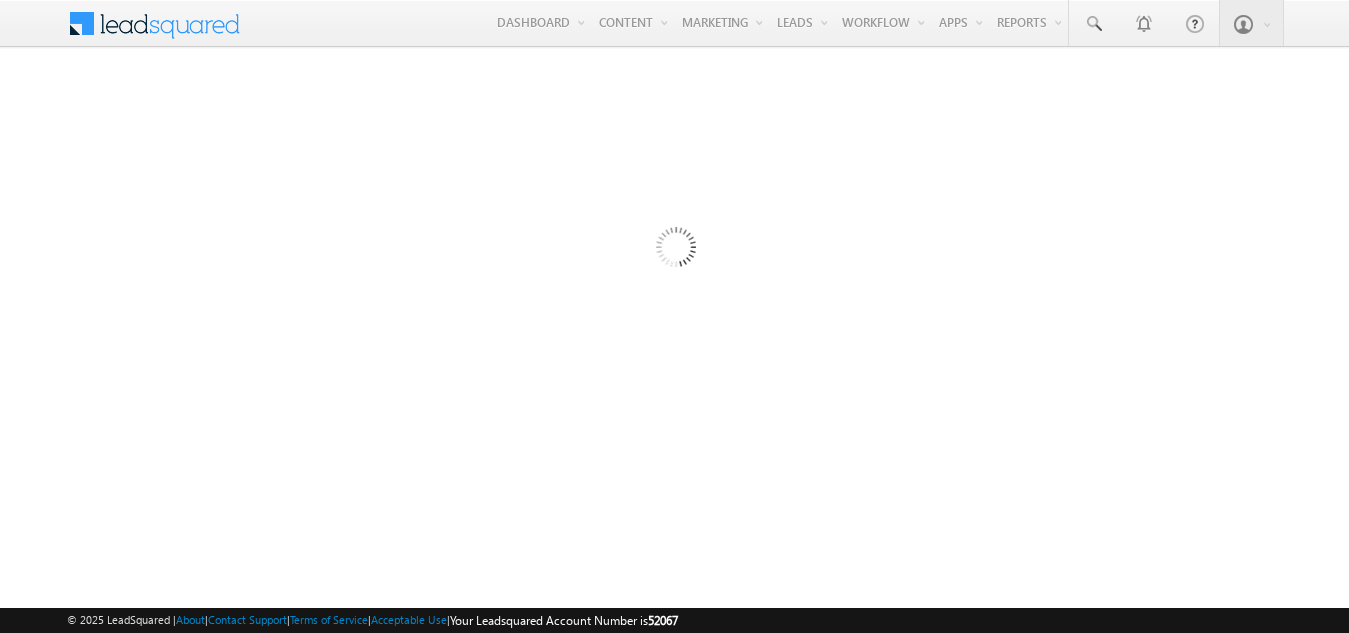 scroll, scrollTop: 0, scrollLeft: 0, axis: both 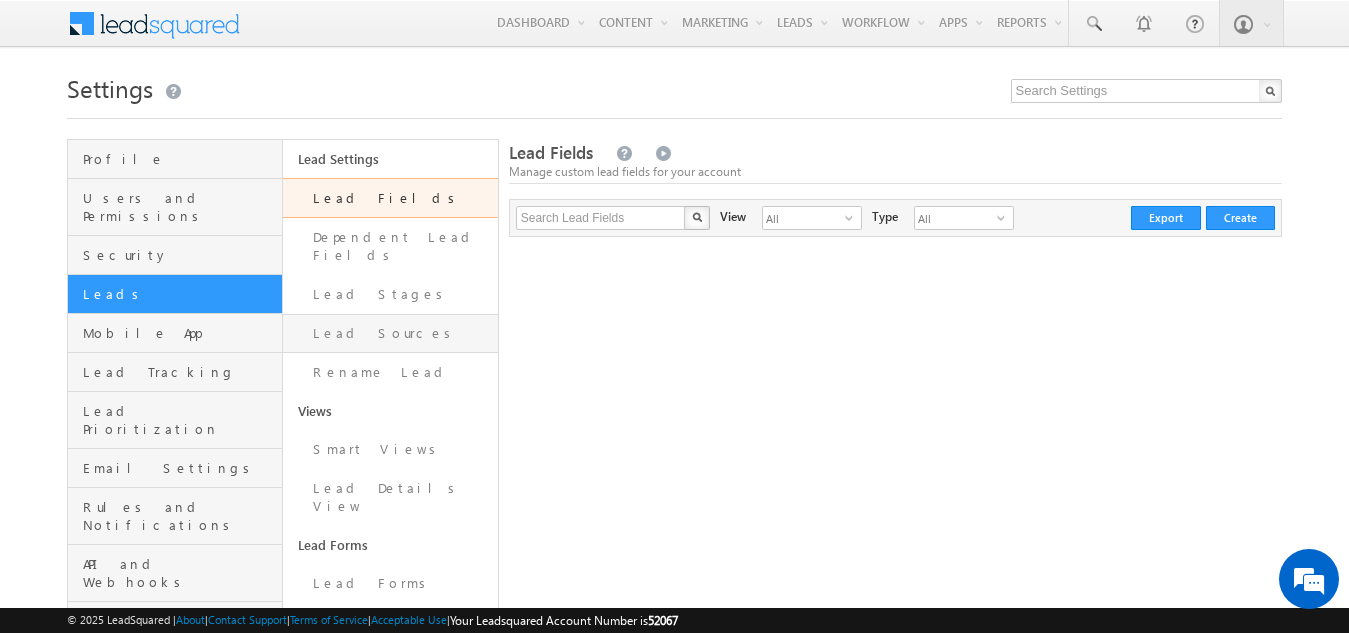 click on "Lead Sources" at bounding box center [390, 333] 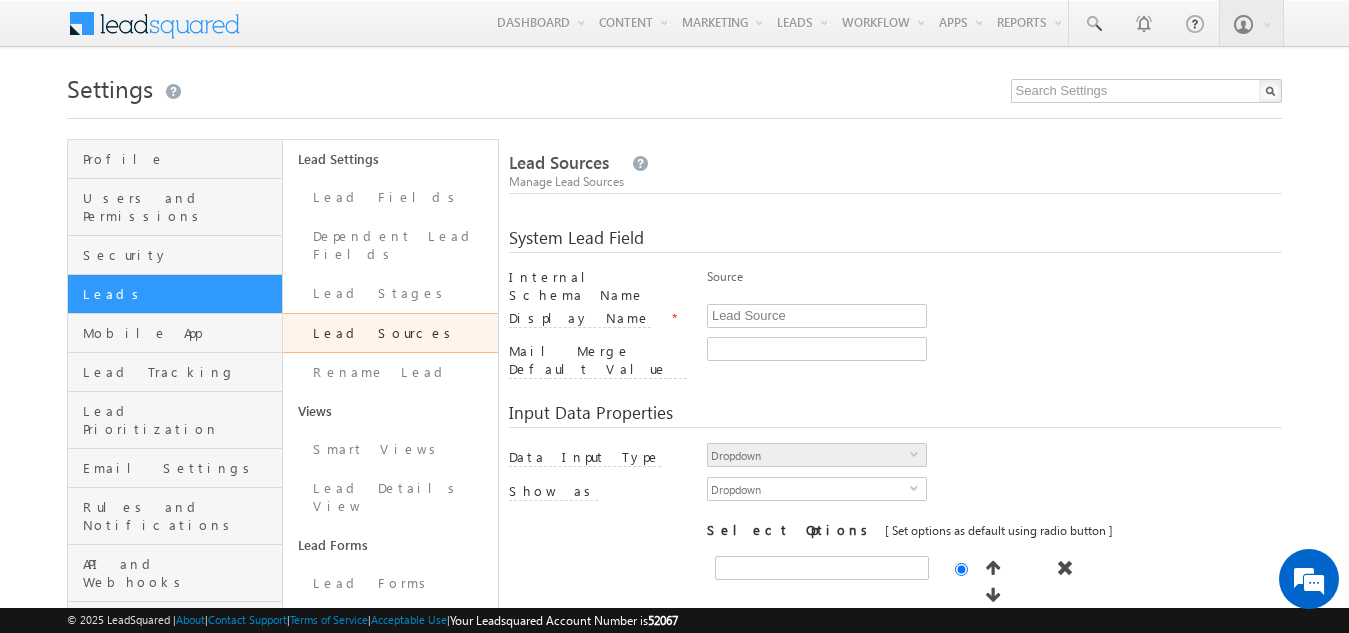 scroll, scrollTop: 500, scrollLeft: 0, axis: vertical 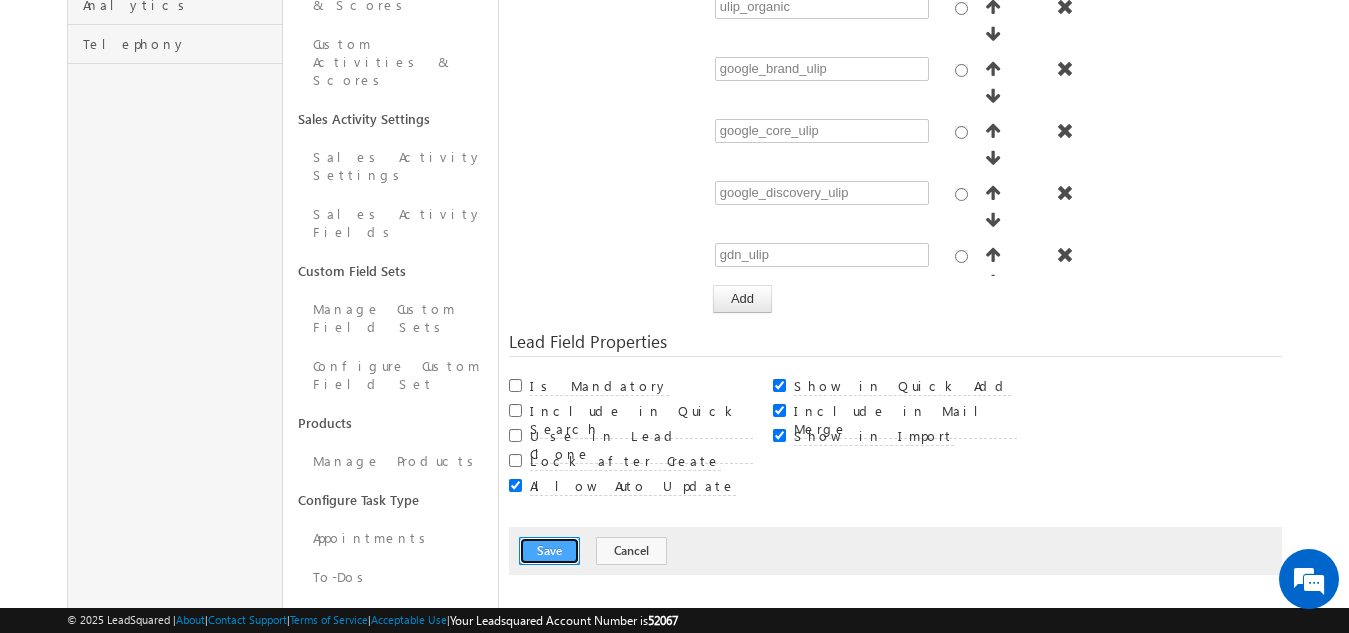 click on "Save" at bounding box center [549, 551] 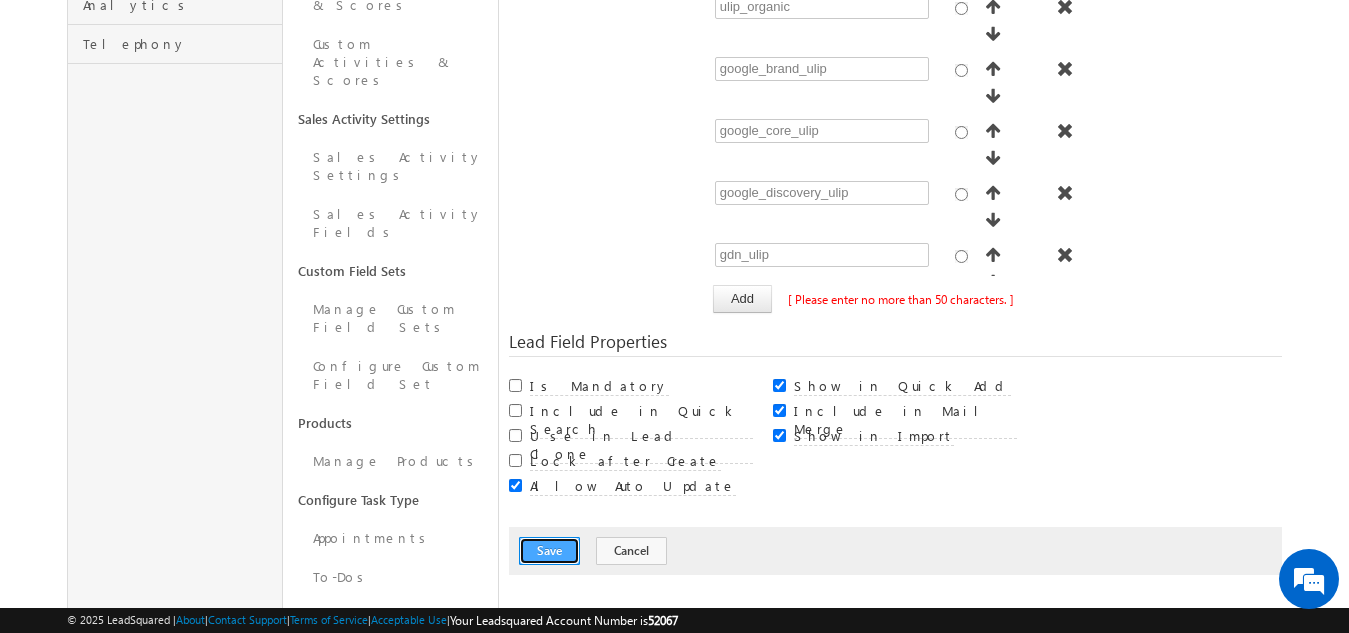 click on "Save" at bounding box center [549, 551] 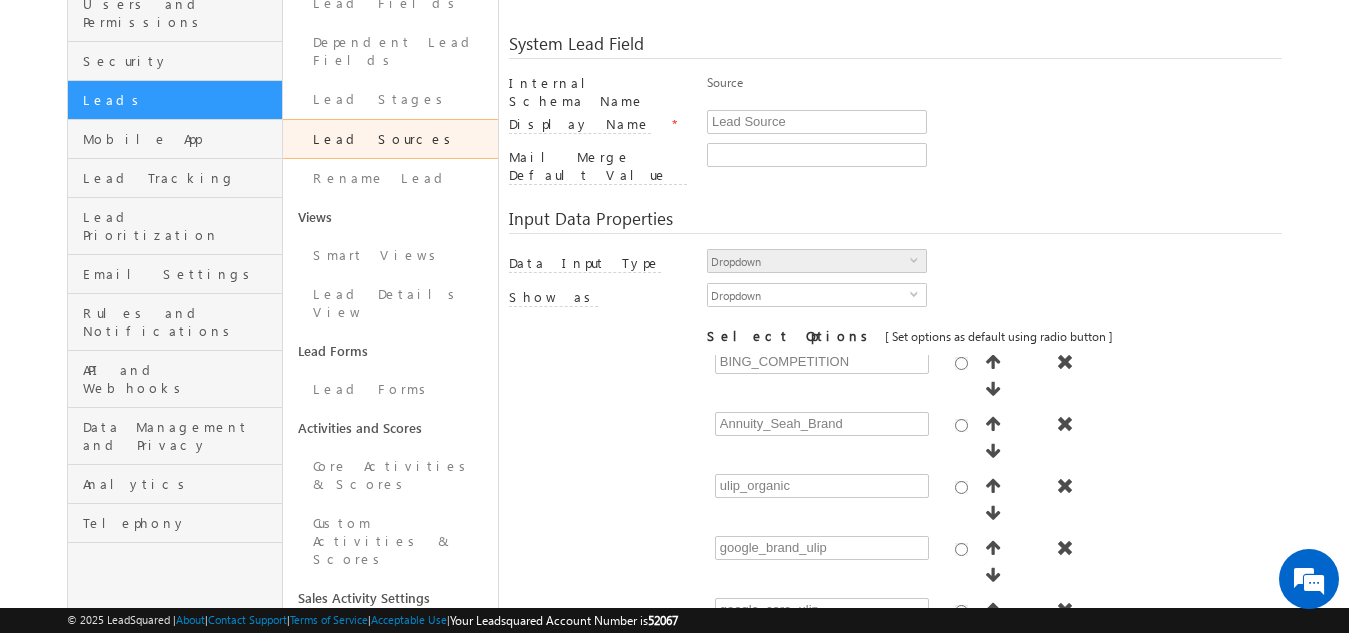 scroll, scrollTop: 673, scrollLeft: 0, axis: vertical 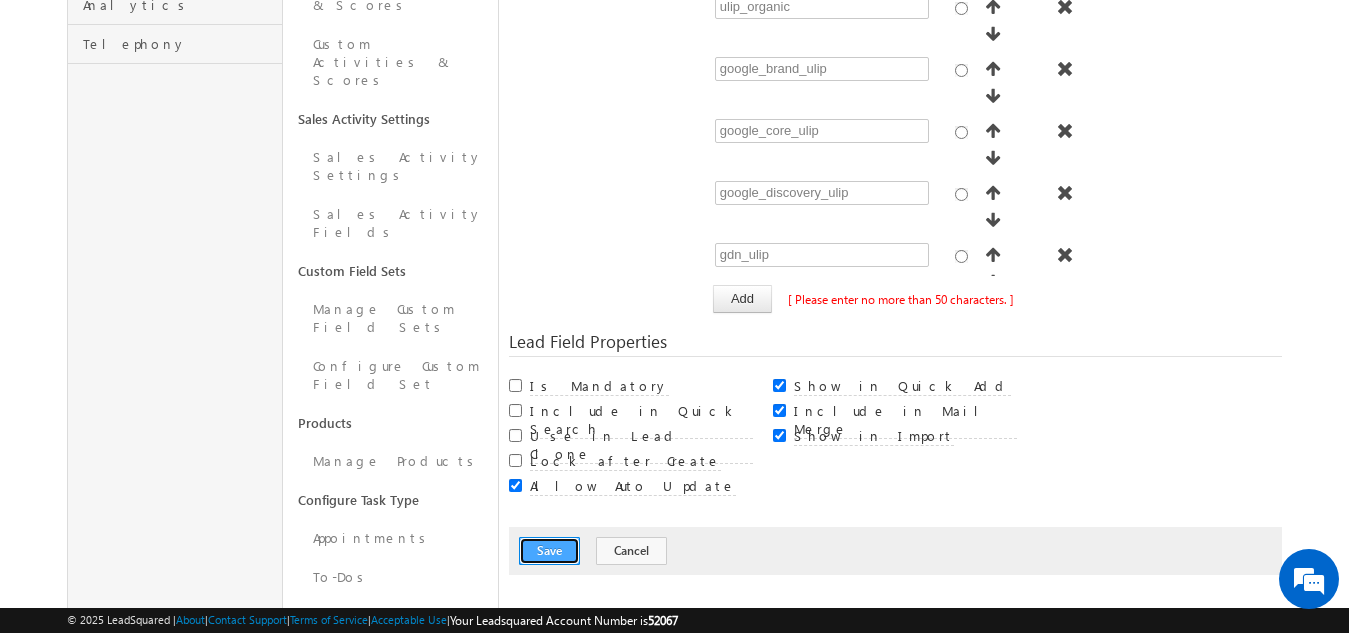 click on "Save" at bounding box center [549, 551] 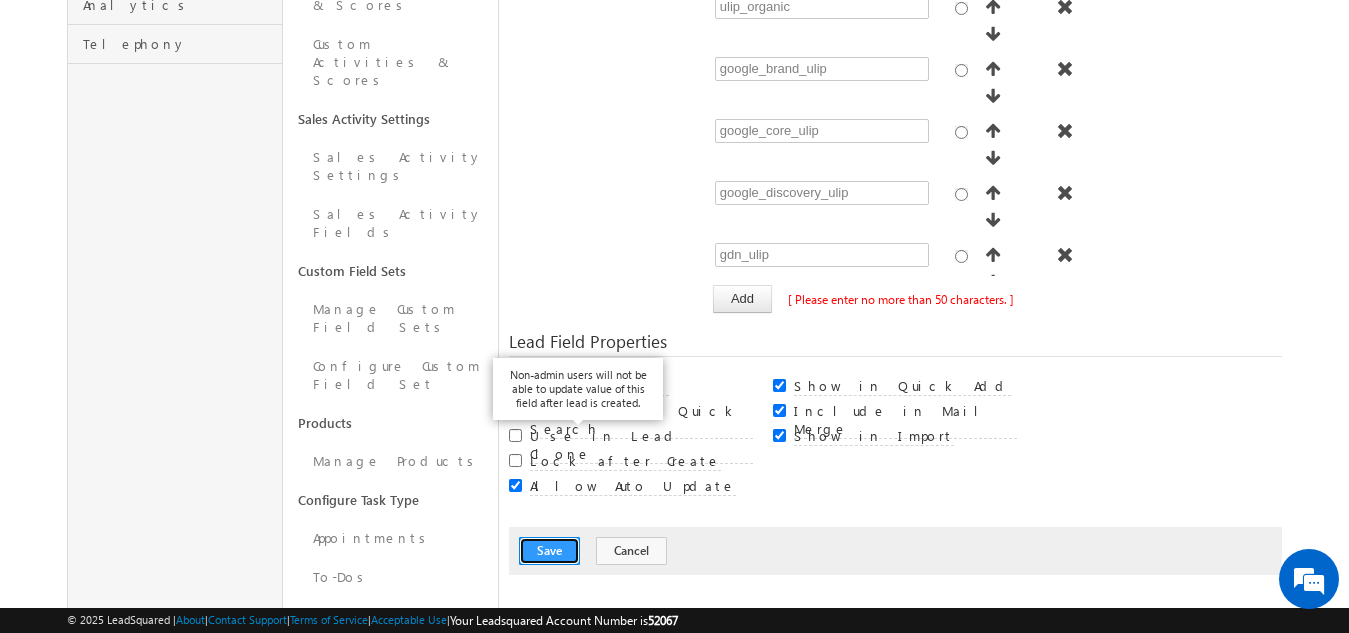 scroll, scrollTop: 73, scrollLeft: 0, axis: vertical 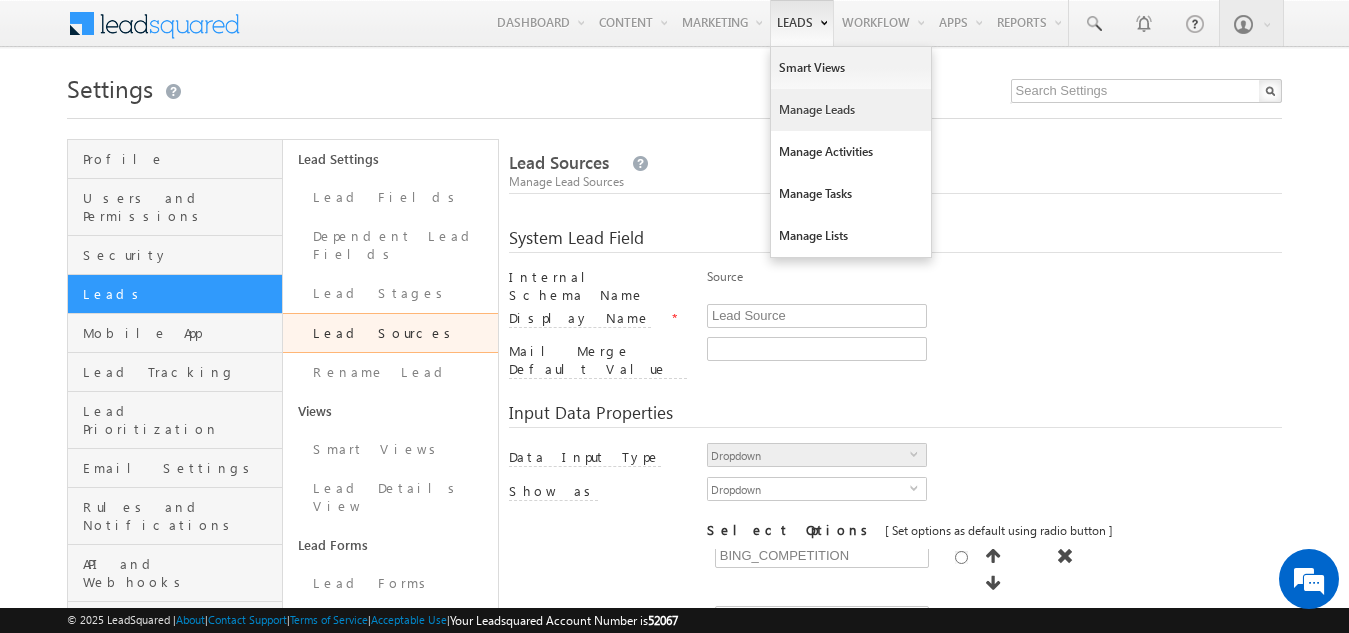click on "Manage Leads" at bounding box center [851, 110] 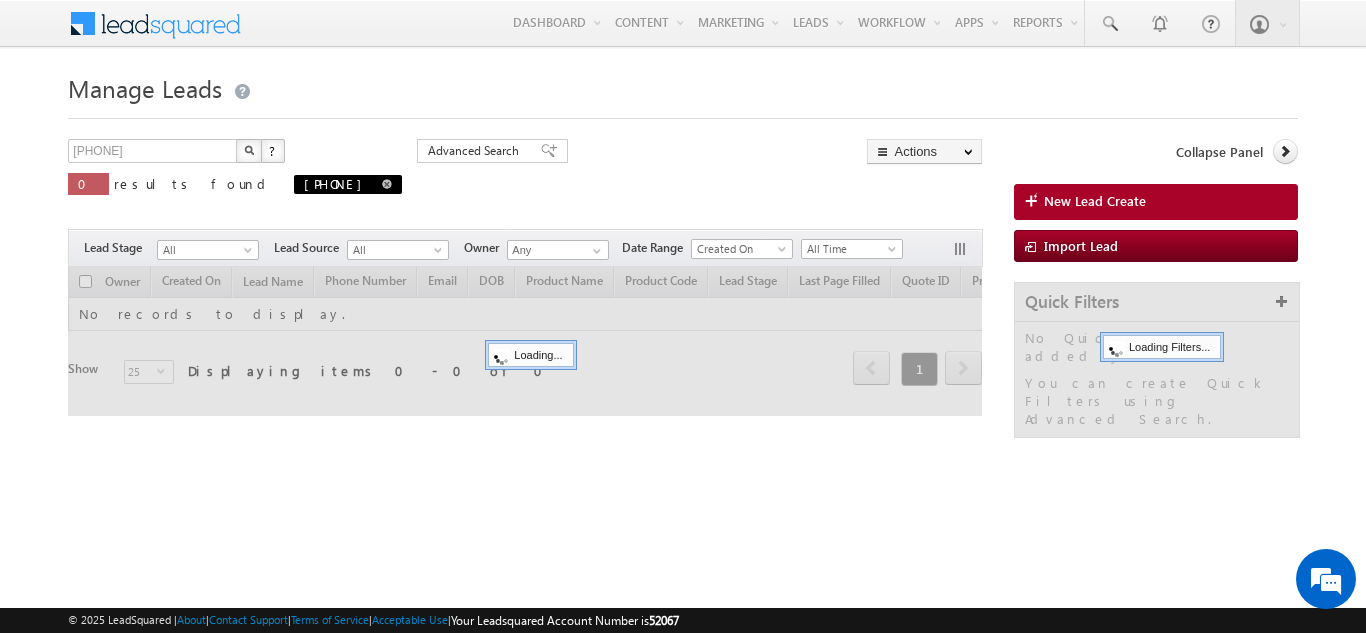 scroll, scrollTop: 0, scrollLeft: 0, axis: both 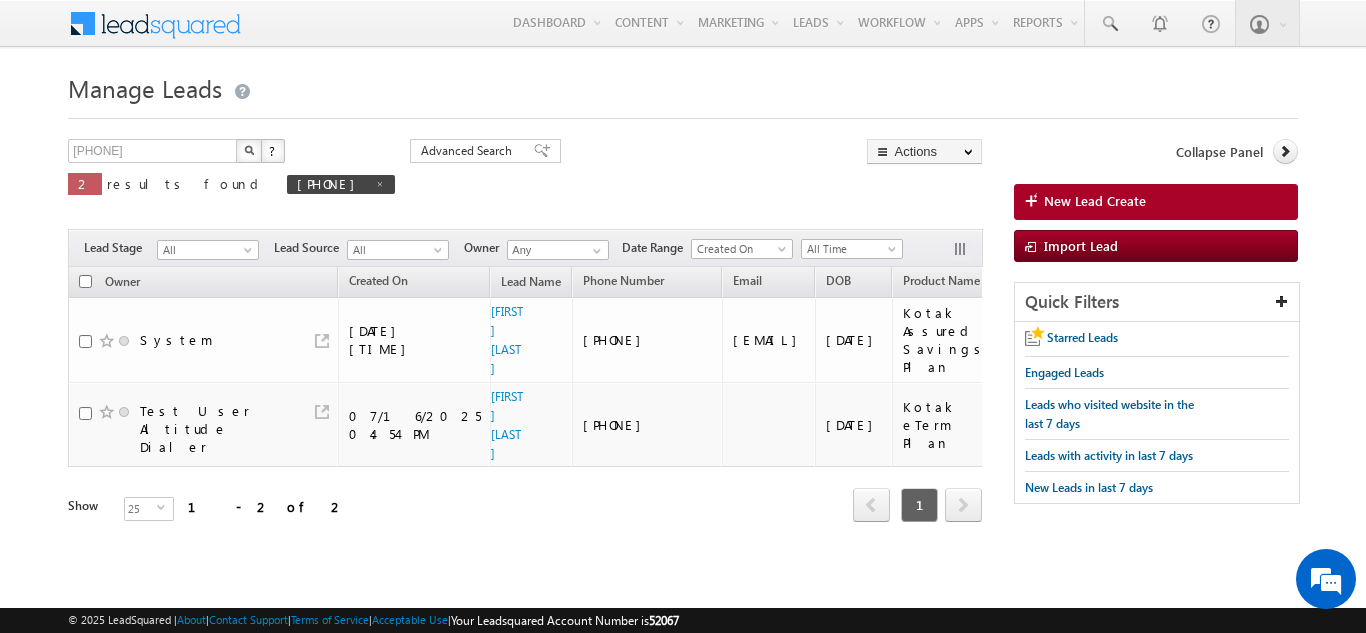 click at bounding box center [249, 151] 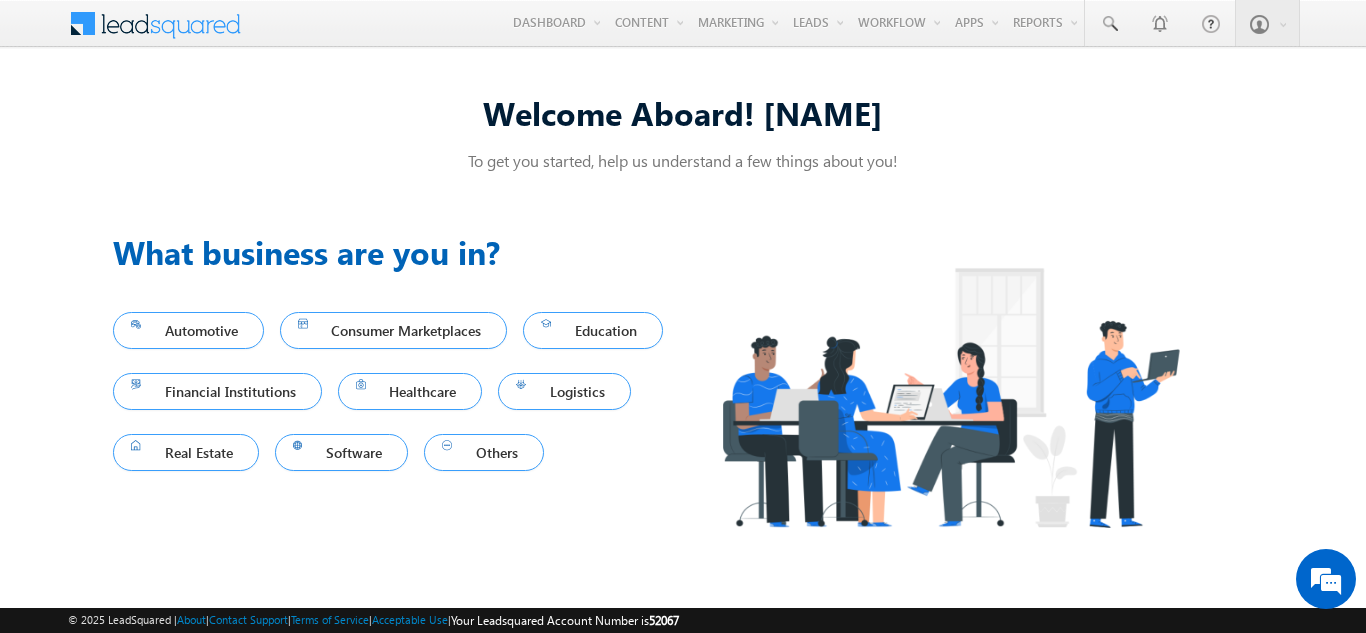 scroll, scrollTop: 0, scrollLeft: 0, axis: both 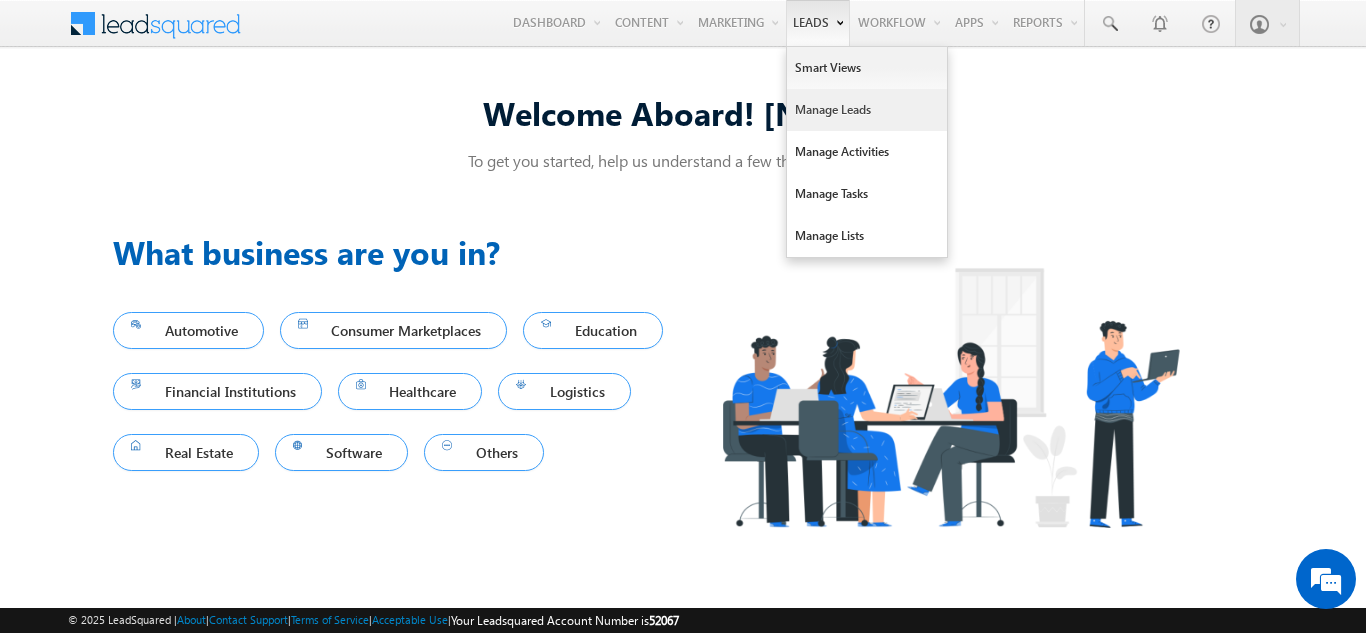 click on "Manage Leads" at bounding box center [867, 110] 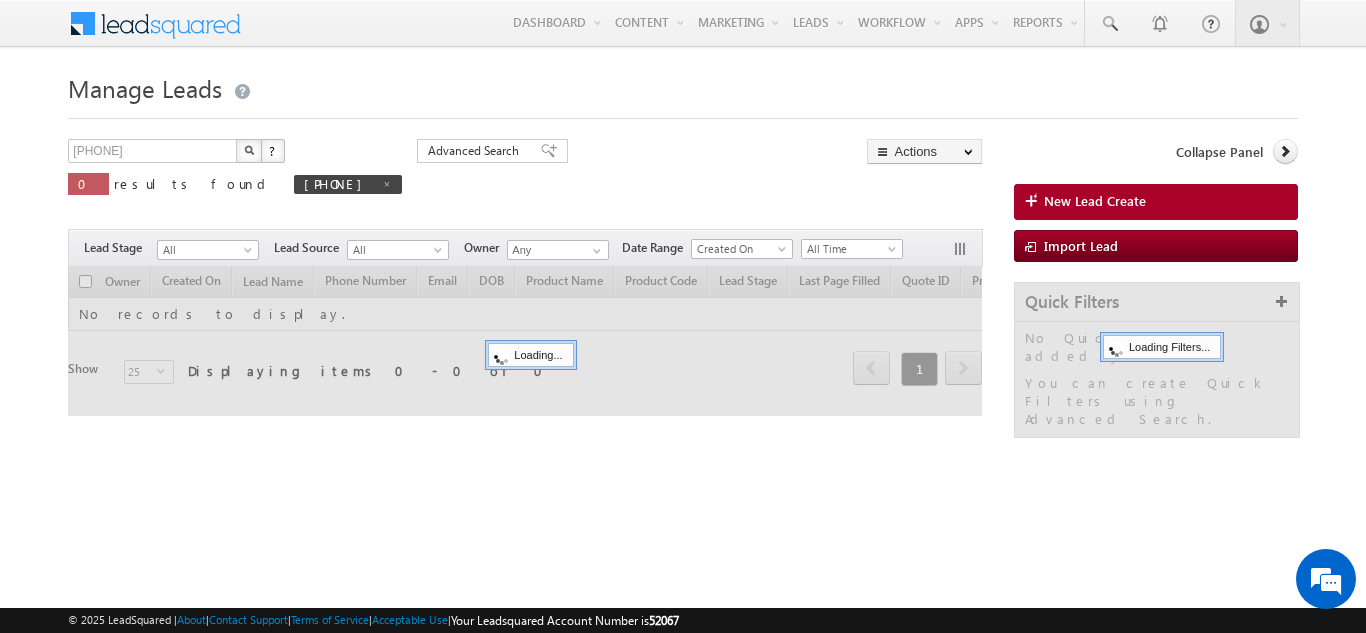 scroll, scrollTop: 0, scrollLeft: 0, axis: both 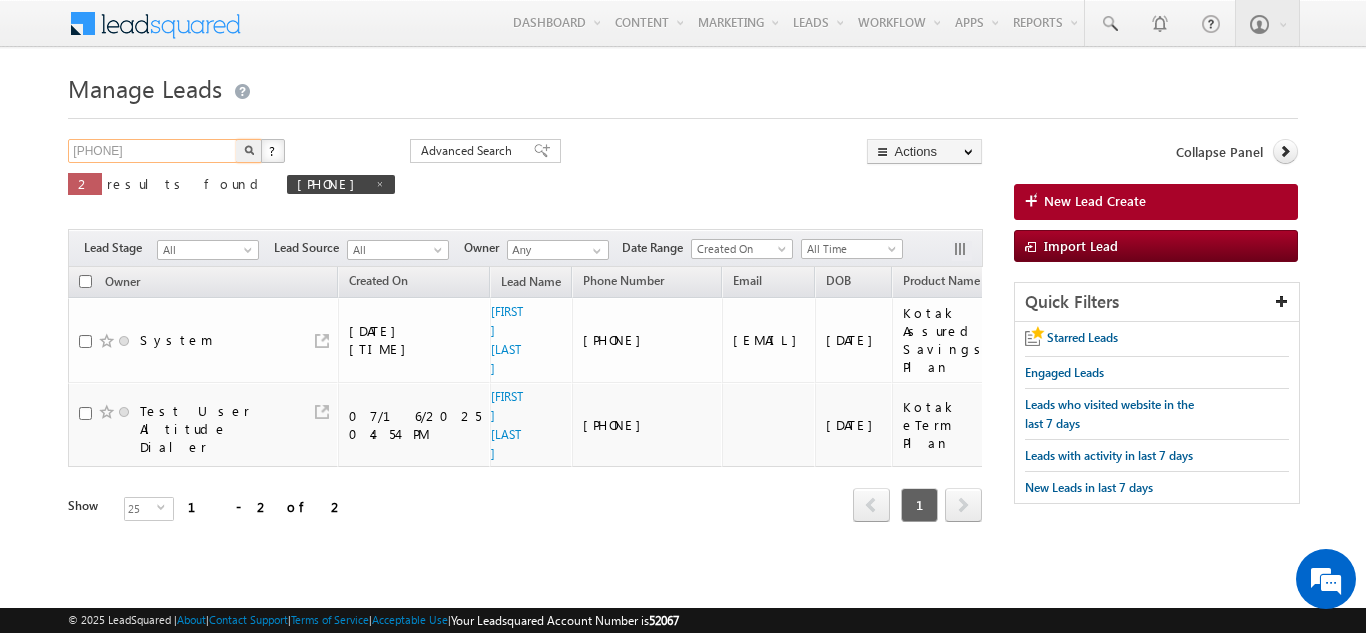 drag, startPoint x: 141, startPoint y: 150, endPoint x: 0, endPoint y: 131, distance: 142.27438 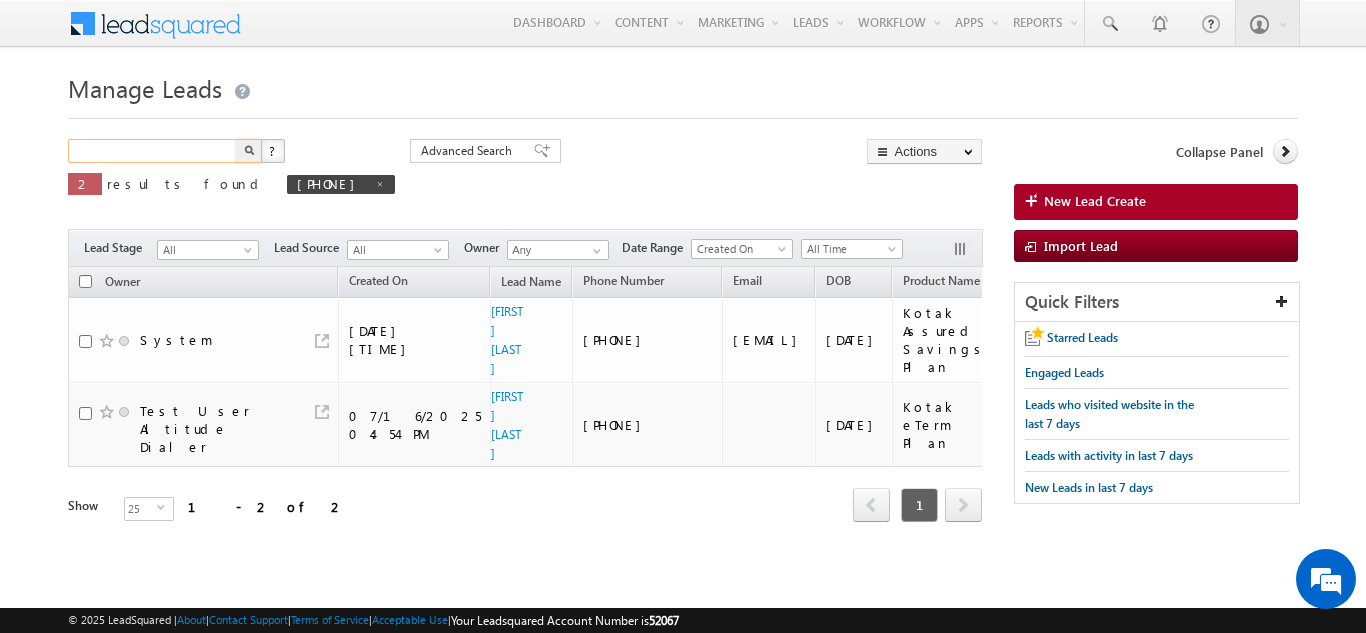 scroll, scrollTop: 0, scrollLeft: 0, axis: both 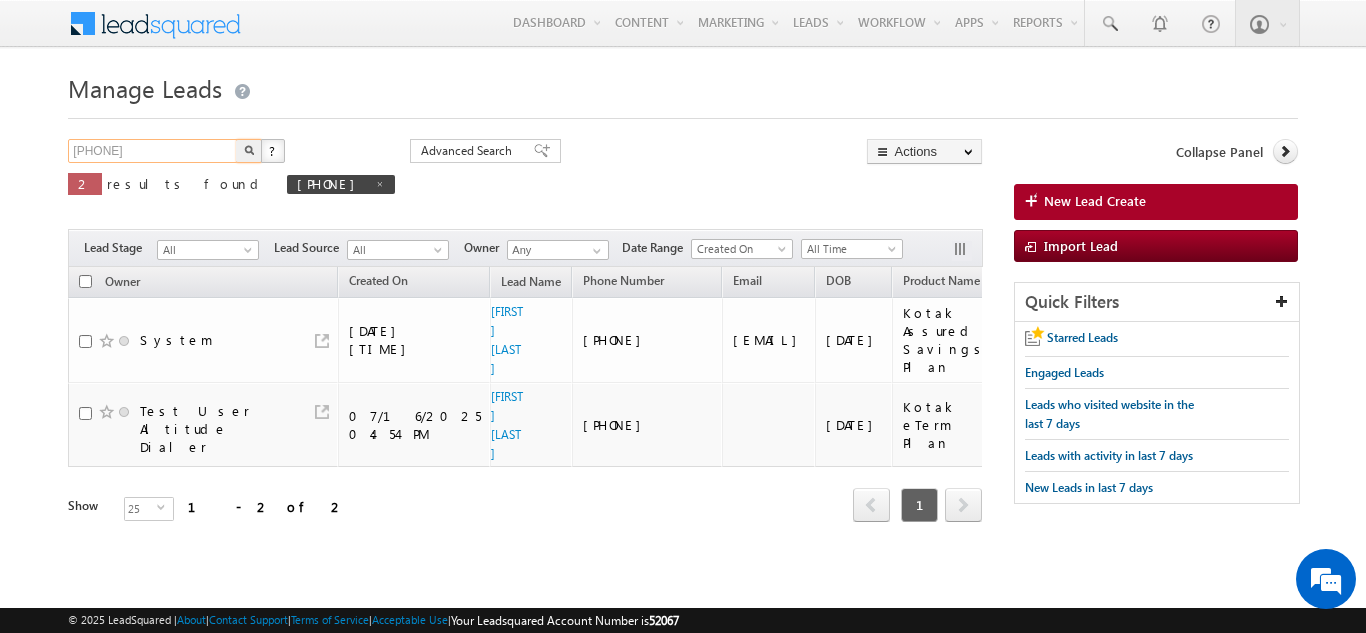 type on "[PHONE]" 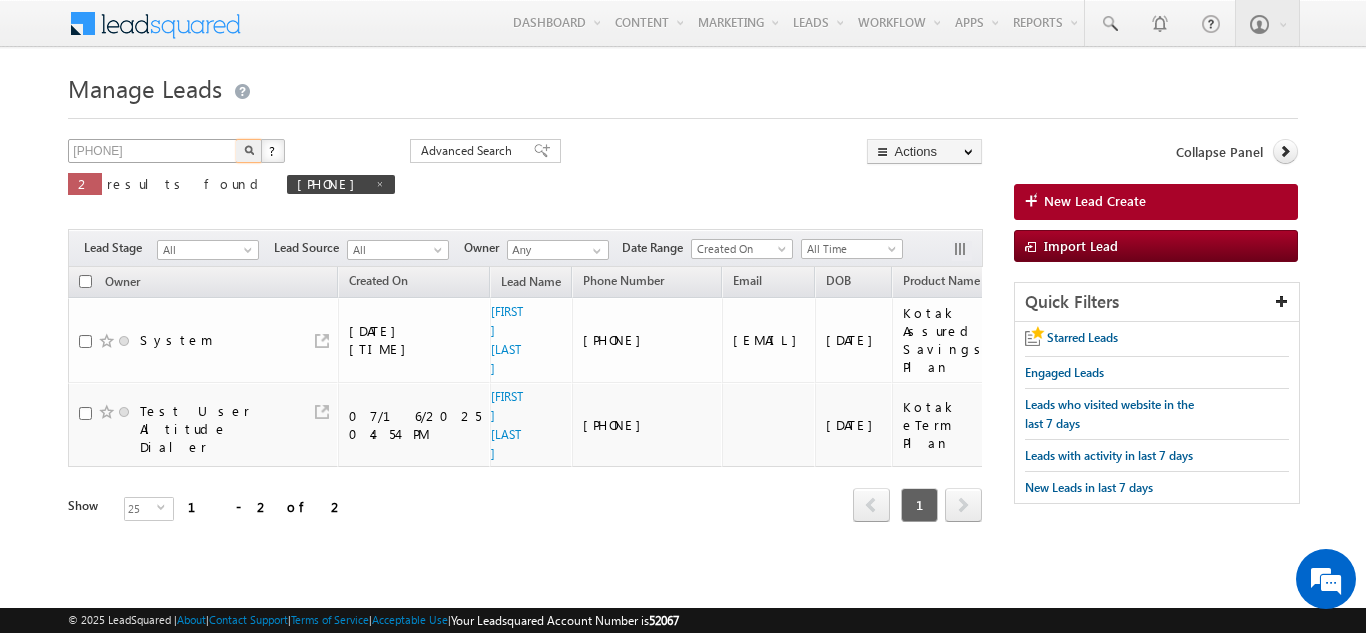 click at bounding box center [249, 151] 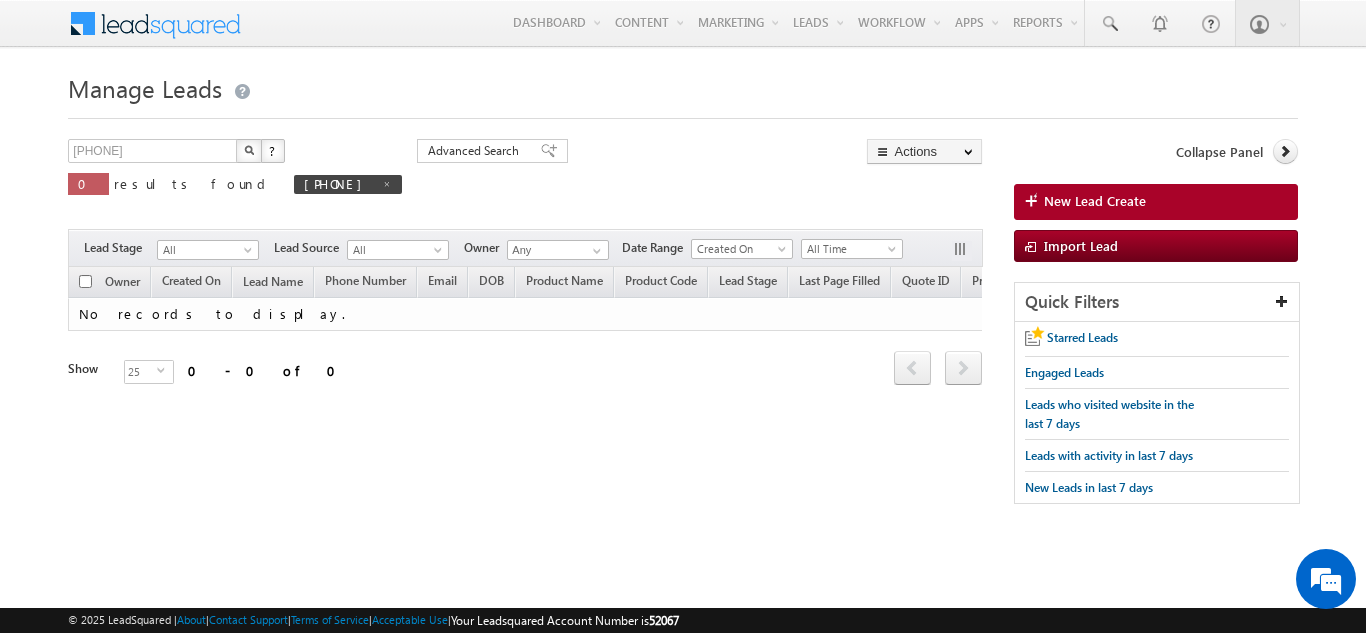 click at bounding box center (249, 151) 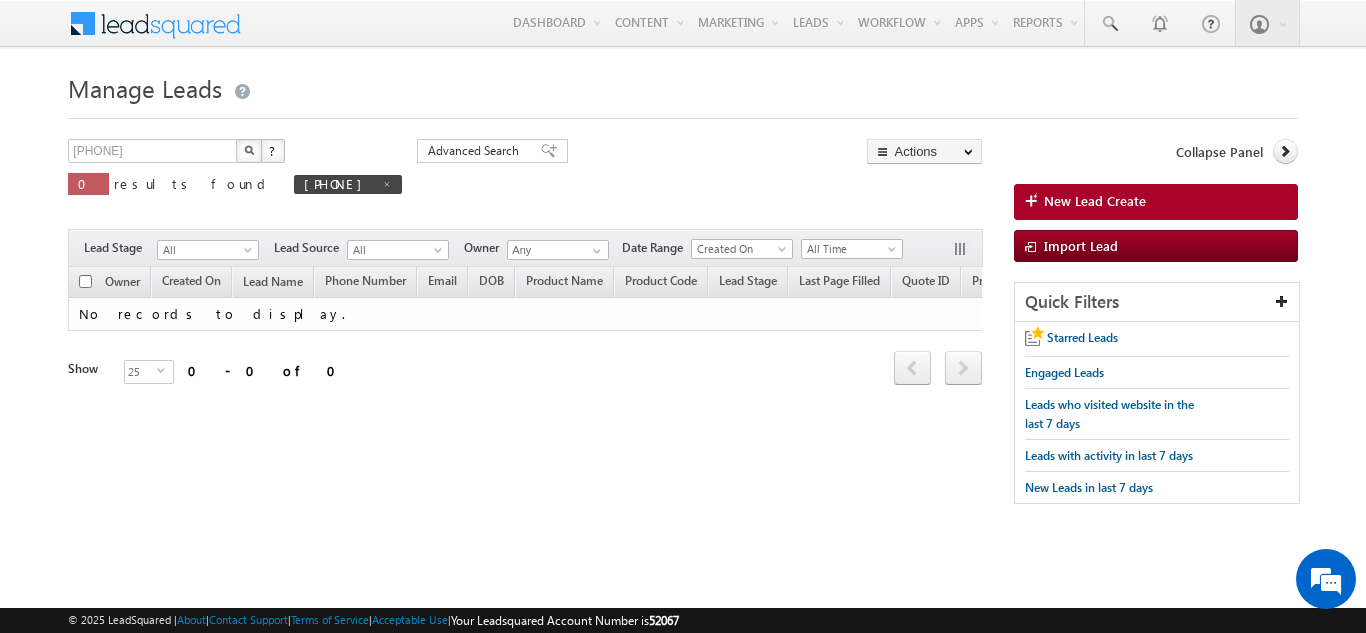 click at bounding box center (249, 150) 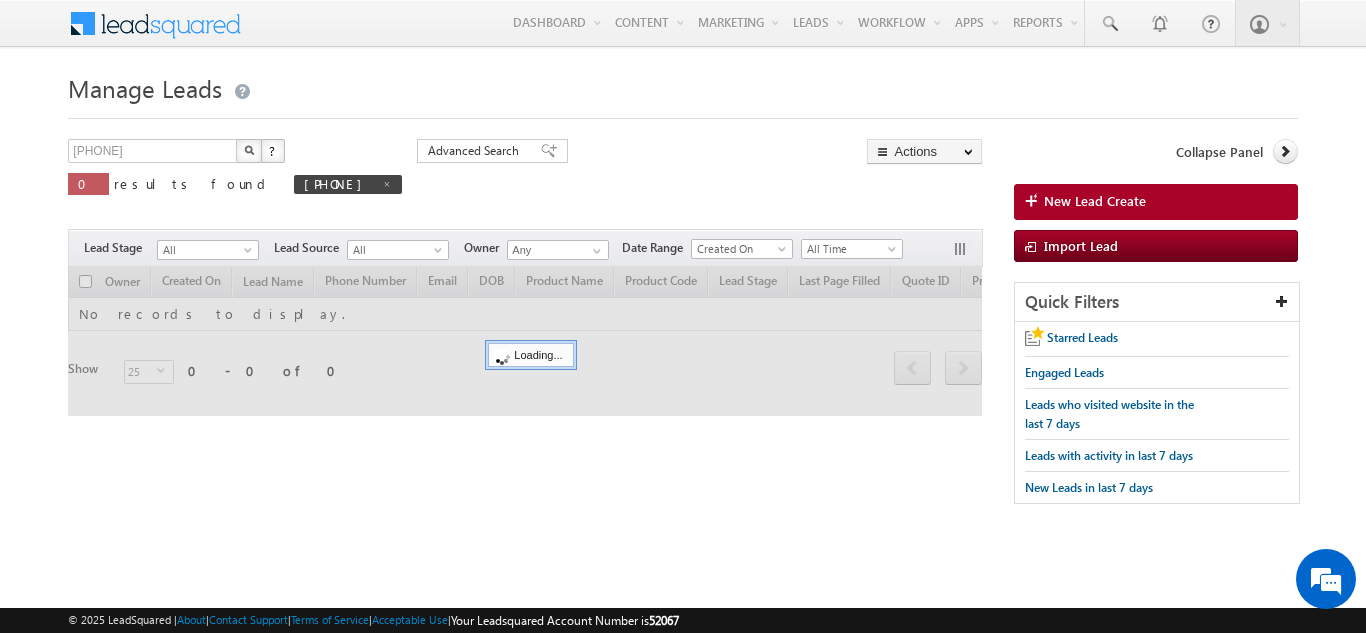 click at bounding box center [249, 150] 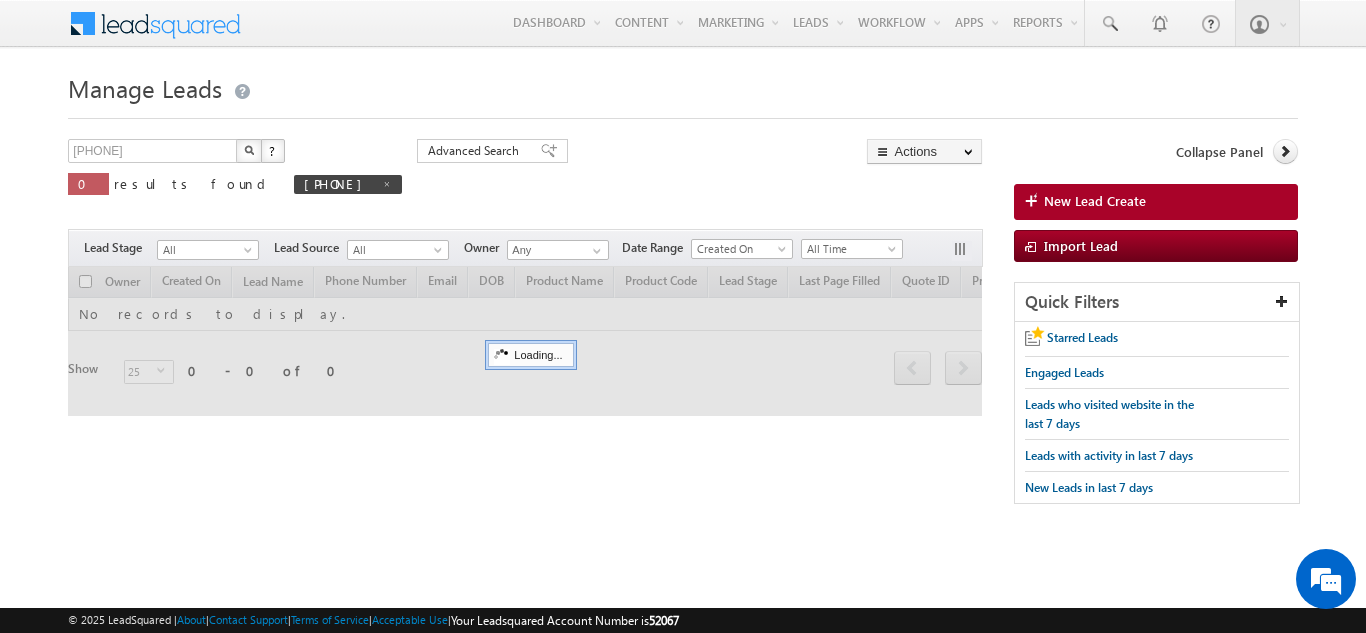 click at bounding box center (249, 150) 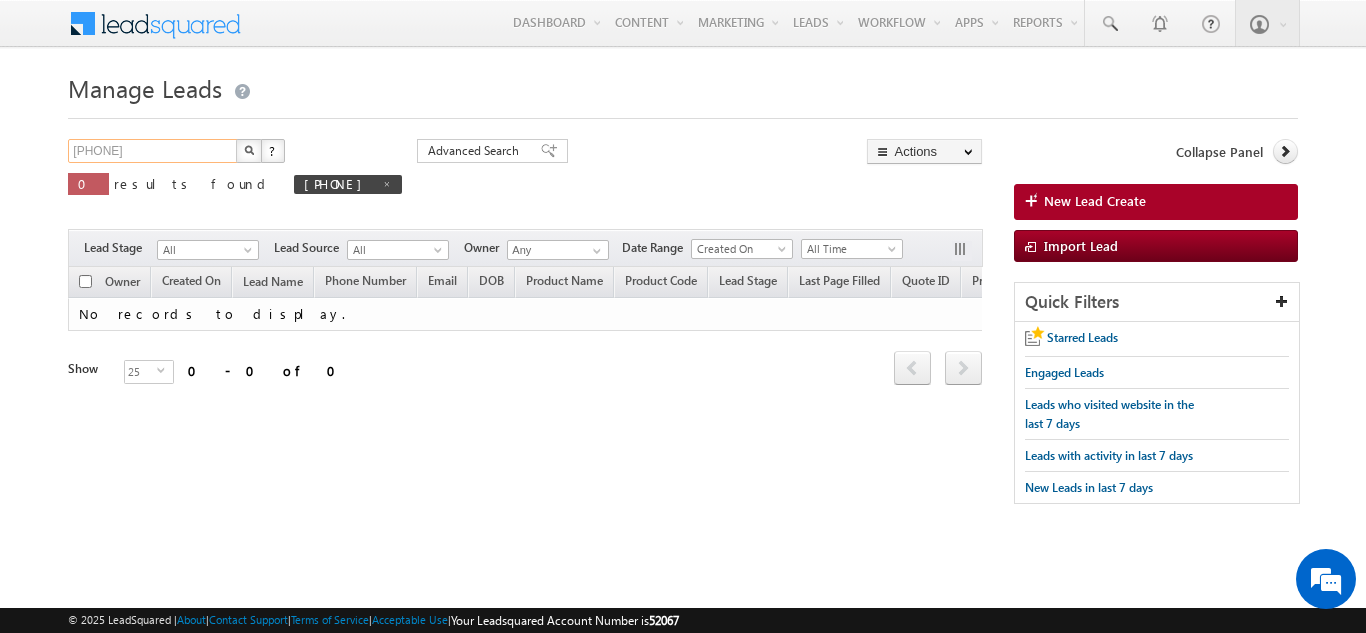 click on "[PHONE]" at bounding box center (153, 151) 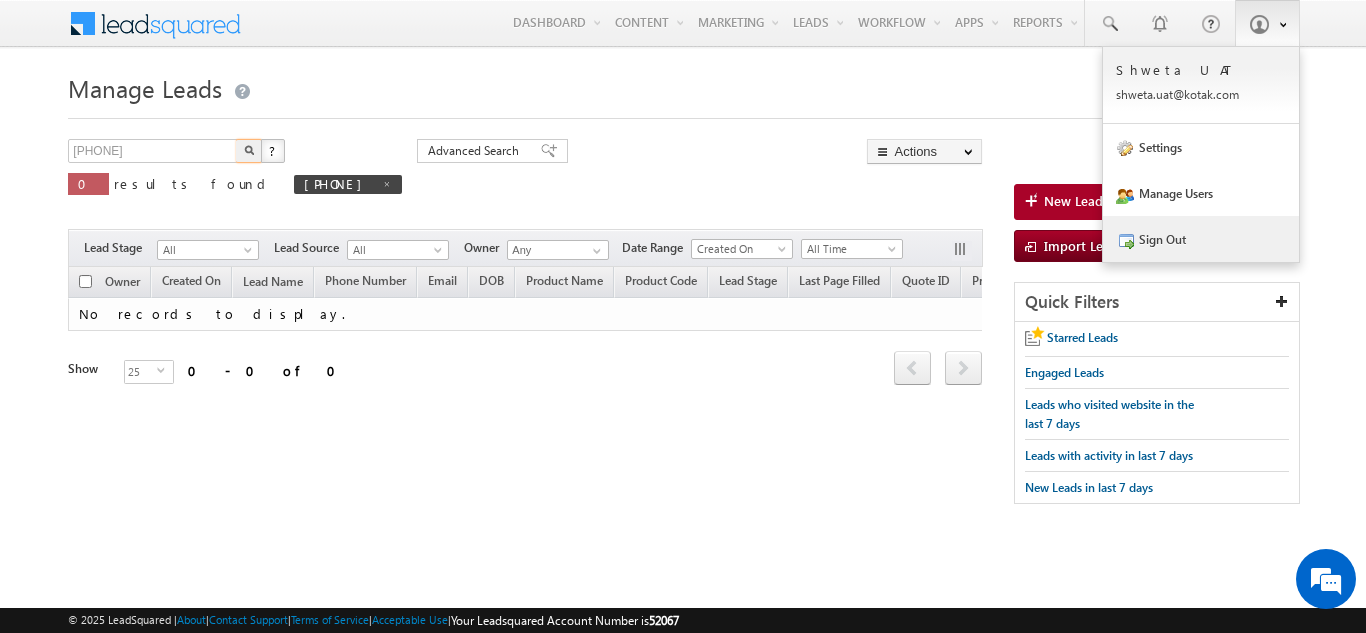 click on "Sign Out" at bounding box center (1201, 239) 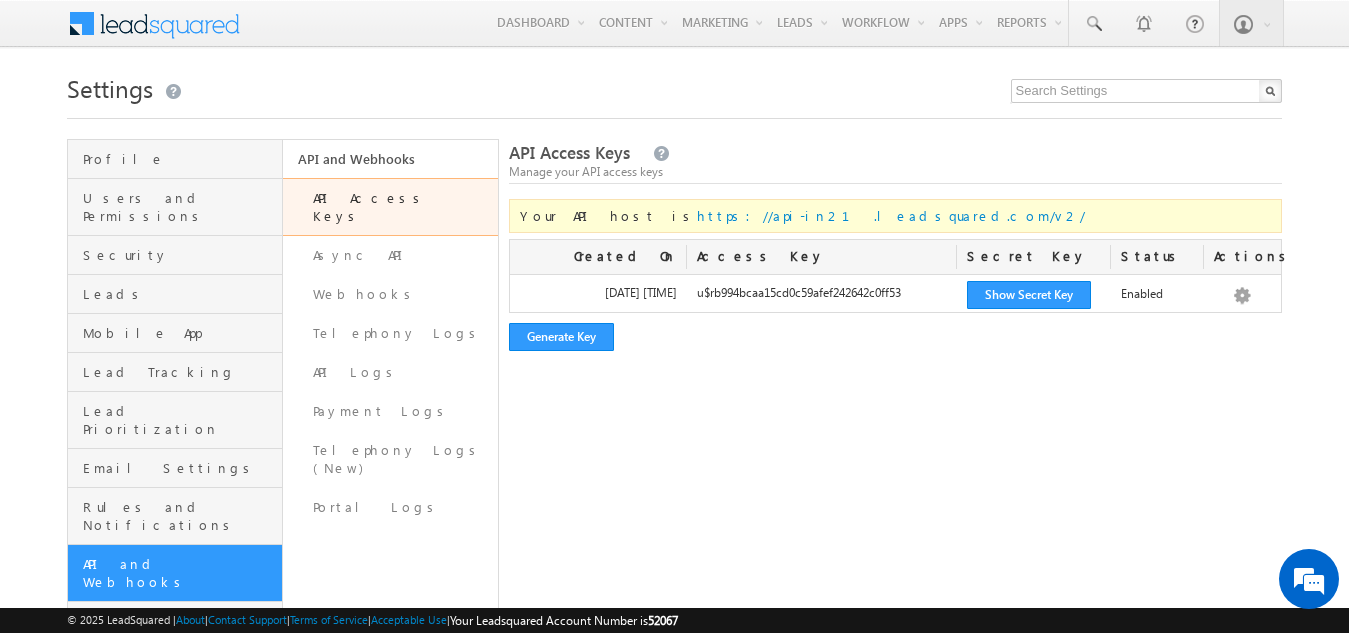 scroll, scrollTop: 0, scrollLeft: 0, axis: both 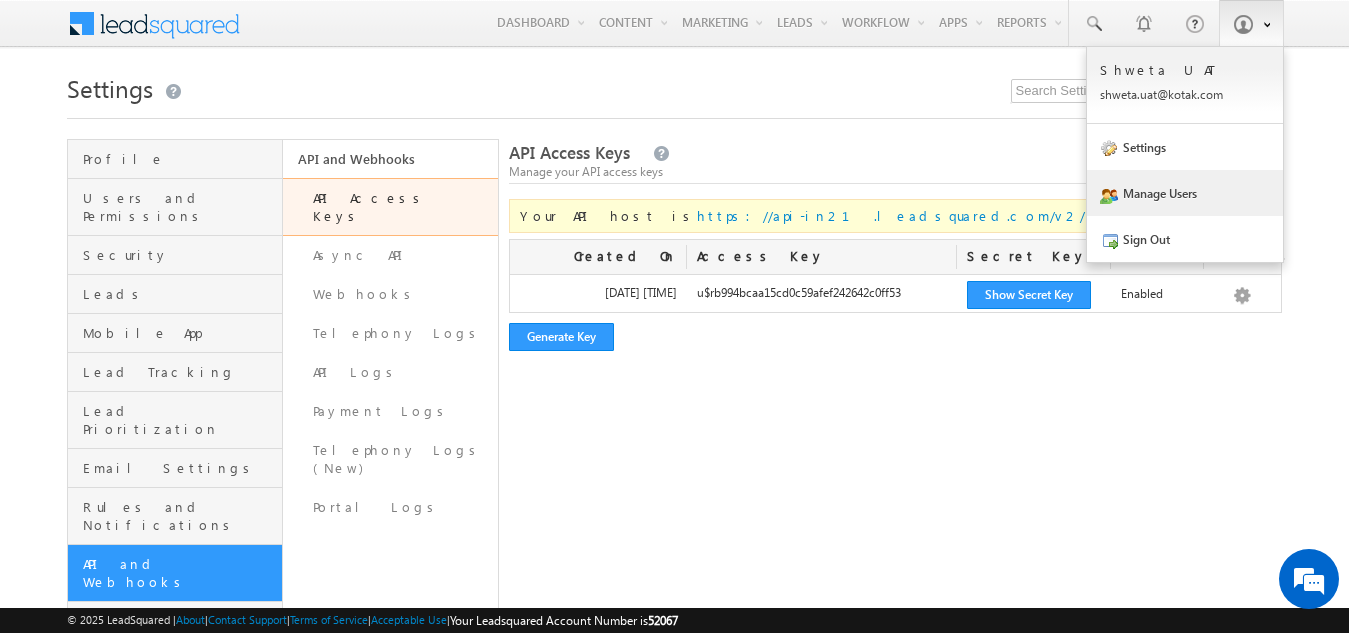 click at bounding box center [1109, 195] 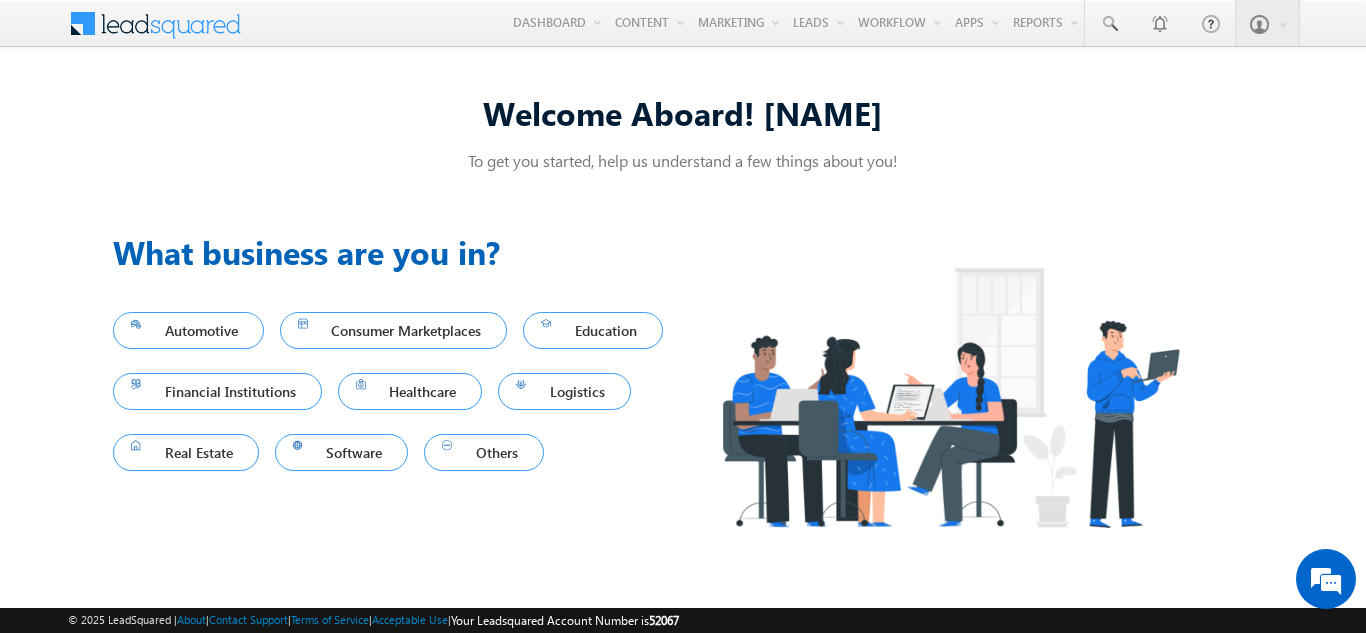 scroll, scrollTop: 0, scrollLeft: 0, axis: both 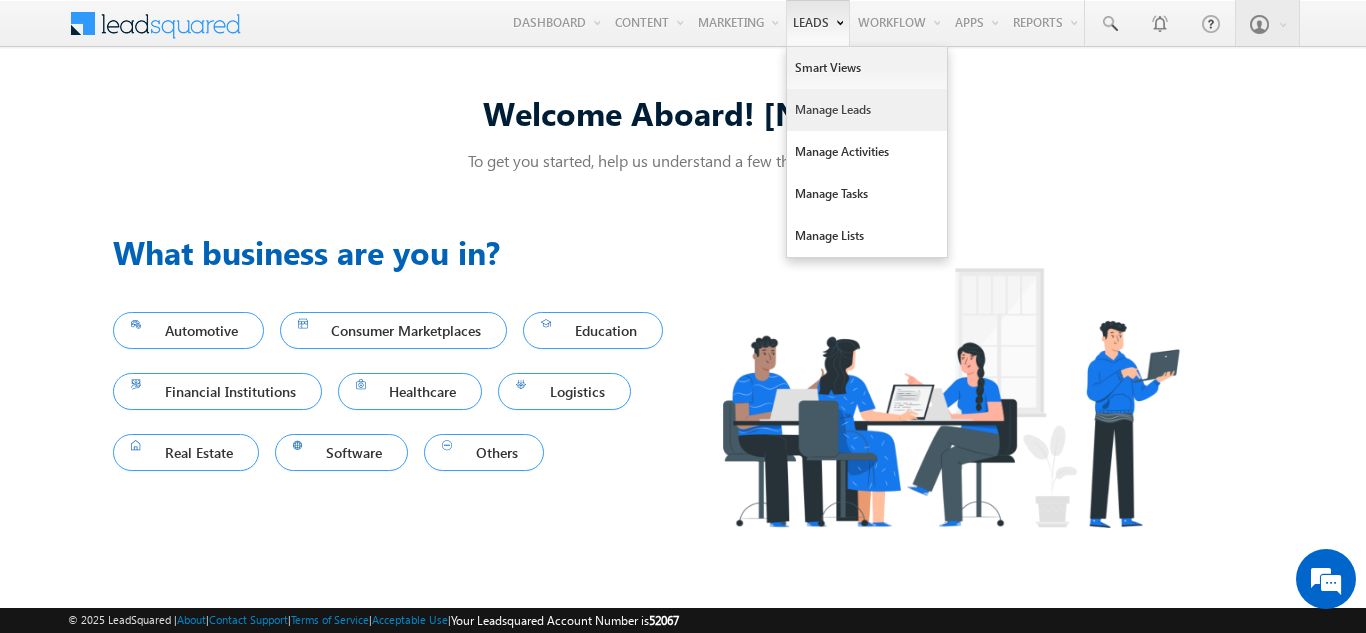 click on "Manage Leads" at bounding box center [867, 110] 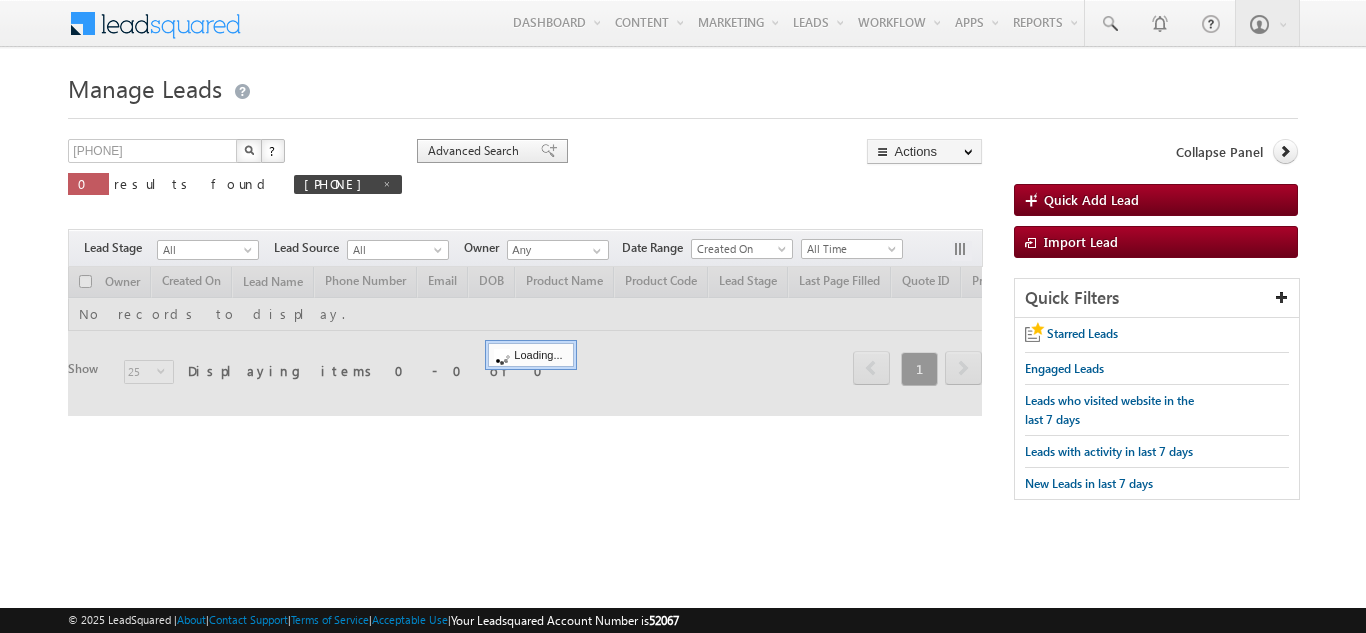 scroll, scrollTop: 0, scrollLeft: 0, axis: both 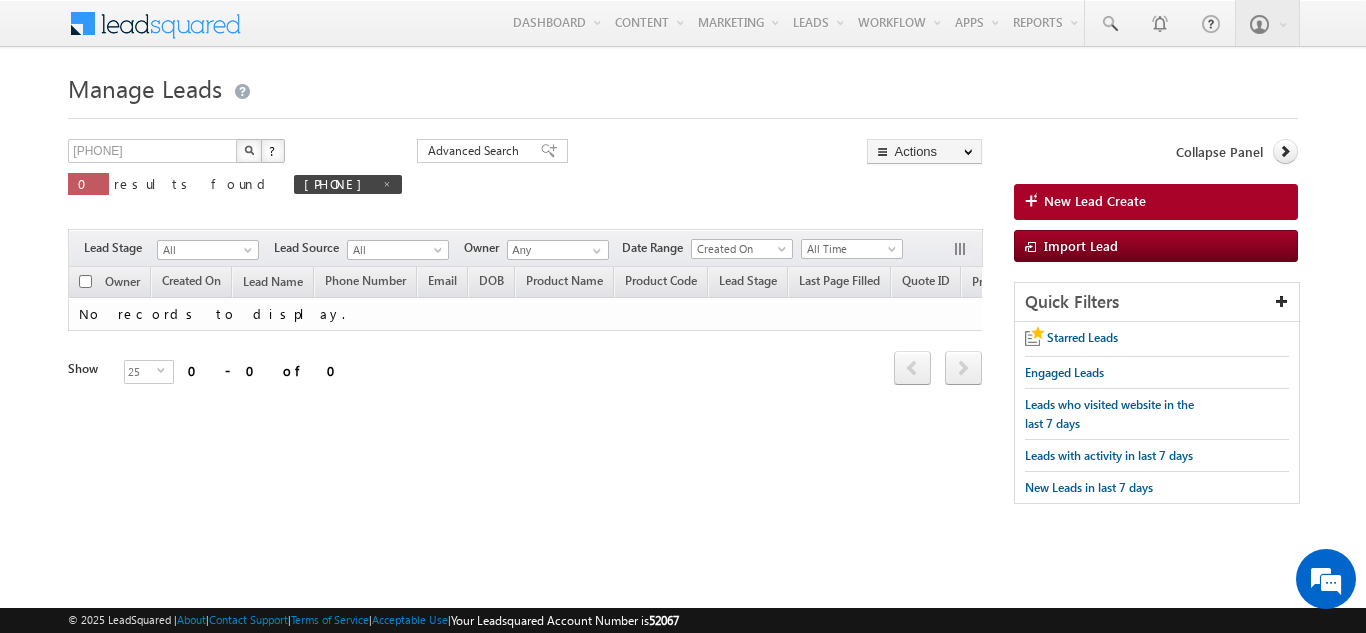 click at bounding box center (249, 151) 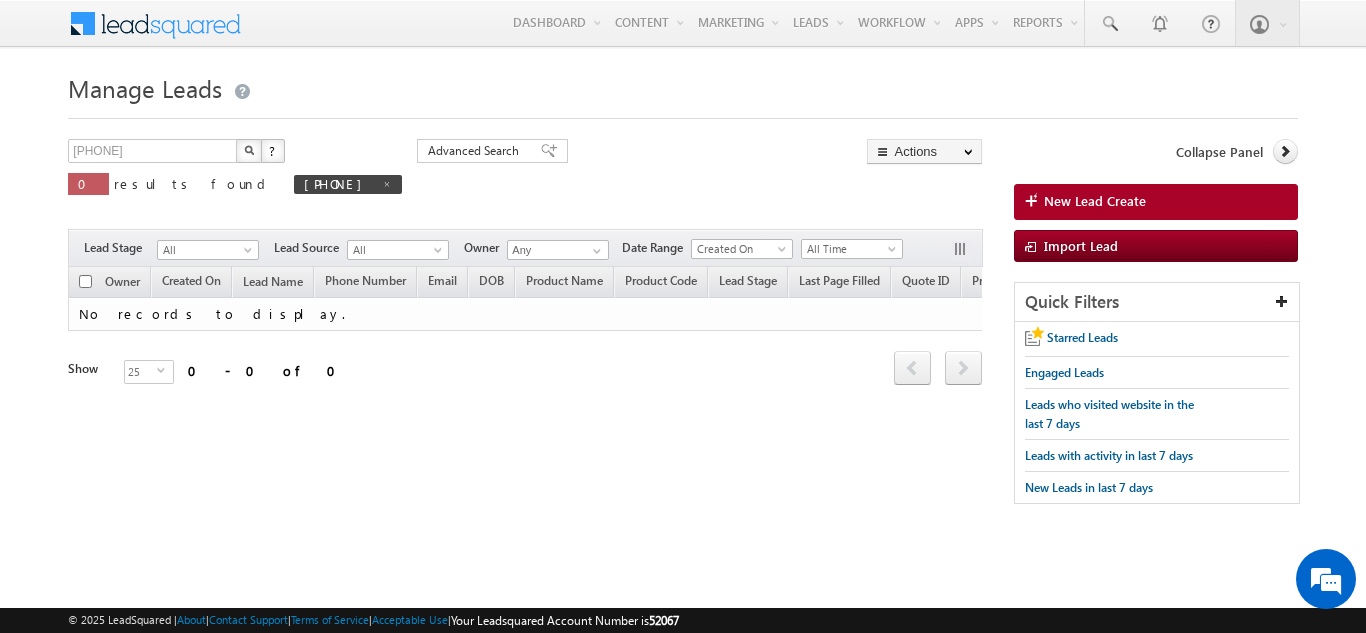 click at bounding box center (249, 151) 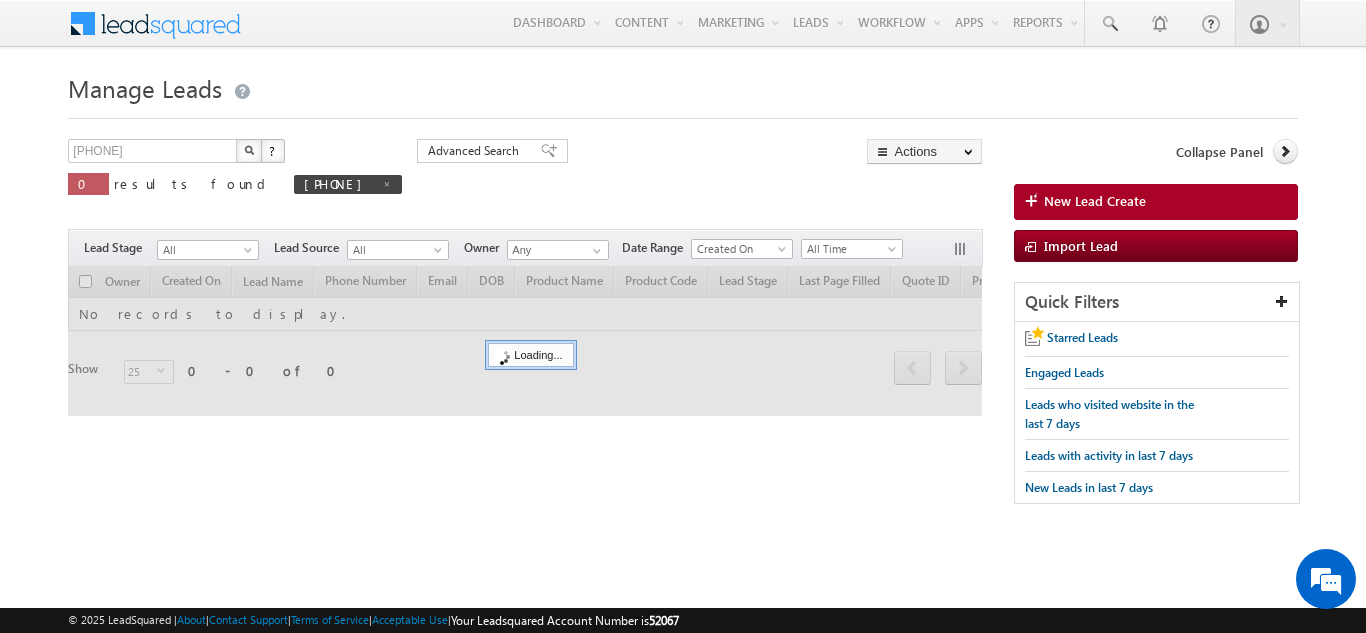 click at bounding box center (249, 151) 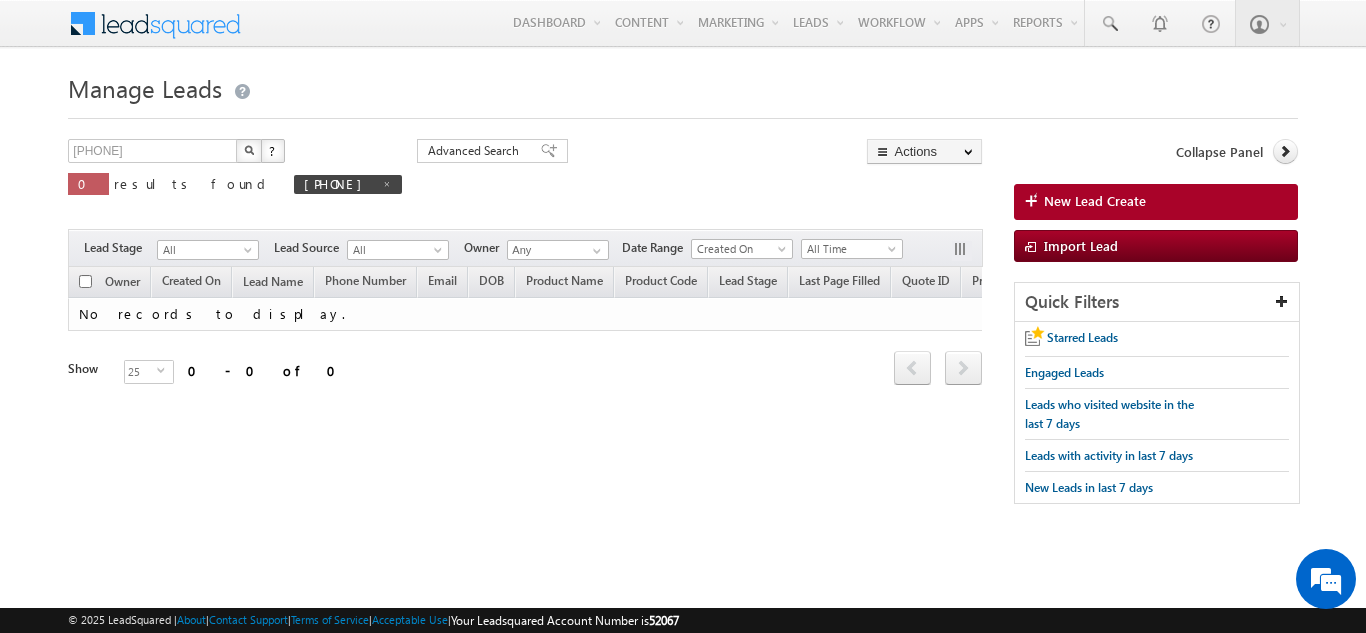 scroll, scrollTop: 0, scrollLeft: 0, axis: both 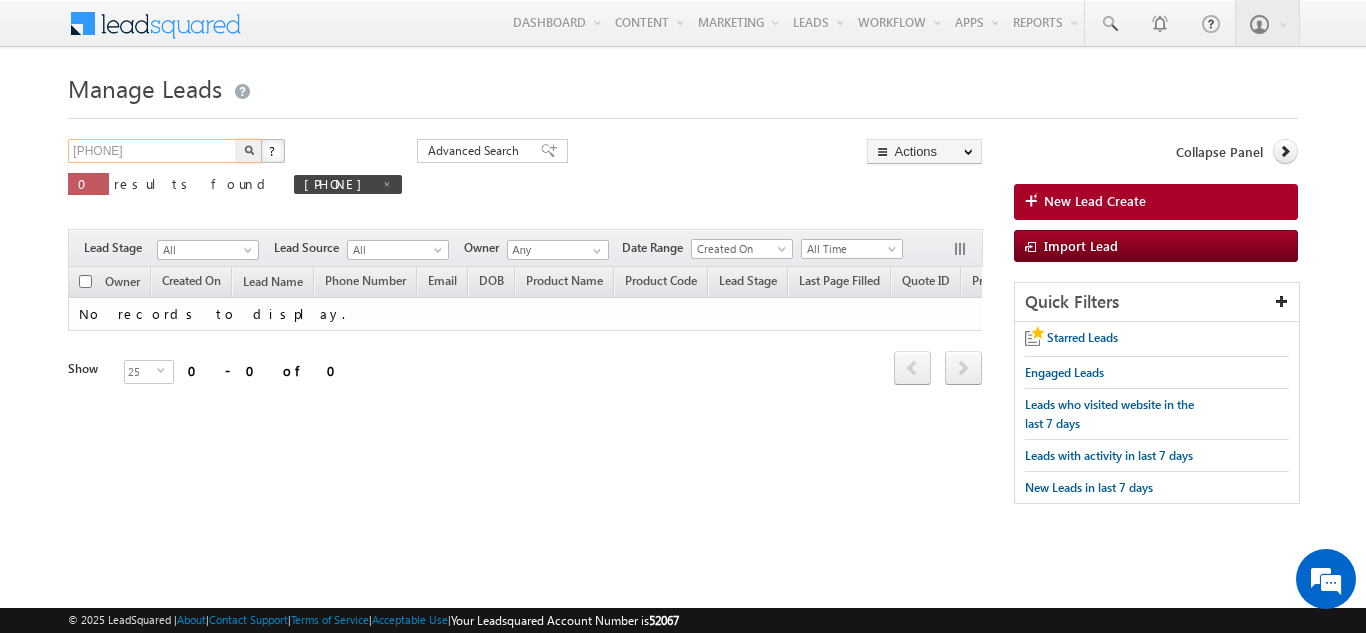 drag, startPoint x: 162, startPoint y: 153, endPoint x: 44, endPoint y: 149, distance: 118.06778 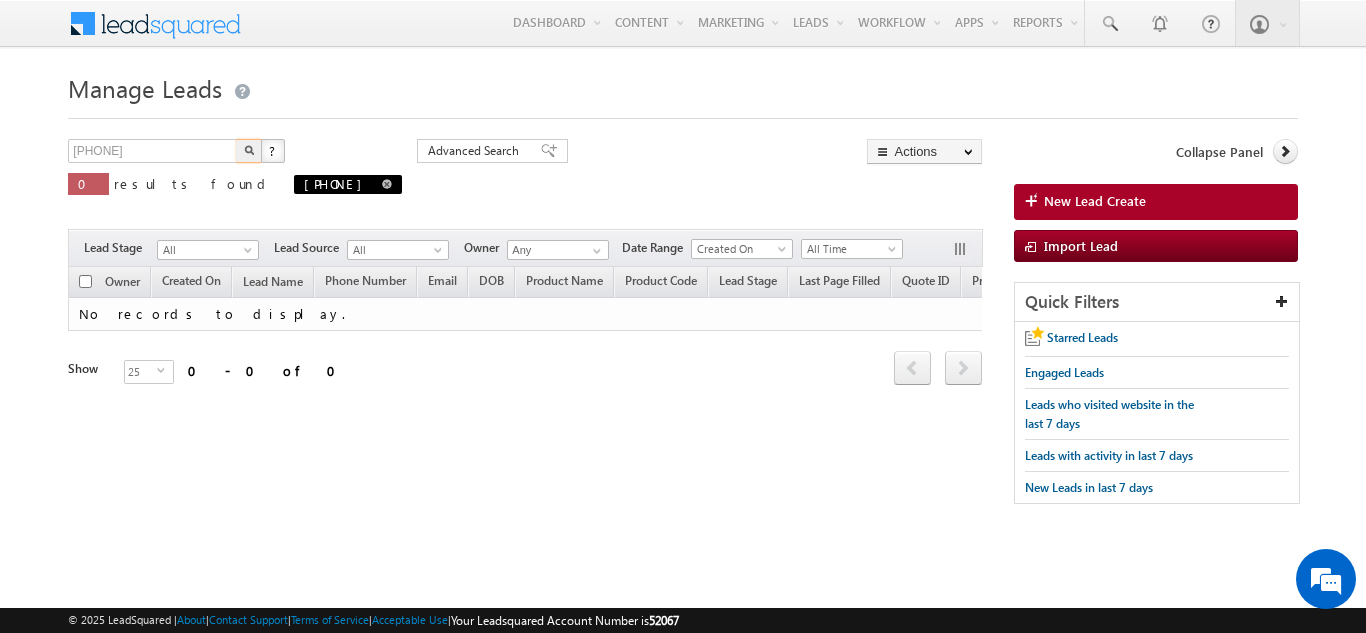 click at bounding box center [387, 184] 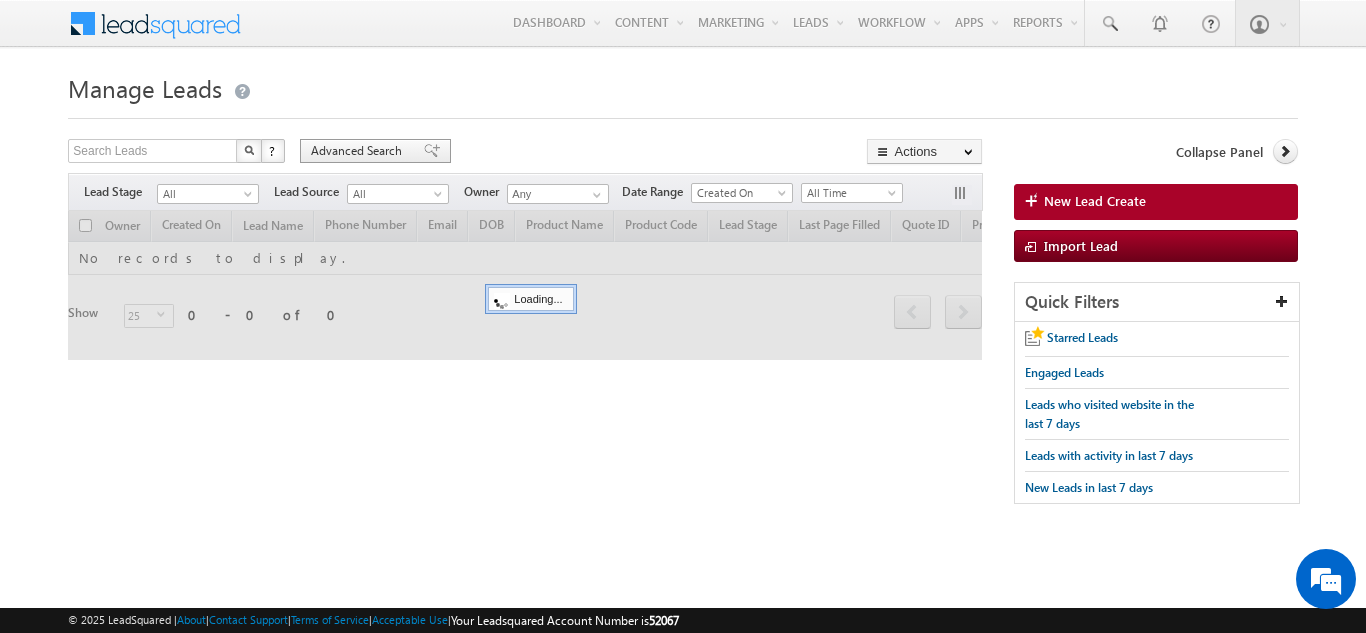 click on "Advanced Search" at bounding box center (359, 151) 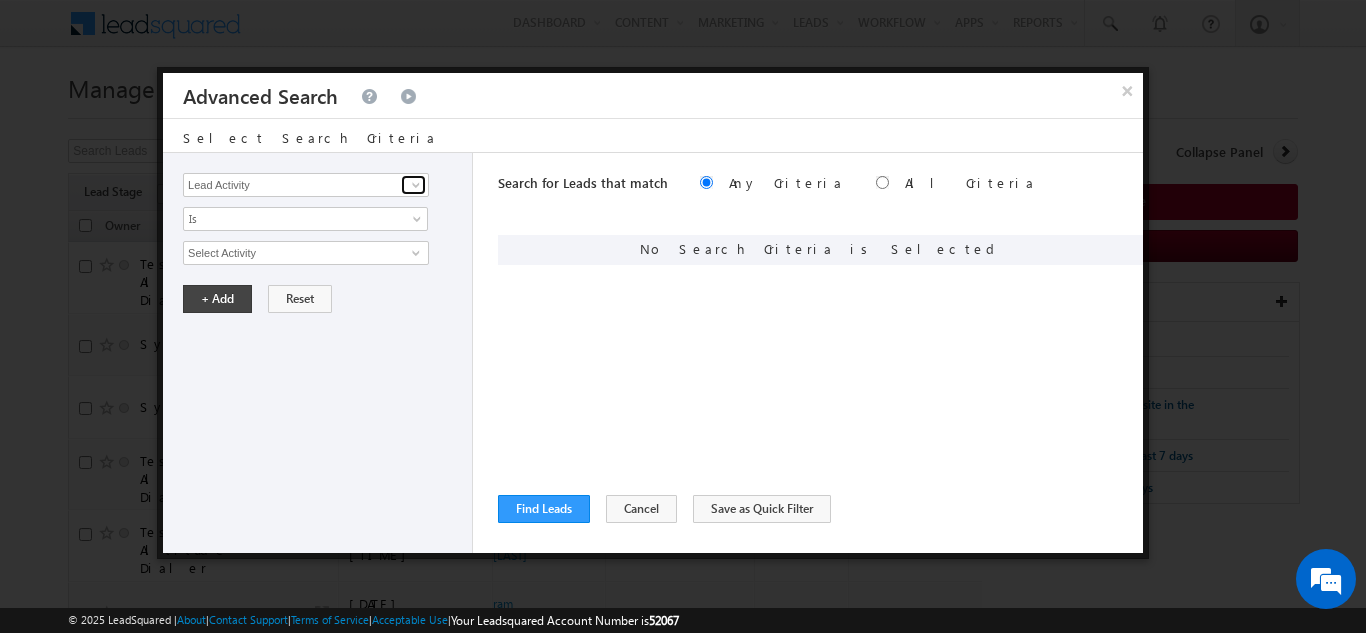 click at bounding box center (413, 185) 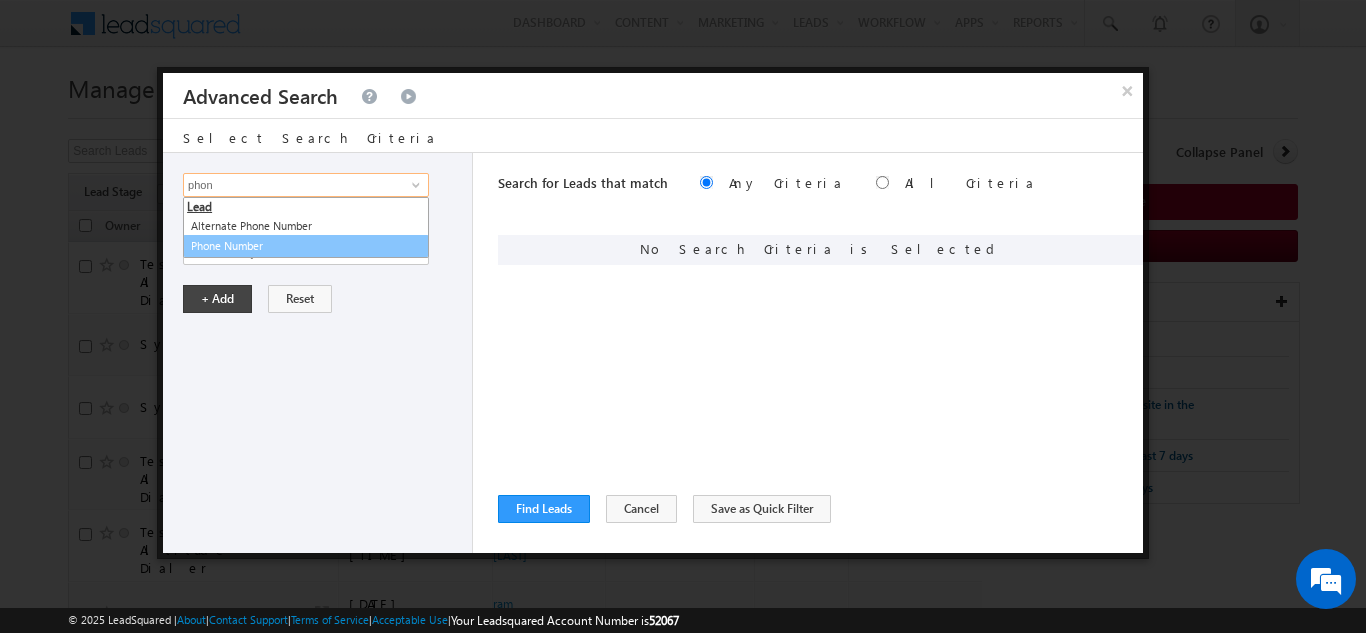 click on "Phone Number" at bounding box center (306, 246) 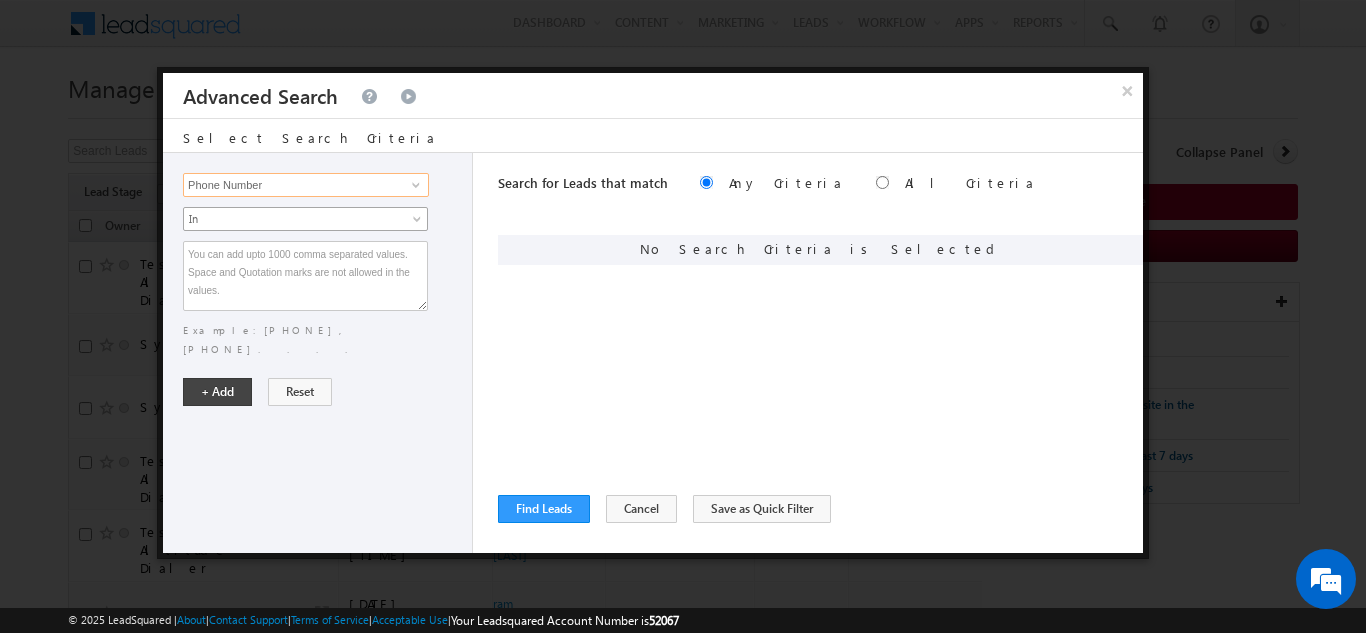 type on "Phone Number" 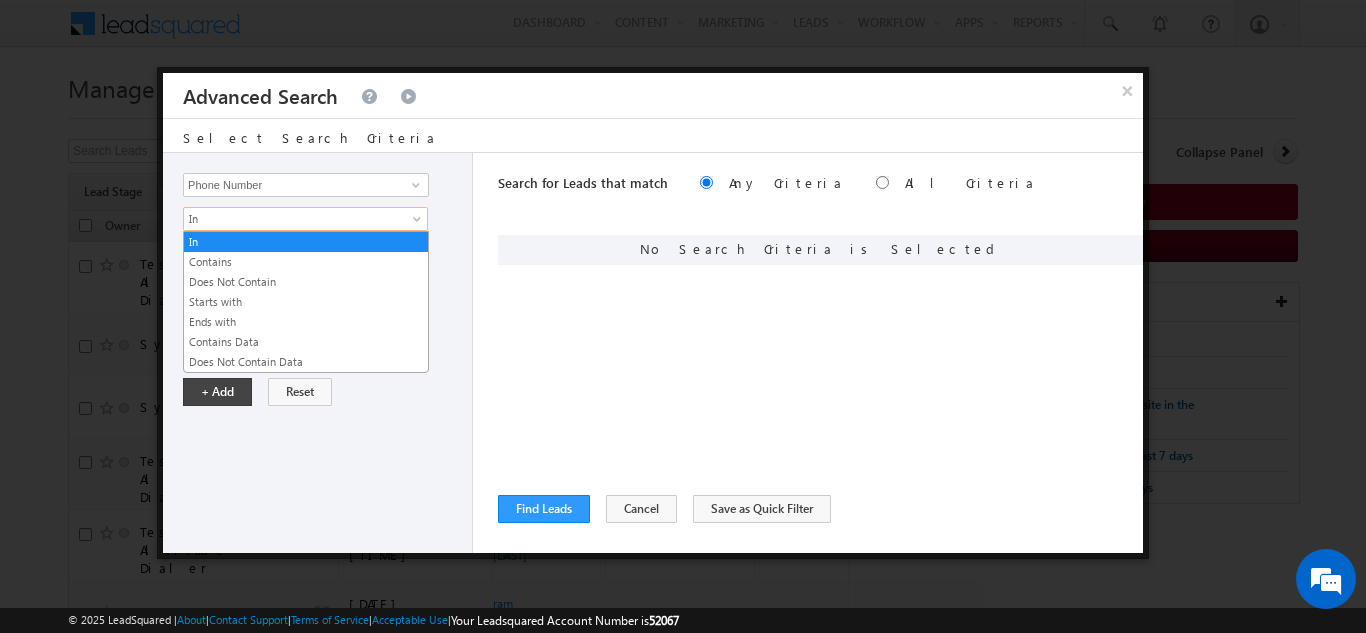 drag, startPoint x: 327, startPoint y: 209, endPoint x: 284, endPoint y: 244, distance: 55.443665 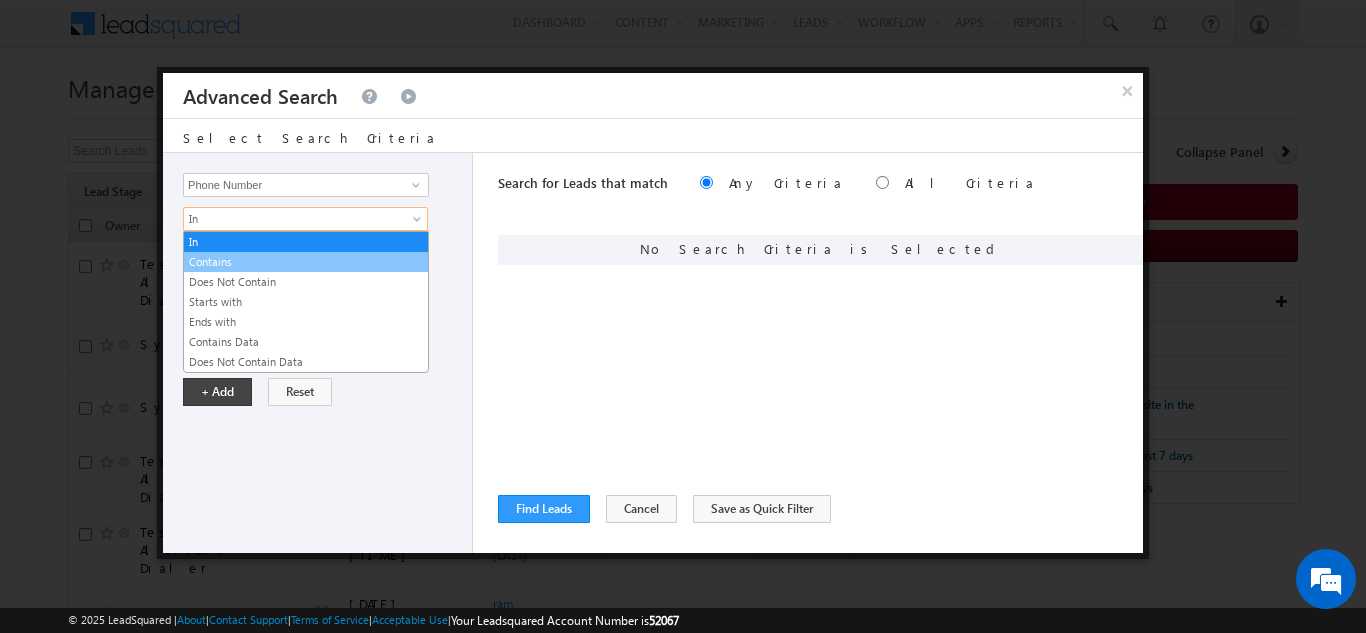 click on "Contains" at bounding box center [306, 262] 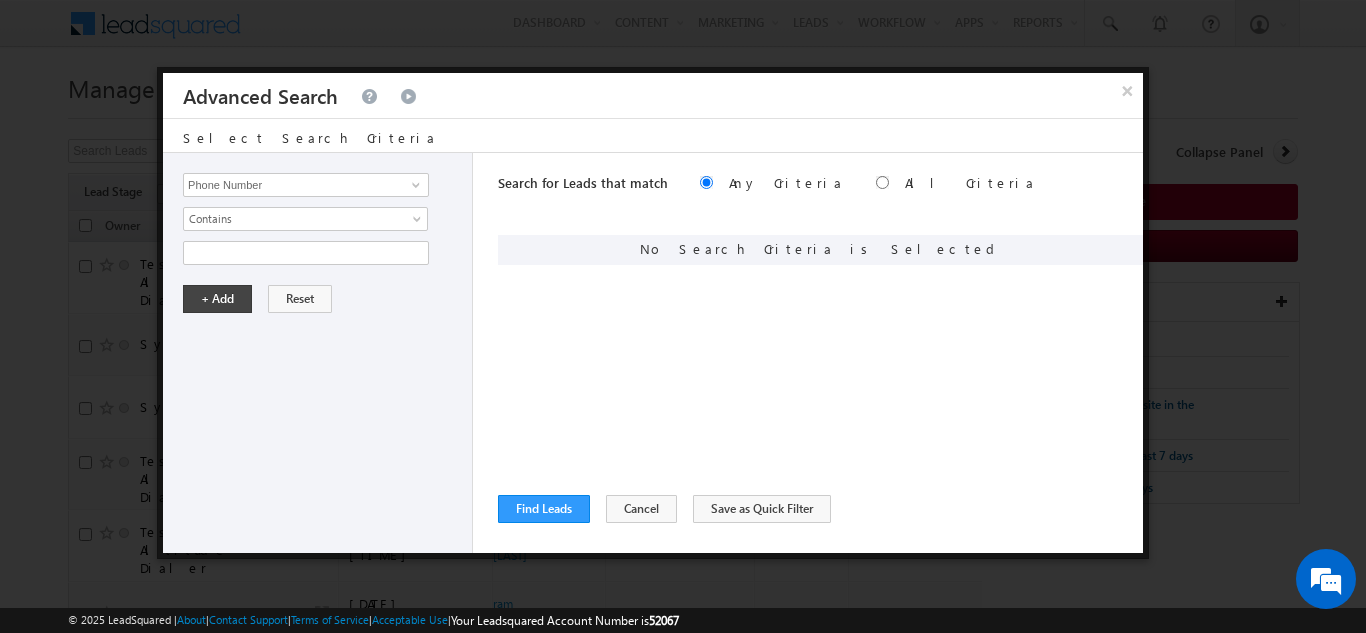 click at bounding box center [306, 253] 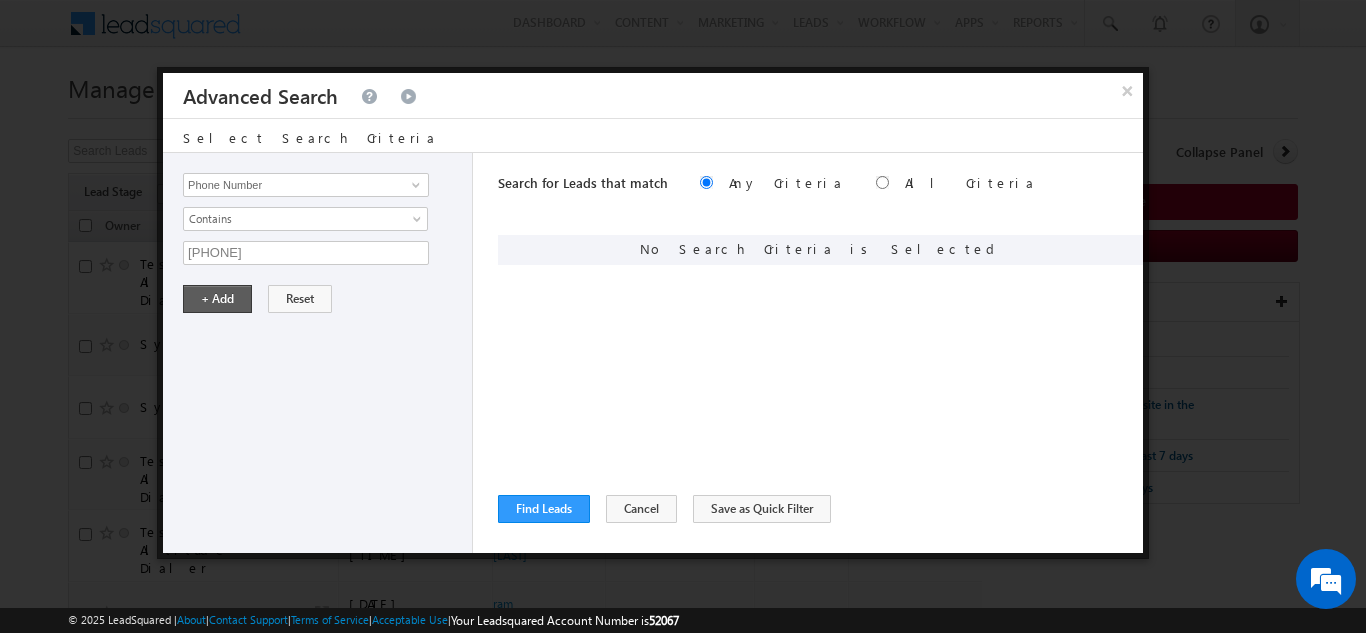 type on "[PHONE]" 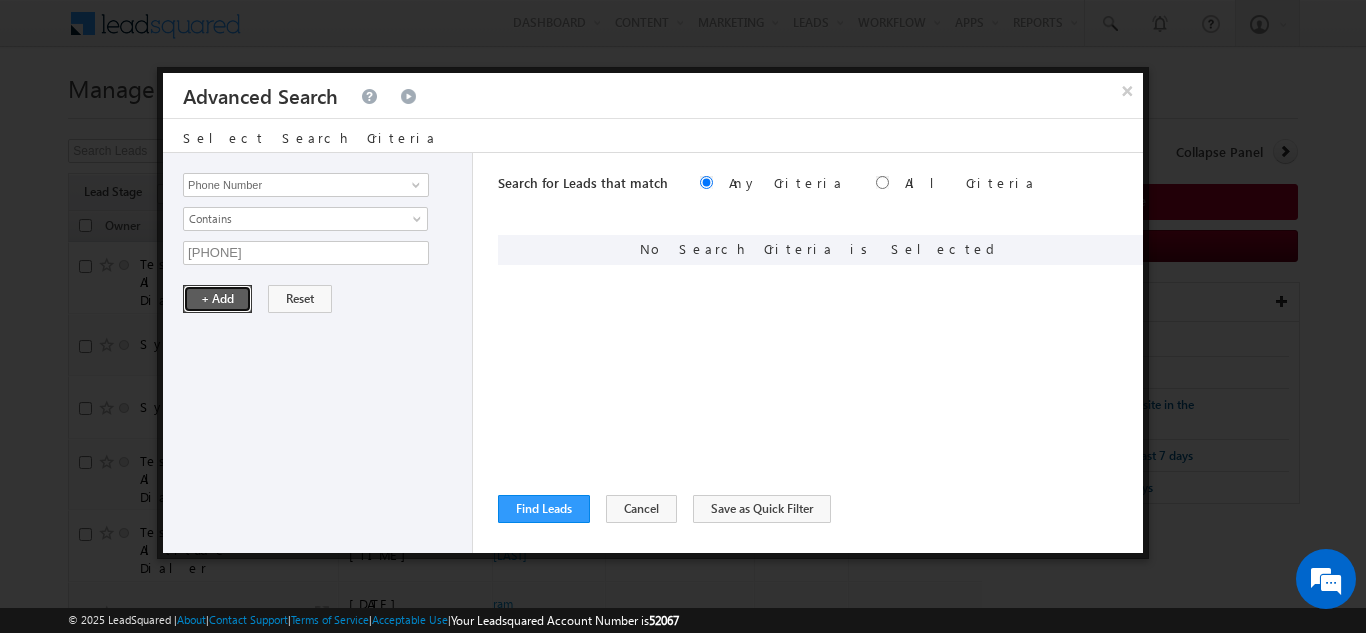 click on "+ Add" at bounding box center [217, 299] 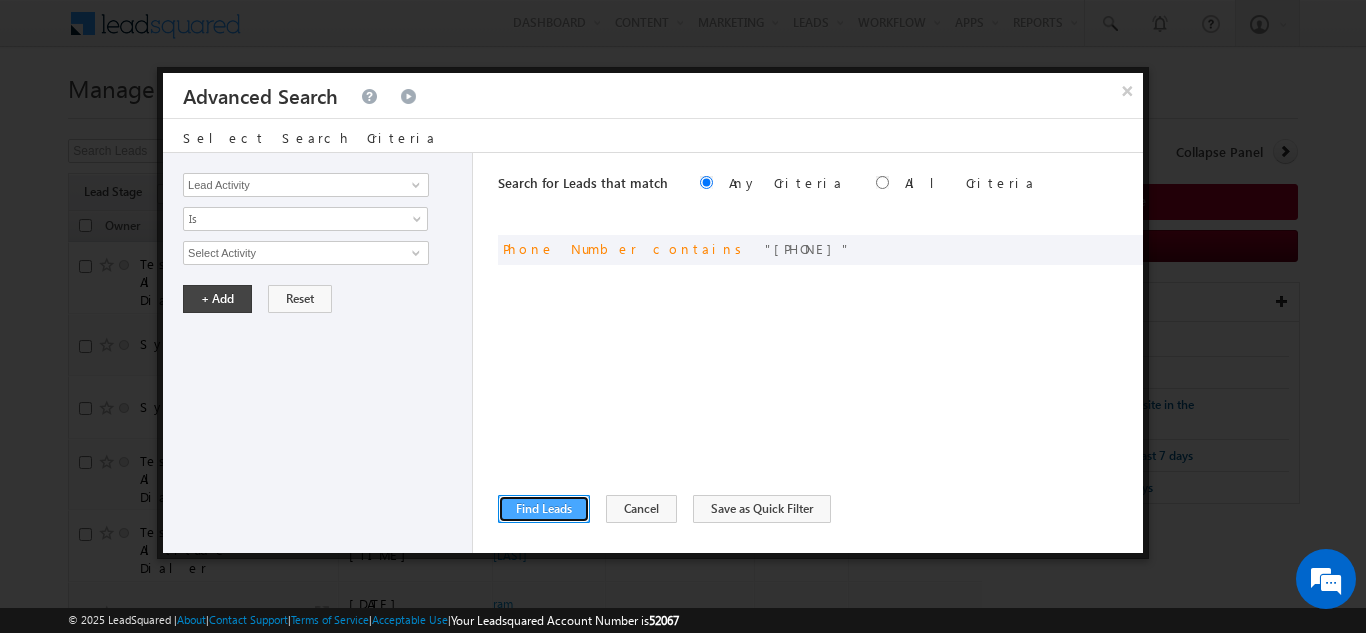 click on "Find Leads" at bounding box center (544, 509) 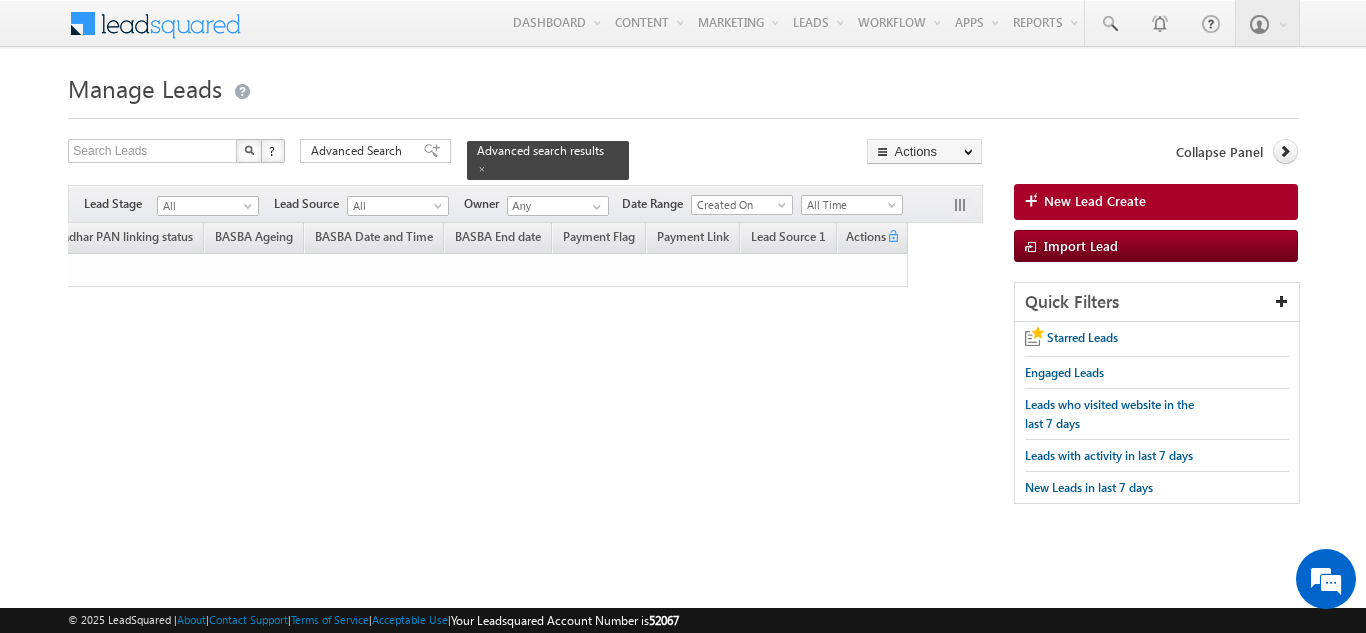 scroll, scrollTop: 0, scrollLeft: 0, axis: both 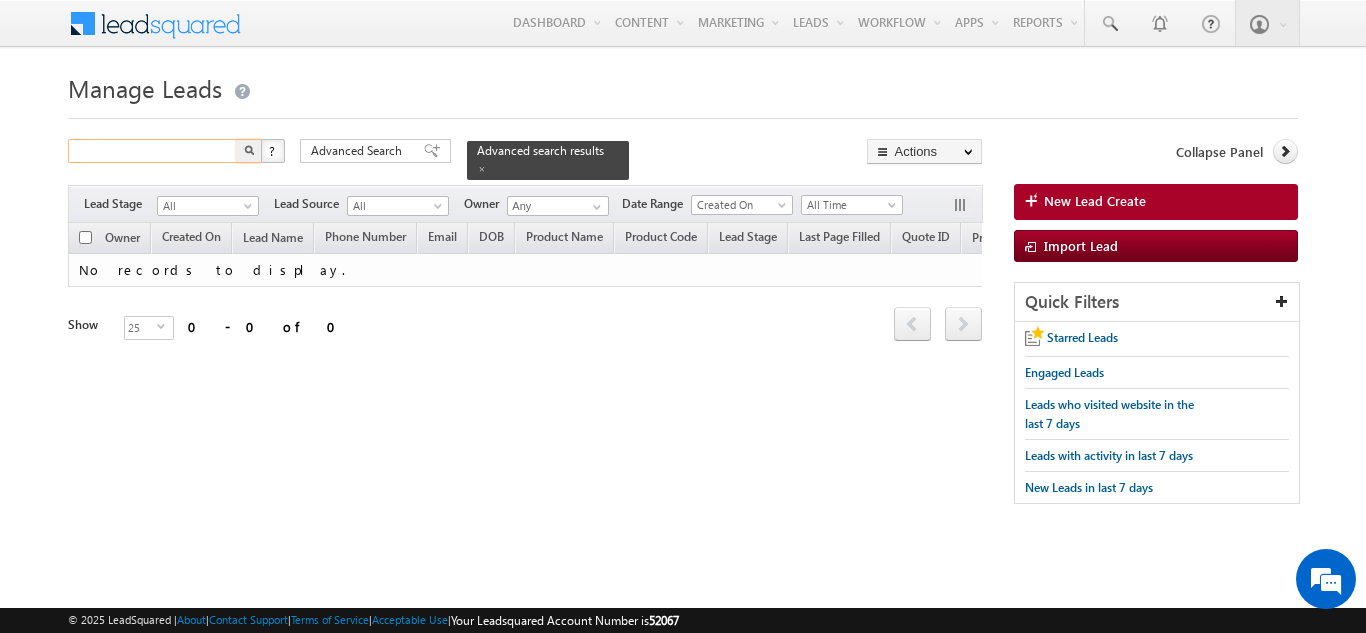 click at bounding box center [153, 151] 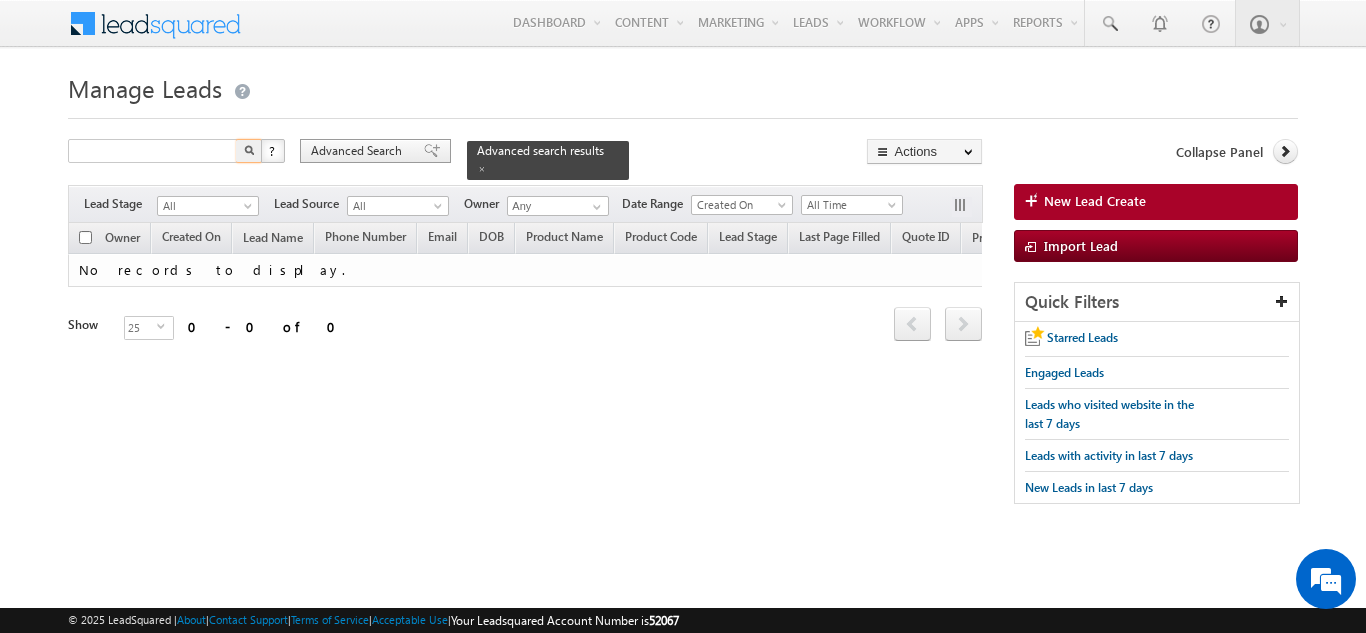 type on "Search Leads" 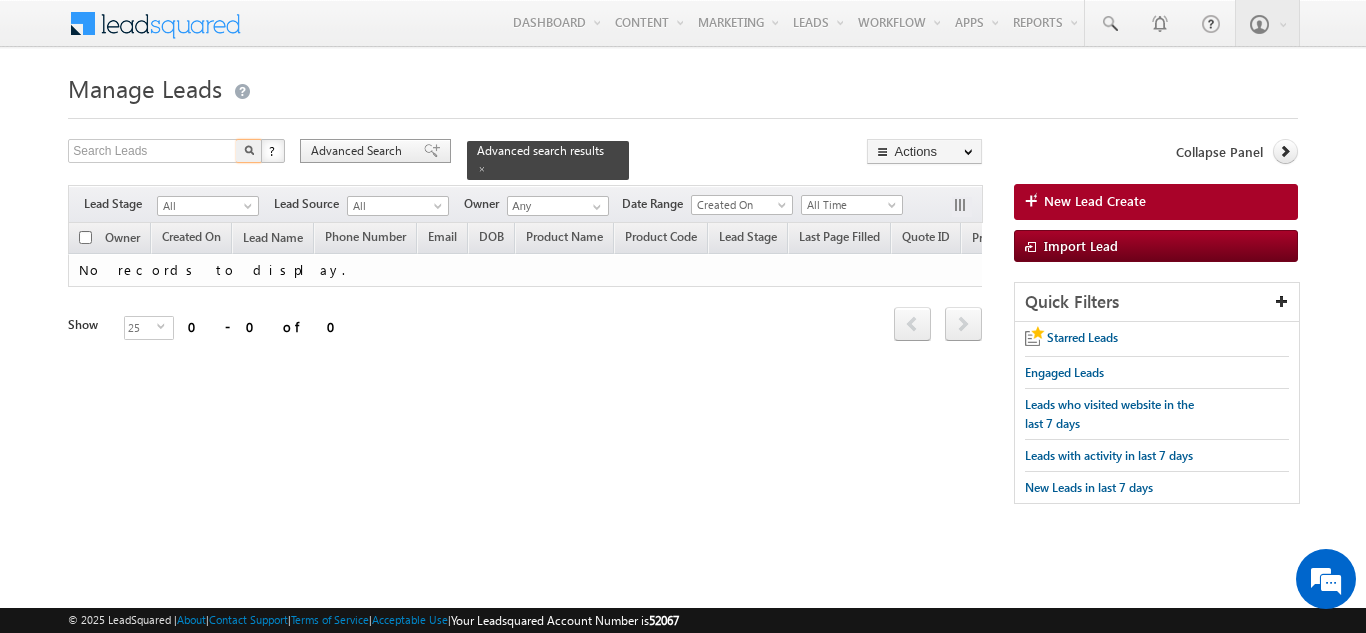 click on "Advanced Search" at bounding box center (359, 151) 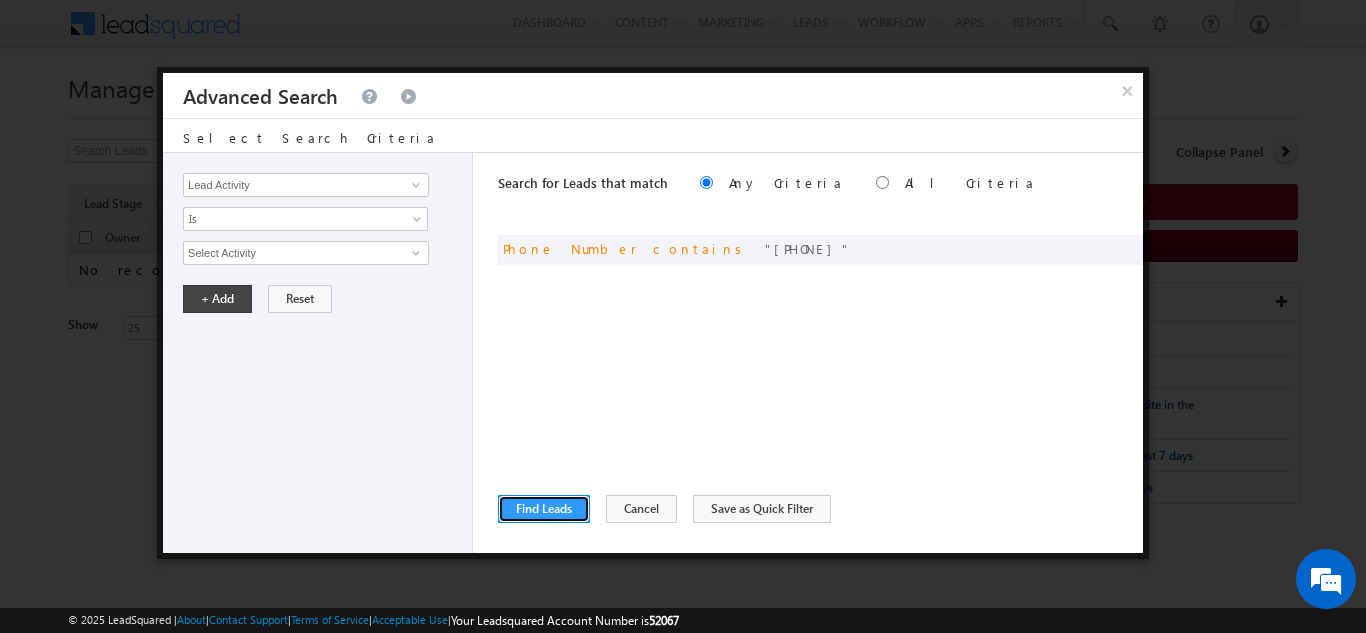 click on "Find Leads" at bounding box center [544, 509] 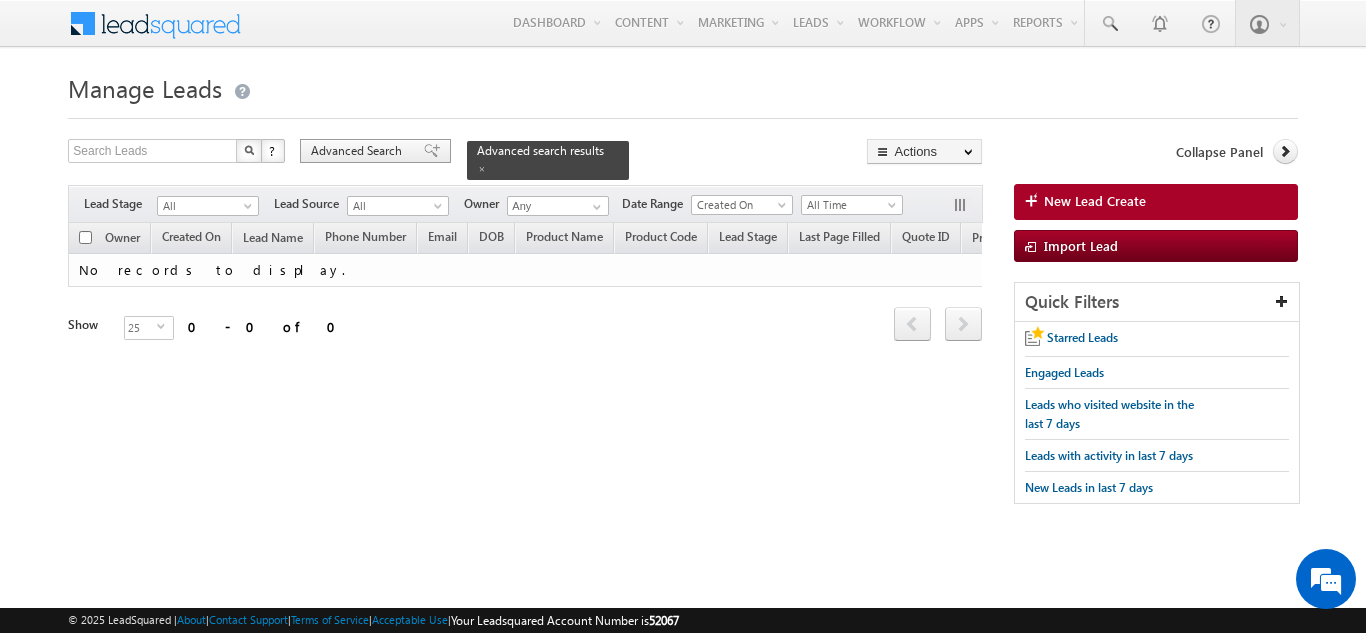 click on "Advanced Search" at bounding box center (359, 151) 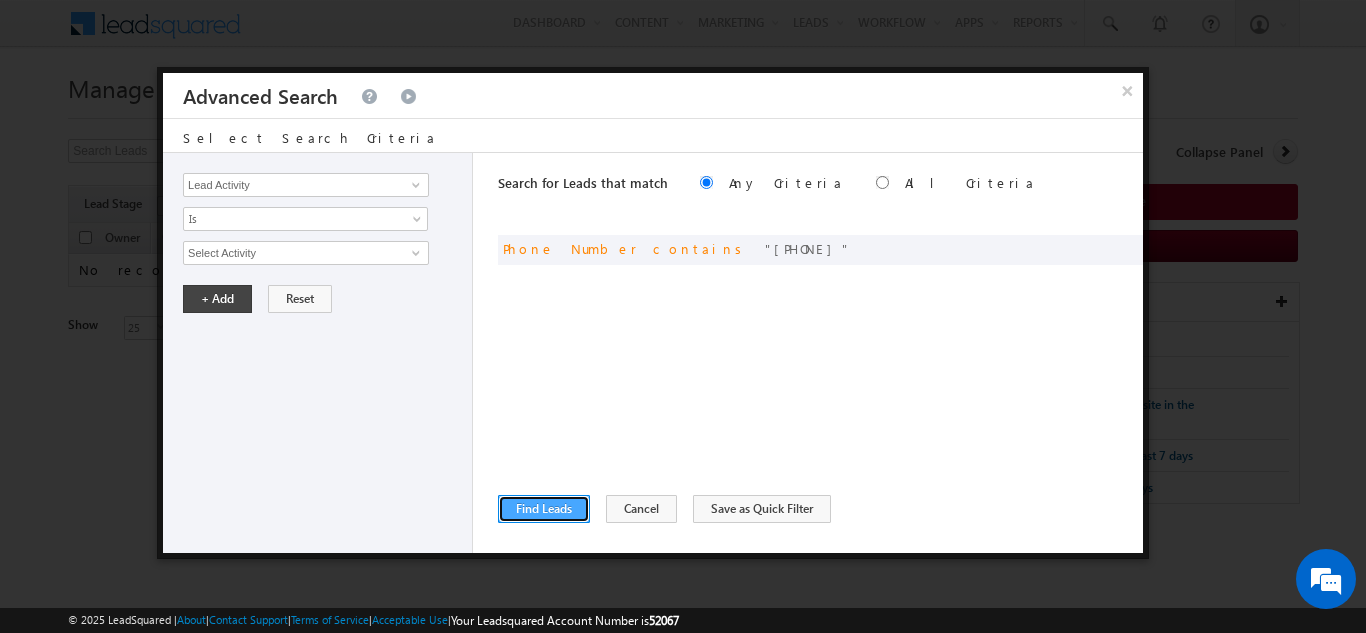 click on "Find Leads" at bounding box center [544, 509] 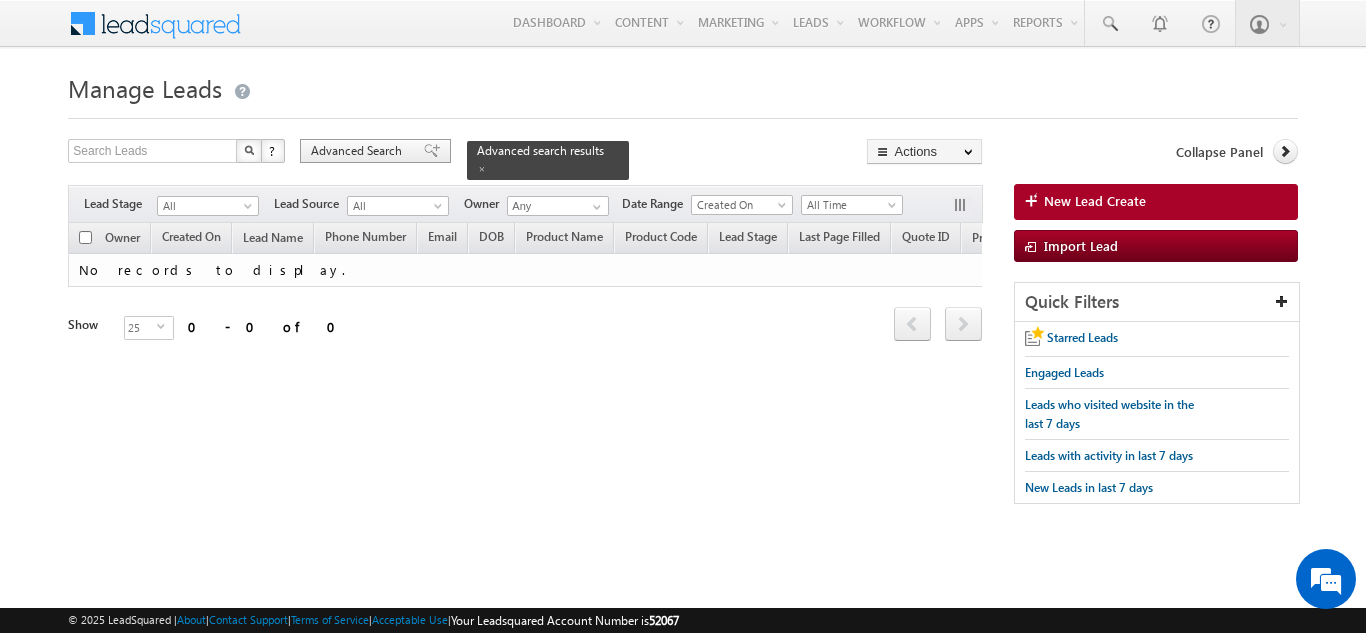 click on "Advanced Search" at bounding box center (359, 151) 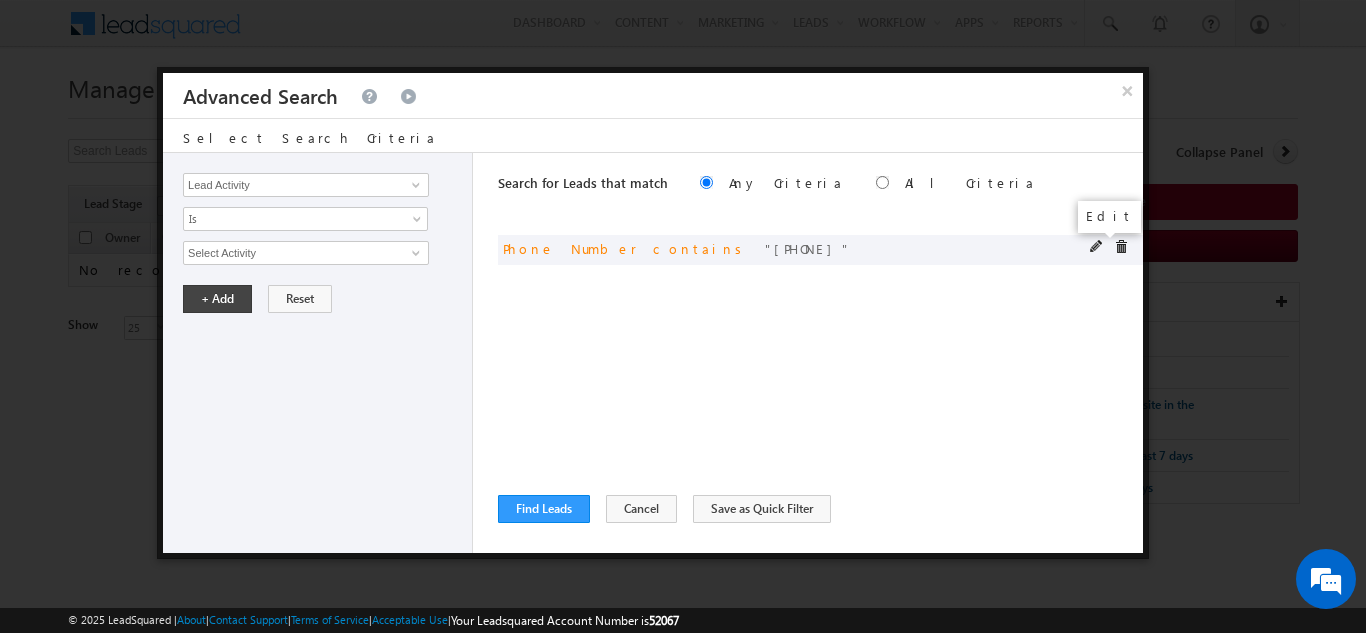 click at bounding box center (1097, 247) 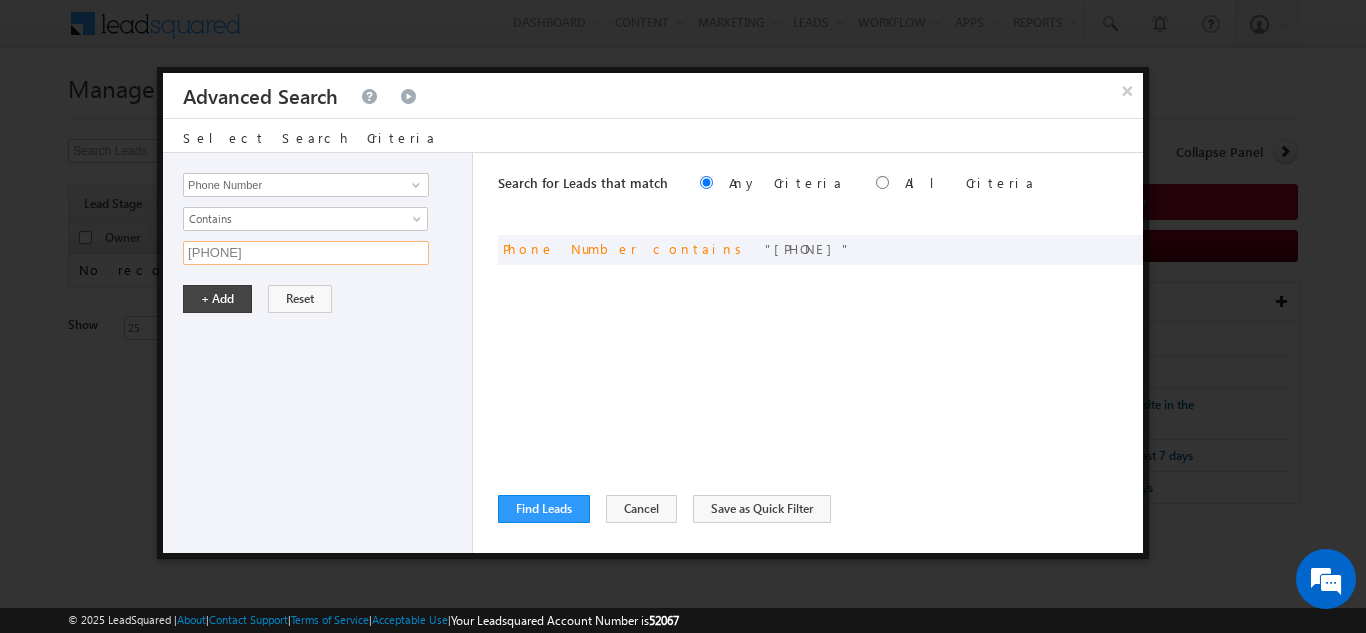 drag, startPoint x: 182, startPoint y: 248, endPoint x: 131, endPoint y: 241, distance: 51.47815 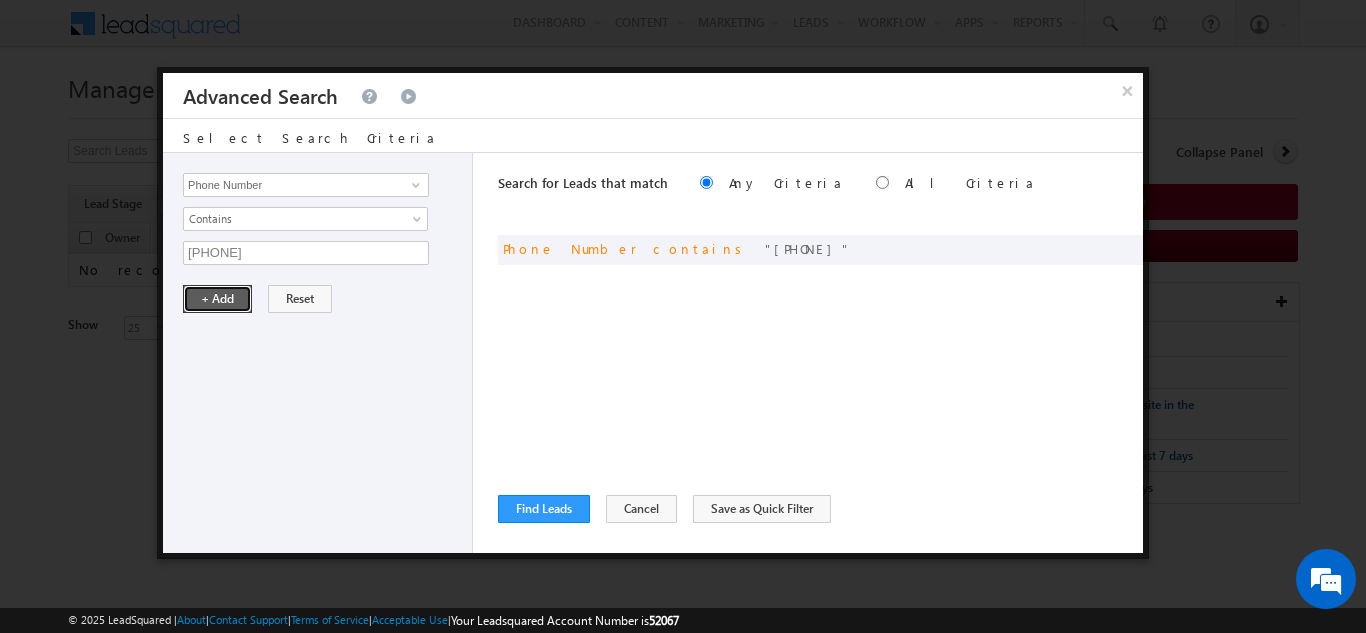 click on "+ Add" at bounding box center (217, 299) 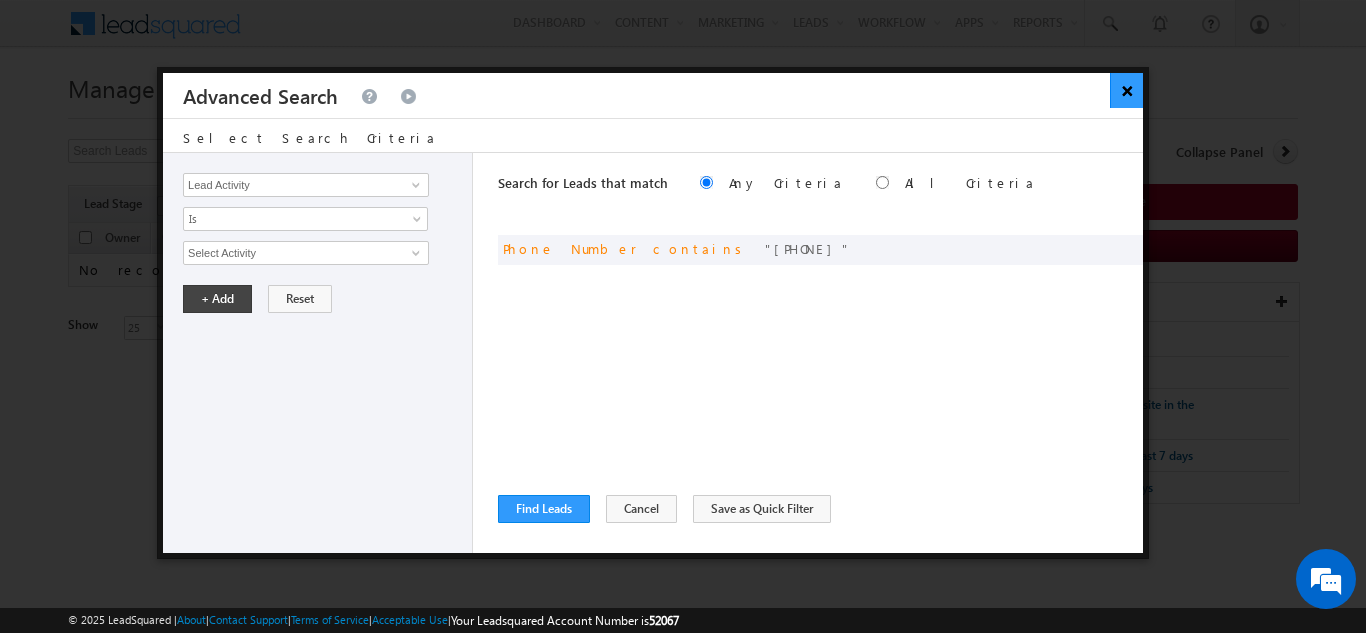 click on "×" at bounding box center (1126, 90) 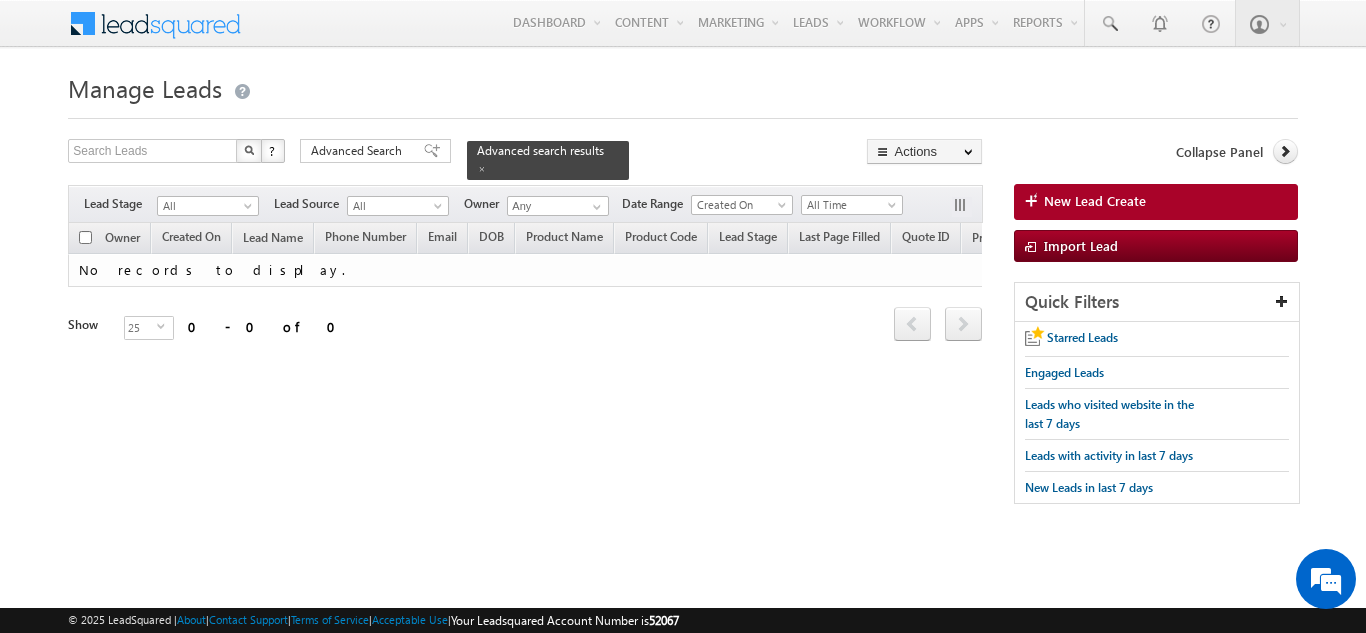 click on "Advanced Search
Advanced Search
Advanced search results" at bounding box center [464, 159] 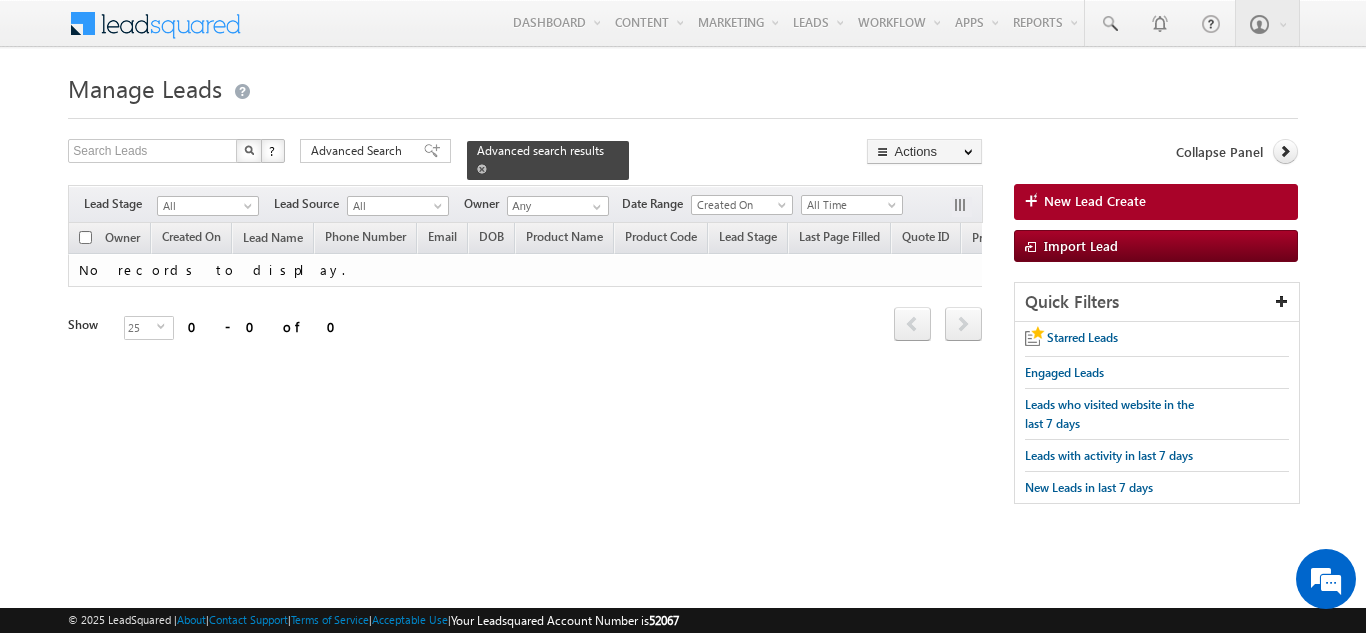 click at bounding box center (482, 168) 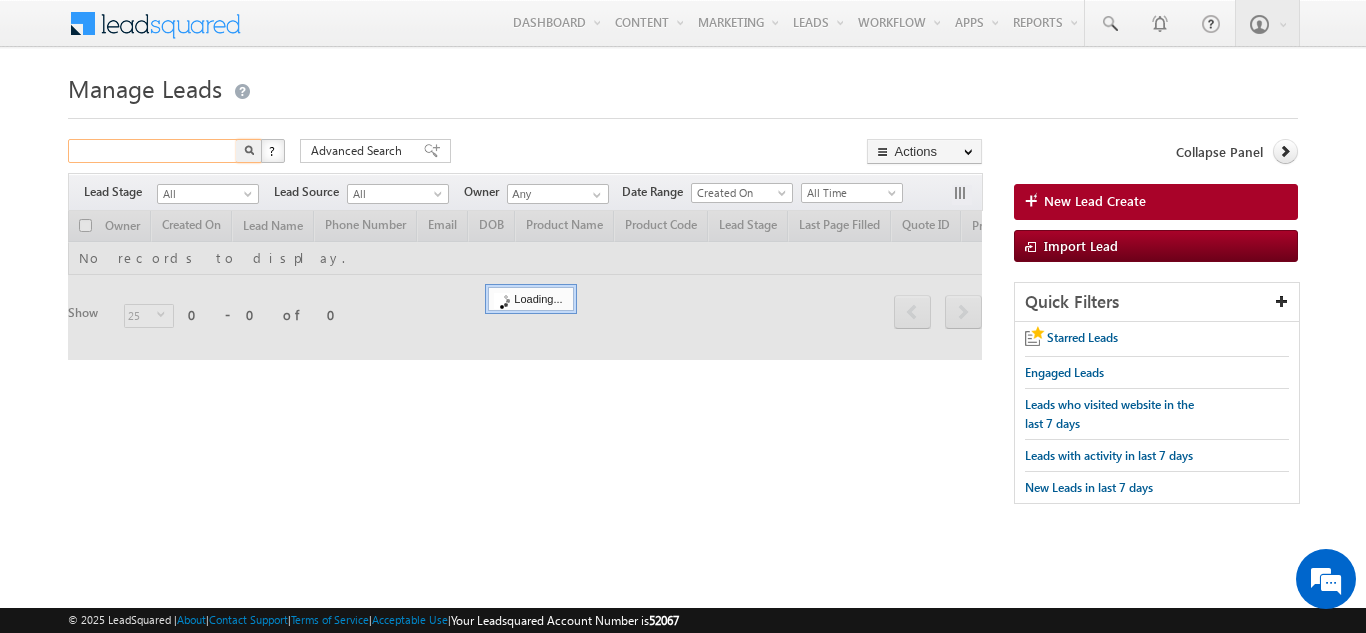 click at bounding box center (153, 151) 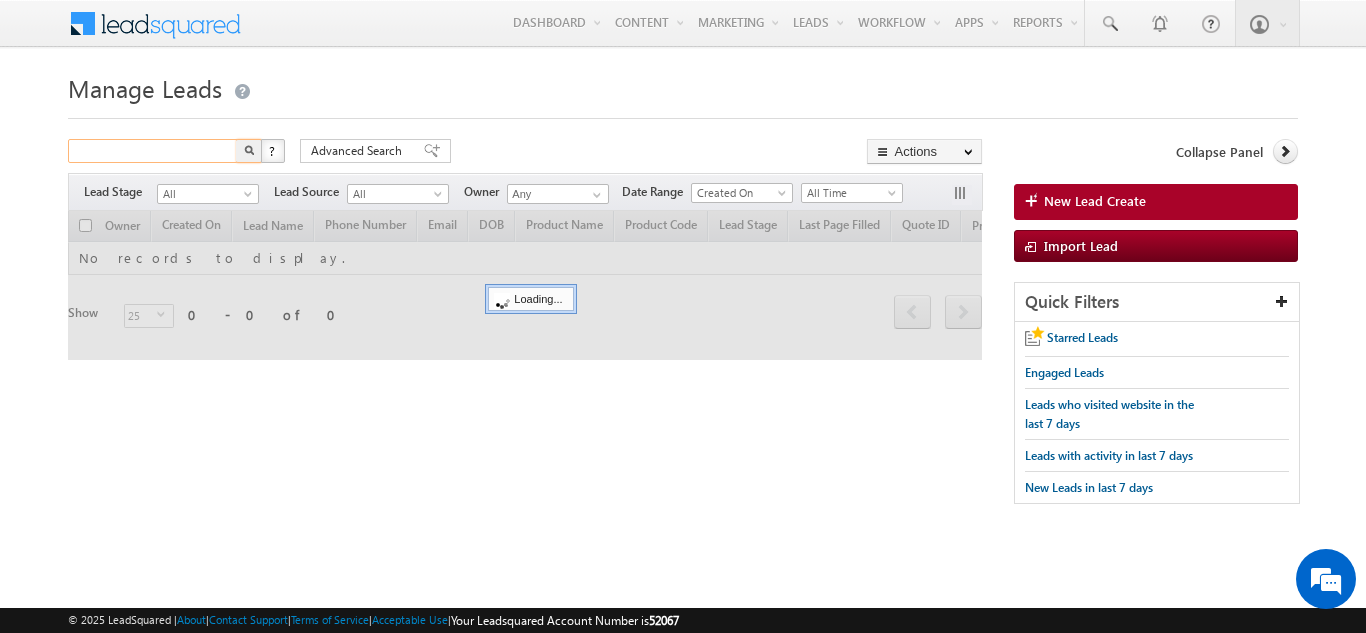 paste on "[PHONE]" 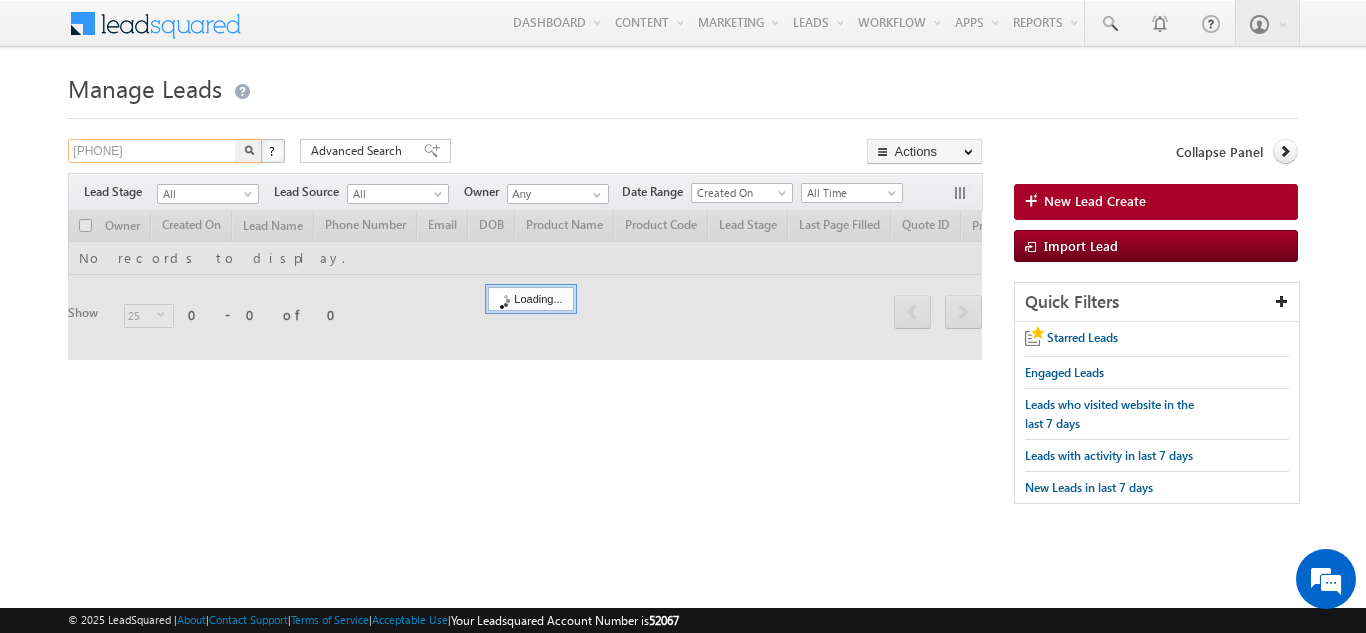 type on "[PHONE]" 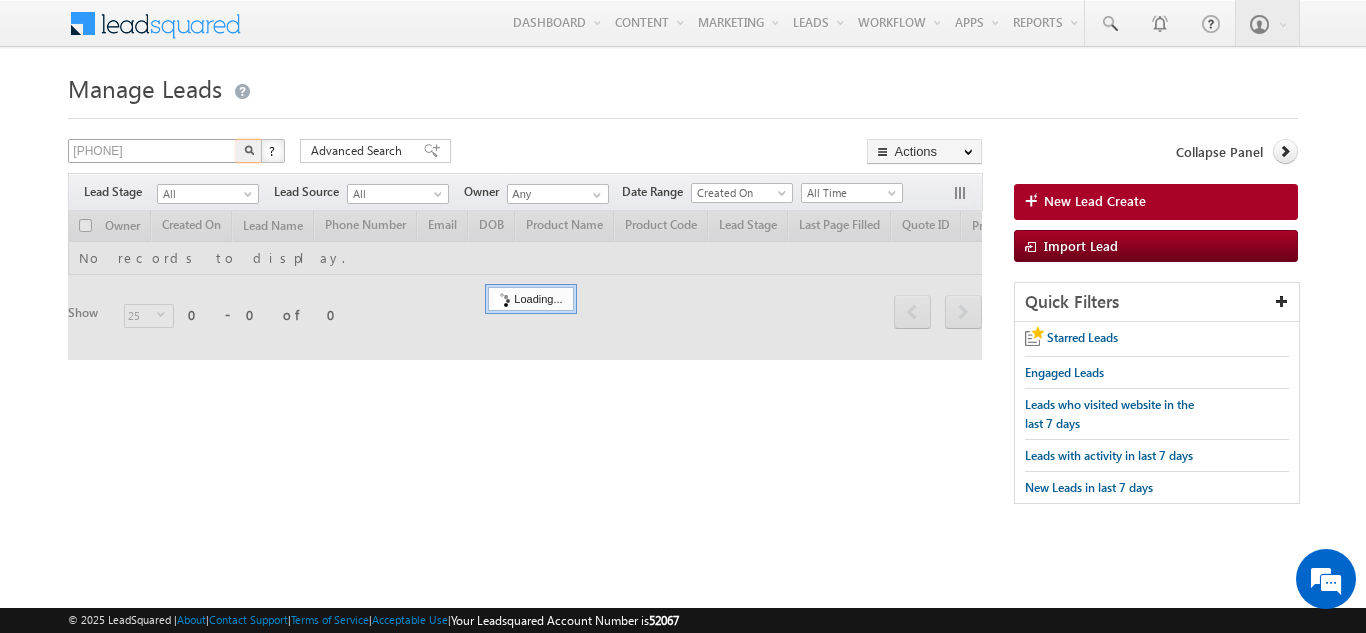 click at bounding box center [249, 151] 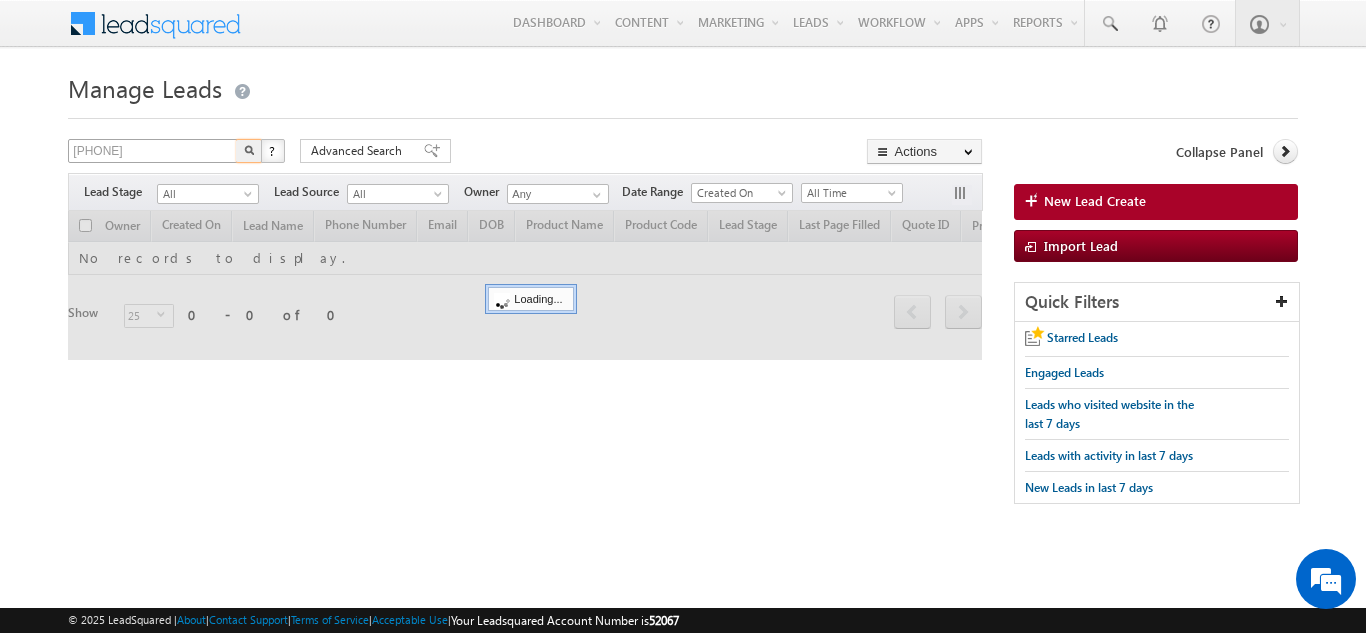 type 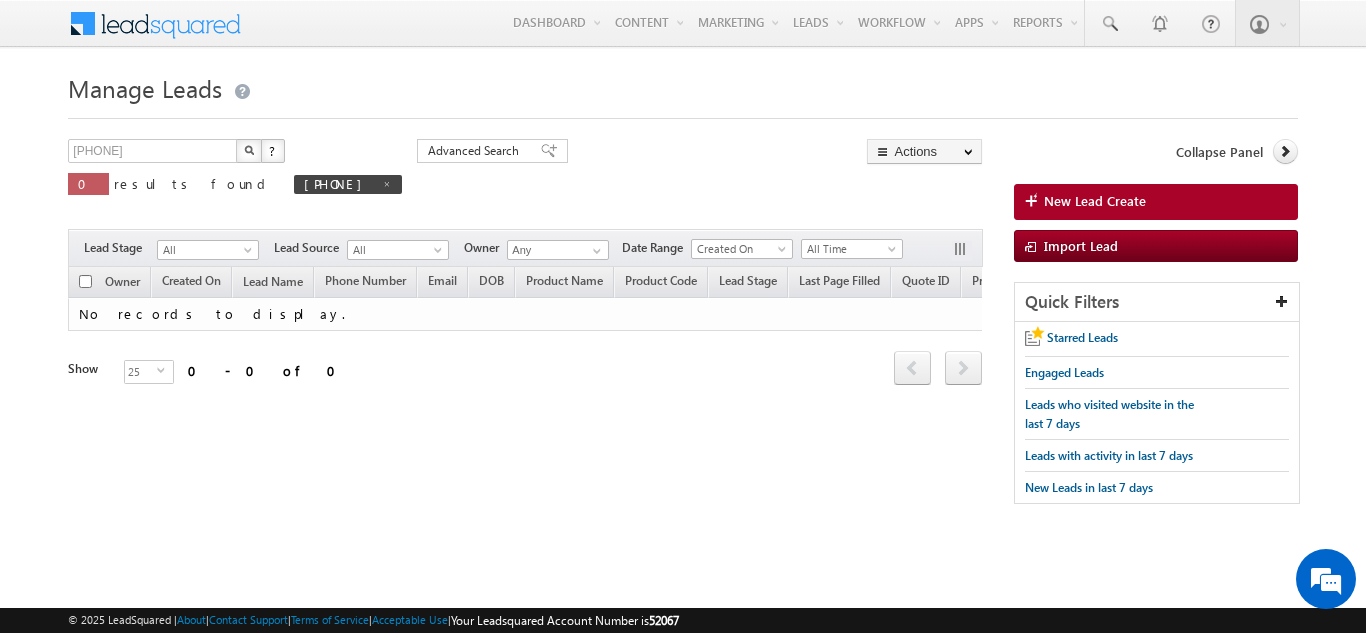 click at bounding box center [249, 151] 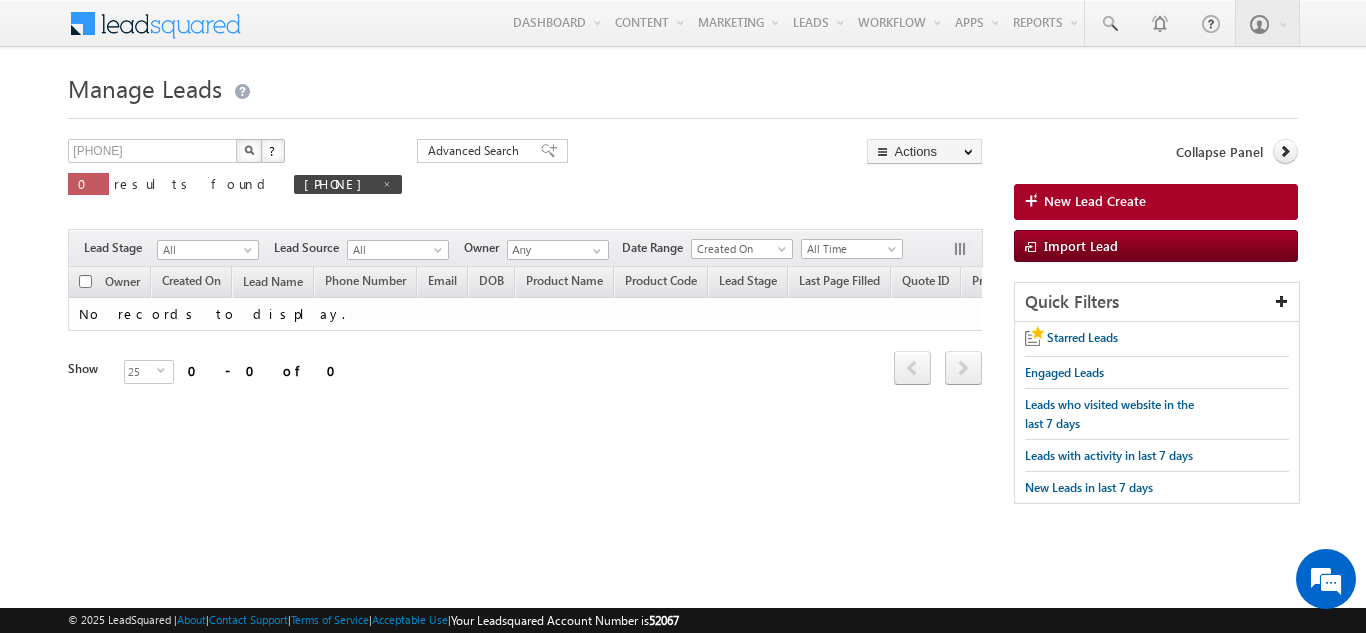 click at bounding box center [249, 151] 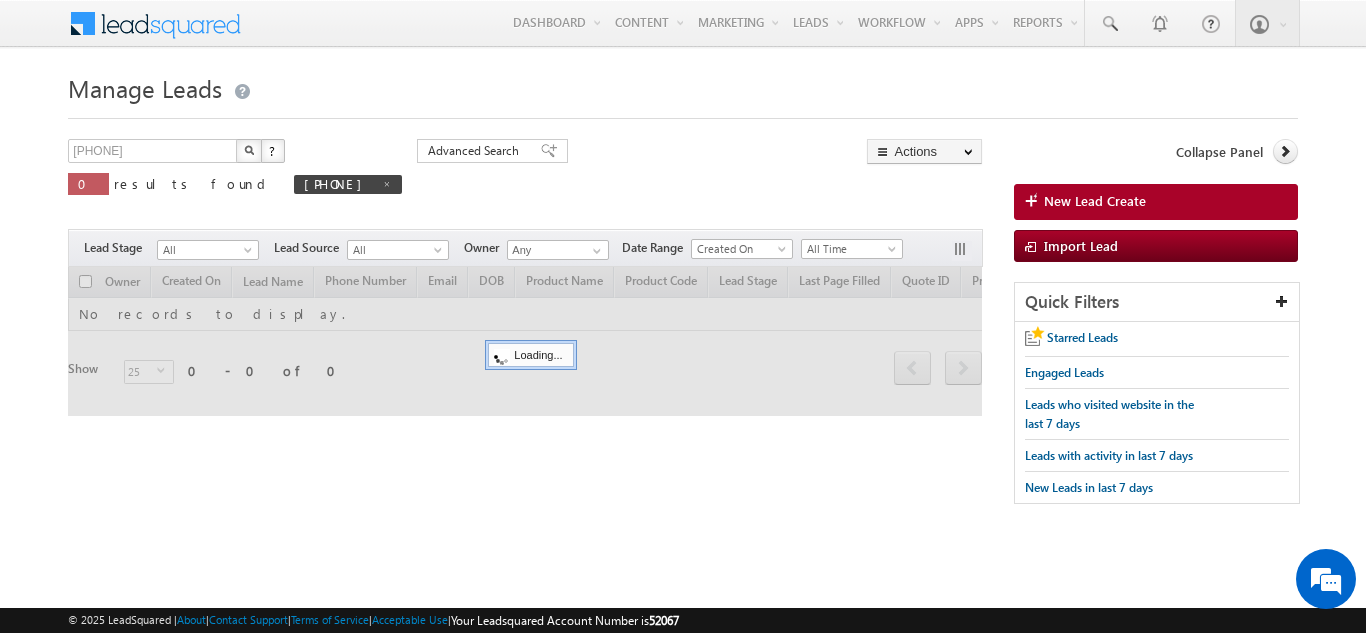 click at bounding box center (249, 151) 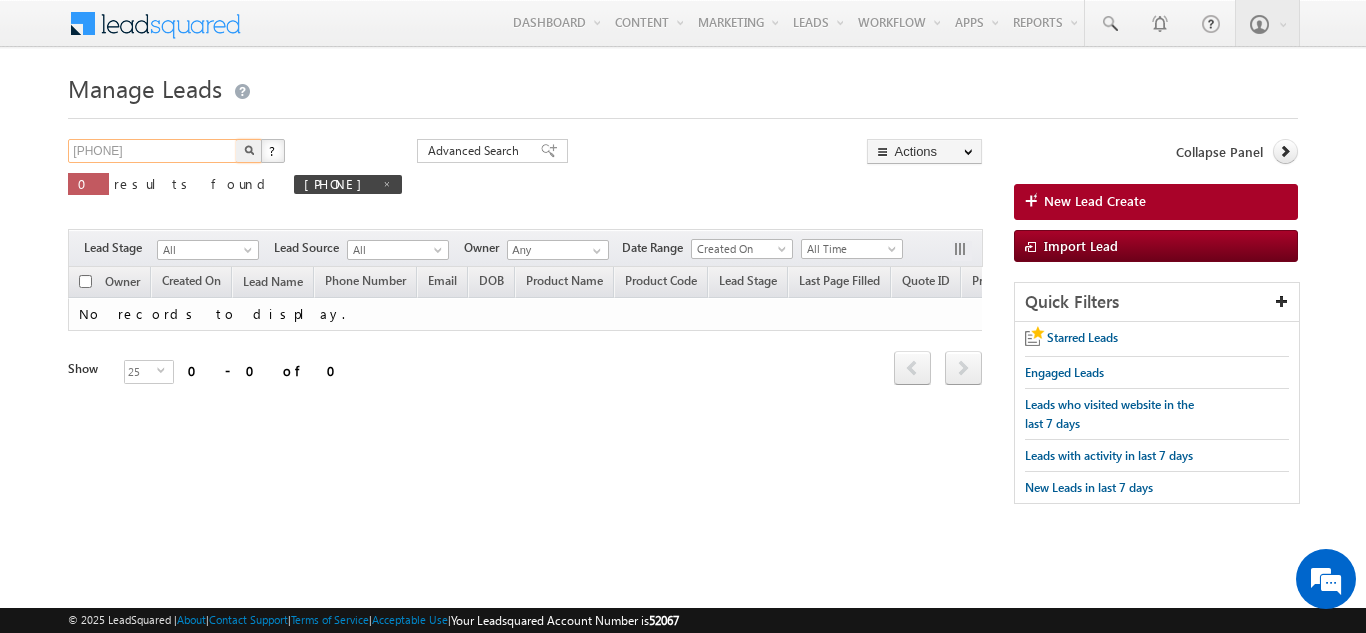 click on "8085012401" at bounding box center [153, 151] 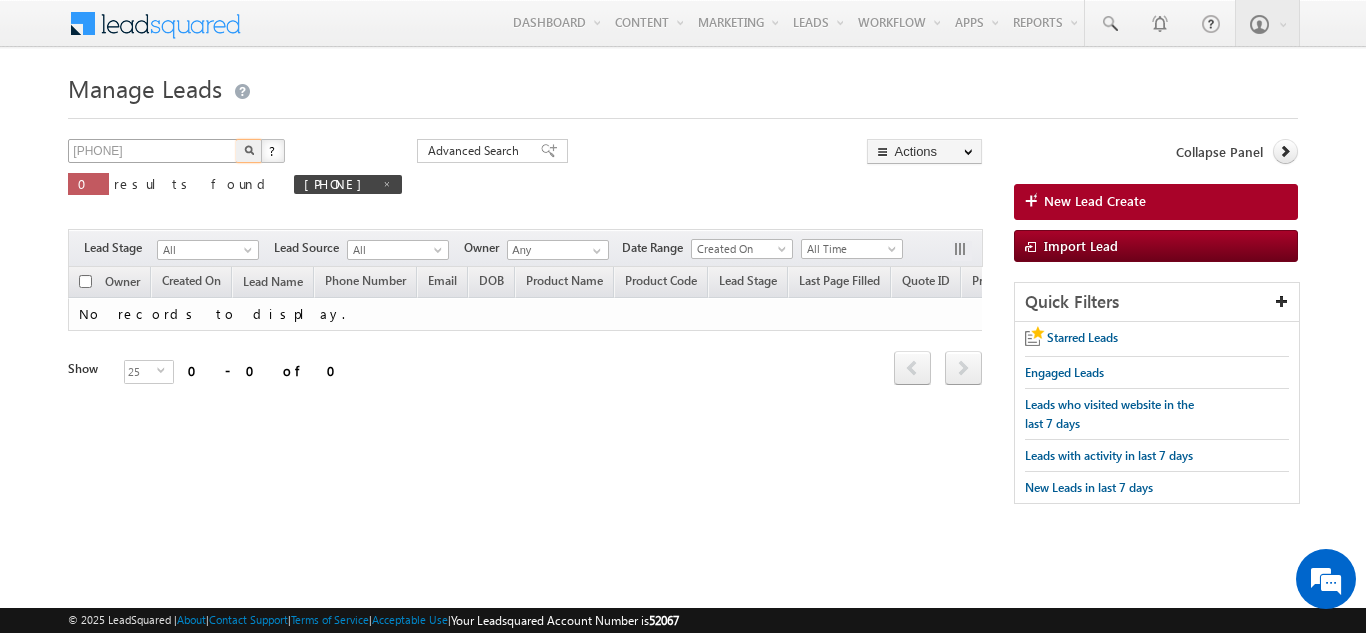 click at bounding box center [249, 151] 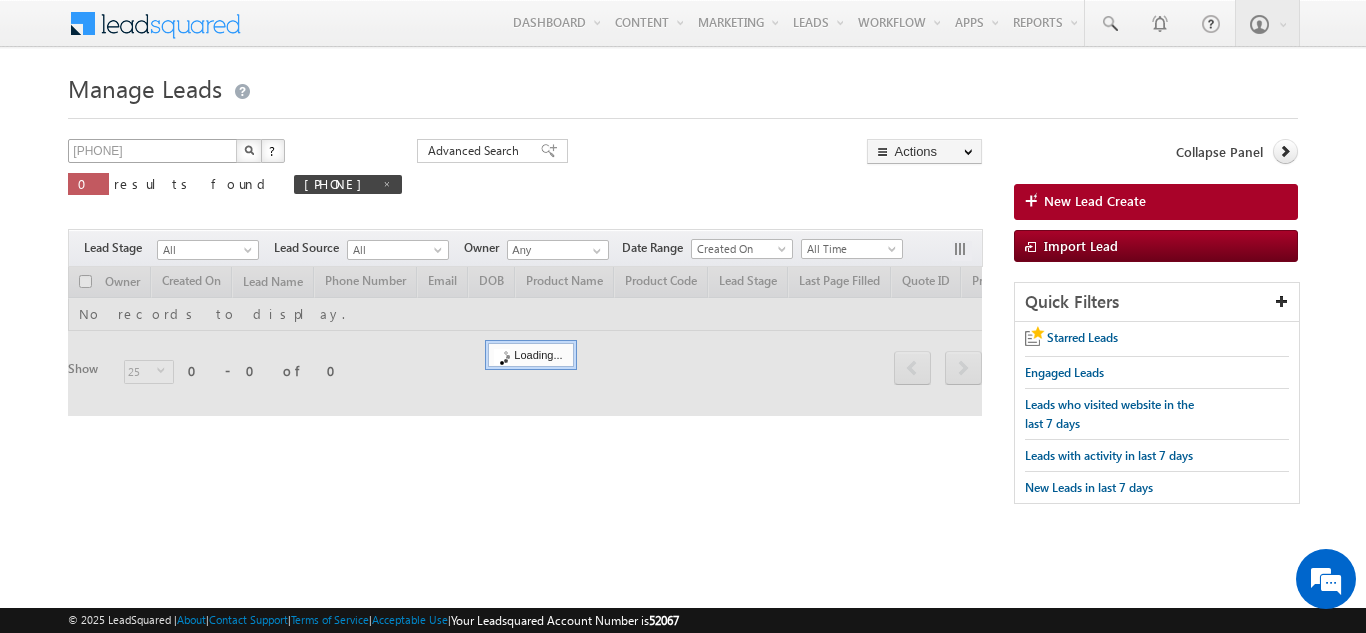 click at bounding box center (249, 151) 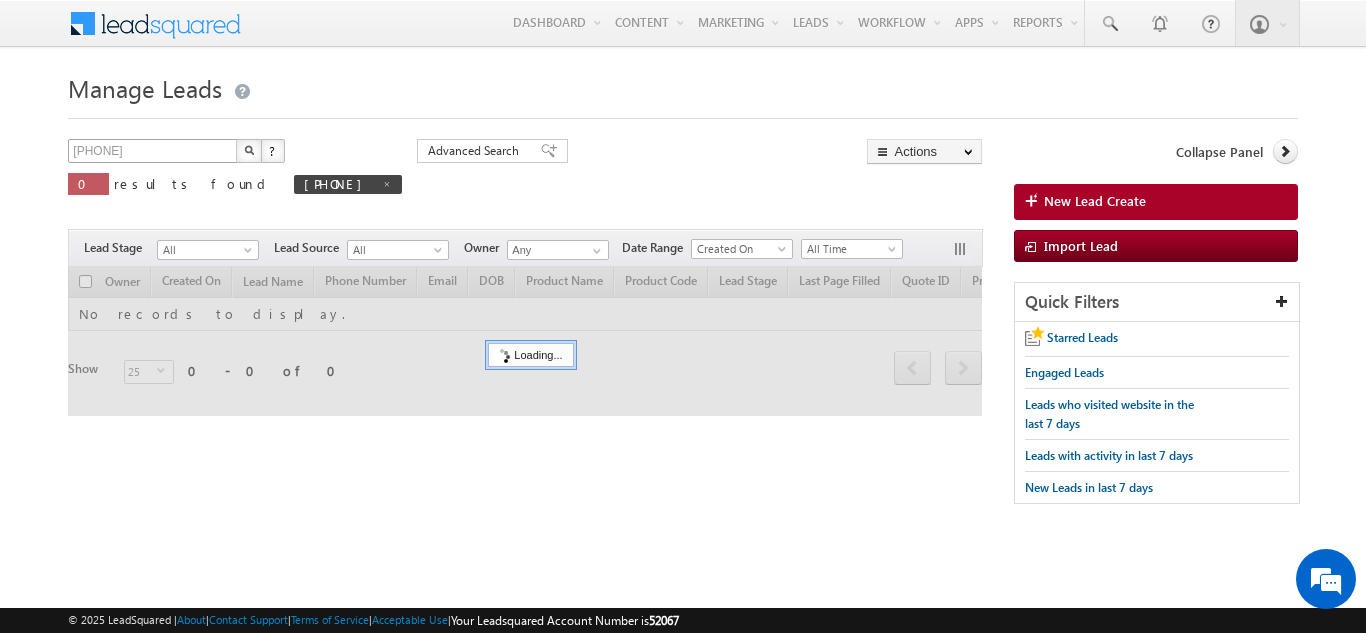 click at bounding box center (249, 151) 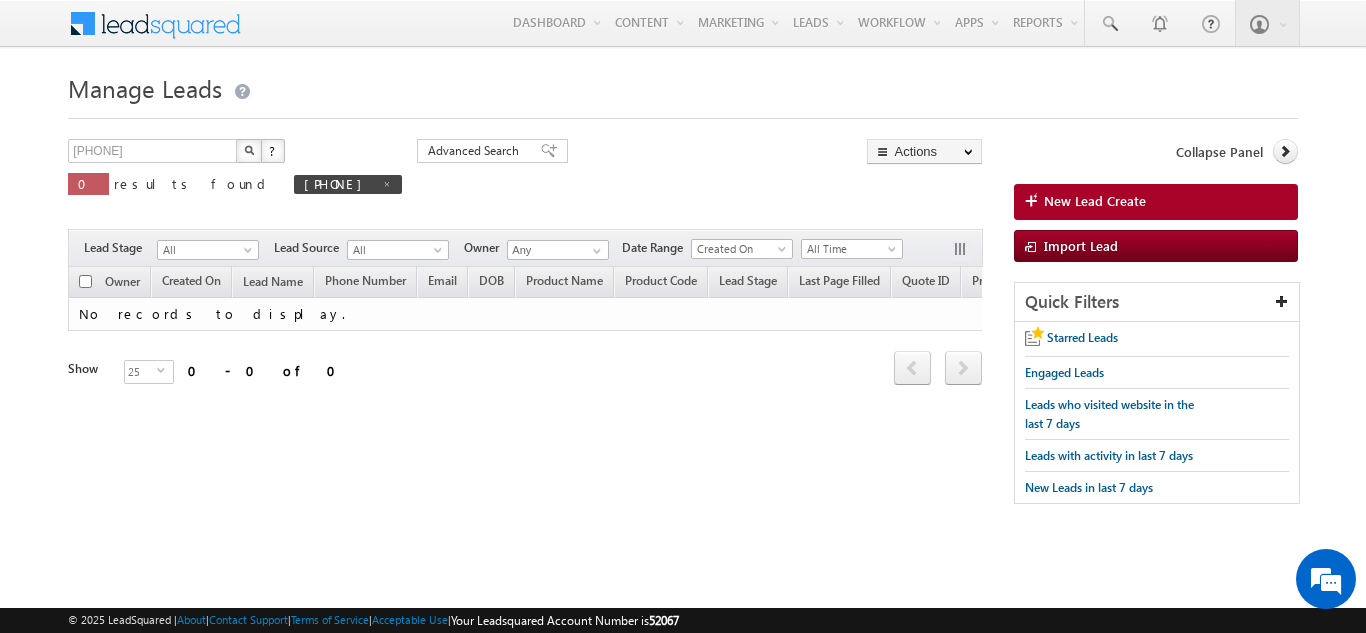 click at bounding box center [249, 151] 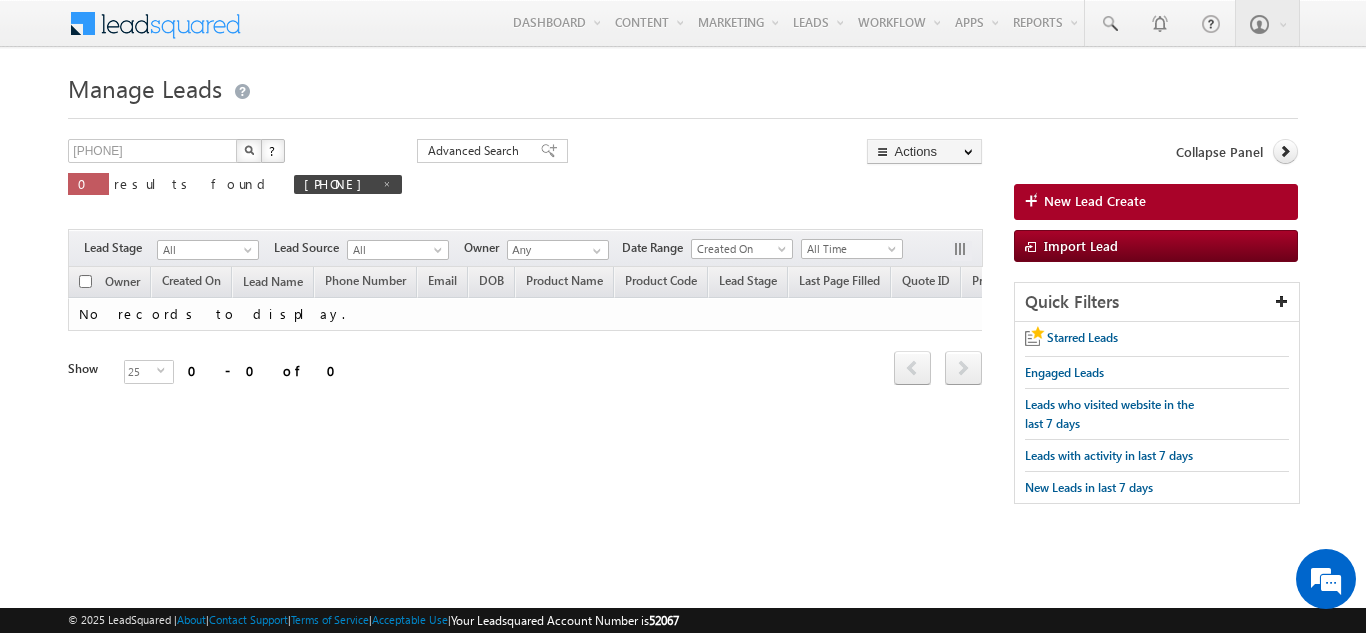 click at bounding box center (249, 151) 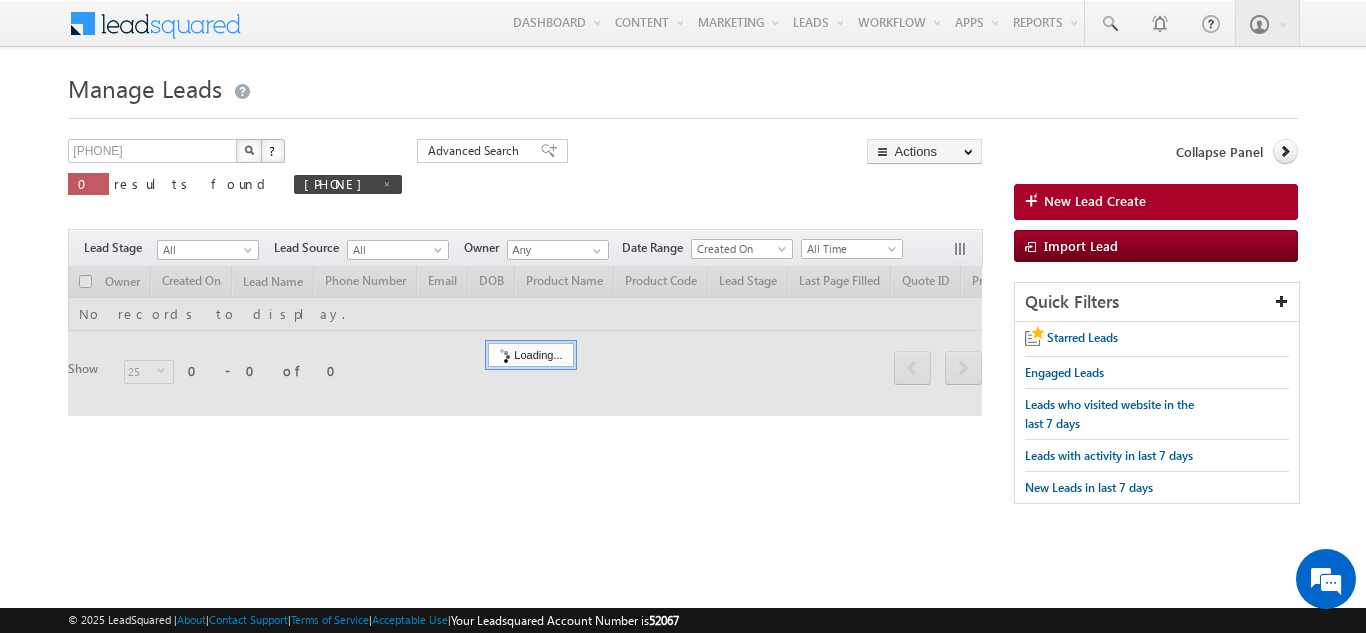 click at bounding box center [249, 151] 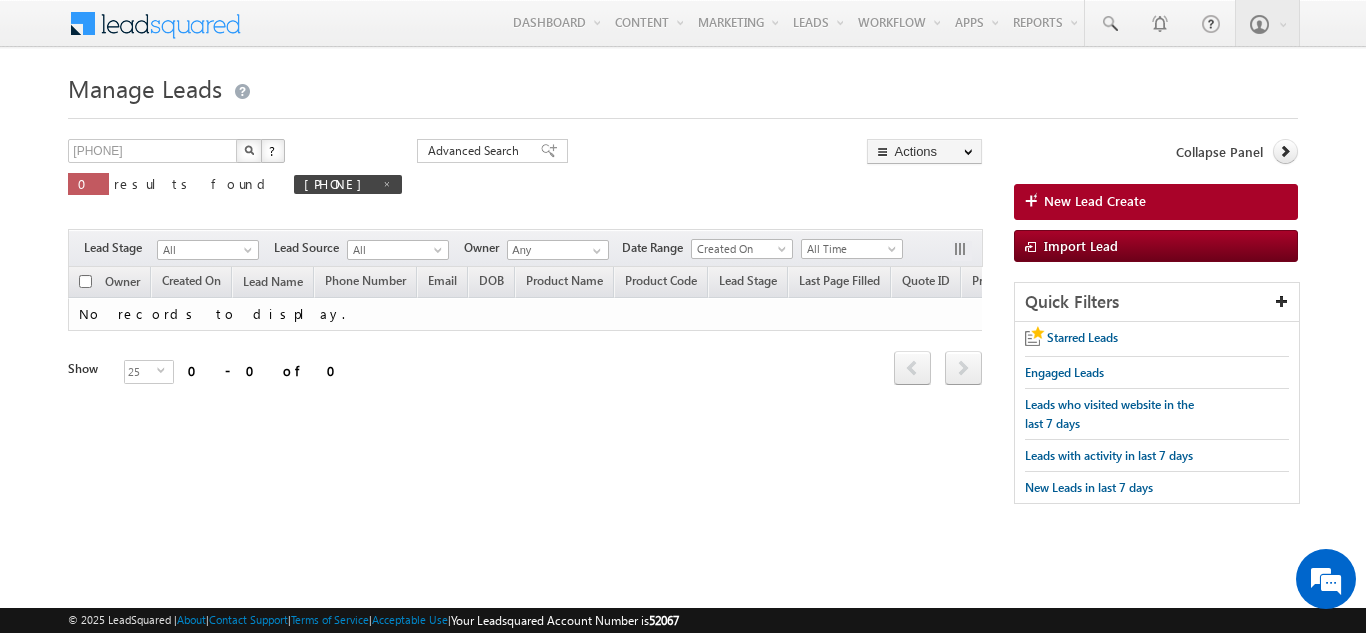 click on "?" at bounding box center [273, 151] 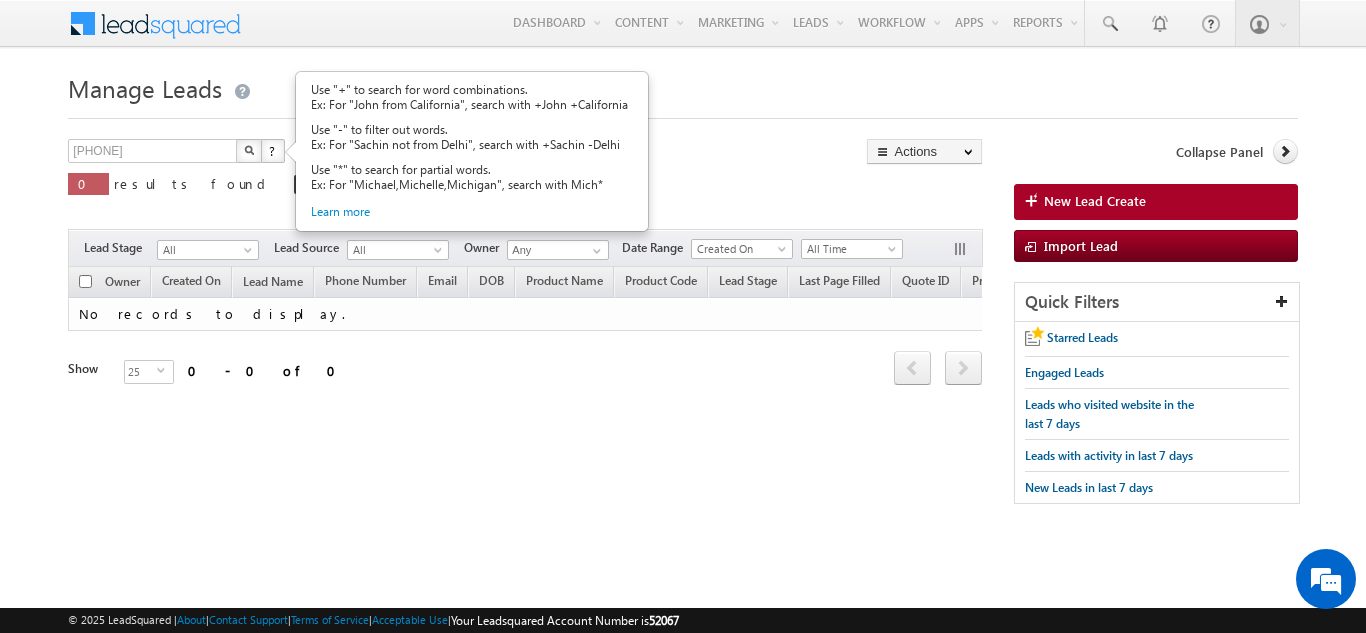 click at bounding box center (249, 151) 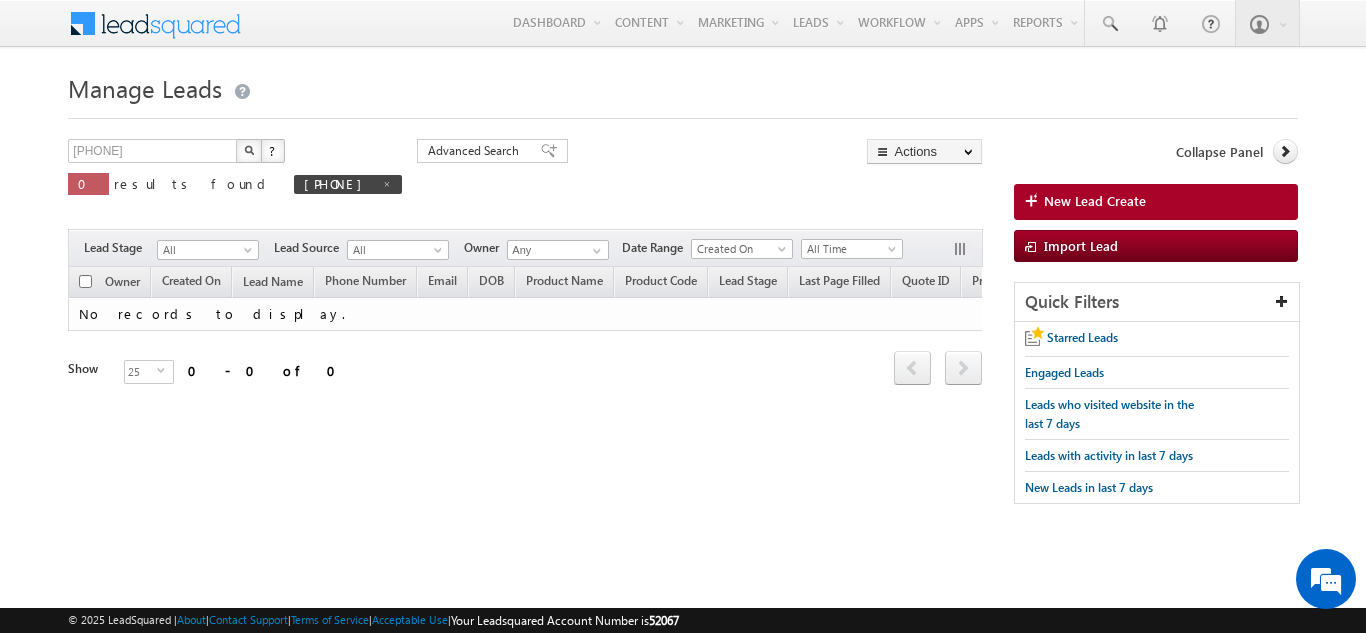 click at bounding box center [249, 151] 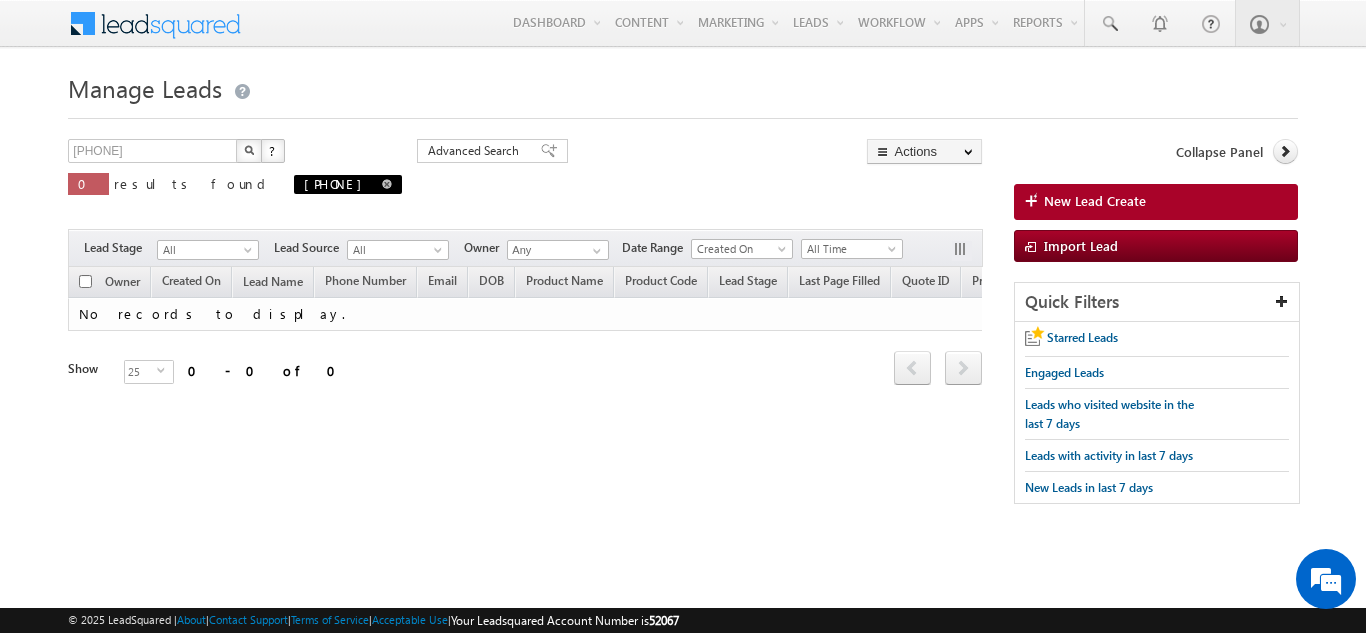 click at bounding box center [387, 183] 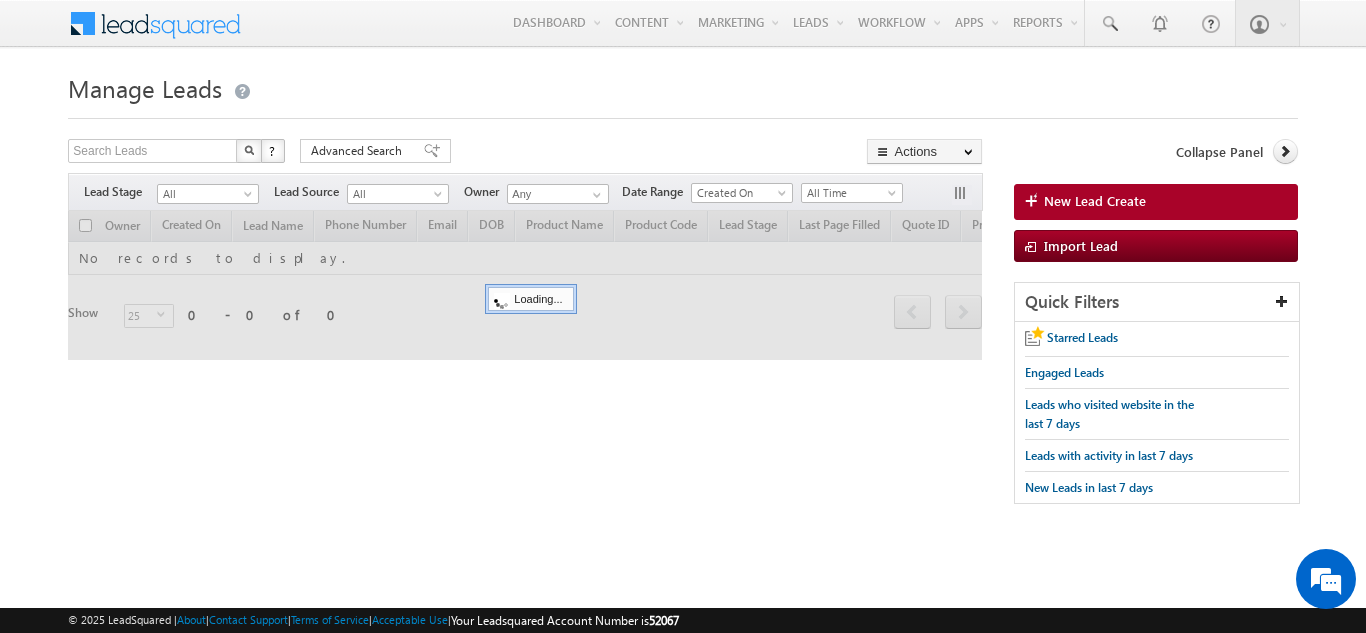click at bounding box center (682, 112) 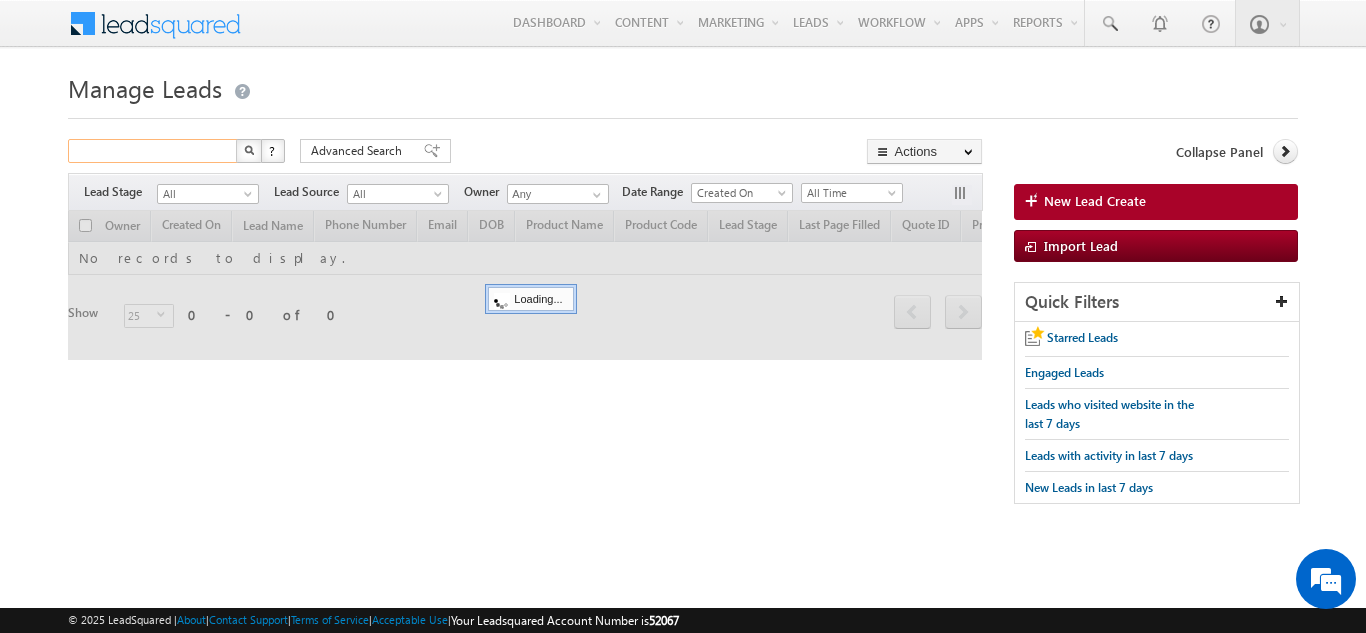 click at bounding box center (153, 151) 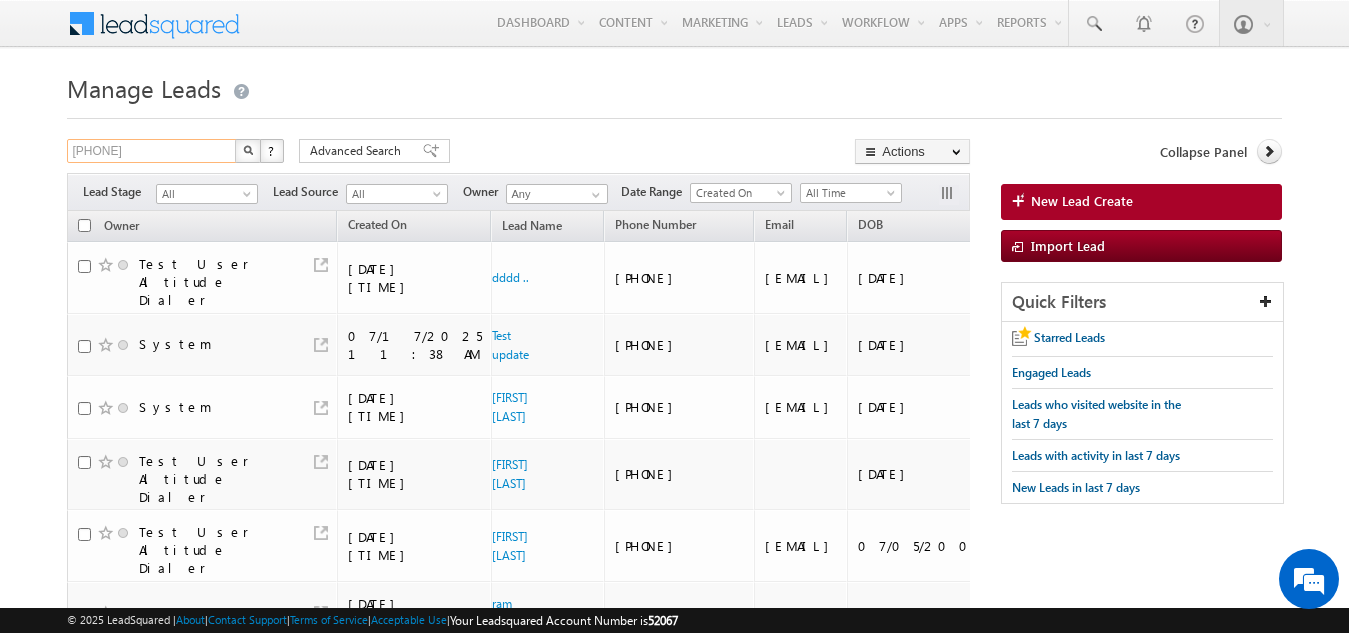 type on "7208491270" 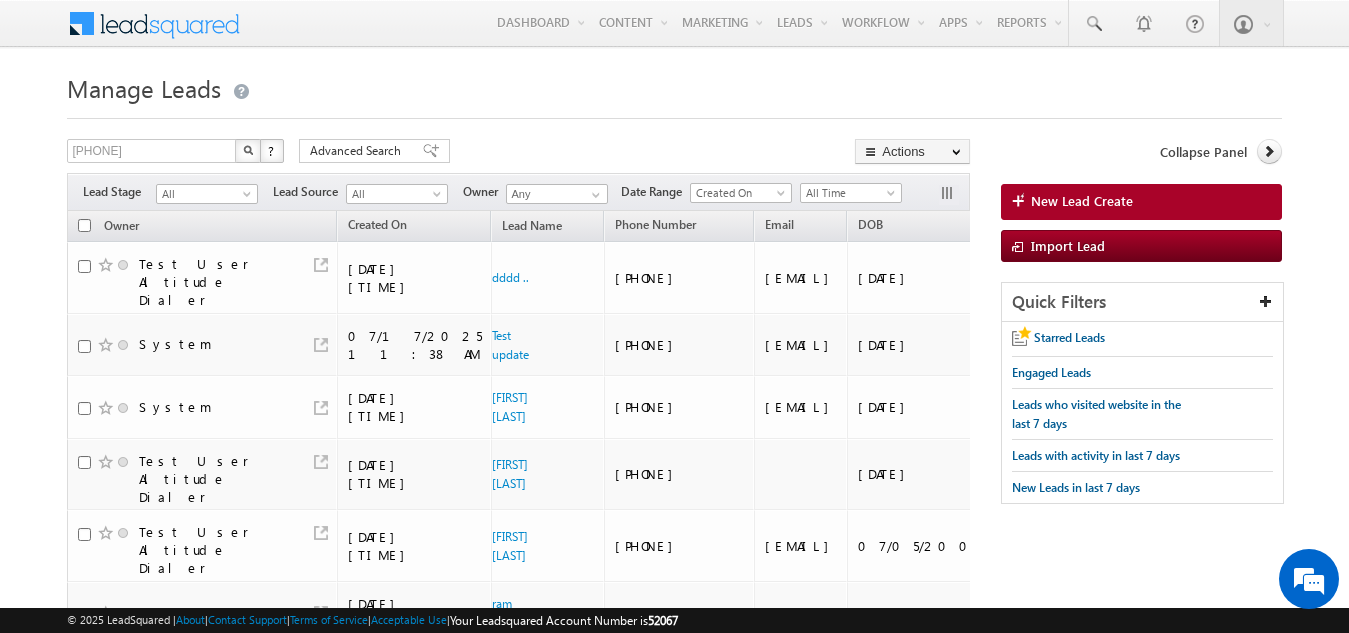 click at bounding box center (248, 151) 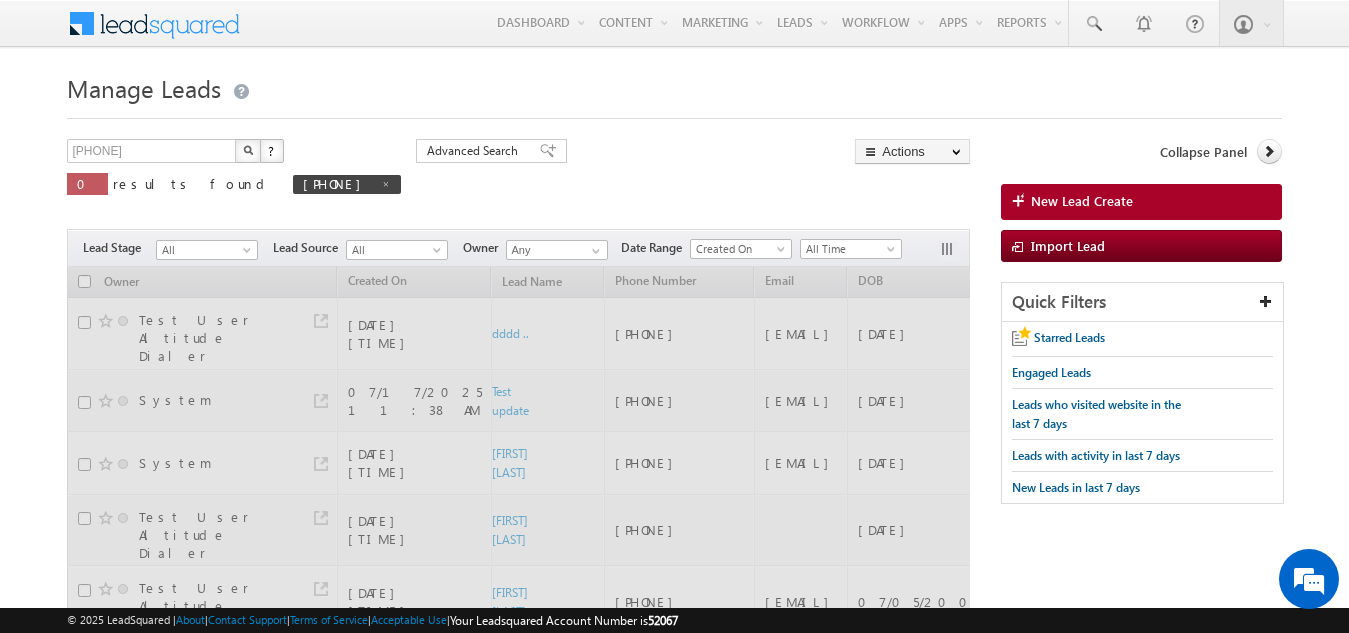 click at bounding box center (248, 150) 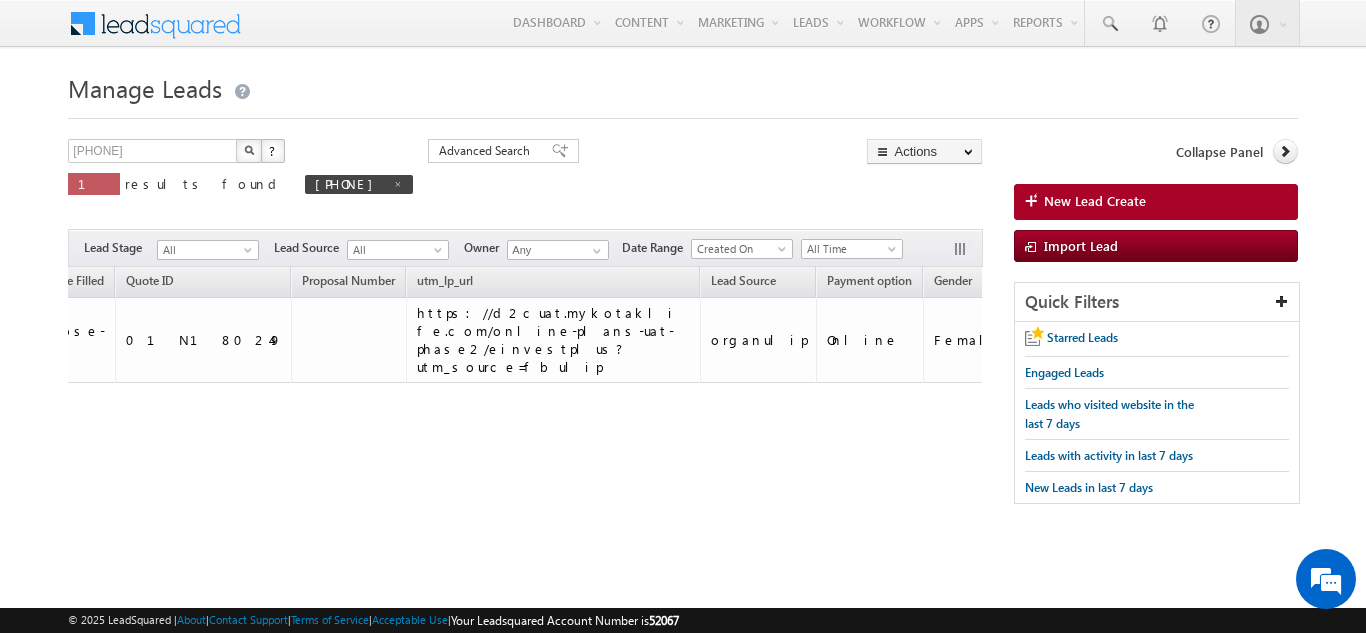 scroll, scrollTop: 0, scrollLeft: 1346, axis: horizontal 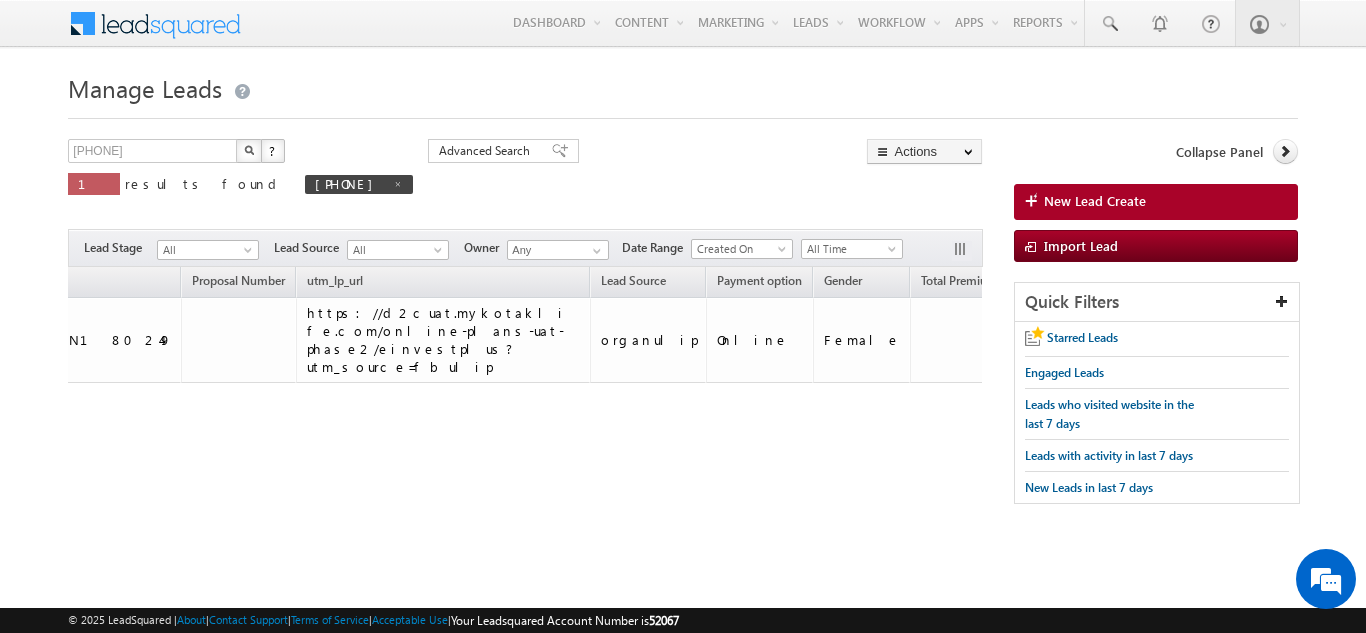 drag, startPoint x: 364, startPoint y: 482, endPoint x: 954, endPoint y: 482, distance: 590 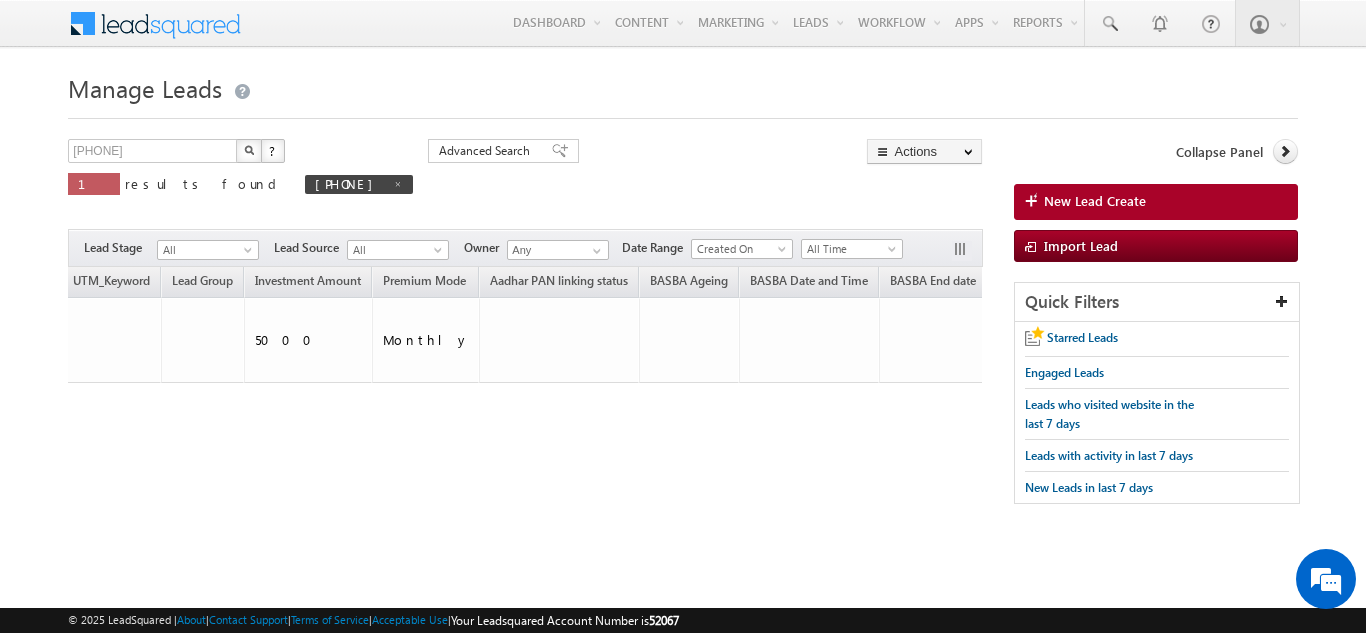 scroll, scrollTop: 0, scrollLeft: 3939, axis: horizontal 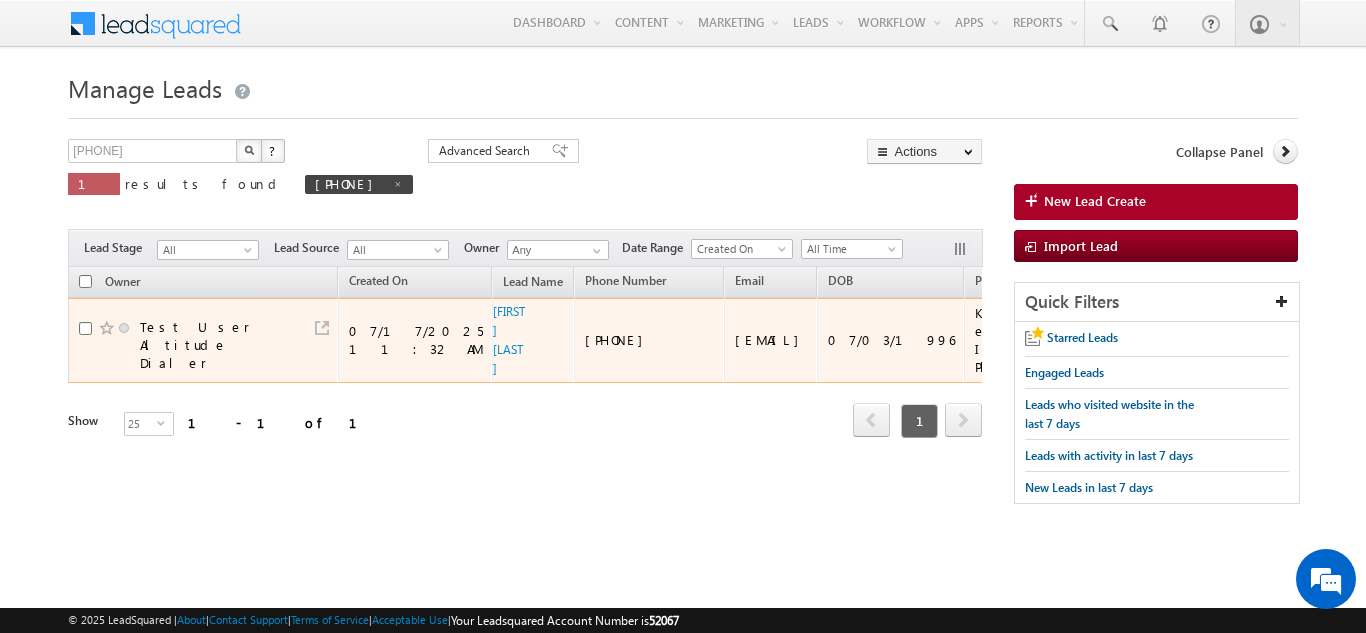 click on "Test User Altitude Dialer" at bounding box center (203, 340) 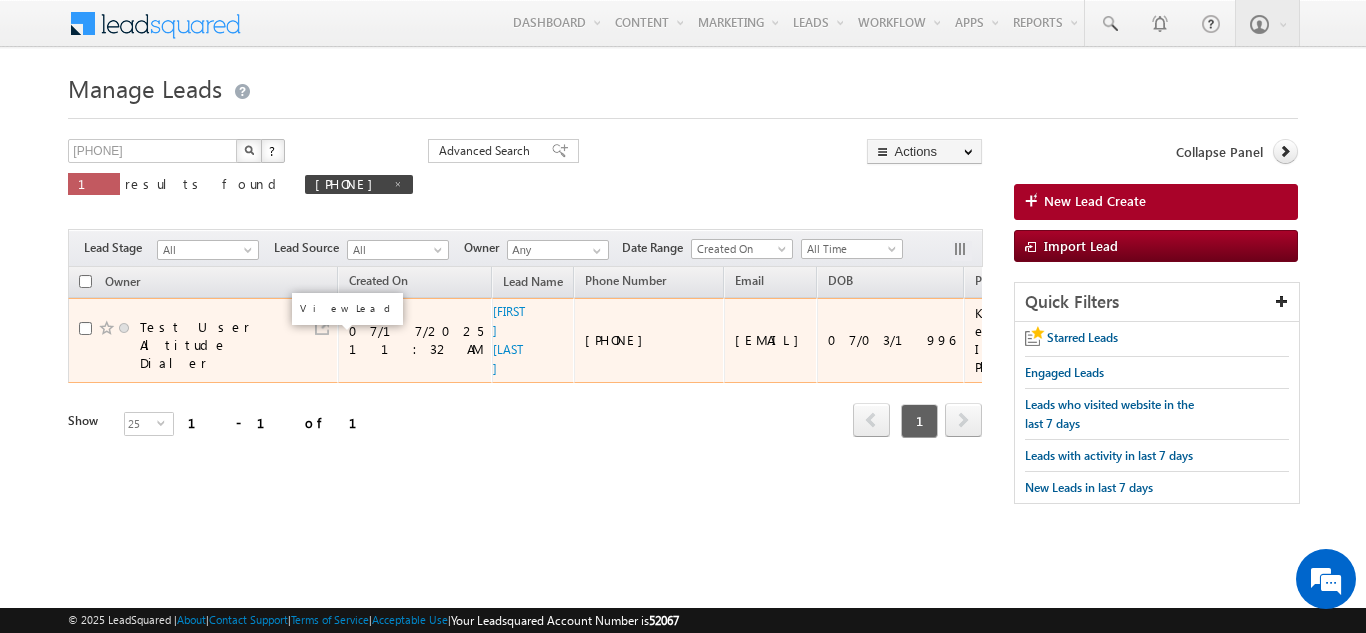 click at bounding box center [322, 328] 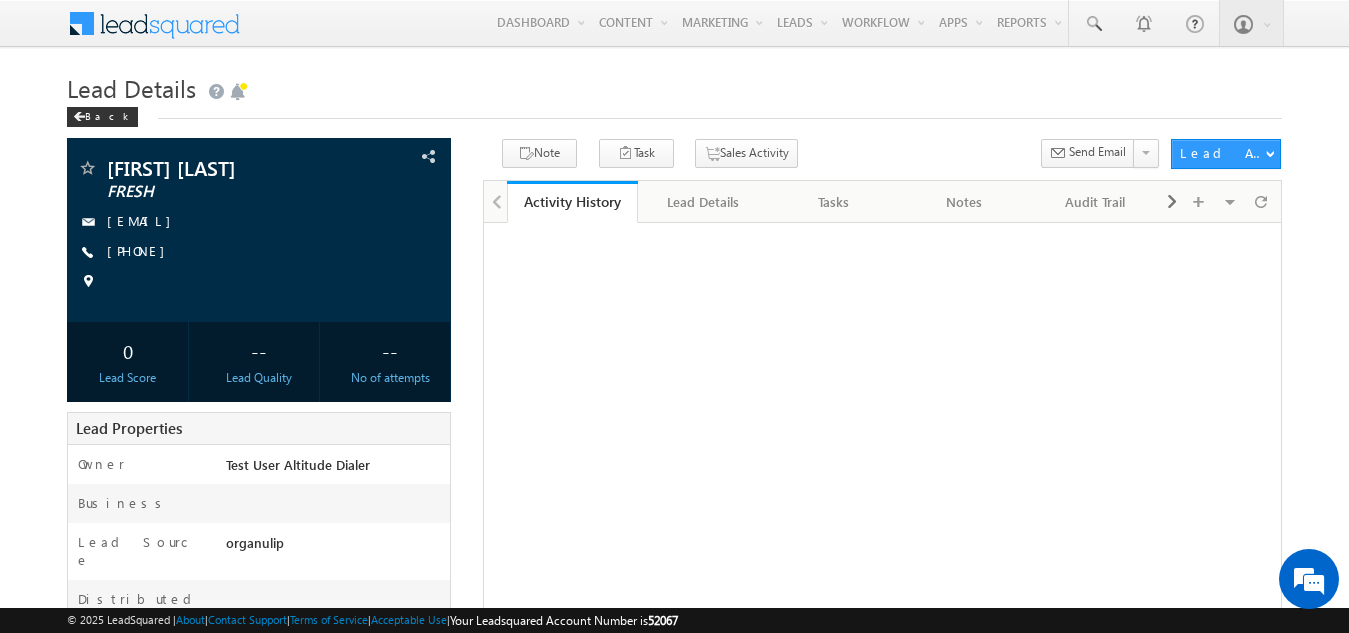 scroll, scrollTop: 0, scrollLeft: 0, axis: both 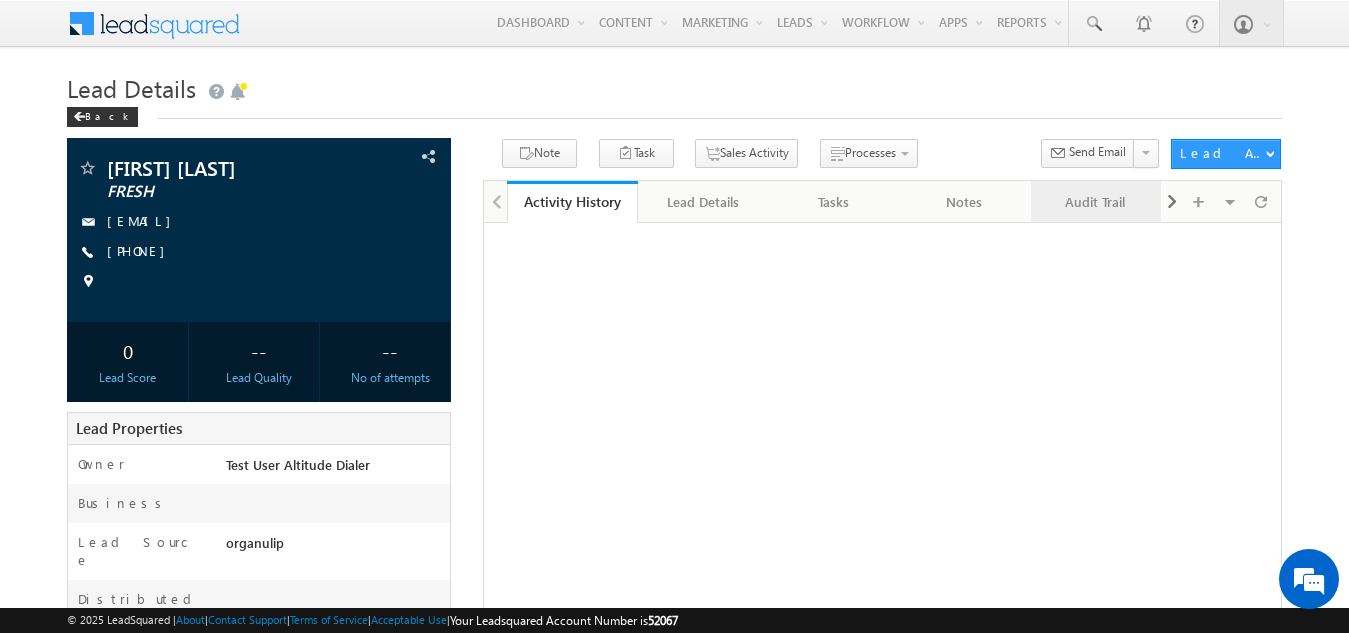 click on "Audit Trail" at bounding box center (1095, 202) 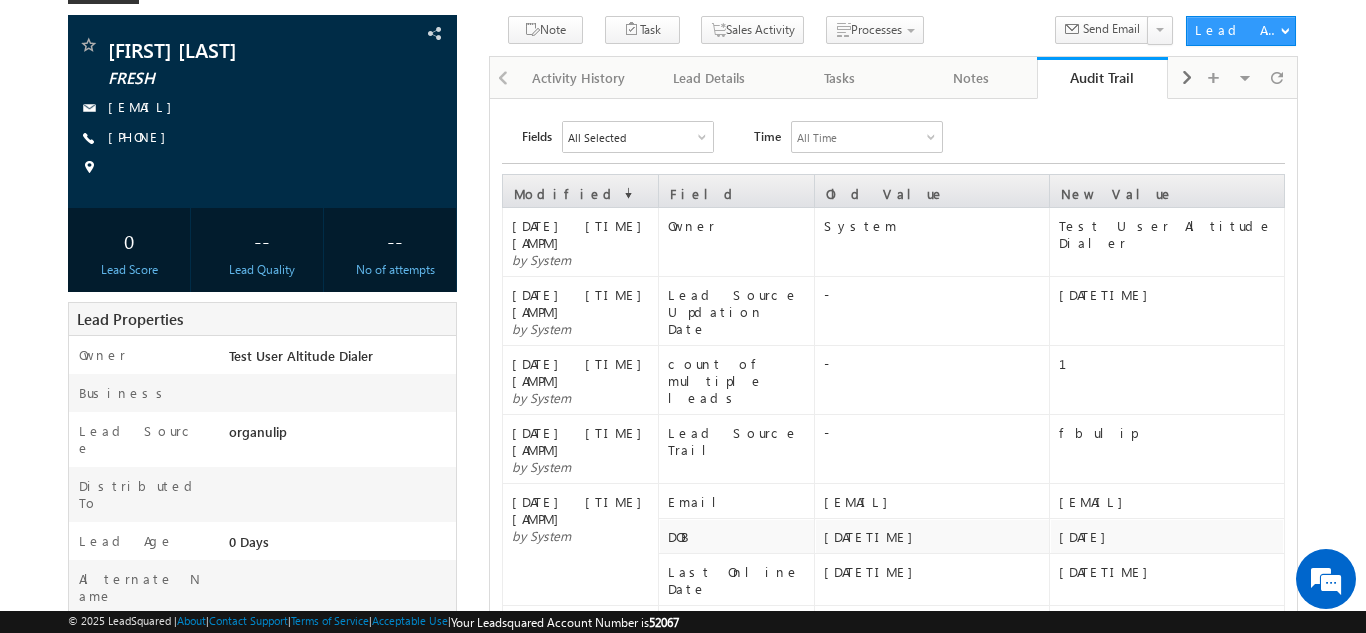 scroll, scrollTop: 300, scrollLeft: 0, axis: vertical 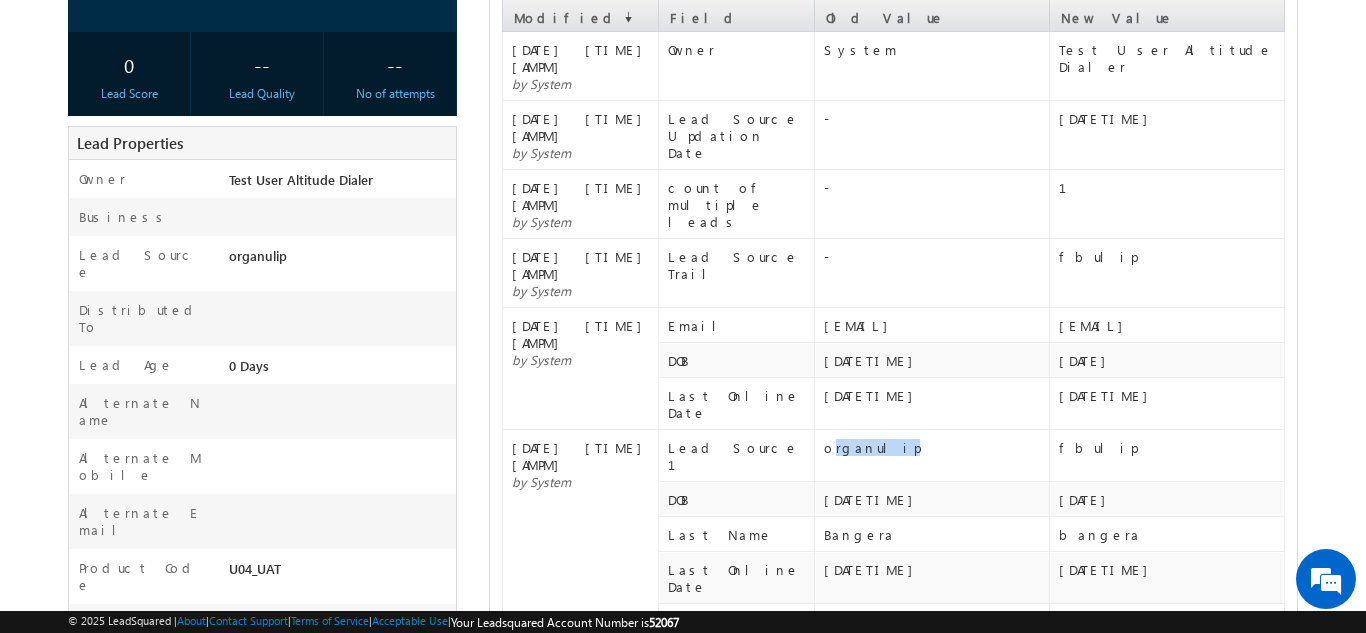 drag, startPoint x: 830, startPoint y: 368, endPoint x: 921, endPoint y: 368, distance: 91 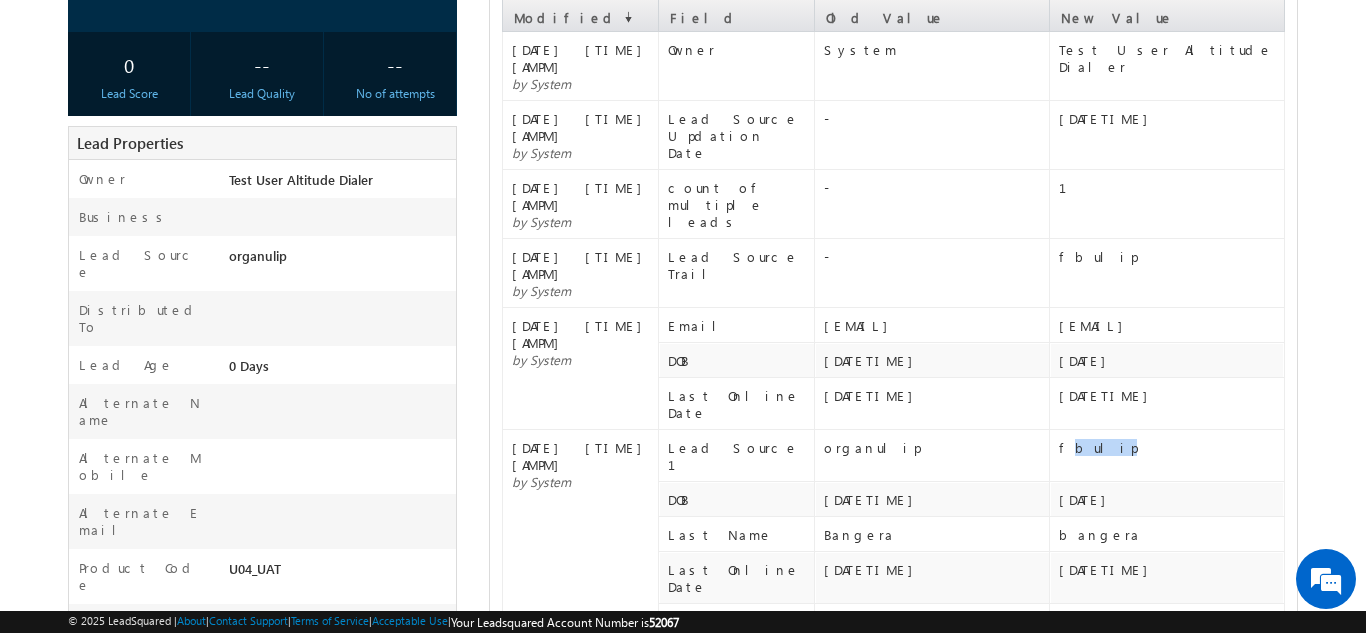 drag, startPoint x: 1065, startPoint y: 359, endPoint x: 1130, endPoint y: 365, distance: 65.27634 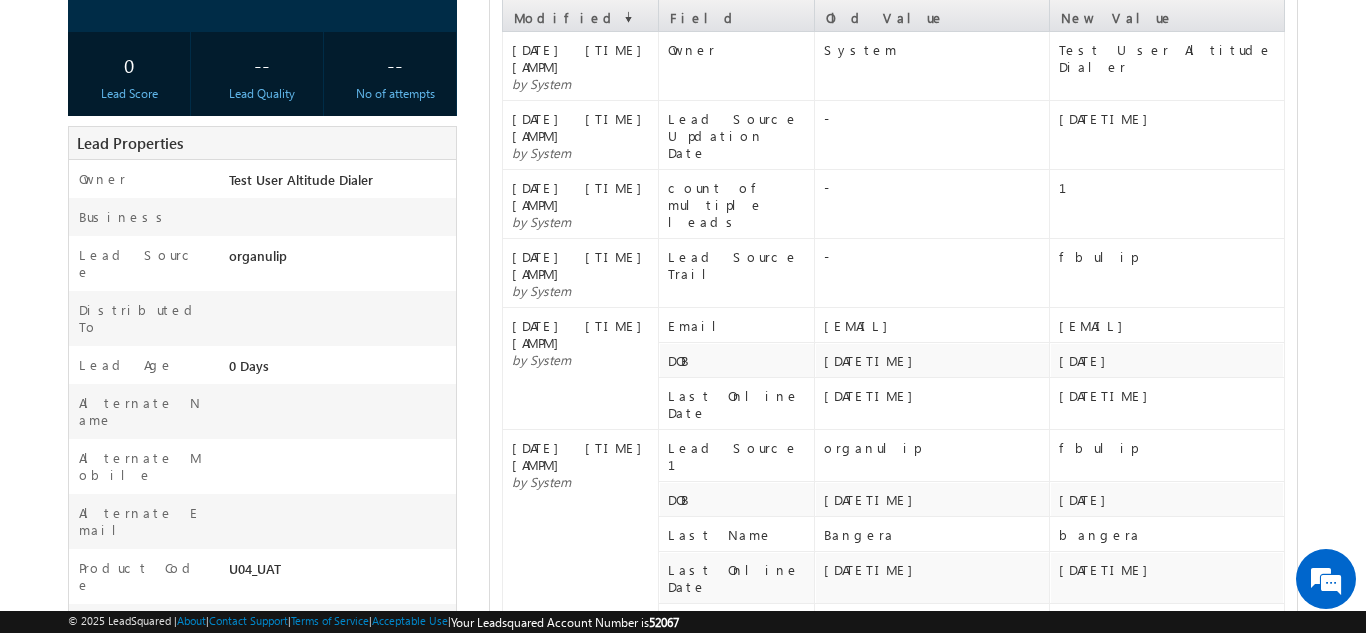 click on "Lead Source 1" at bounding box center (740, 456) 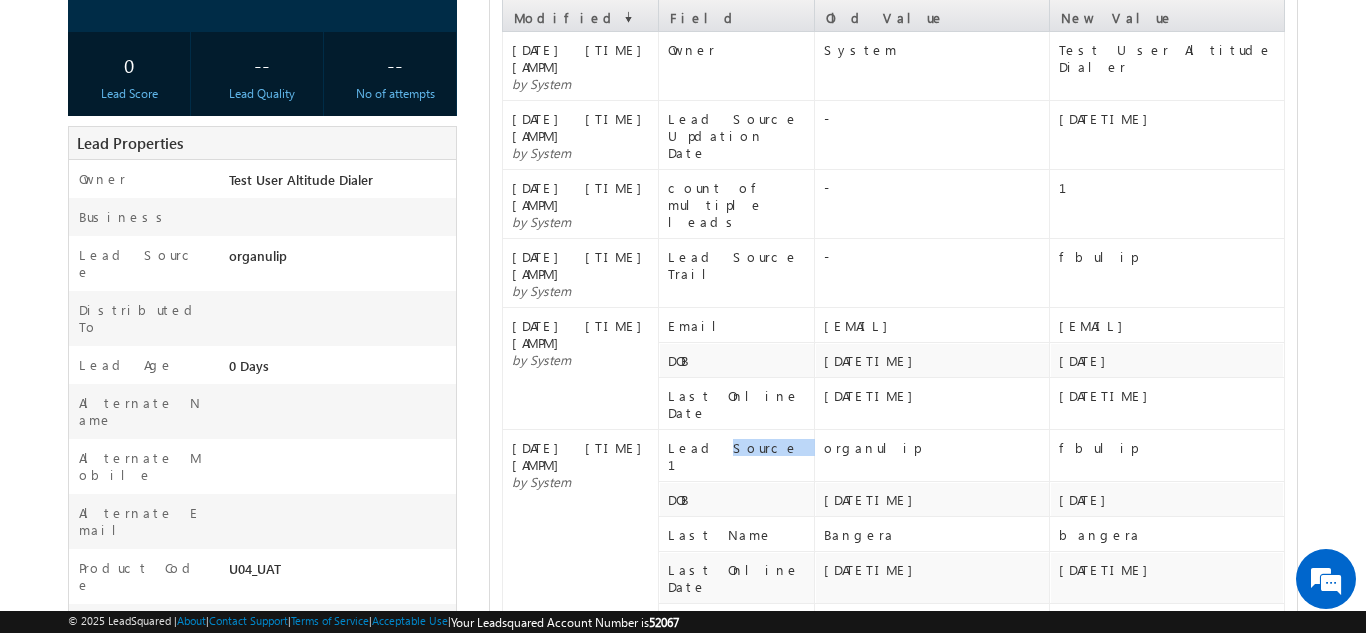click on "Lead Source 1" at bounding box center [740, 456] 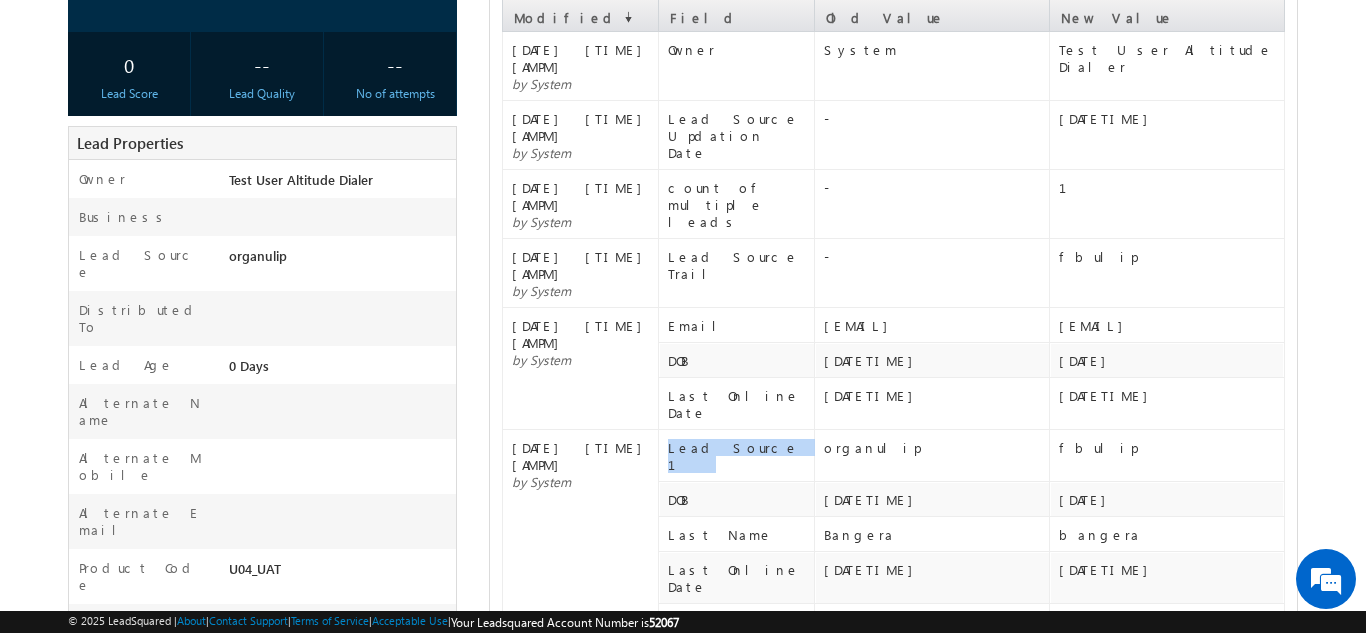 click on "Lead Source 1" at bounding box center (740, 456) 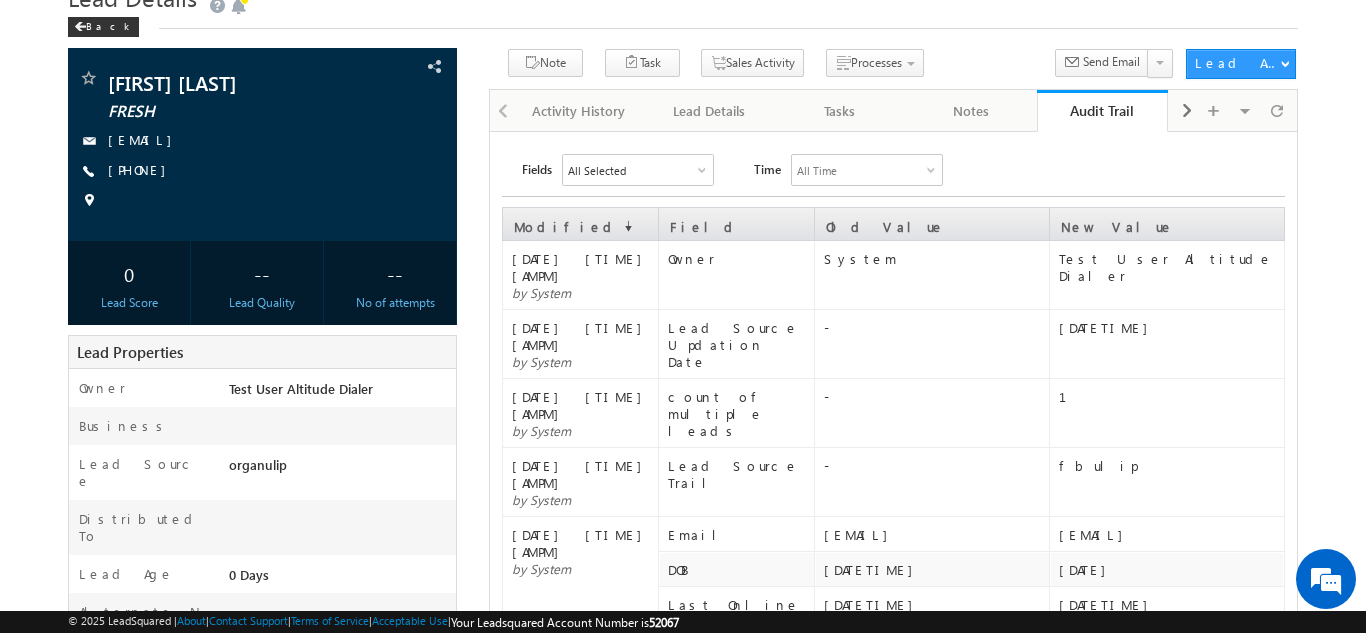 scroll, scrollTop: 0, scrollLeft: 0, axis: both 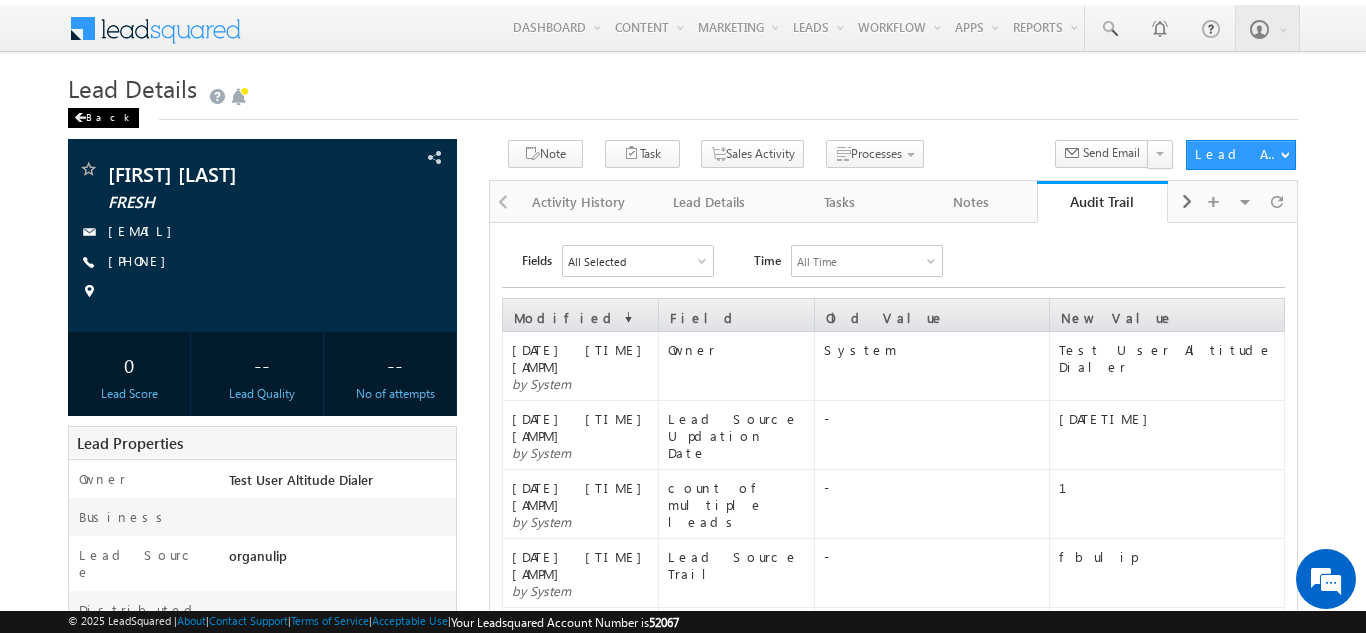 click at bounding box center [80, 118] 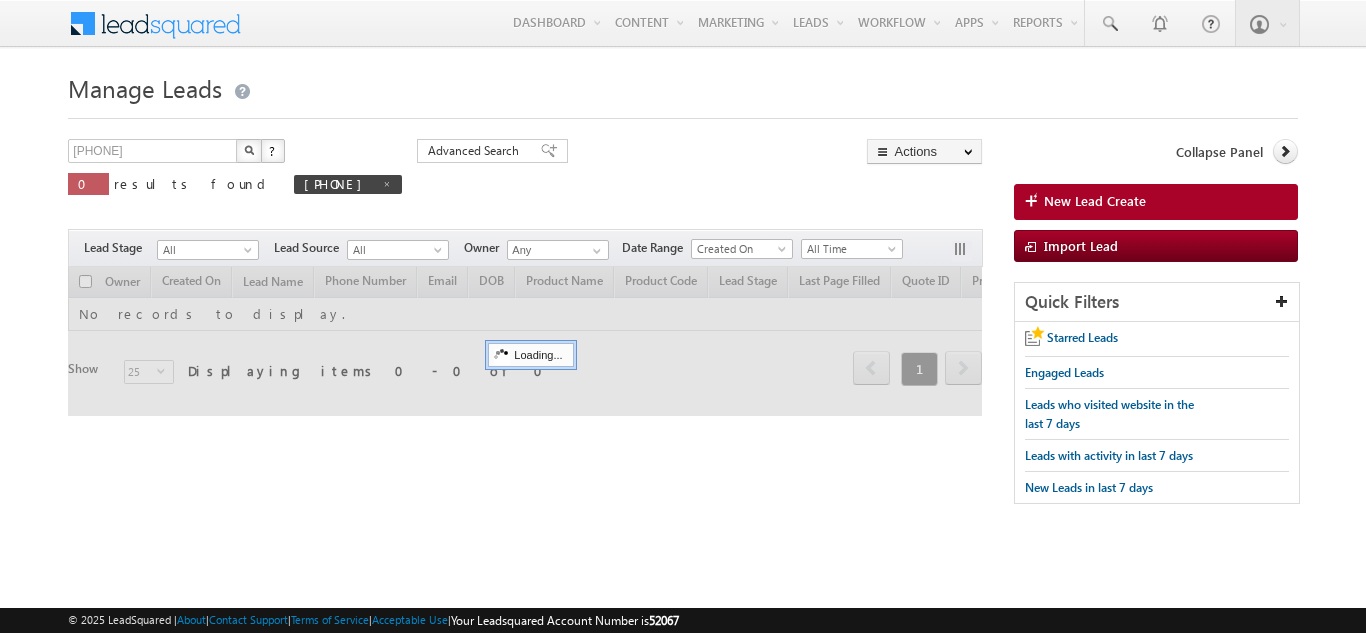 scroll, scrollTop: 0, scrollLeft: 0, axis: both 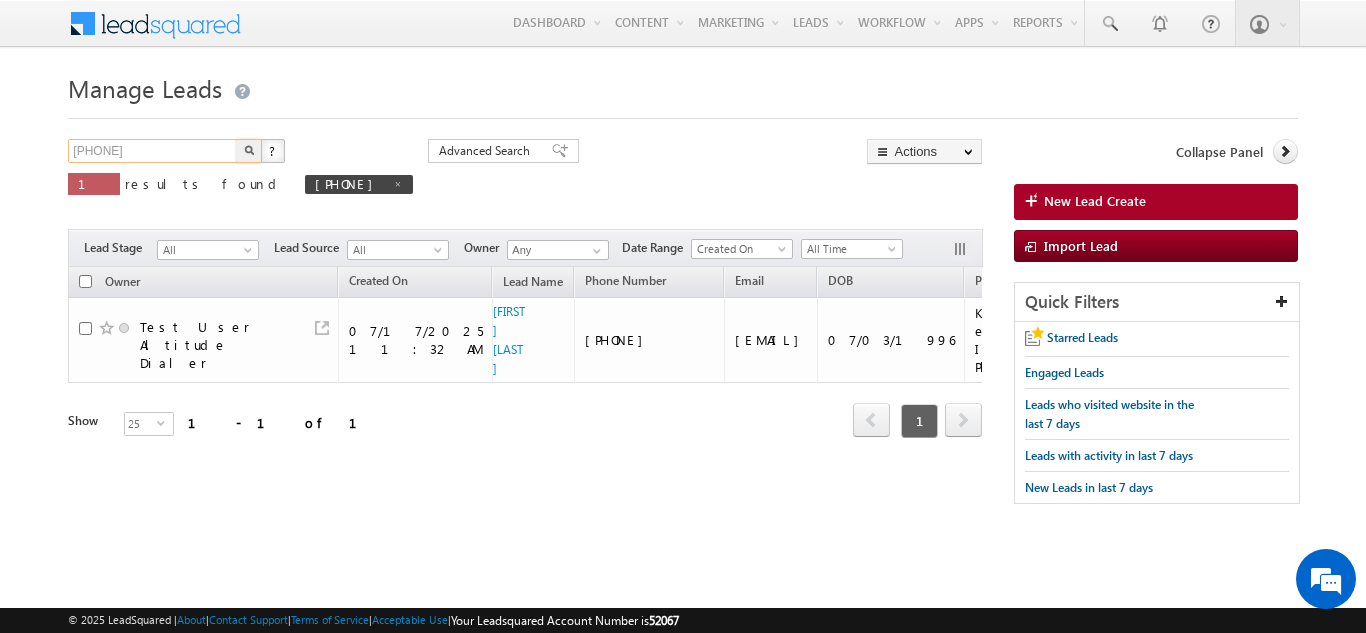 drag, startPoint x: 144, startPoint y: 151, endPoint x: 0, endPoint y: 118, distance: 147.73286 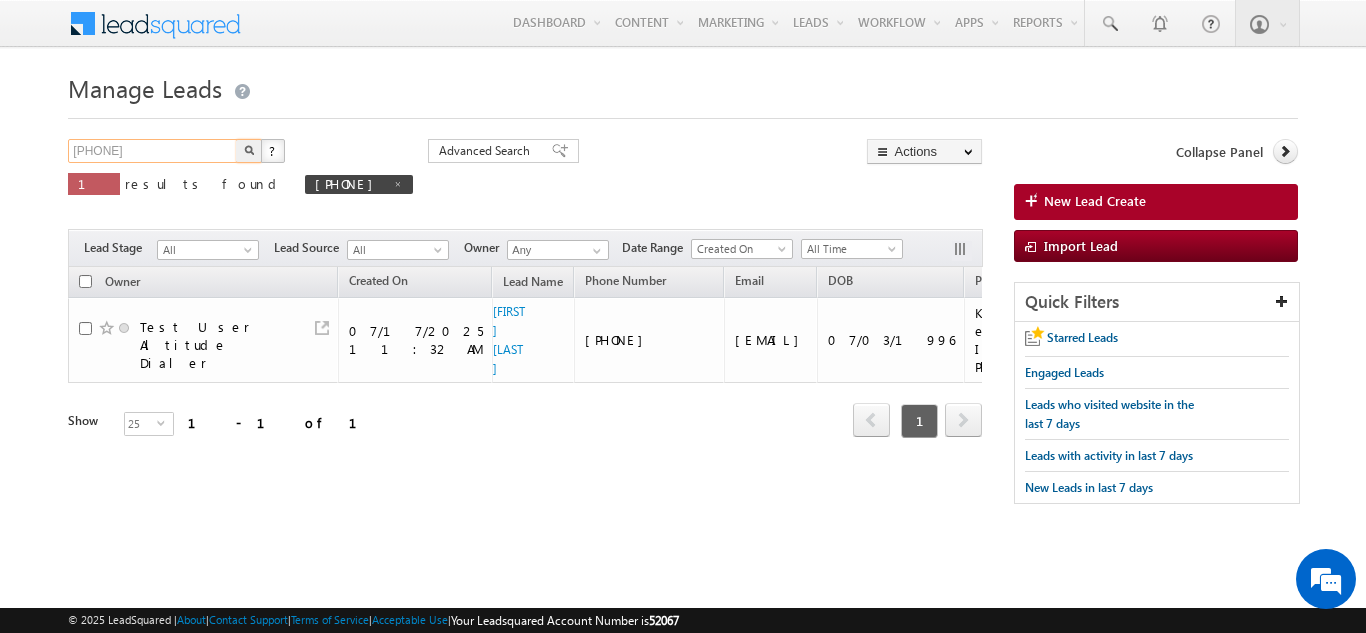 type on "[PHONE]" 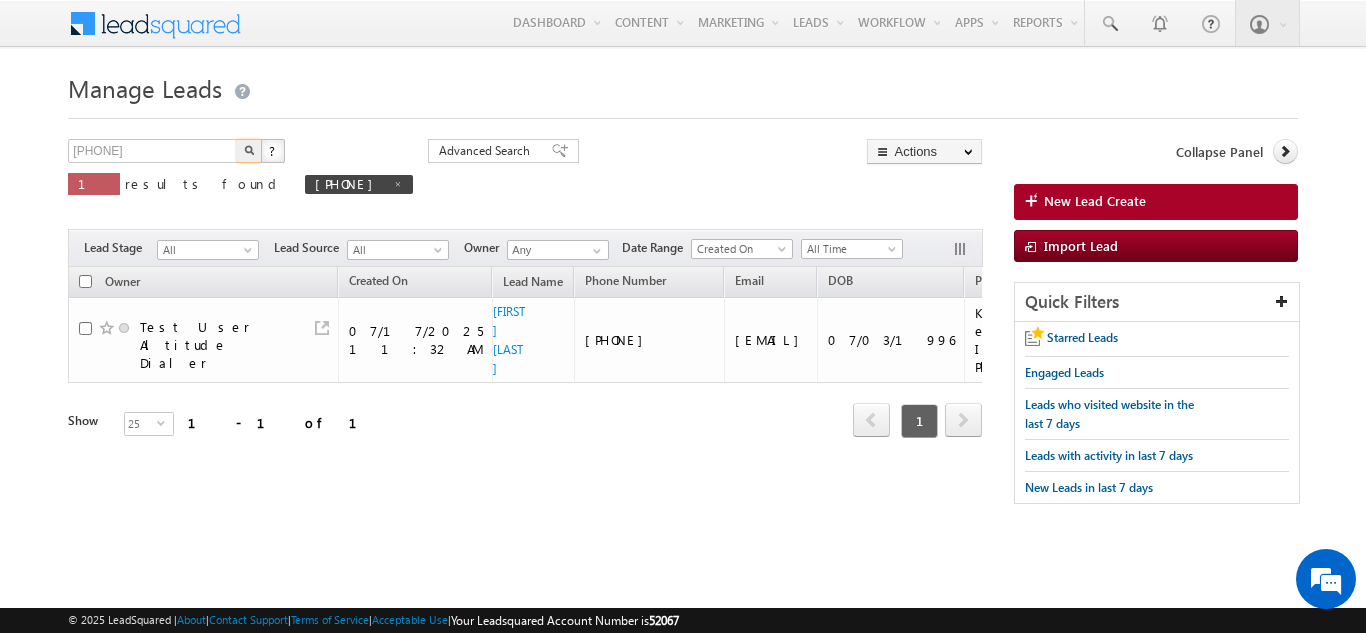 click at bounding box center (249, 151) 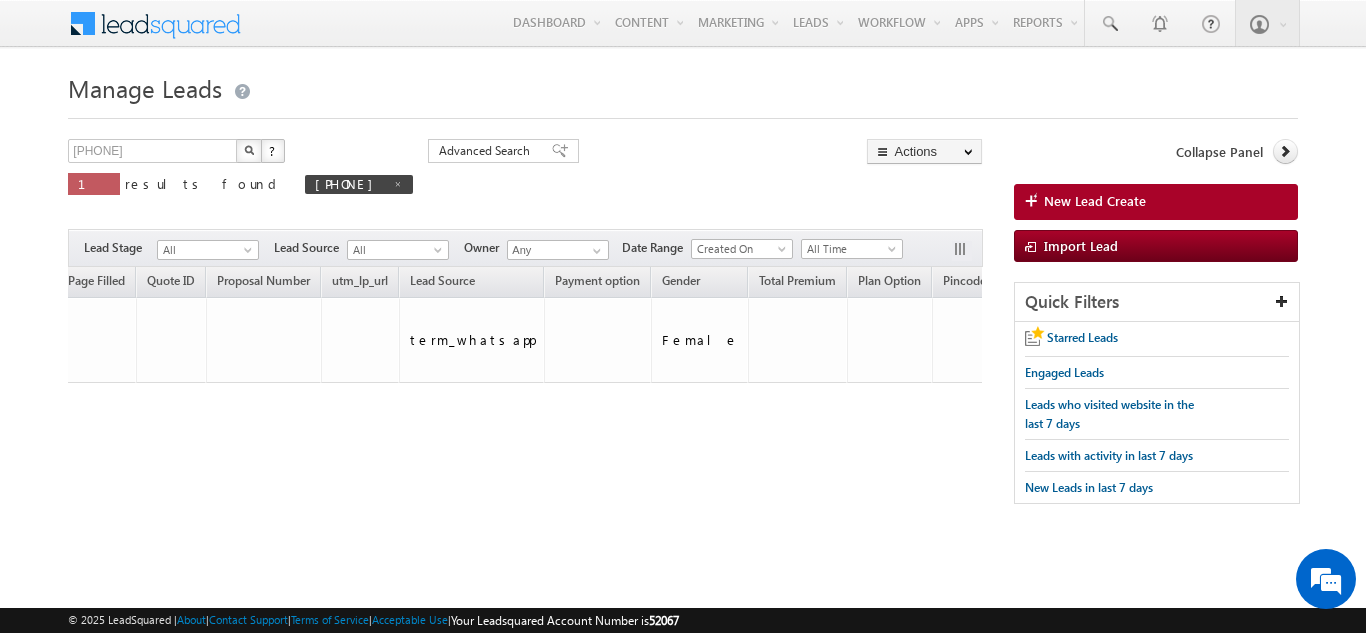 scroll, scrollTop: 0, scrollLeft: 0, axis: both 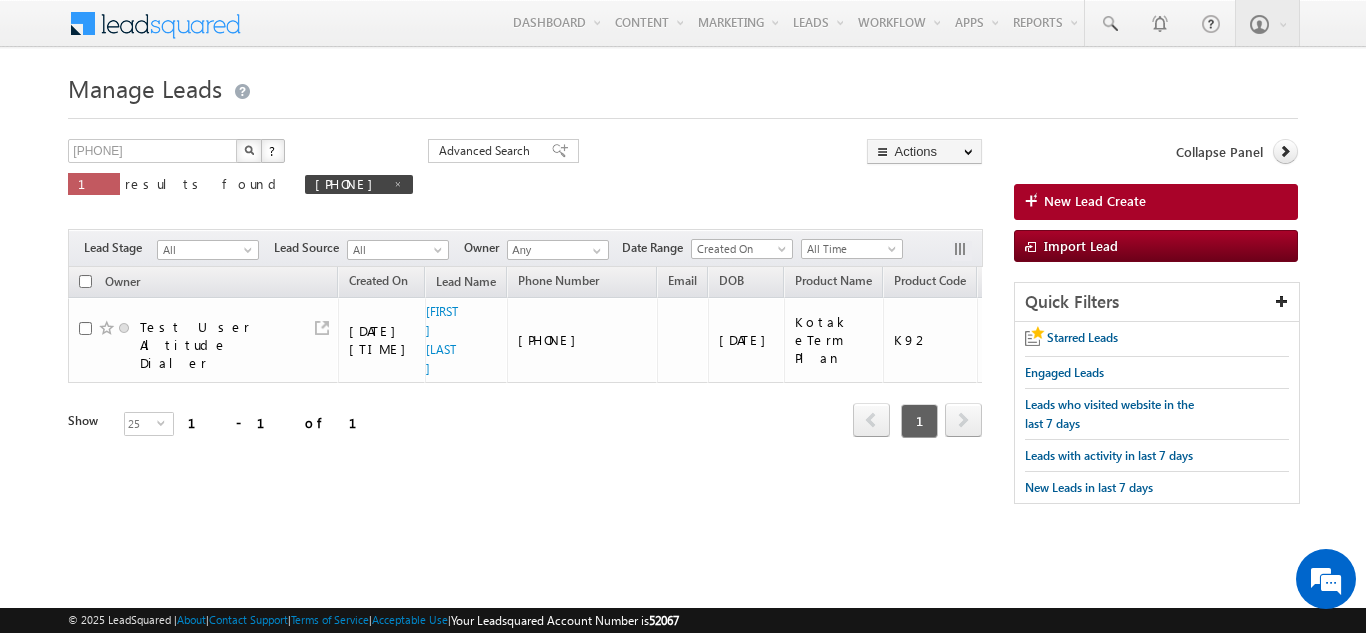 click at bounding box center (249, 150) 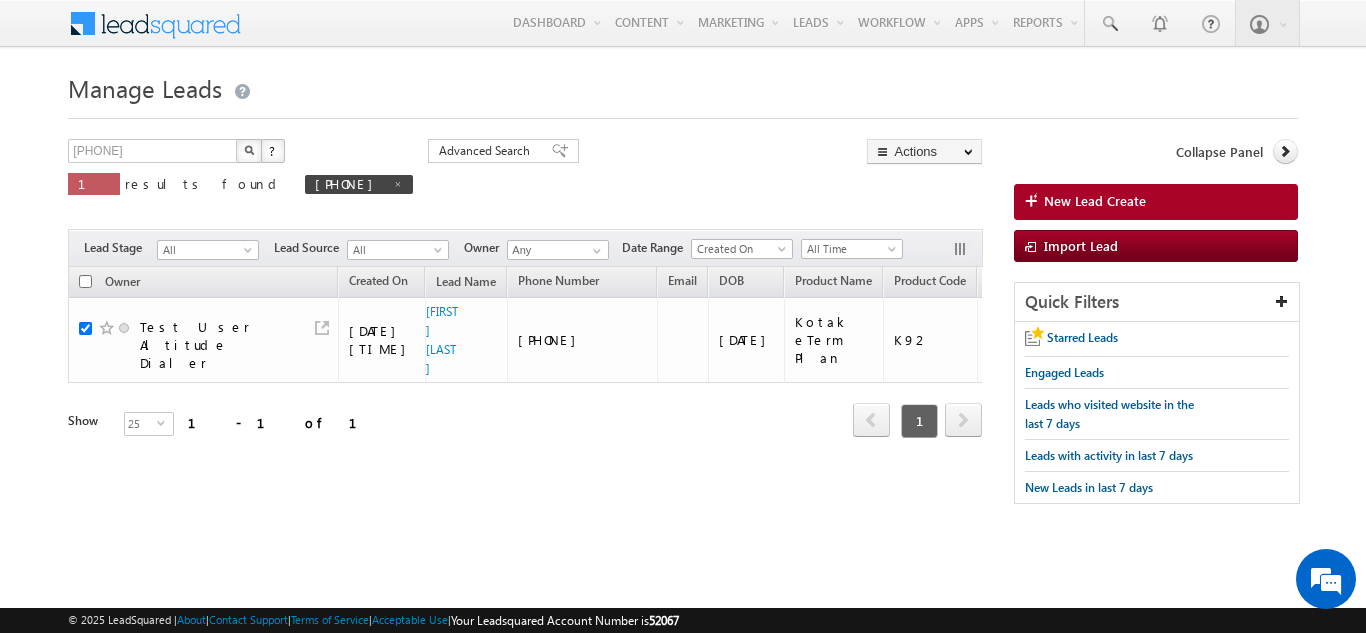 checkbox on "true" 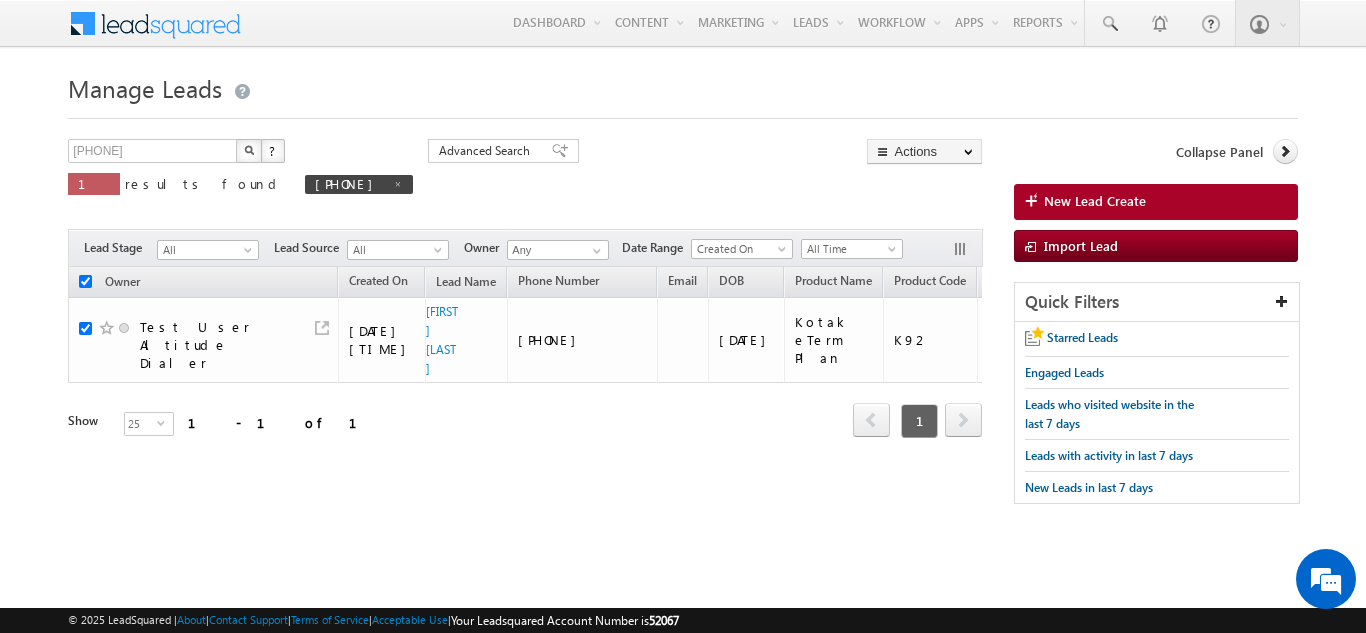 checkbox on "true" 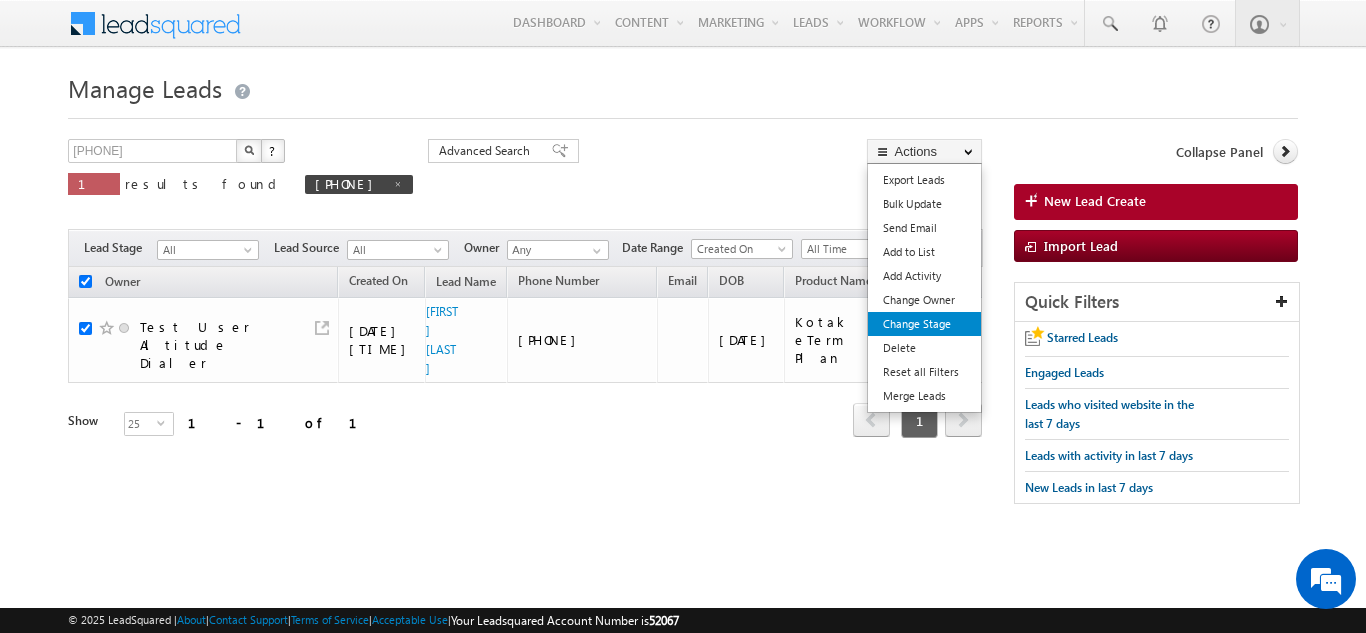 click on "Change Stage" at bounding box center [924, 324] 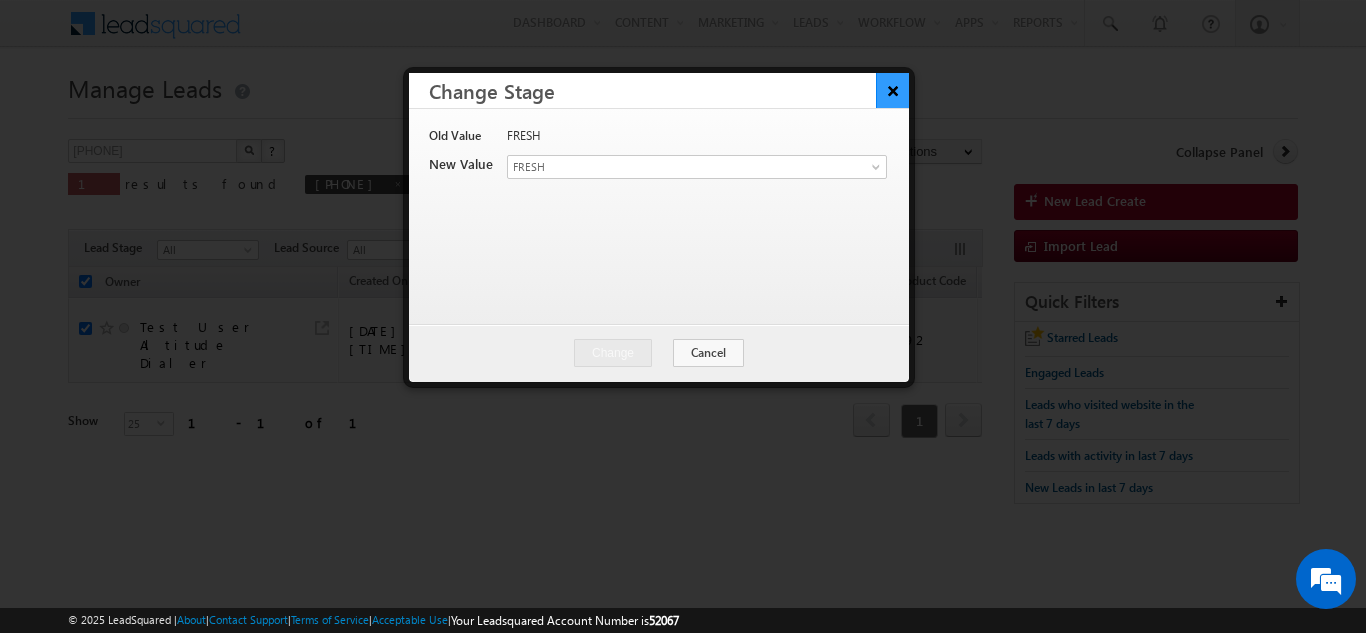click on "×" at bounding box center (892, 90) 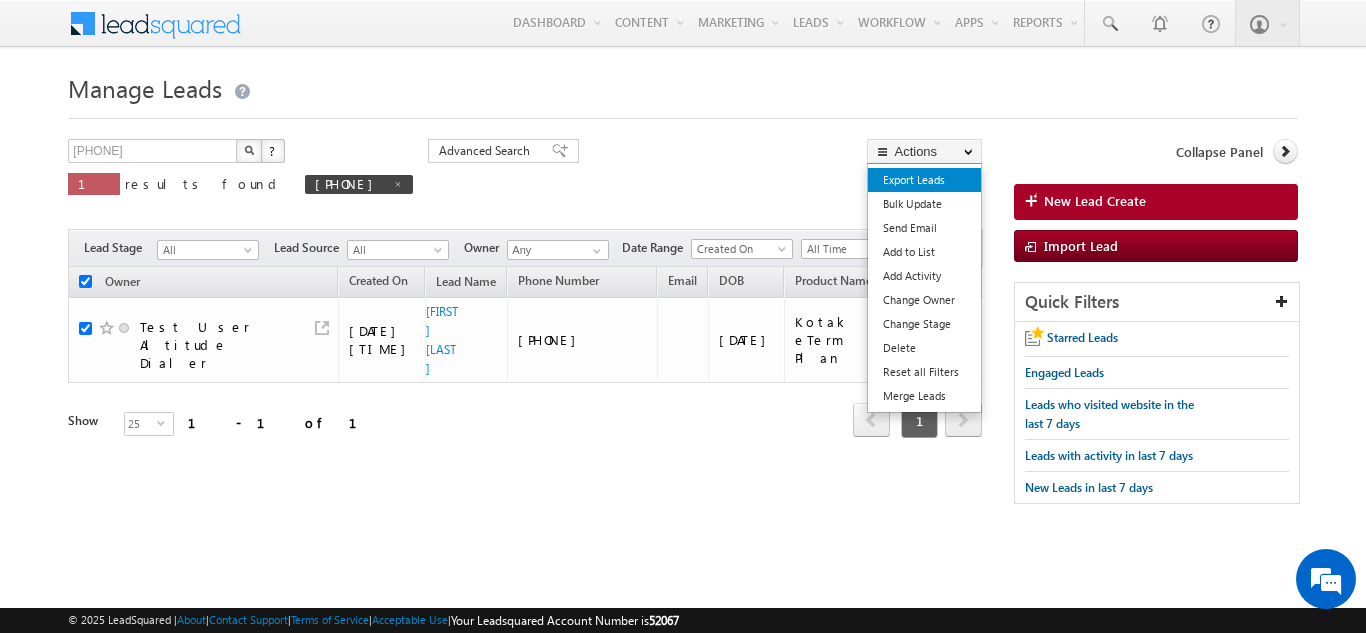 click on "Export Leads" at bounding box center (924, 180) 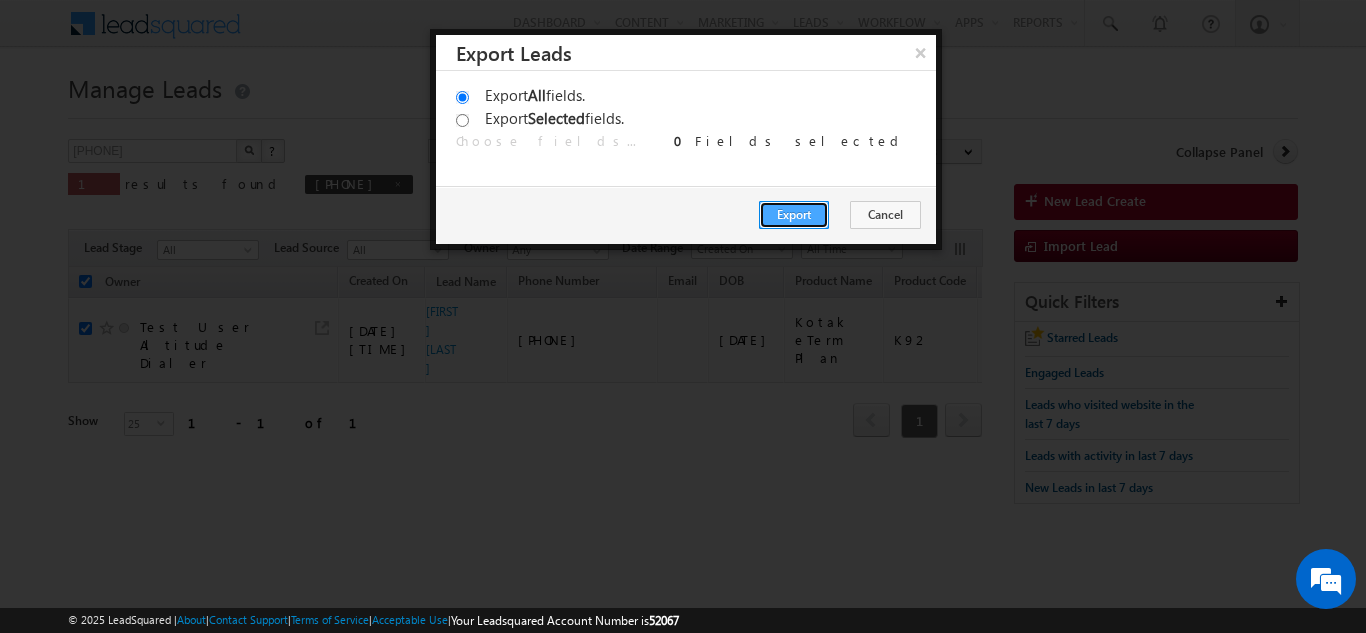 click on "Export" at bounding box center [794, 215] 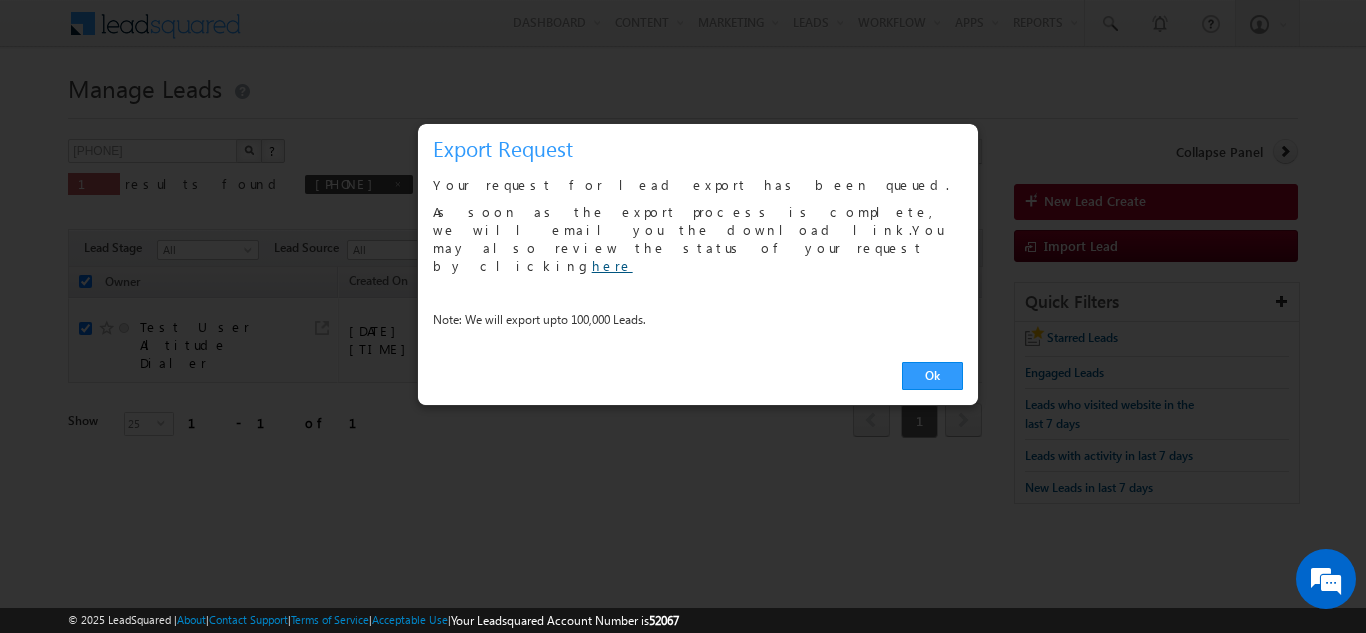 click on "here" at bounding box center (612, 265) 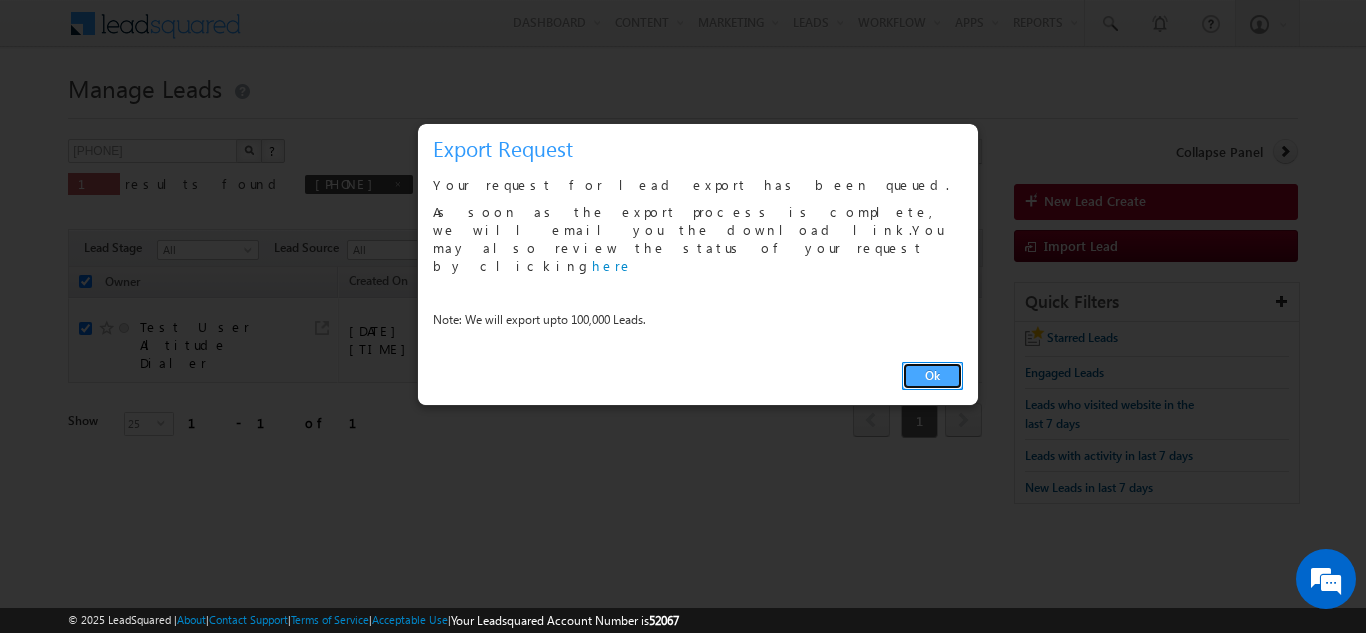 click on "Ok" at bounding box center [932, 376] 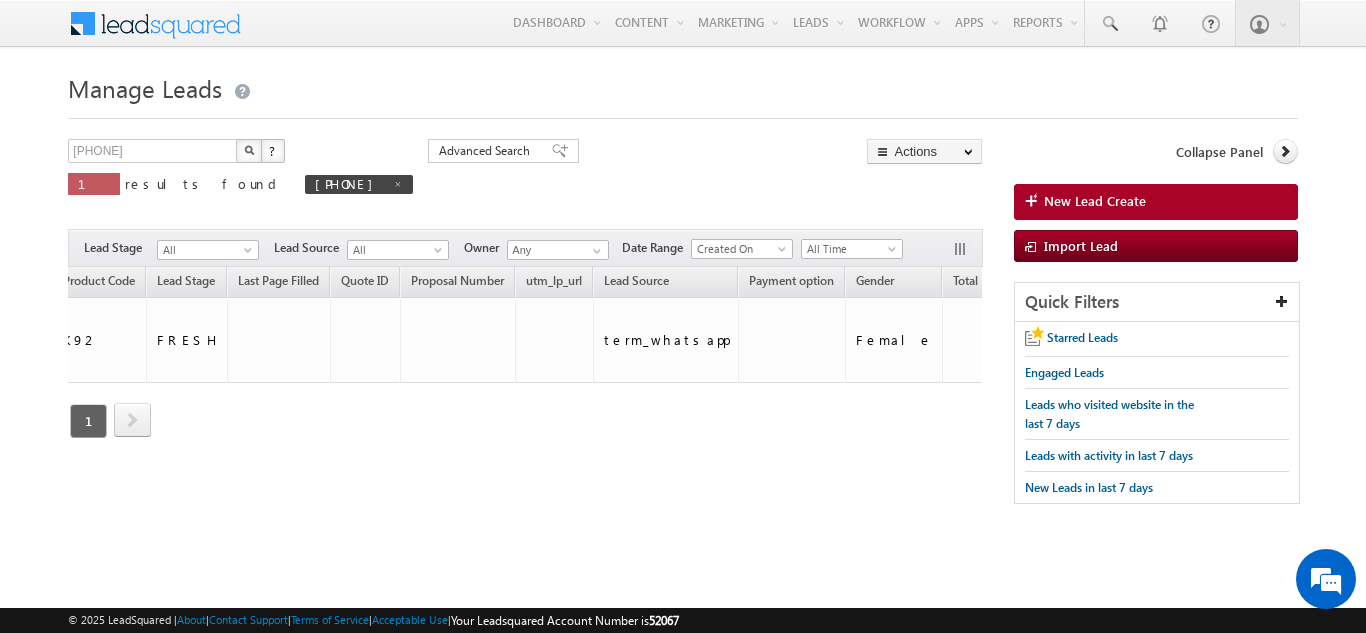 scroll, scrollTop: 0, scrollLeft: 0, axis: both 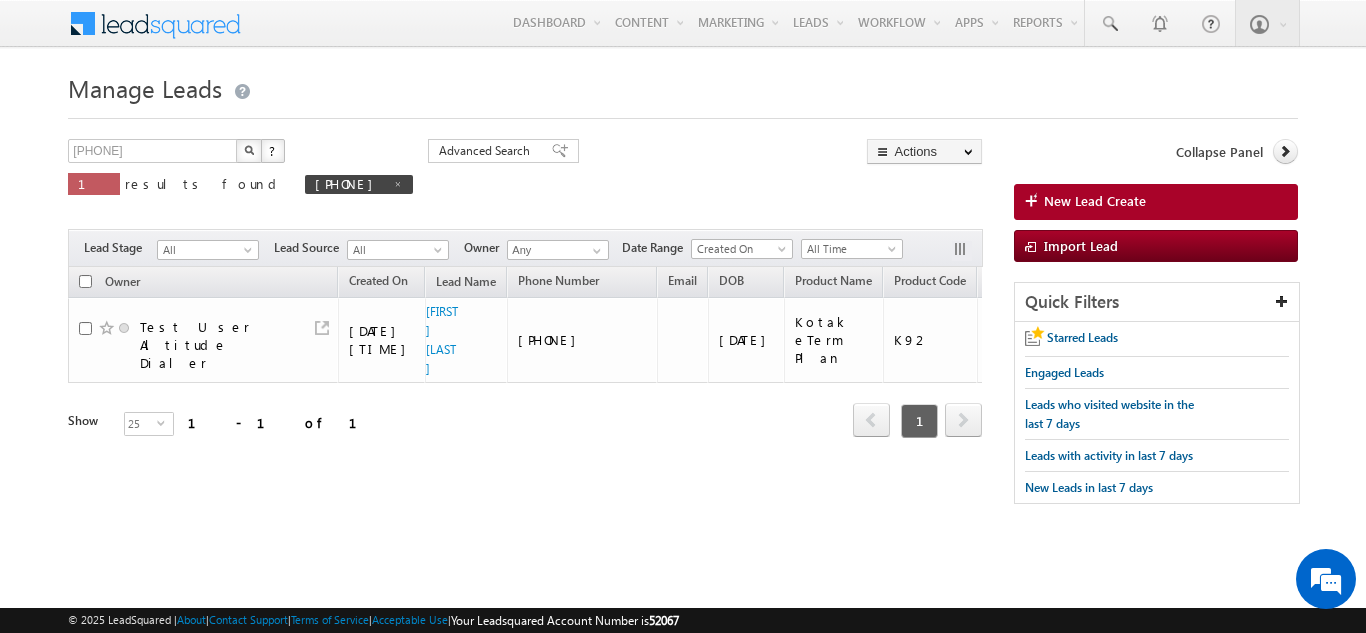click at bounding box center (249, 151) 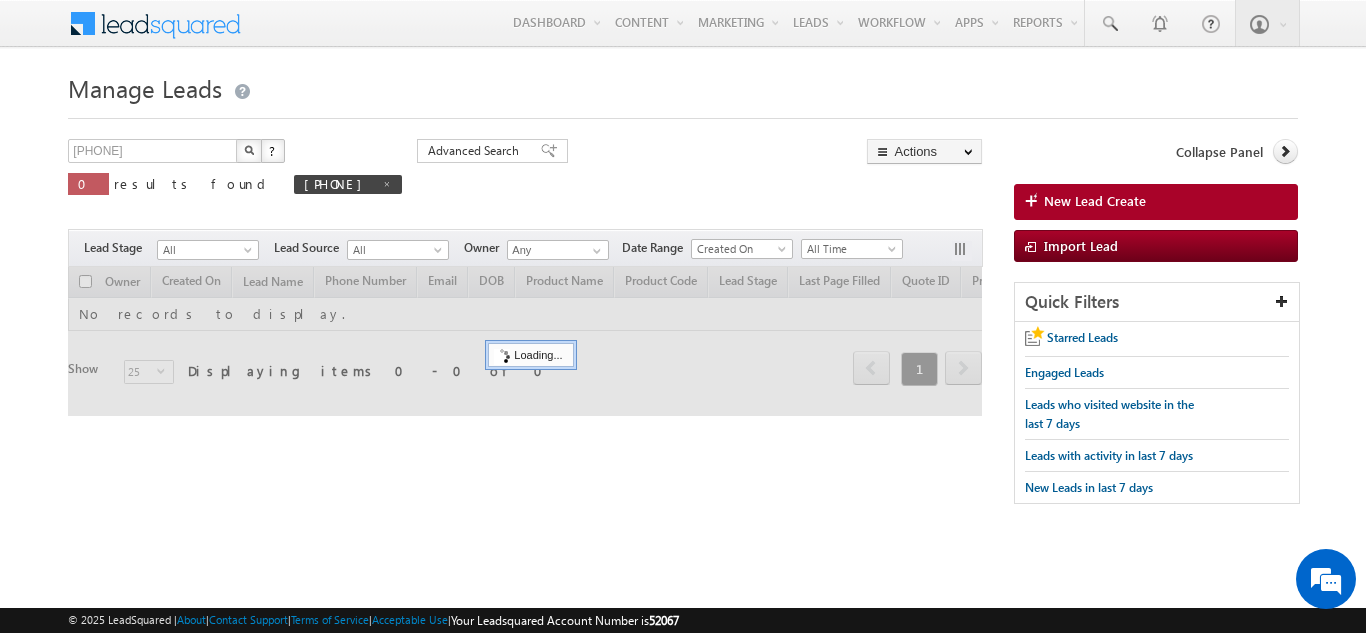 scroll, scrollTop: 0, scrollLeft: 0, axis: both 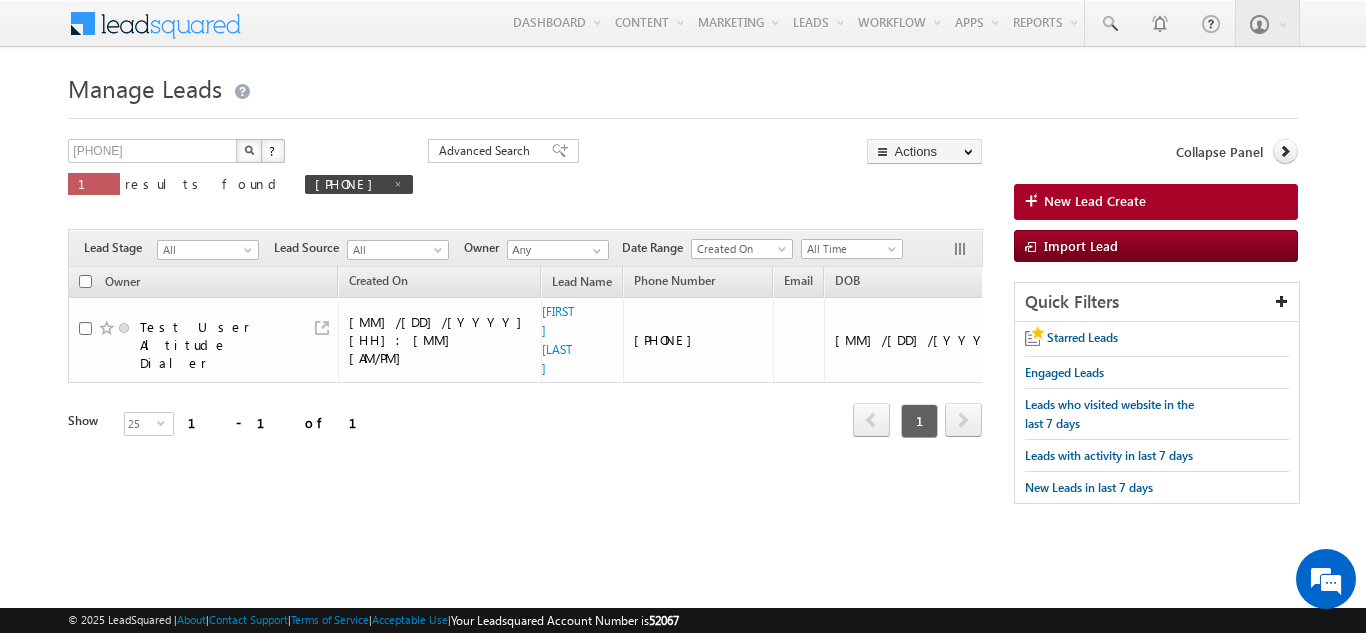 click at bounding box center [249, 151] 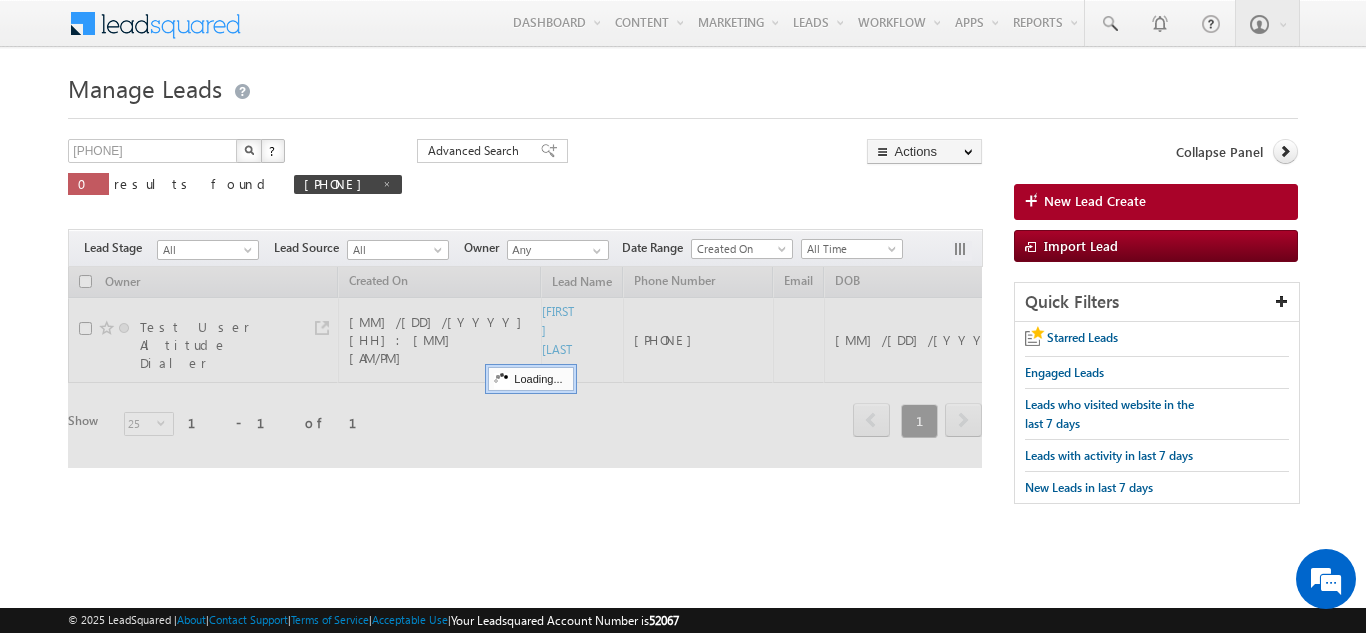 click at bounding box center (249, 151) 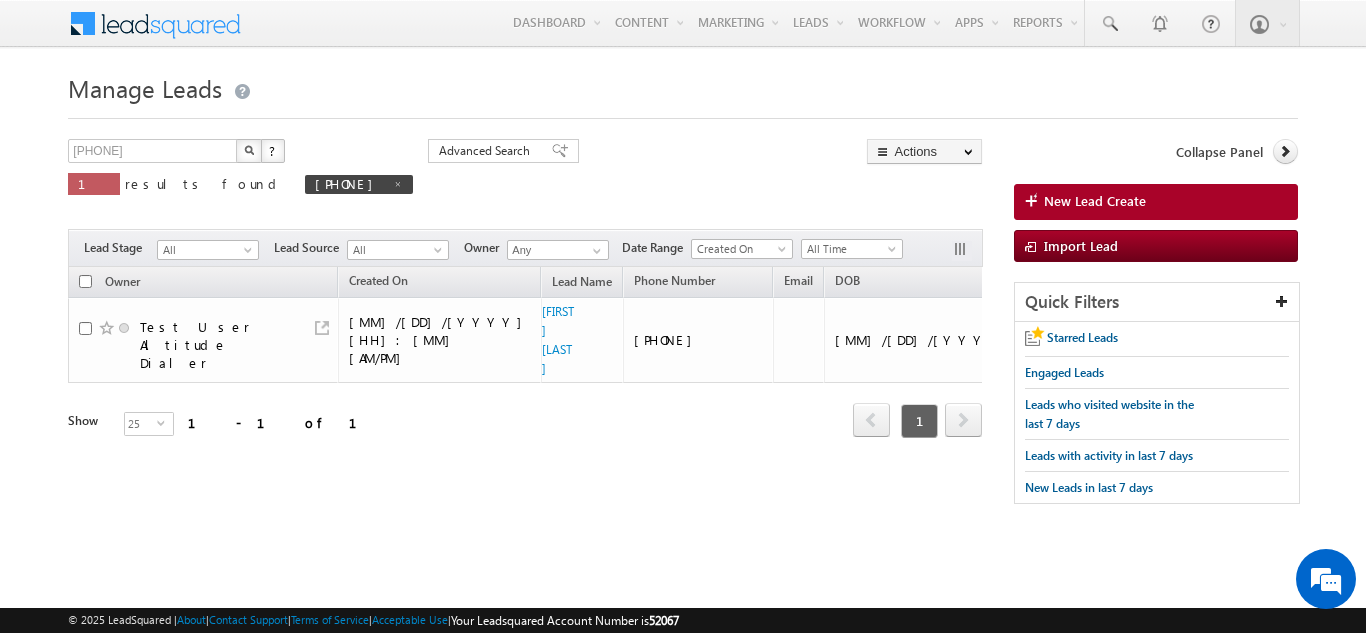 click at bounding box center [249, 151] 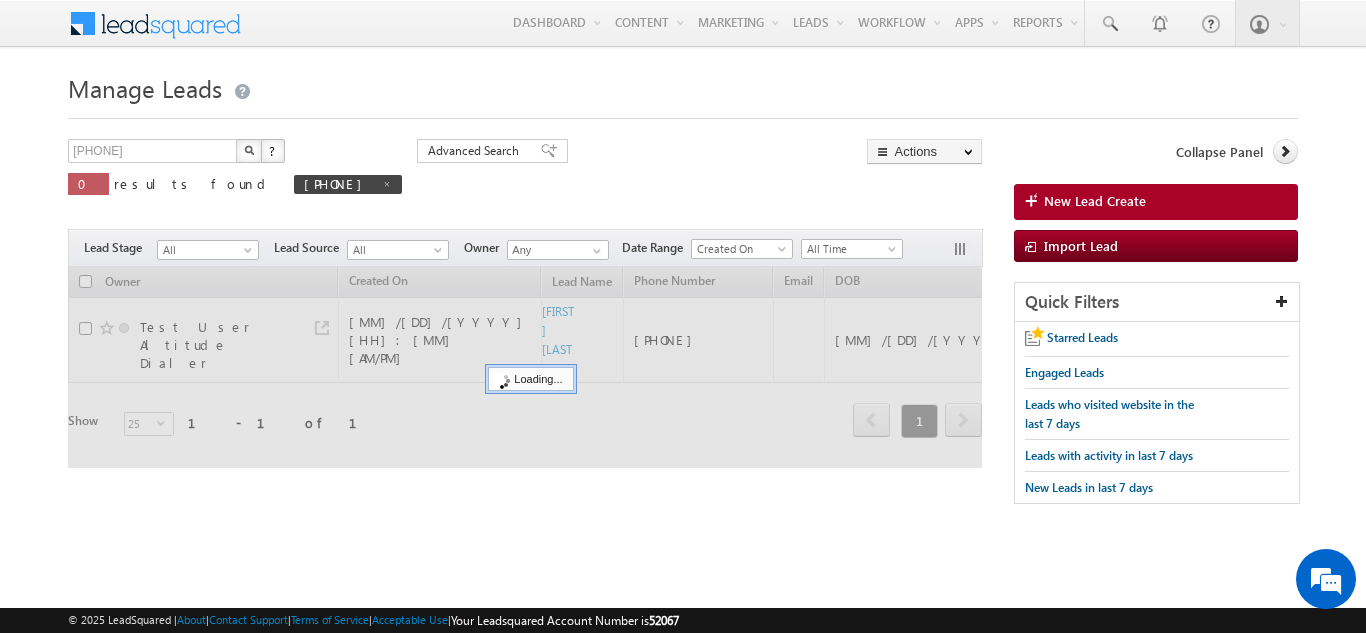 click at bounding box center [249, 150] 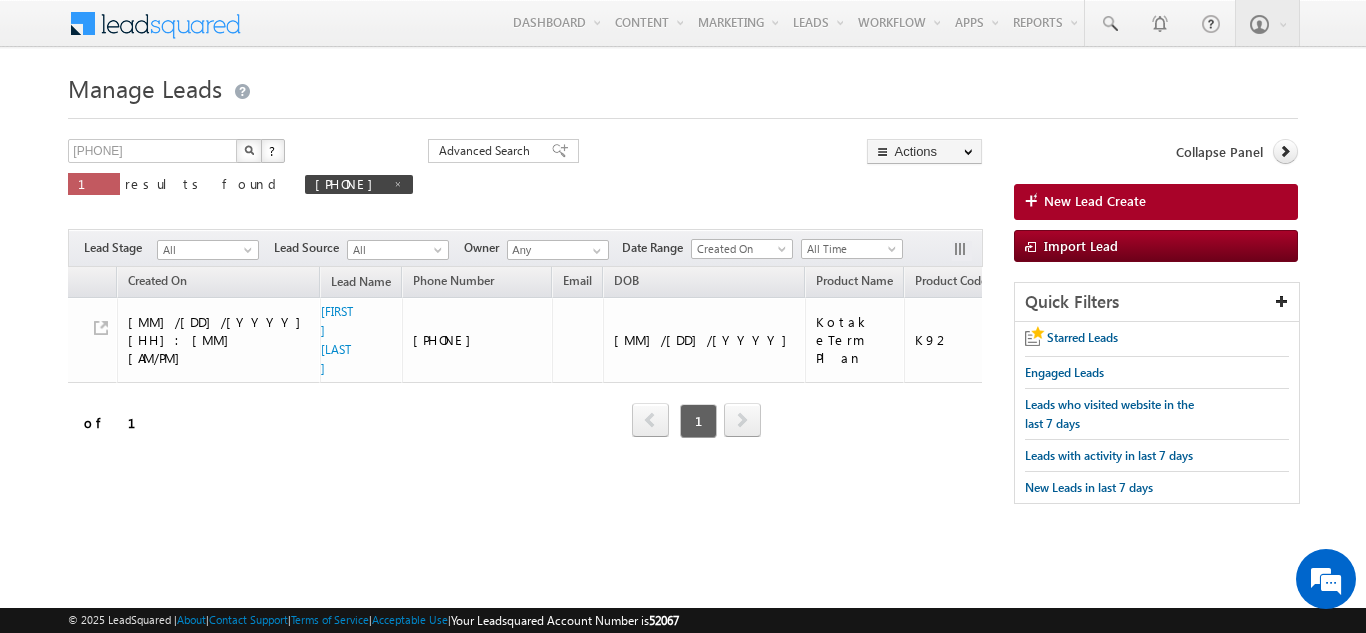 scroll, scrollTop: 0, scrollLeft: 0, axis: both 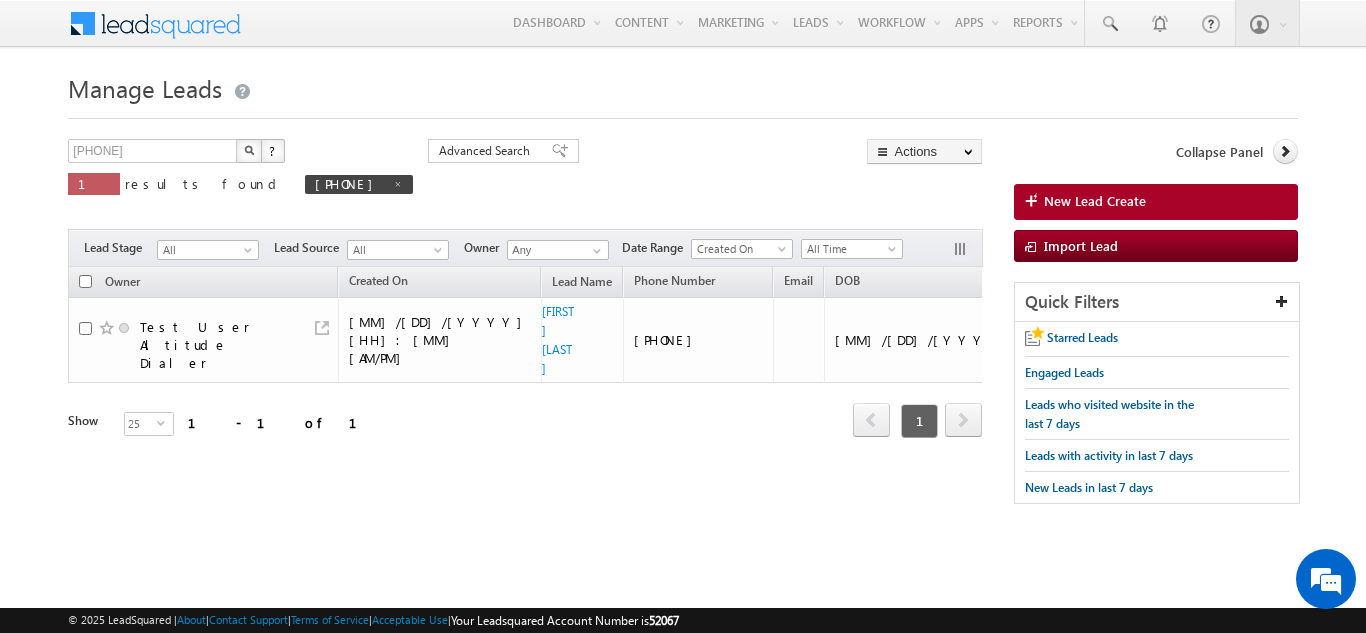 click at bounding box center (249, 151) 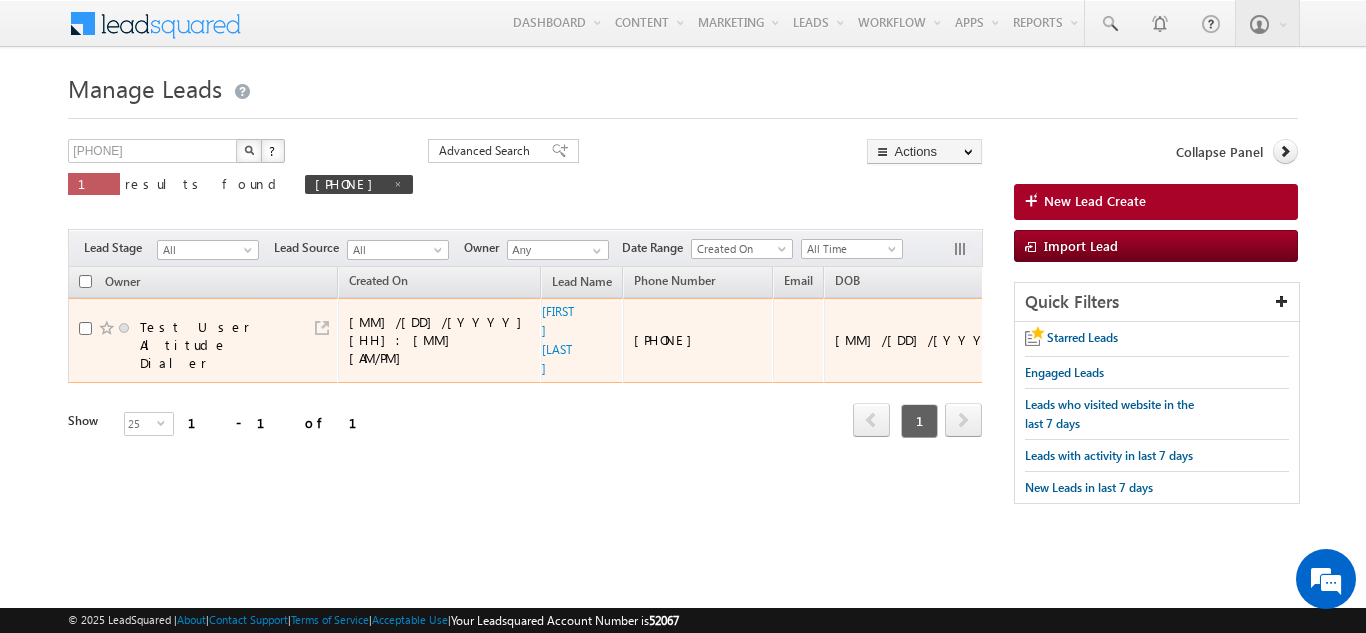 click on "[FIRST] [LAST]" at bounding box center (559, 340) 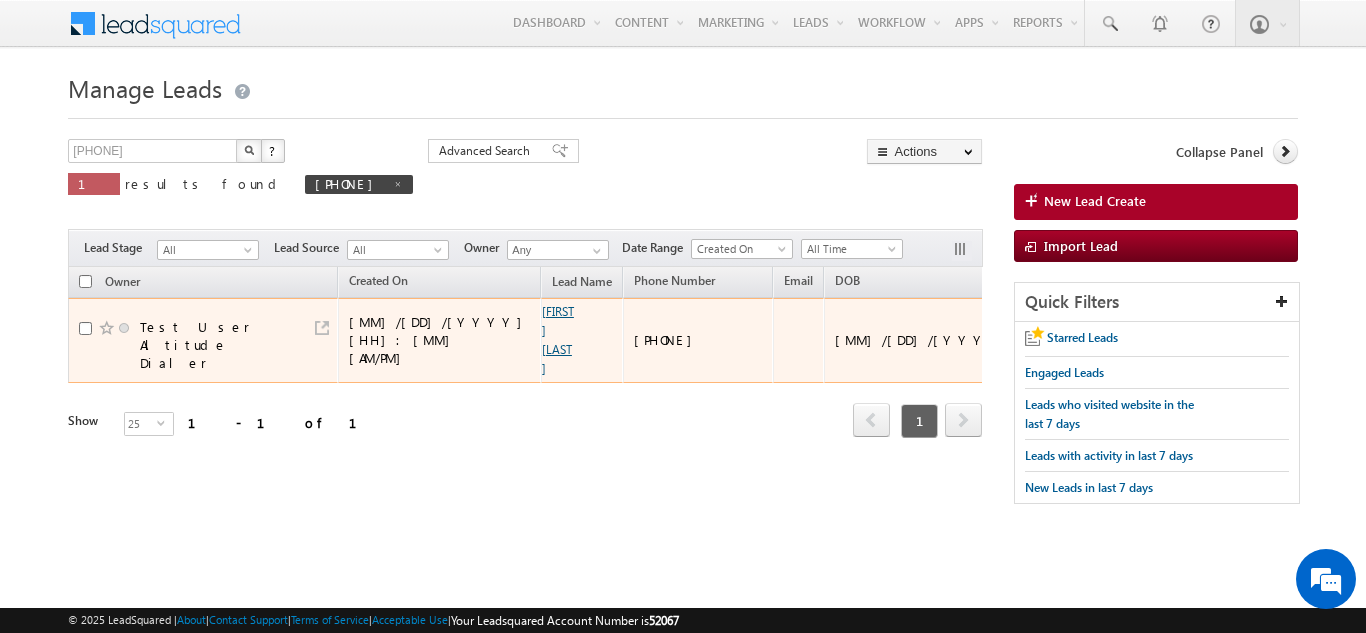 click on "[FIRST] [LAST]" at bounding box center (558, 340) 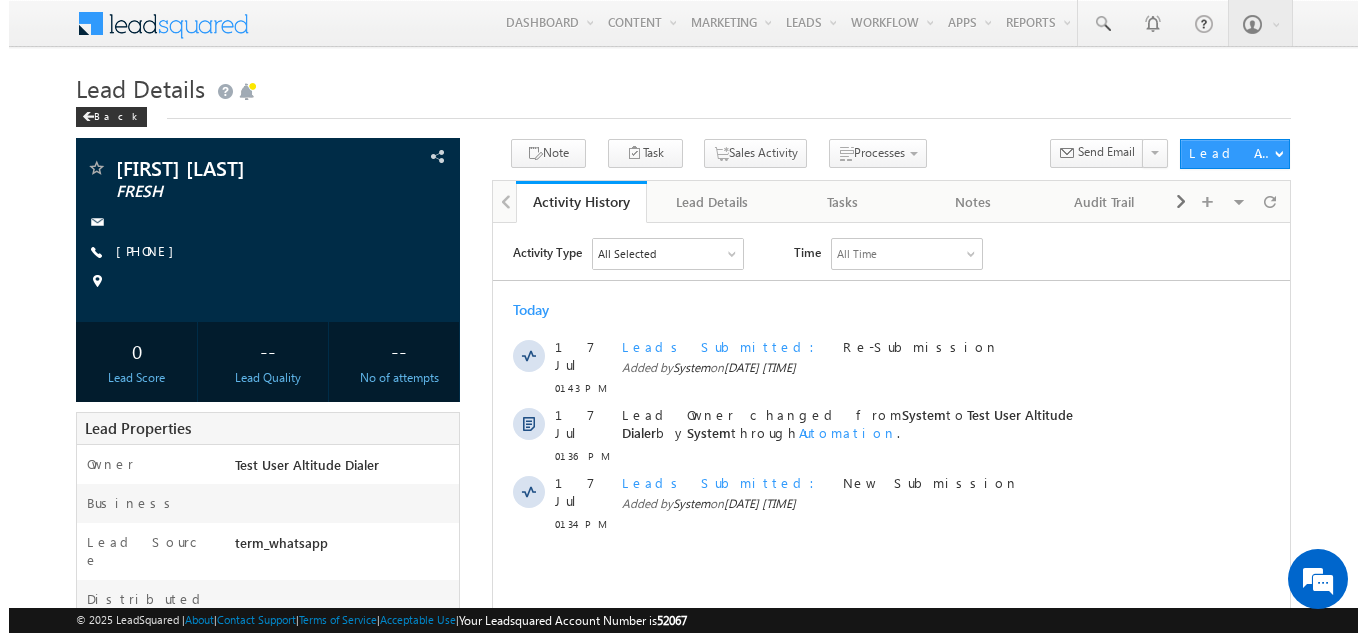 scroll, scrollTop: 0, scrollLeft: 0, axis: both 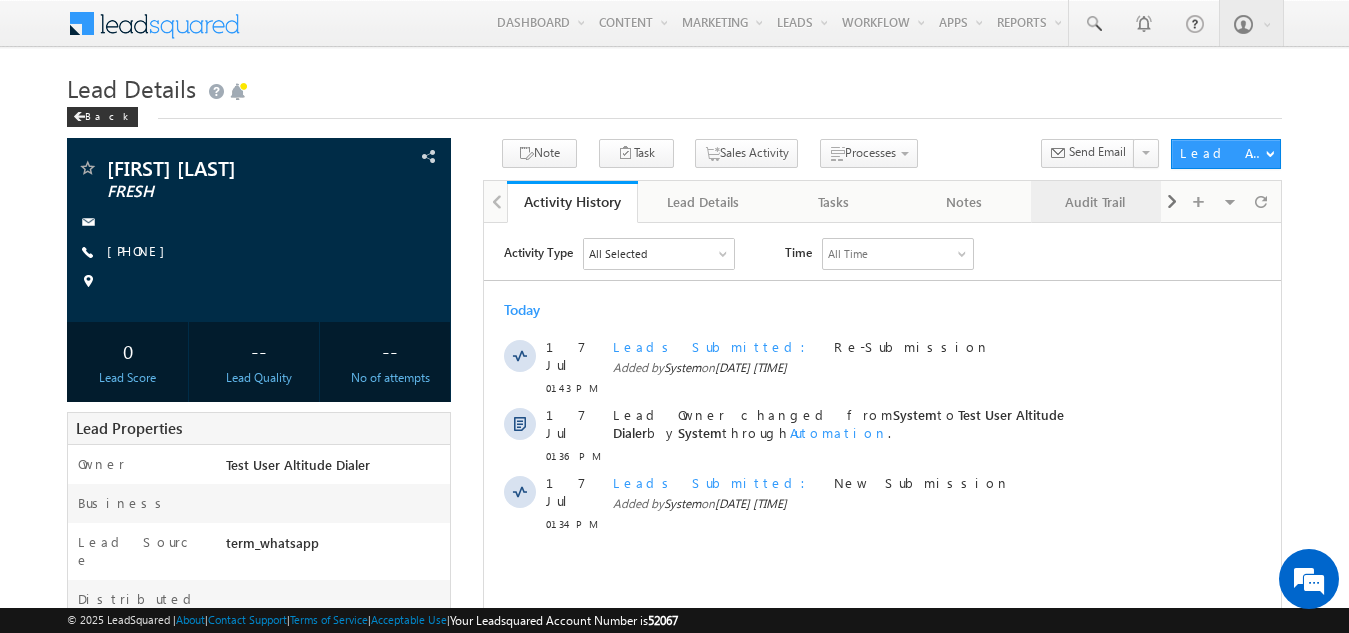 click on "Audit Trail" at bounding box center [1096, 202] 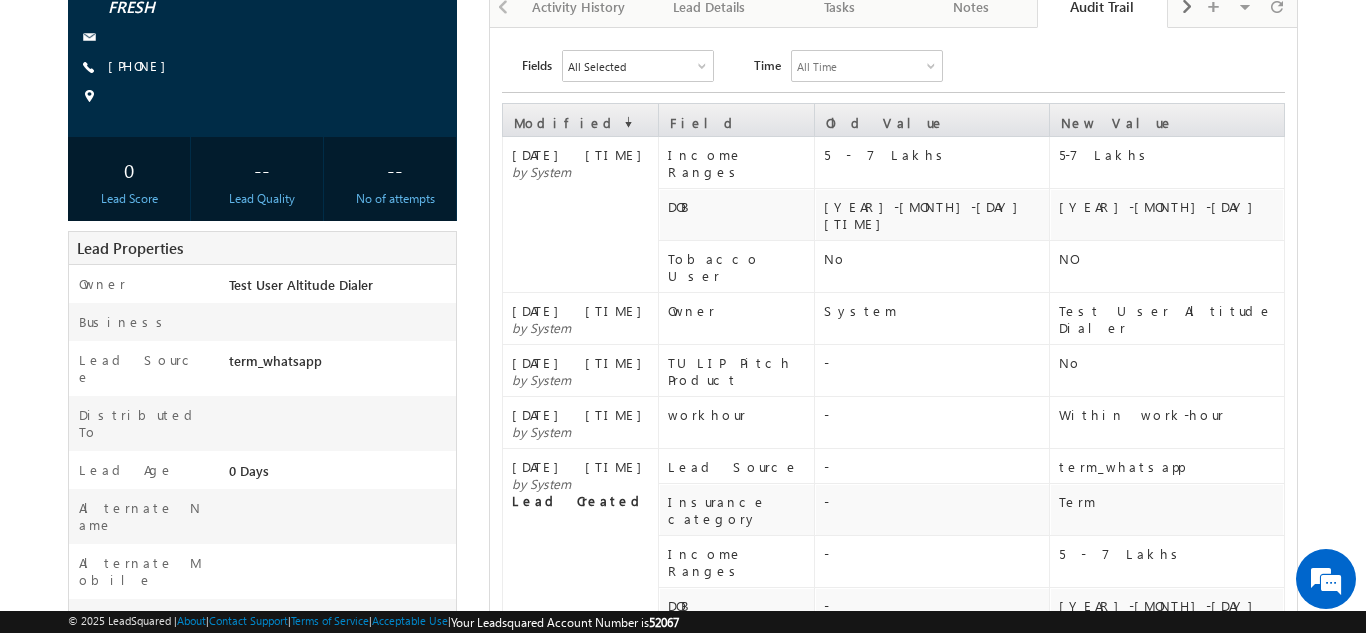 scroll, scrollTop: 0, scrollLeft: 0, axis: both 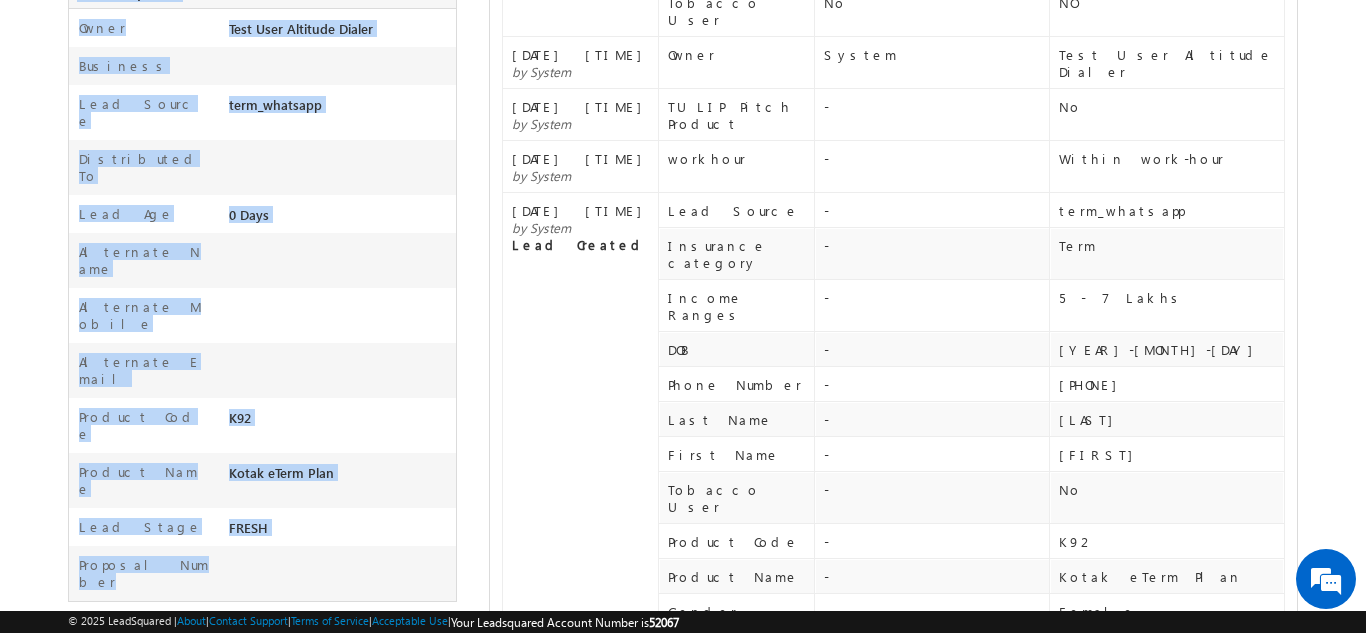 drag, startPoint x: 33, startPoint y: 77, endPoint x: 936, endPoint y: 570, distance: 1028.8138 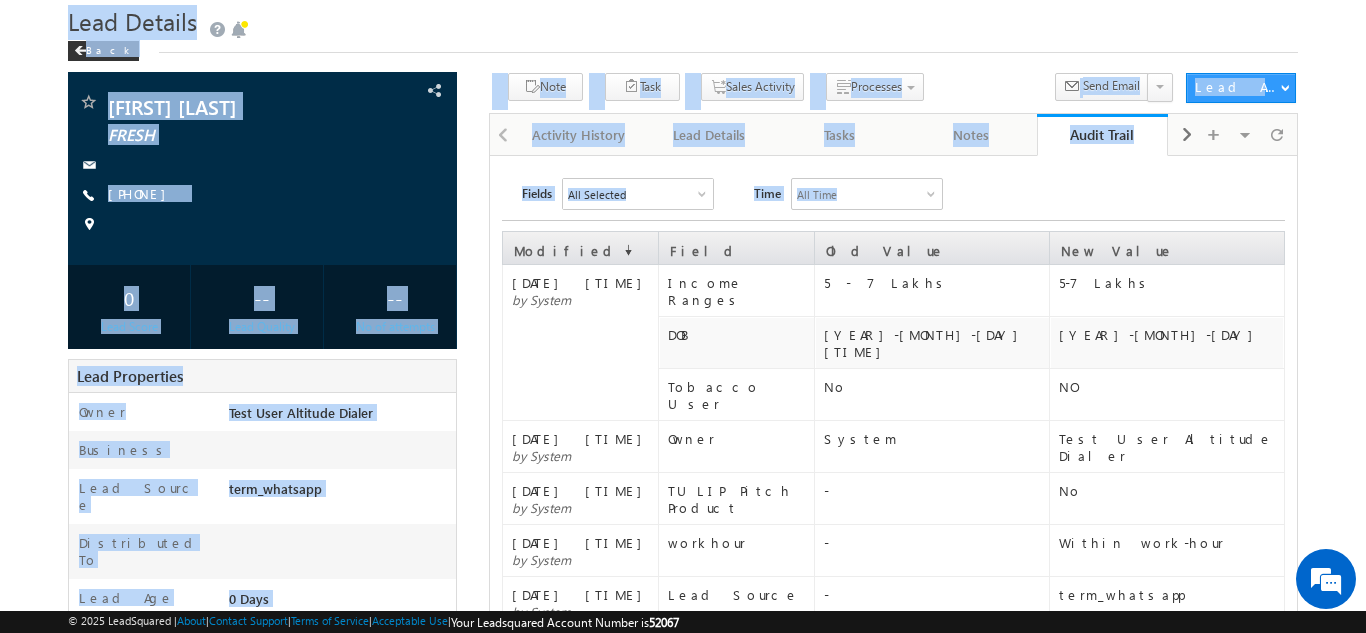 scroll, scrollTop: 0, scrollLeft: 0, axis: both 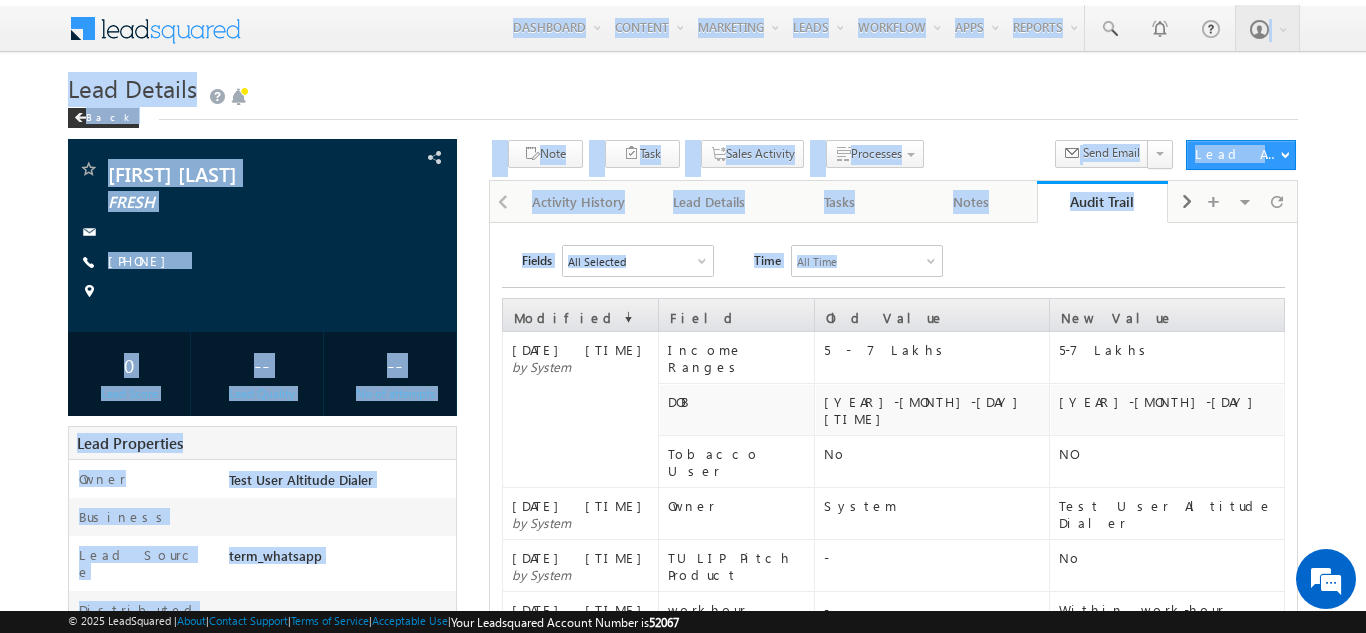 drag, startPoint x: 774, startPoint y: 551, endPoint x: 0, endPoint y: -3, distance: 951.8361 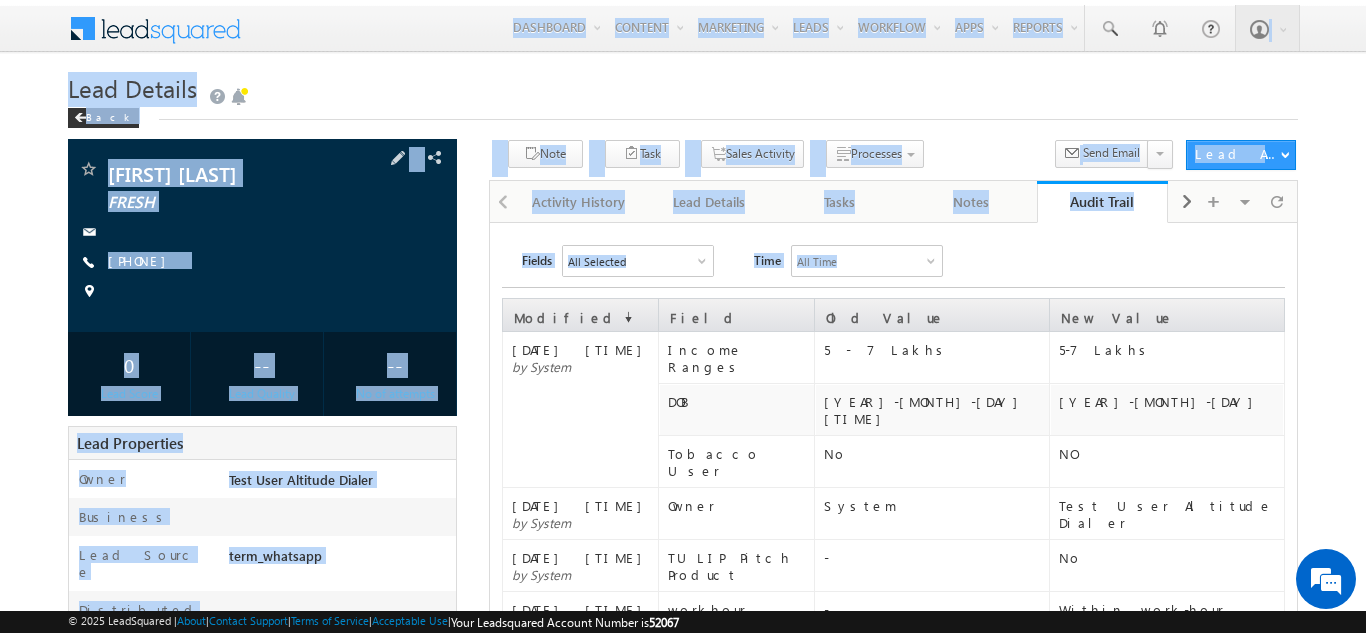 click at bounding box center (88, 232) 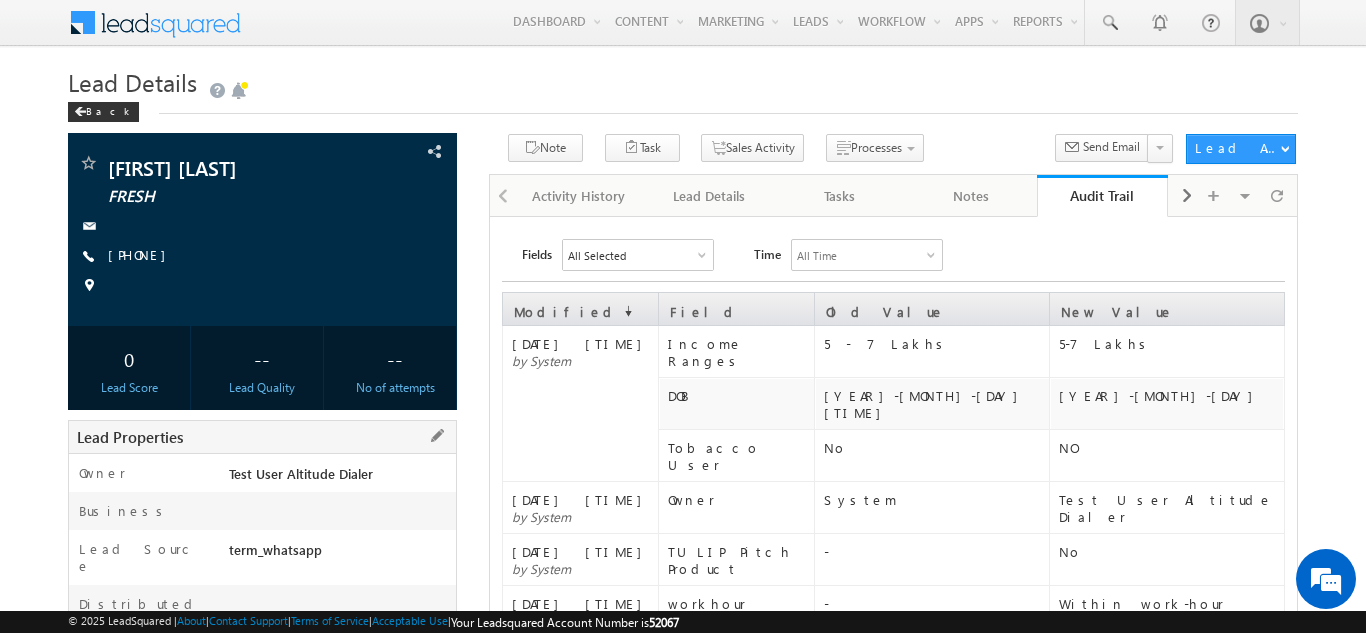 scroll, scrollTop: 0, scrollLeft: 0, axis: both 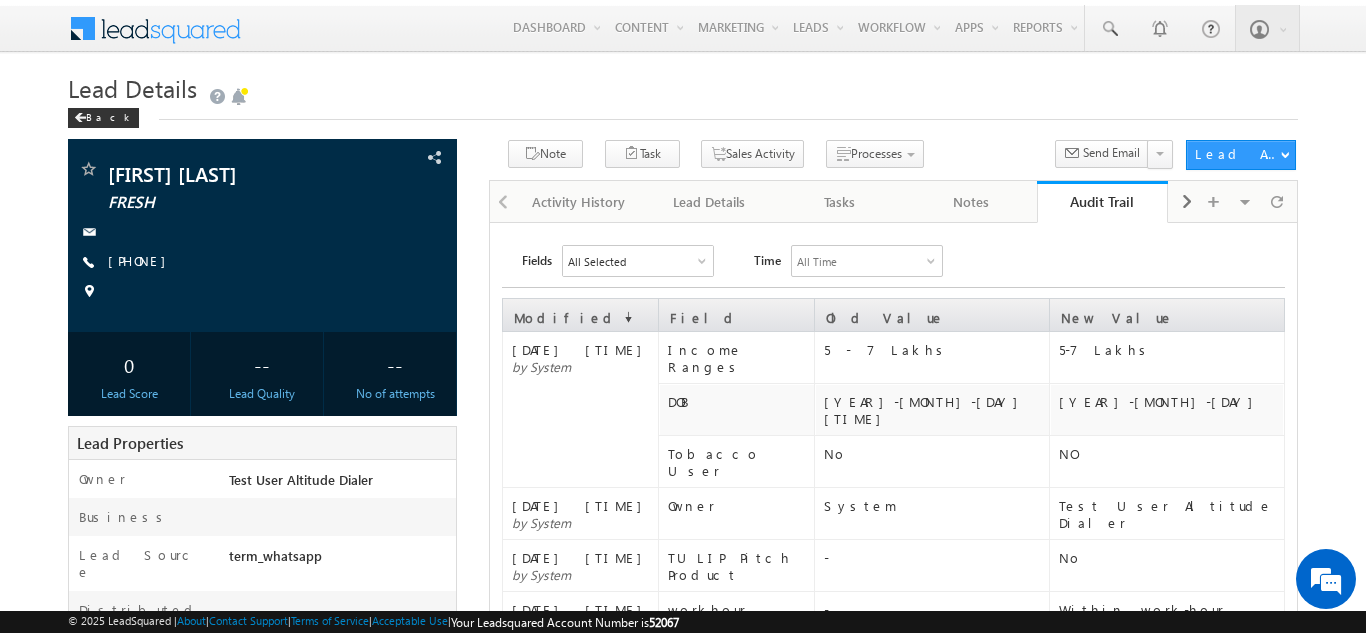 click on "[DATE] [TIME]" at bounding box center [582, 349] 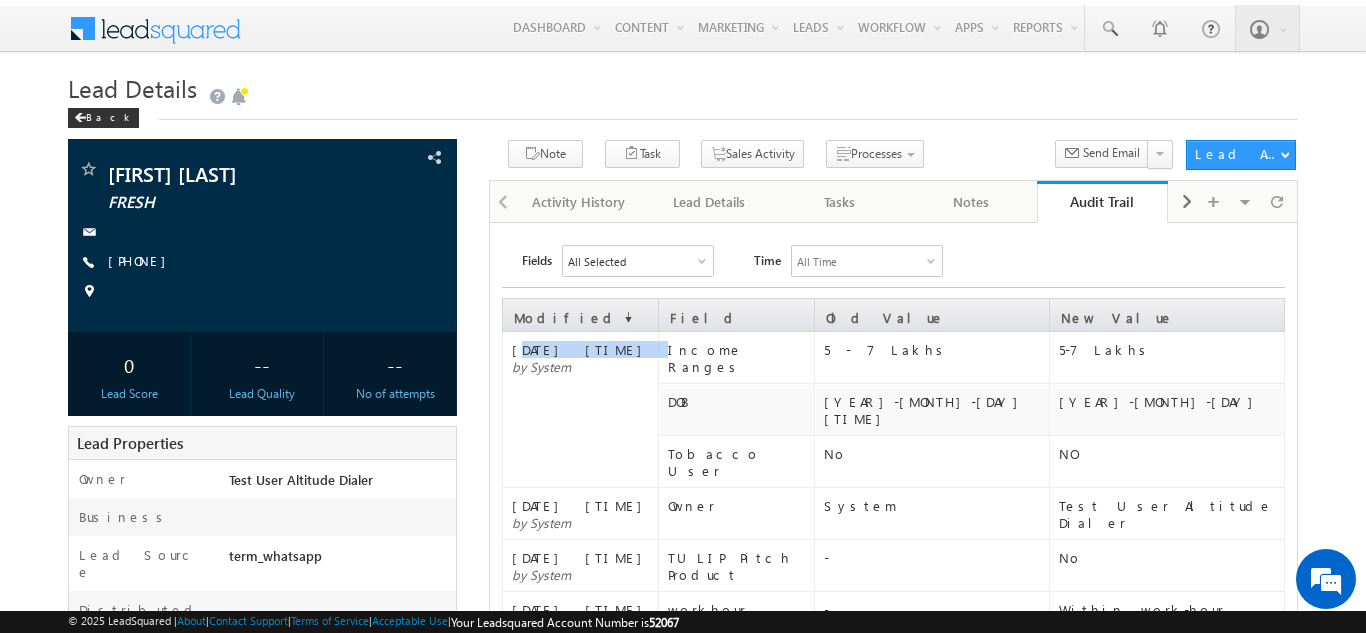 click on "[DATE] [TIME]" at bounding box center (582, 349) 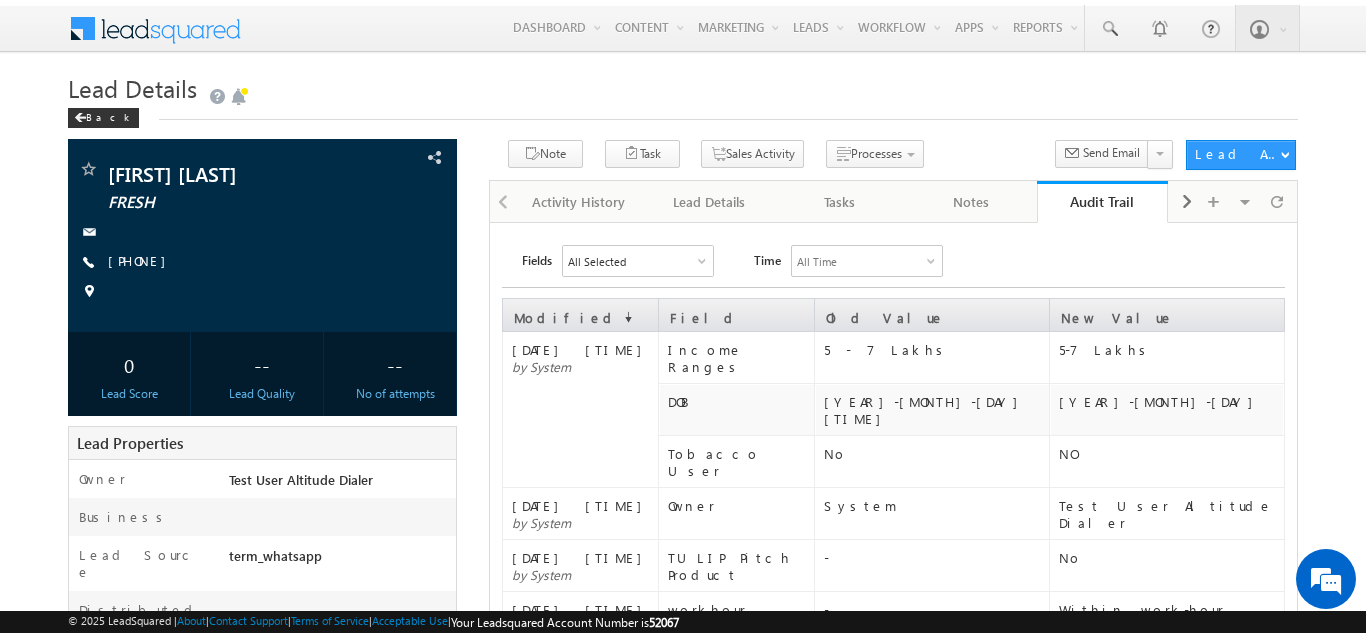 drag, startPoint x: 517, startPoint y: 95, endPoint x: 539, endPoint y: 96, distance: 22.022715 